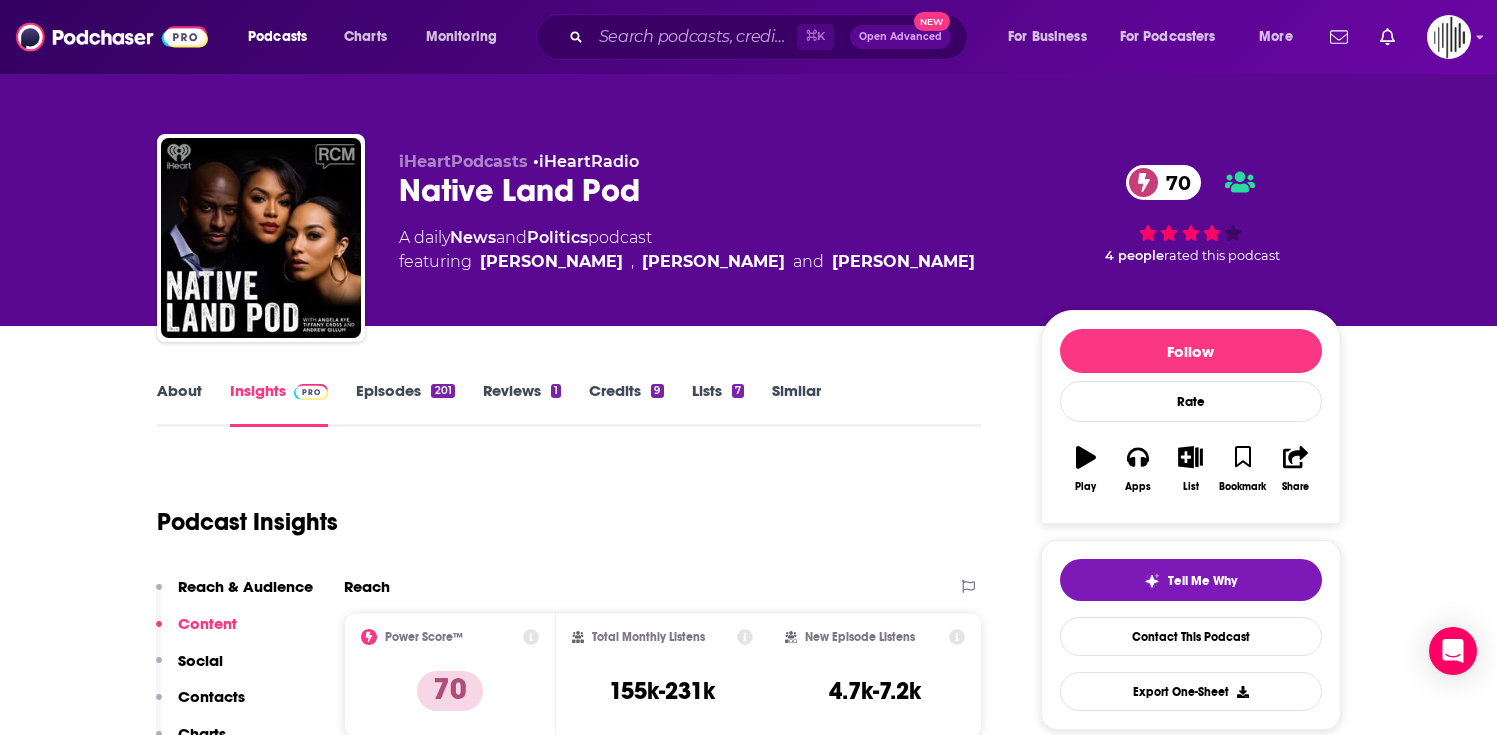 scroll, scrollTop: 0, scrollLeft: 0, axis: both 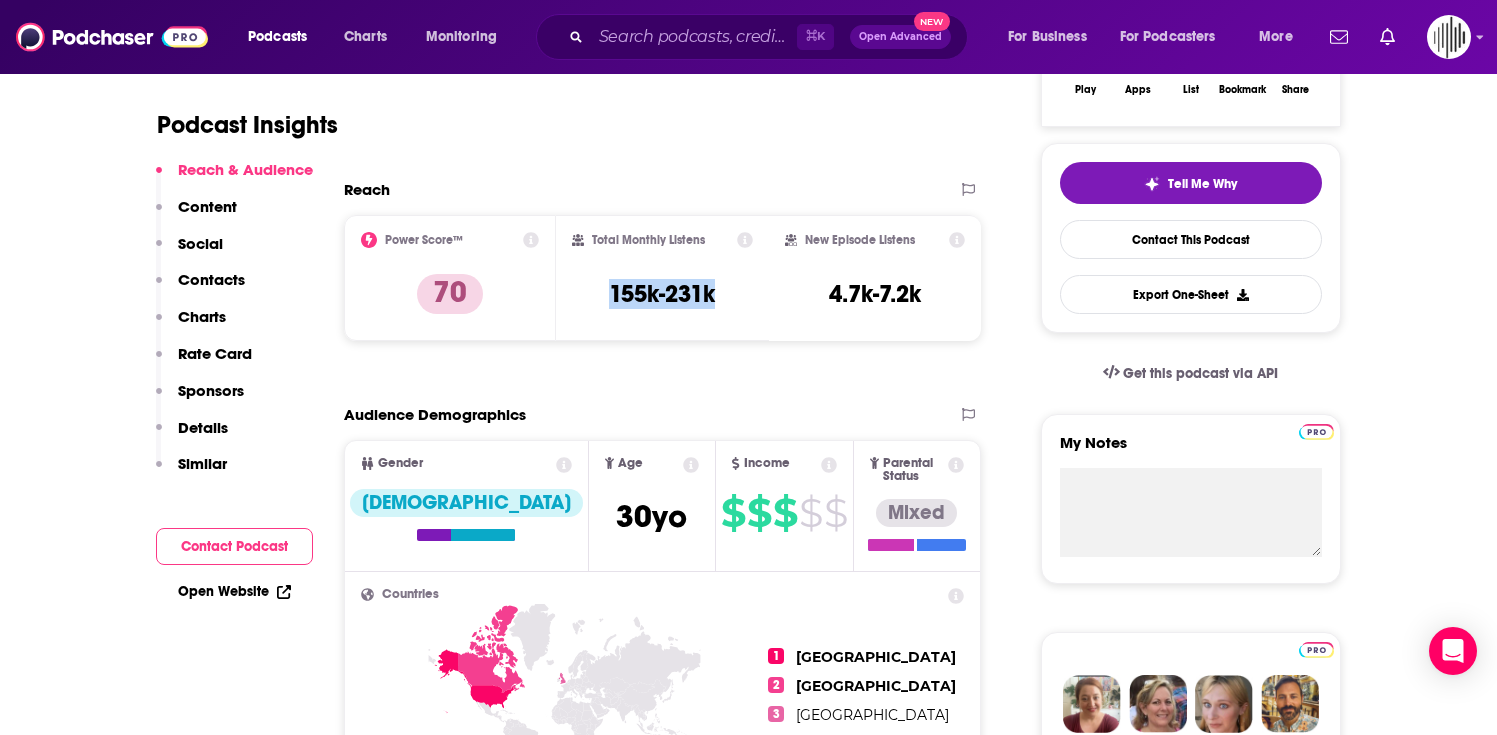 drag, startPoint x: 597, startPoint y: 297, endPoint x: 734, endPoint y: 293, distance: 137.05838 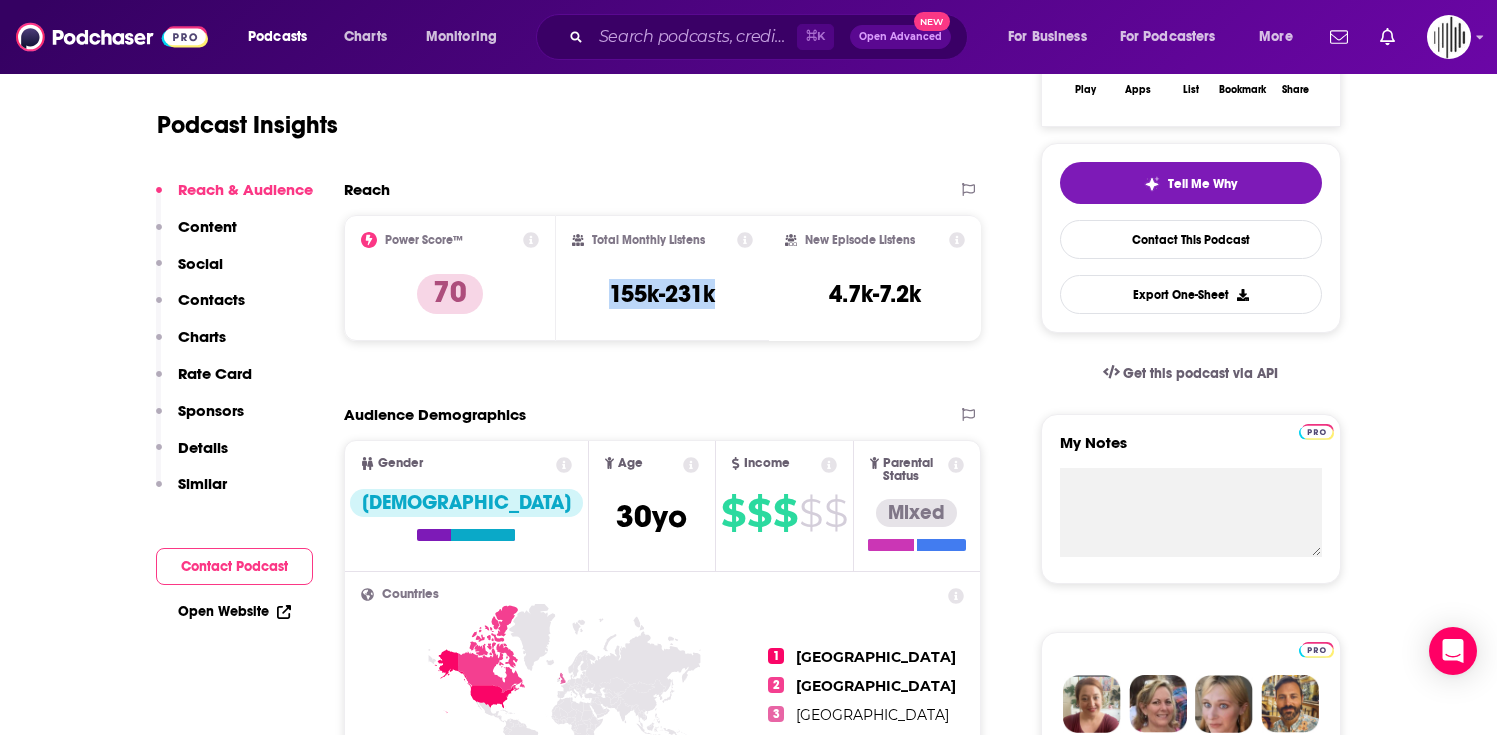 scroll, scrollTop: 0, scrollLeft: 0, axis: both 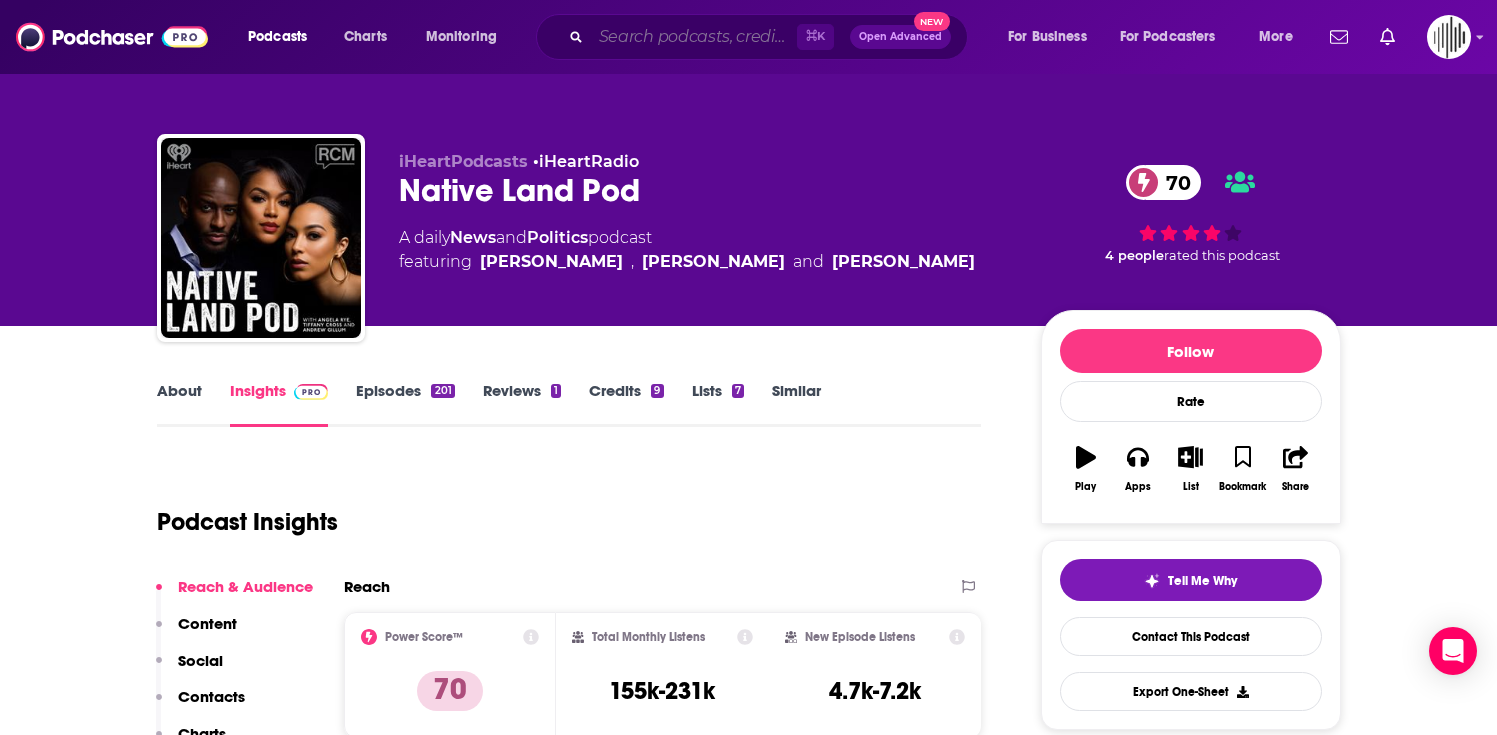 click at bounding box center (694, 37) 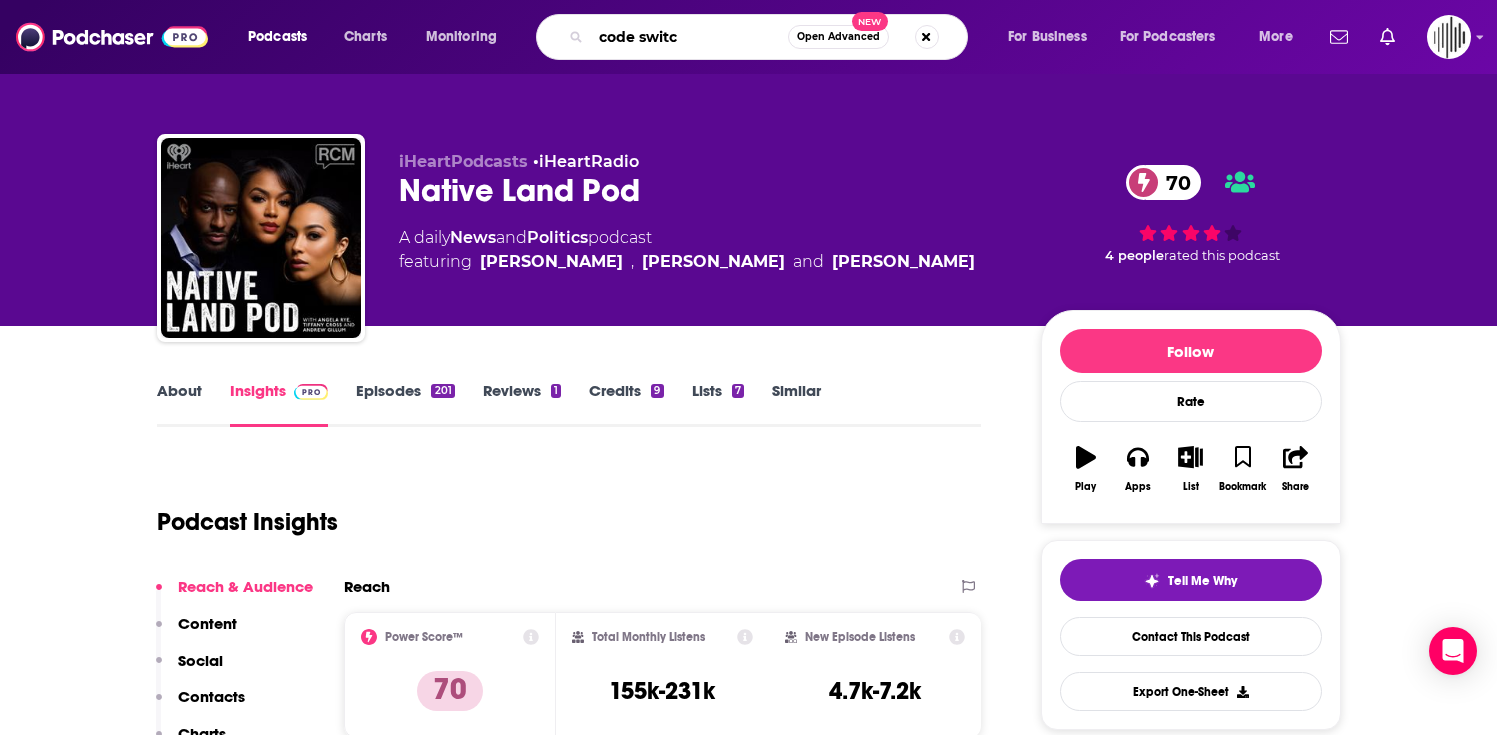 type on "code switch" 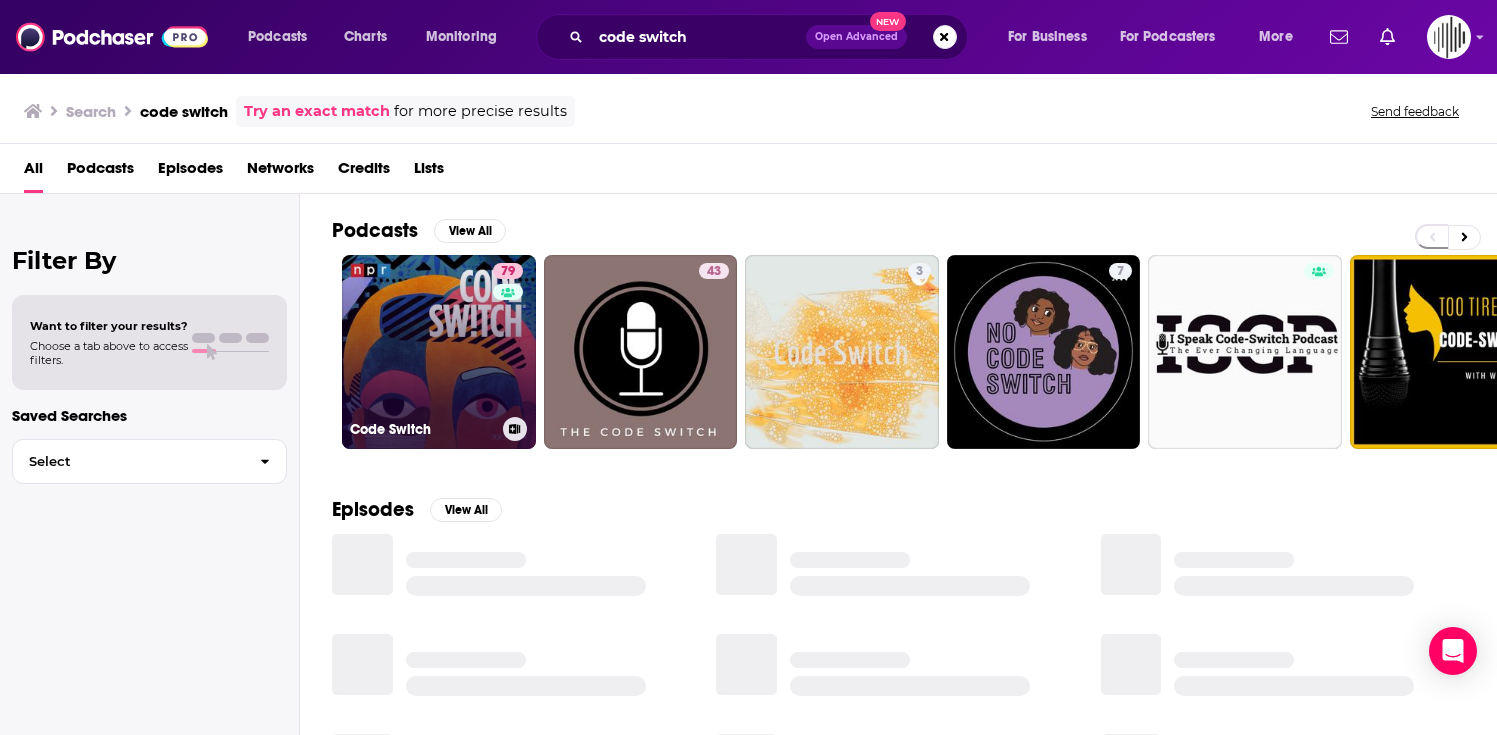 click on "79 Code Switch" at bounding box center [439, 352] 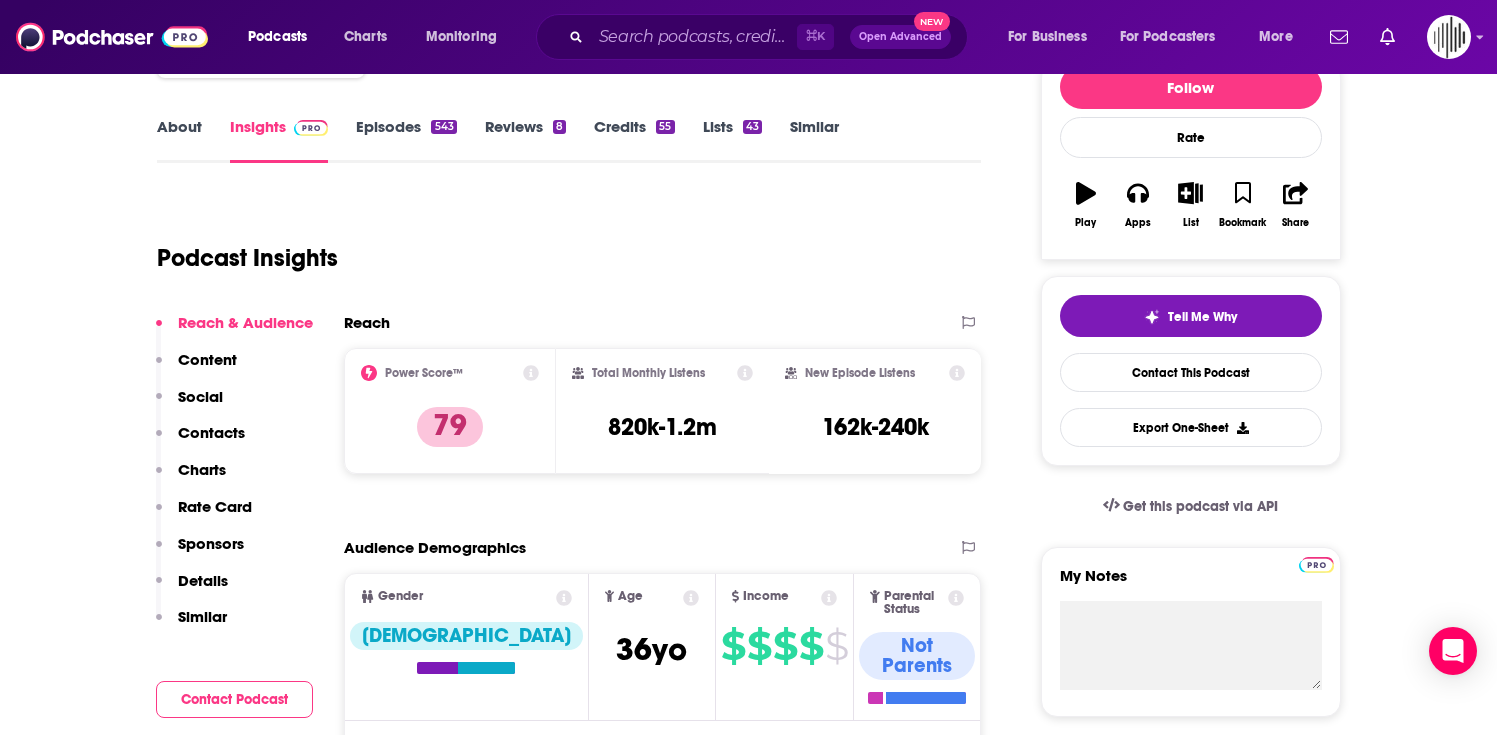 scroll, scrollTop: 280, scrollLeft: 0, axis: vertical 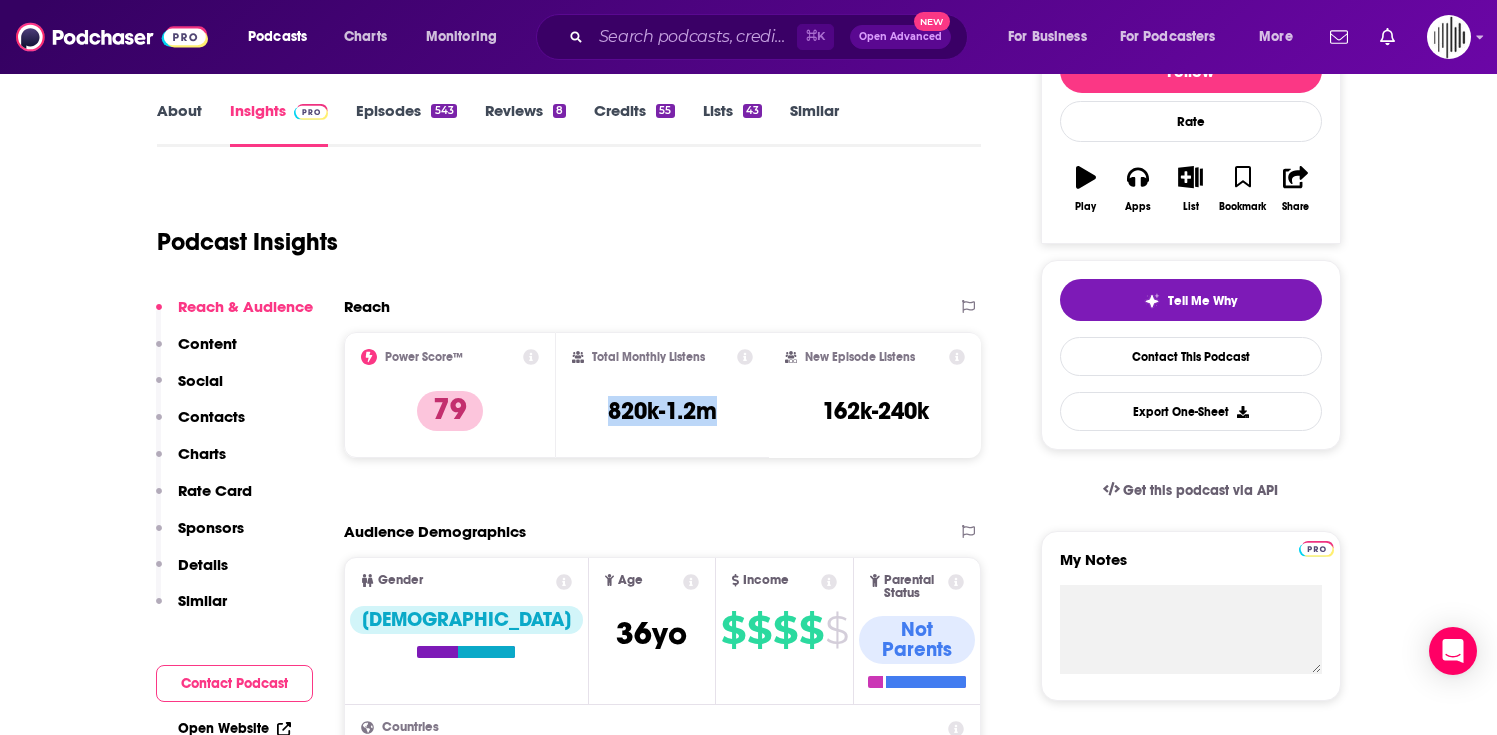 drag, startPoint x: 732, startPoint y: 412, endPoint x: 586, endPoint y: 417, distance: 146.08559 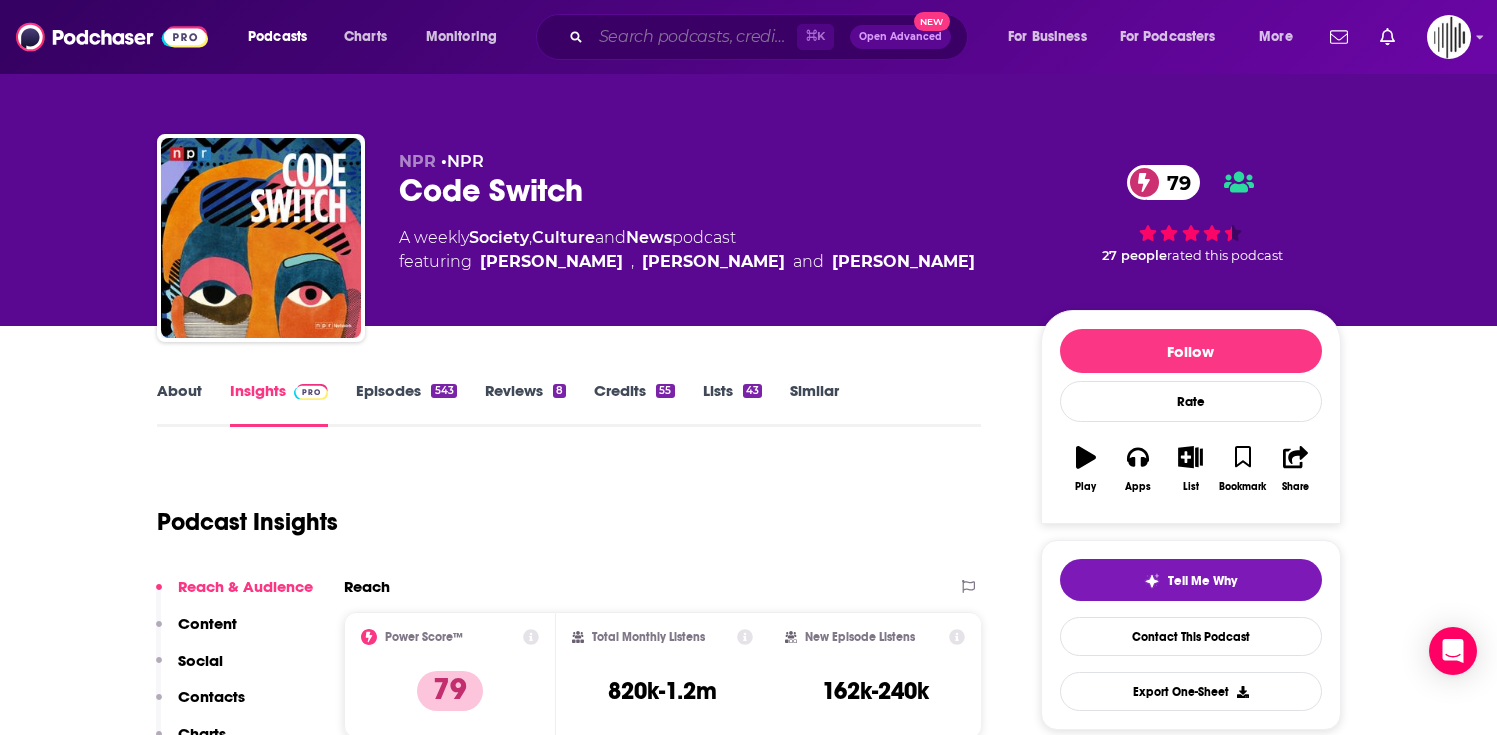 click at bounding box center (694, 37) 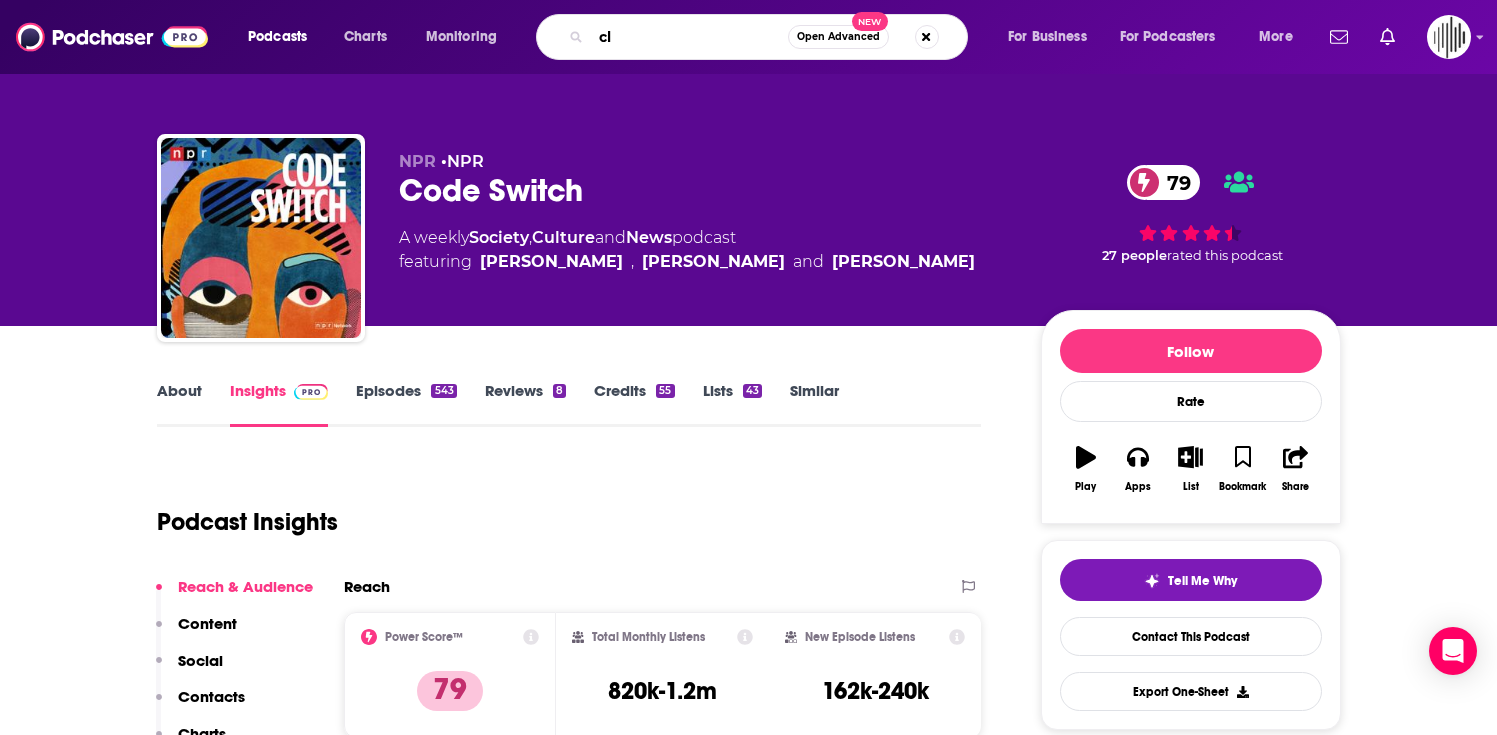 type on "c" 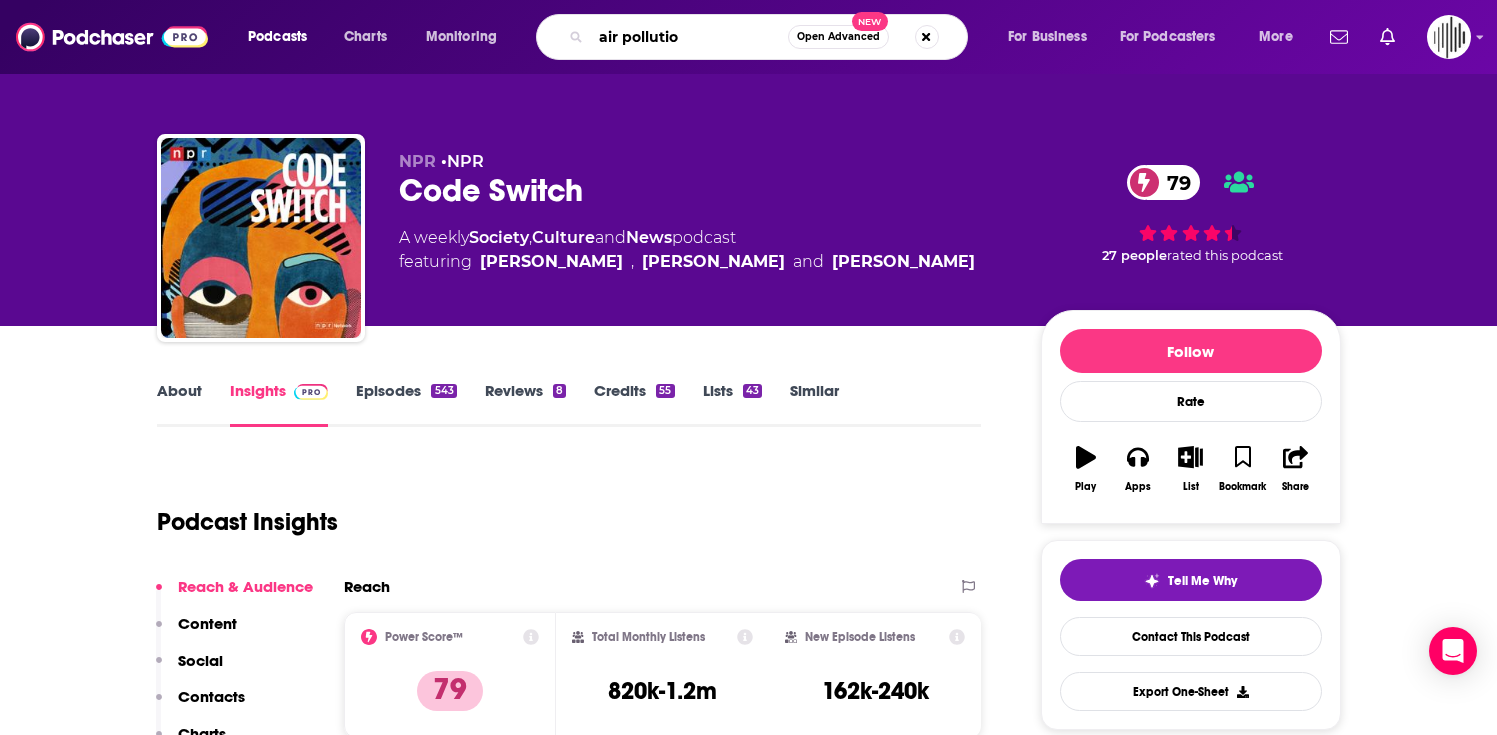 type on "air pollution" 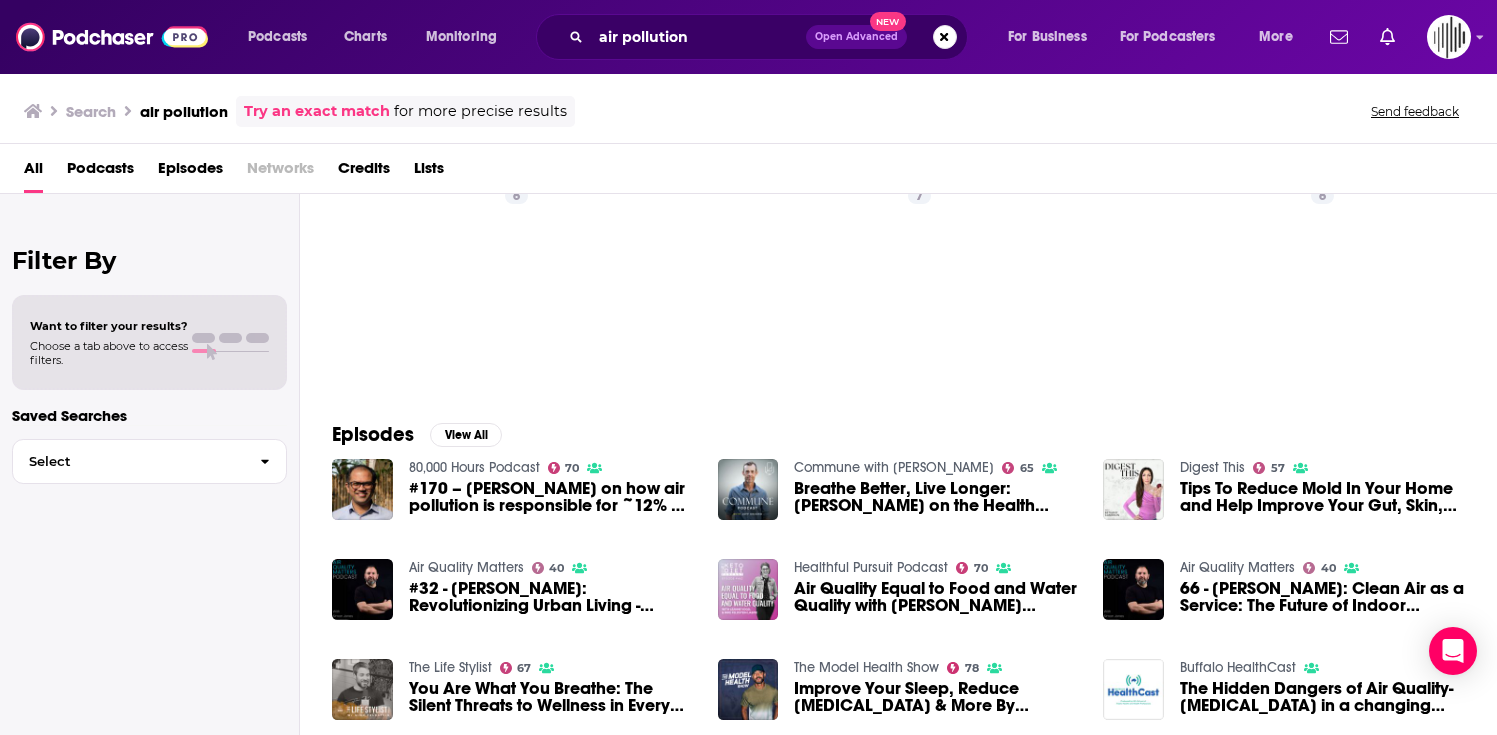 scroll, scrollTop: 0, scrollLeft: 0, axis: both 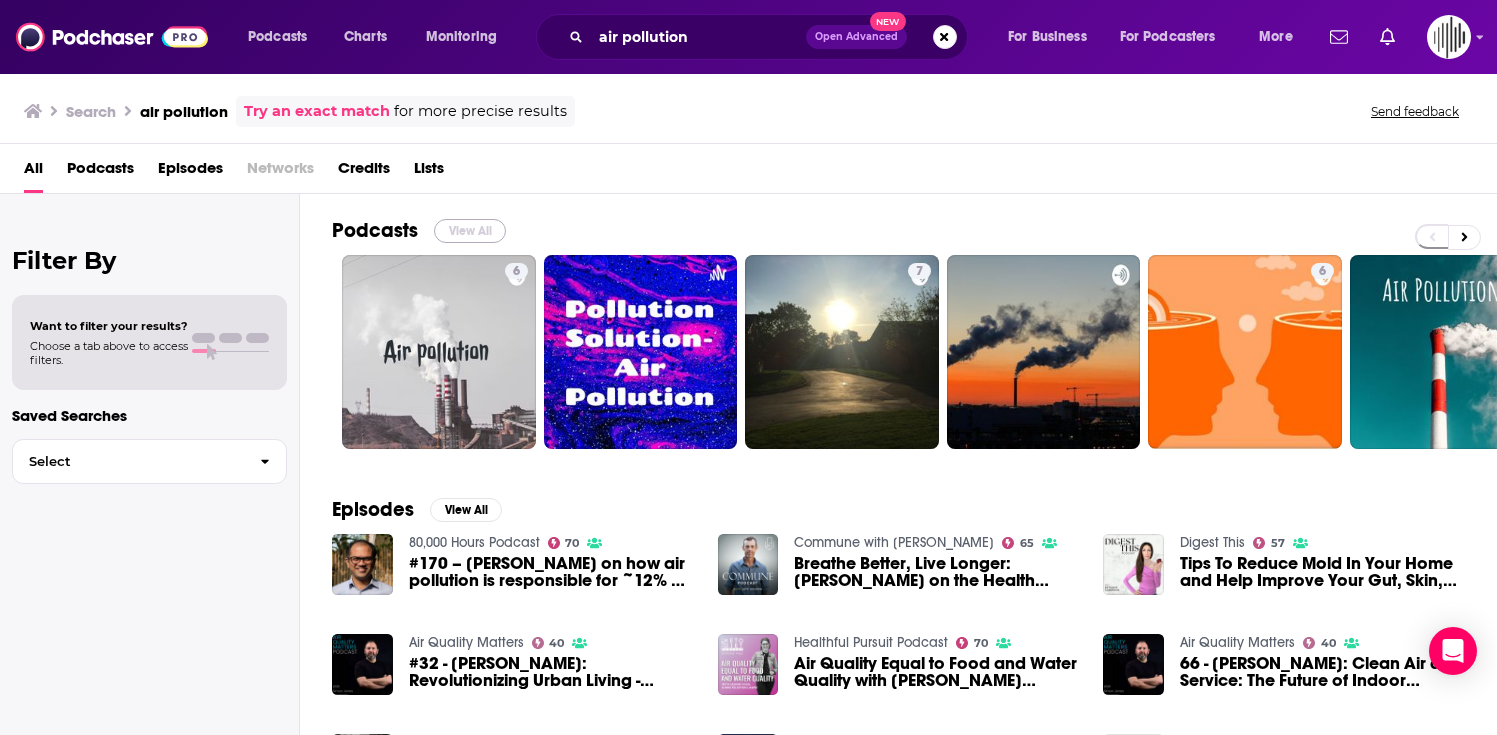 click on "View All" at bounding box center [470, 231] 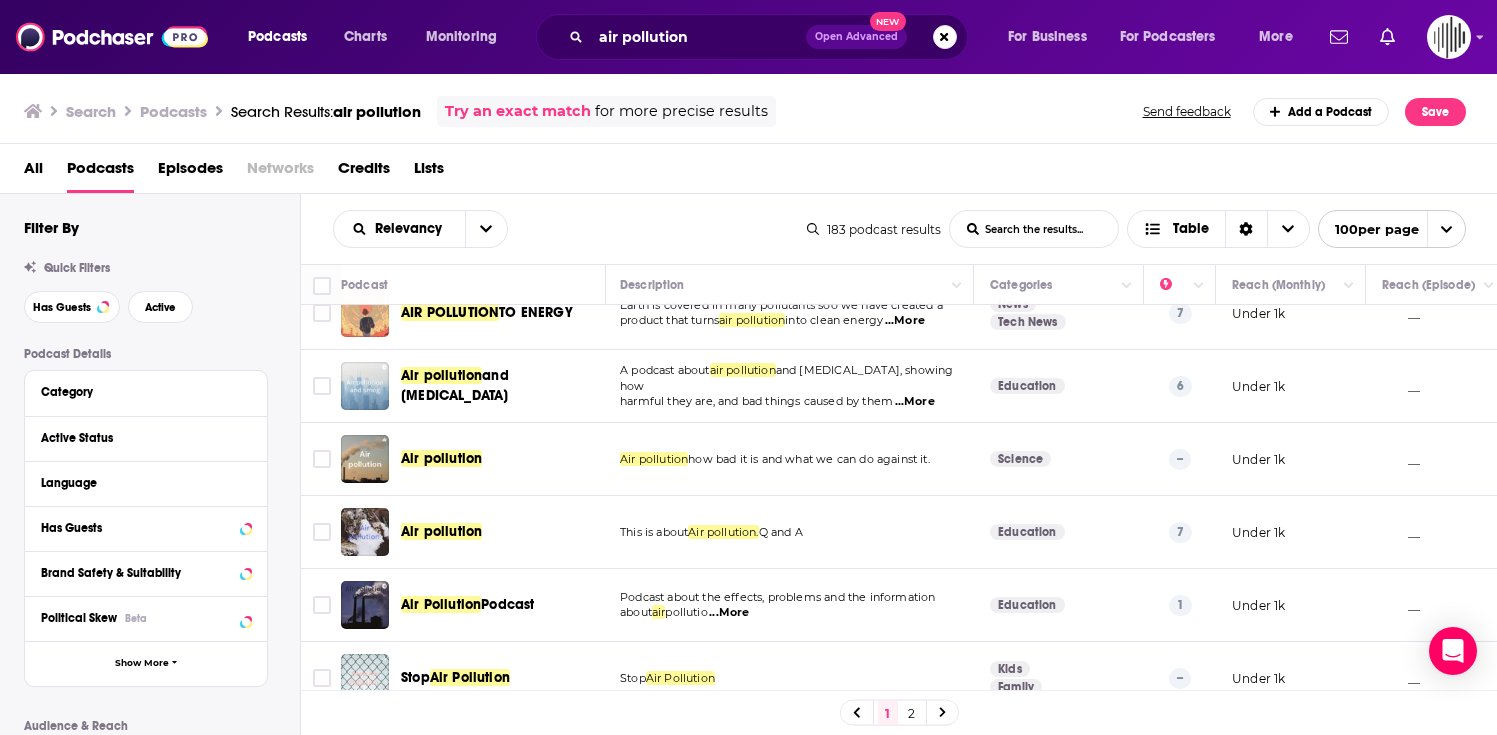scroll, scrollTop: 0, scrollLeft: 2, axis: horizontal 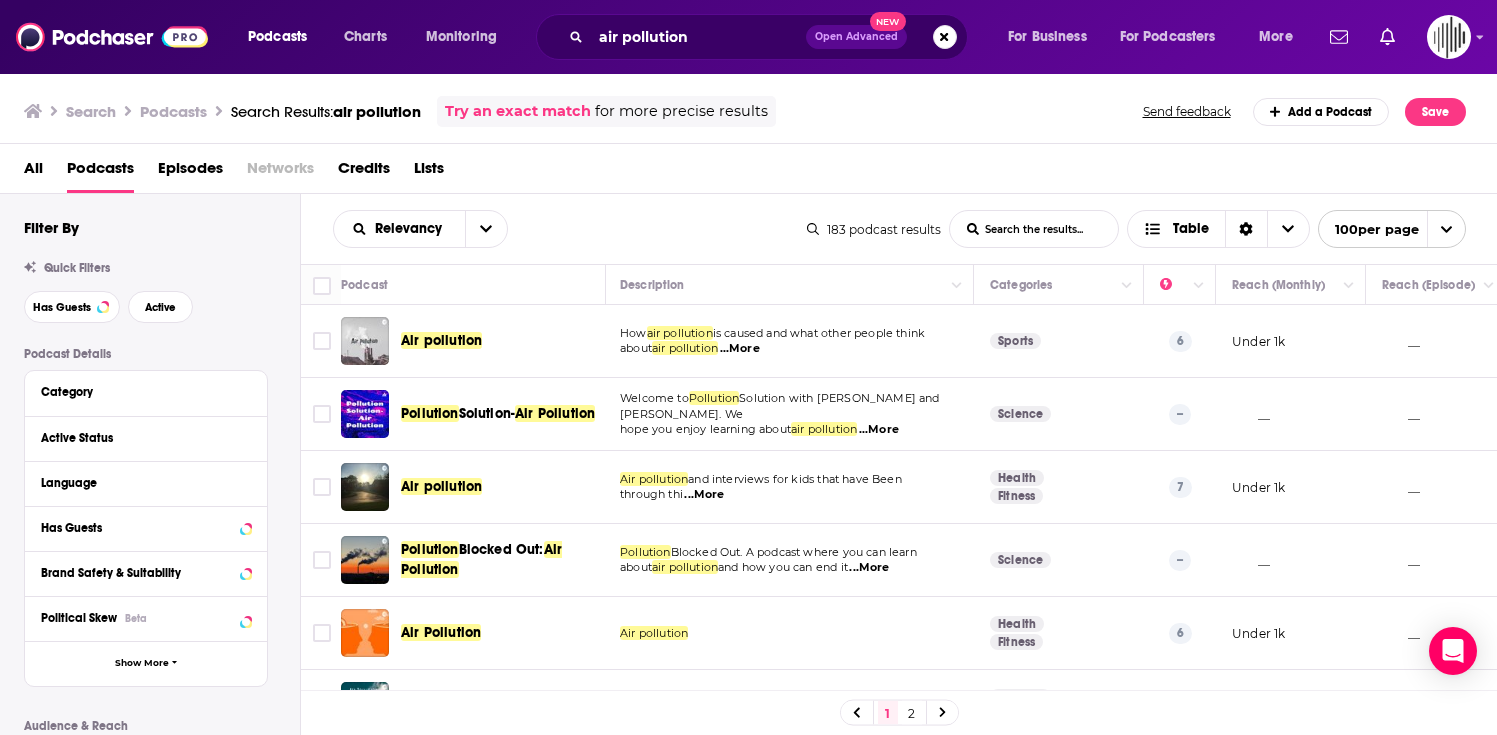 click on "Episodes" at bounding box center (190, 172) 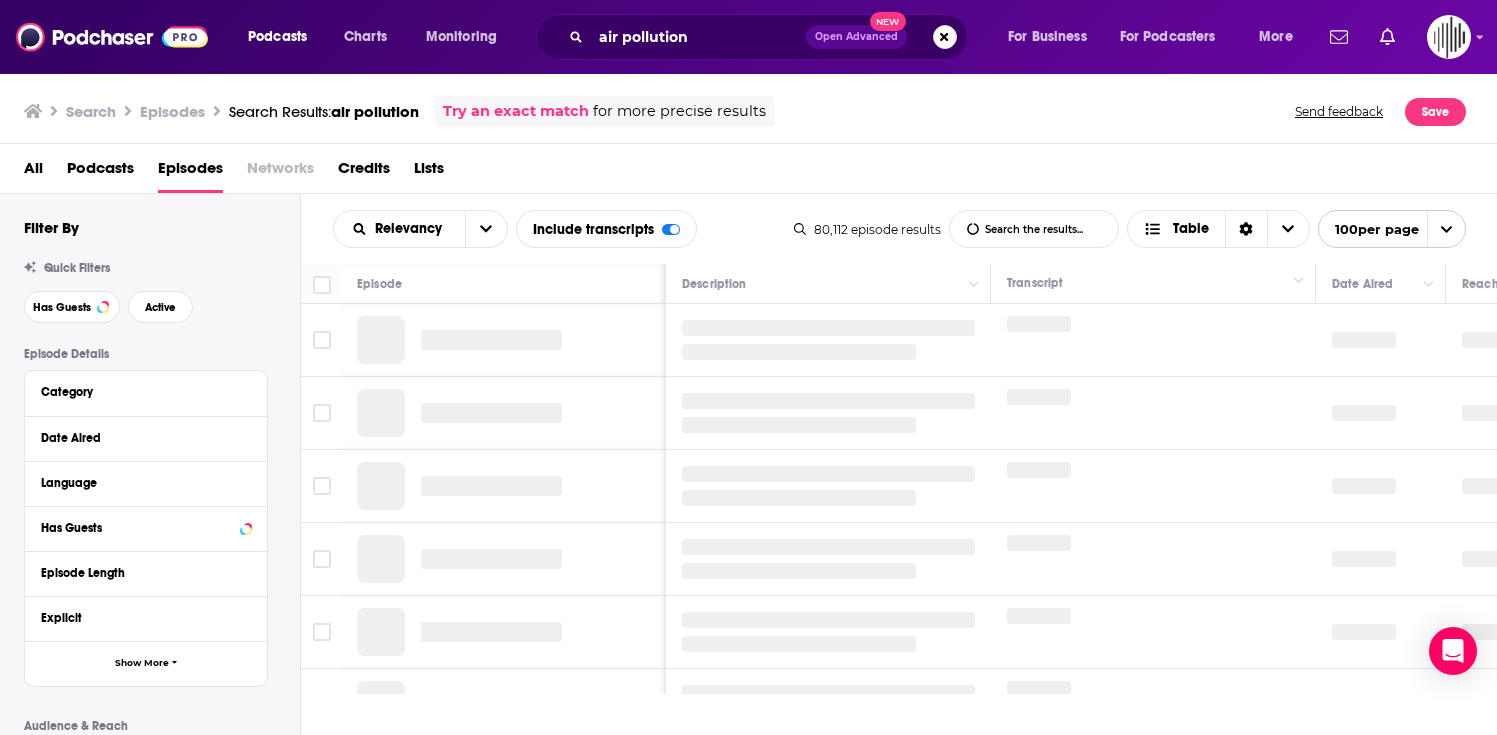 click on "All" at bounding box center (33, 172) 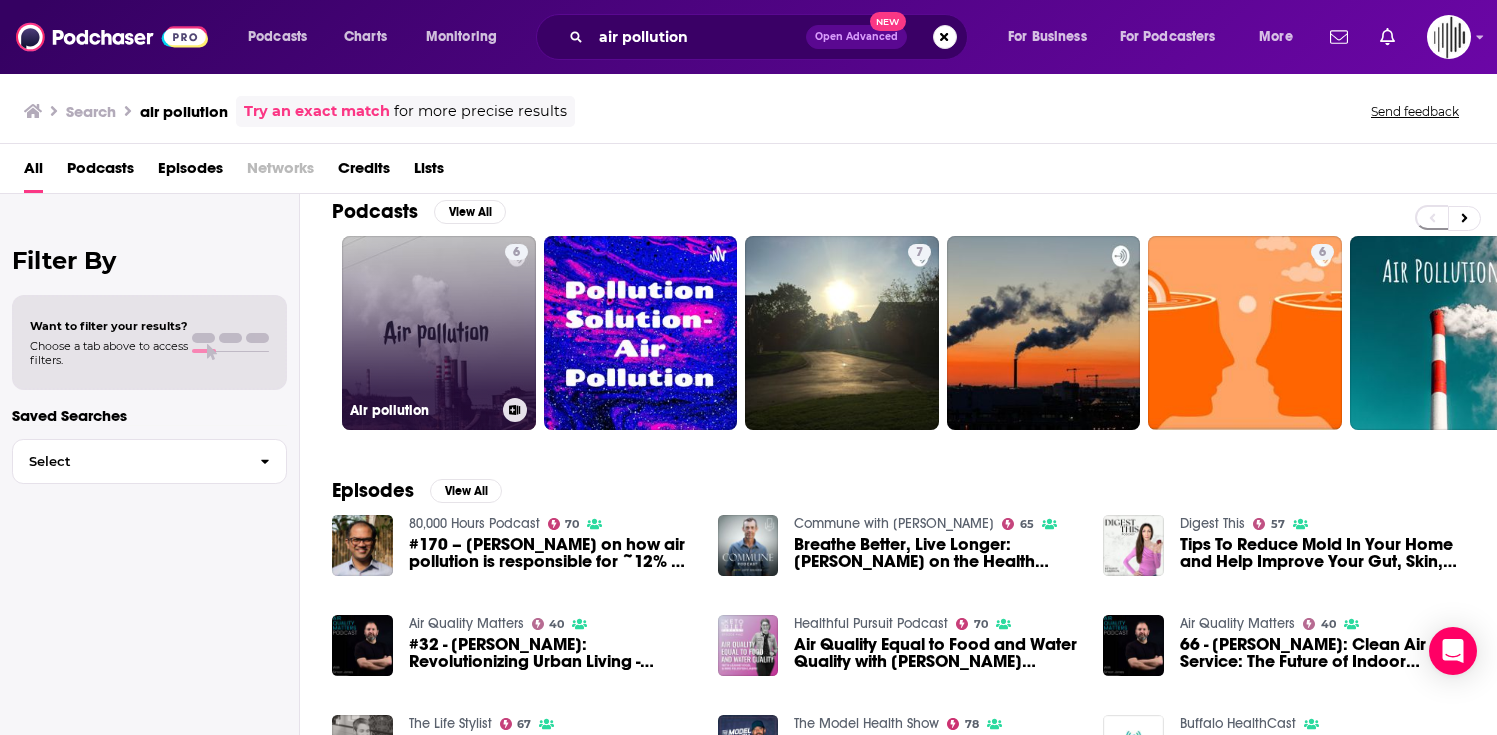 scroll, scrollTop: 0, scrollLeft: 0, axis: both 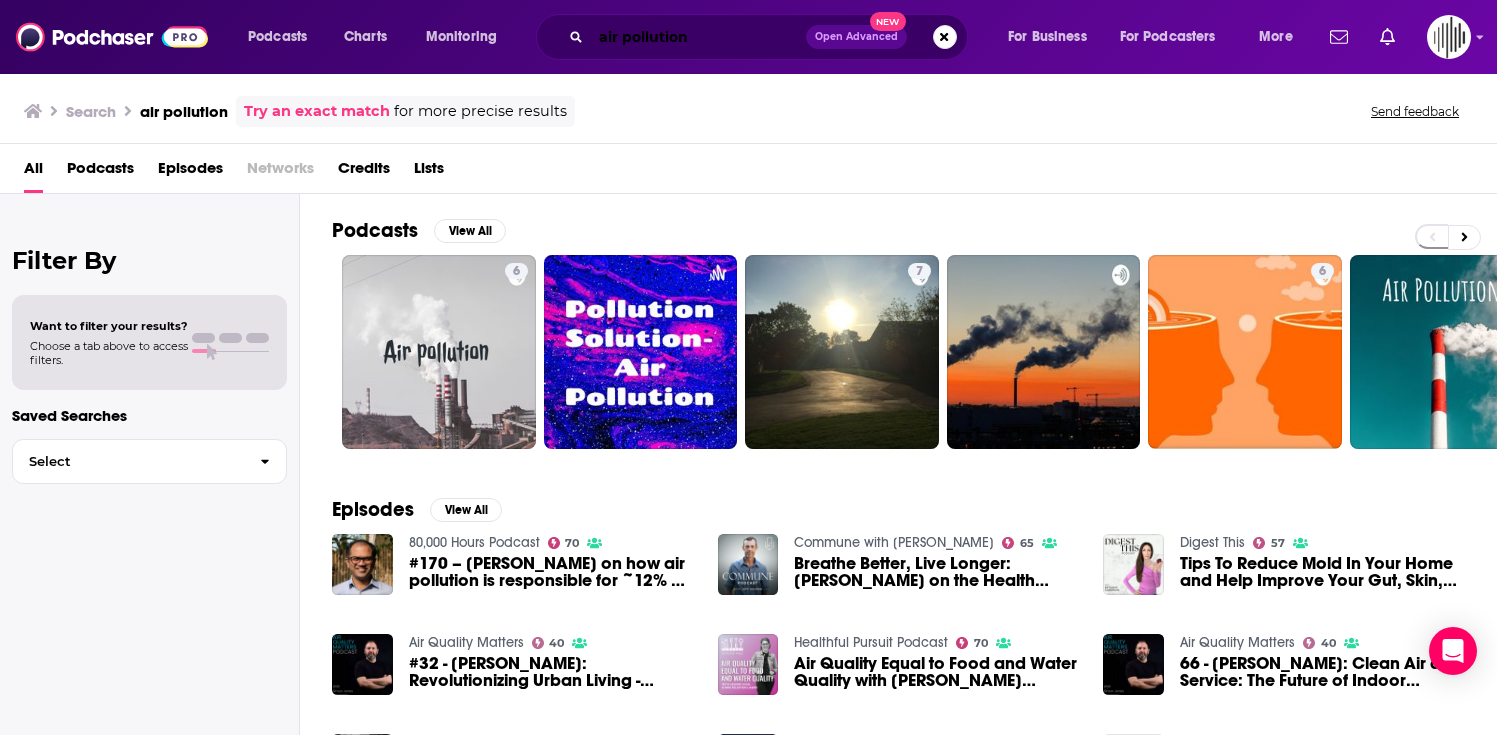 click on "air pollution" at bounding box center [698, 37] 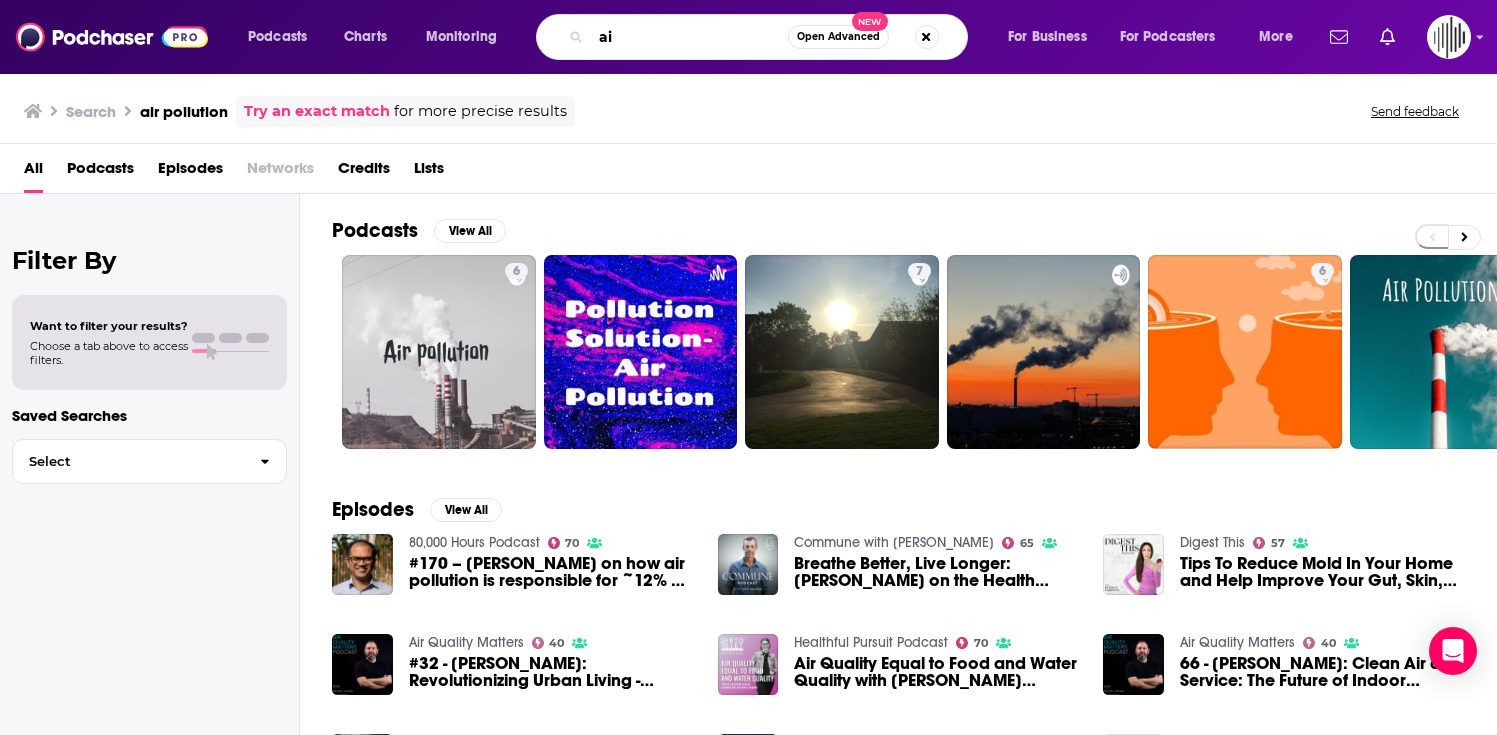 type on "a" 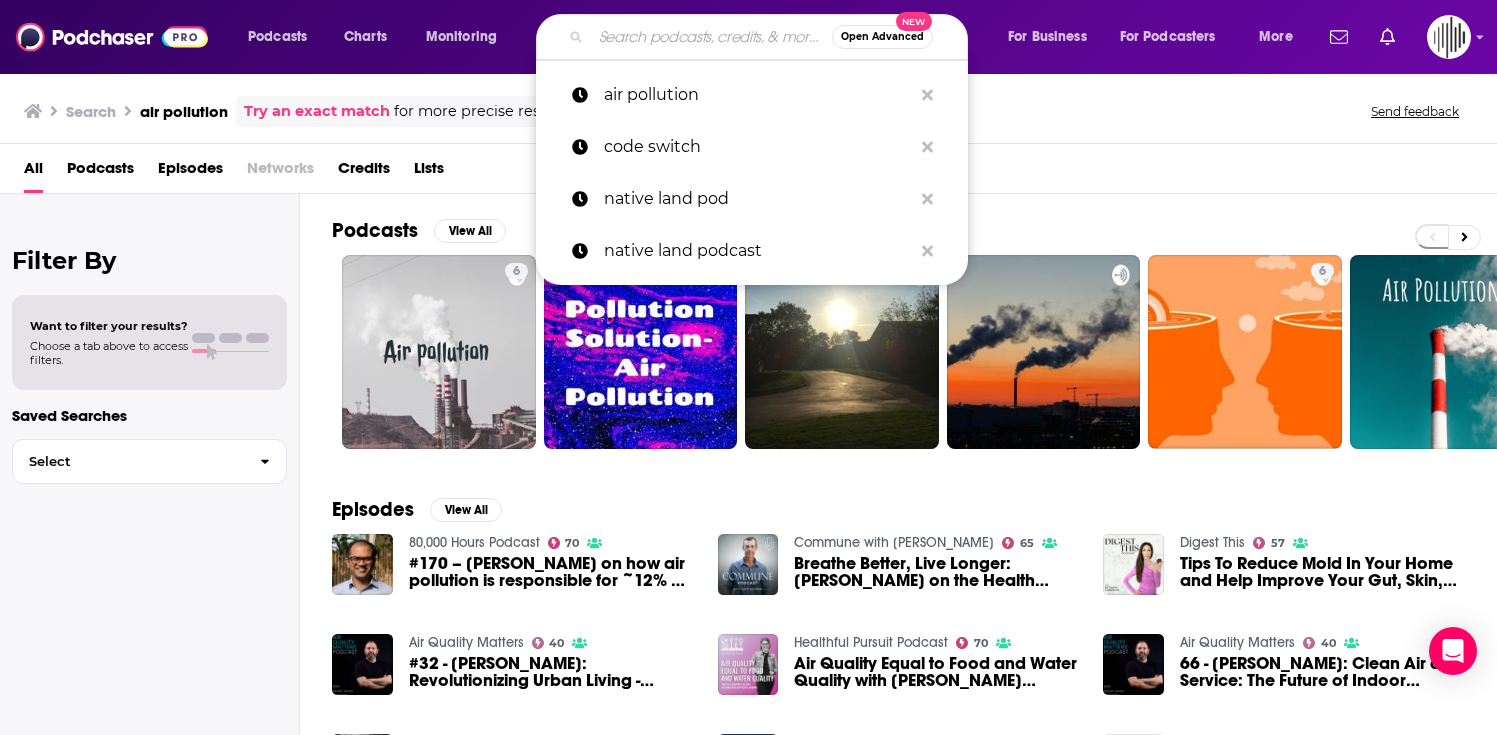type on "p" 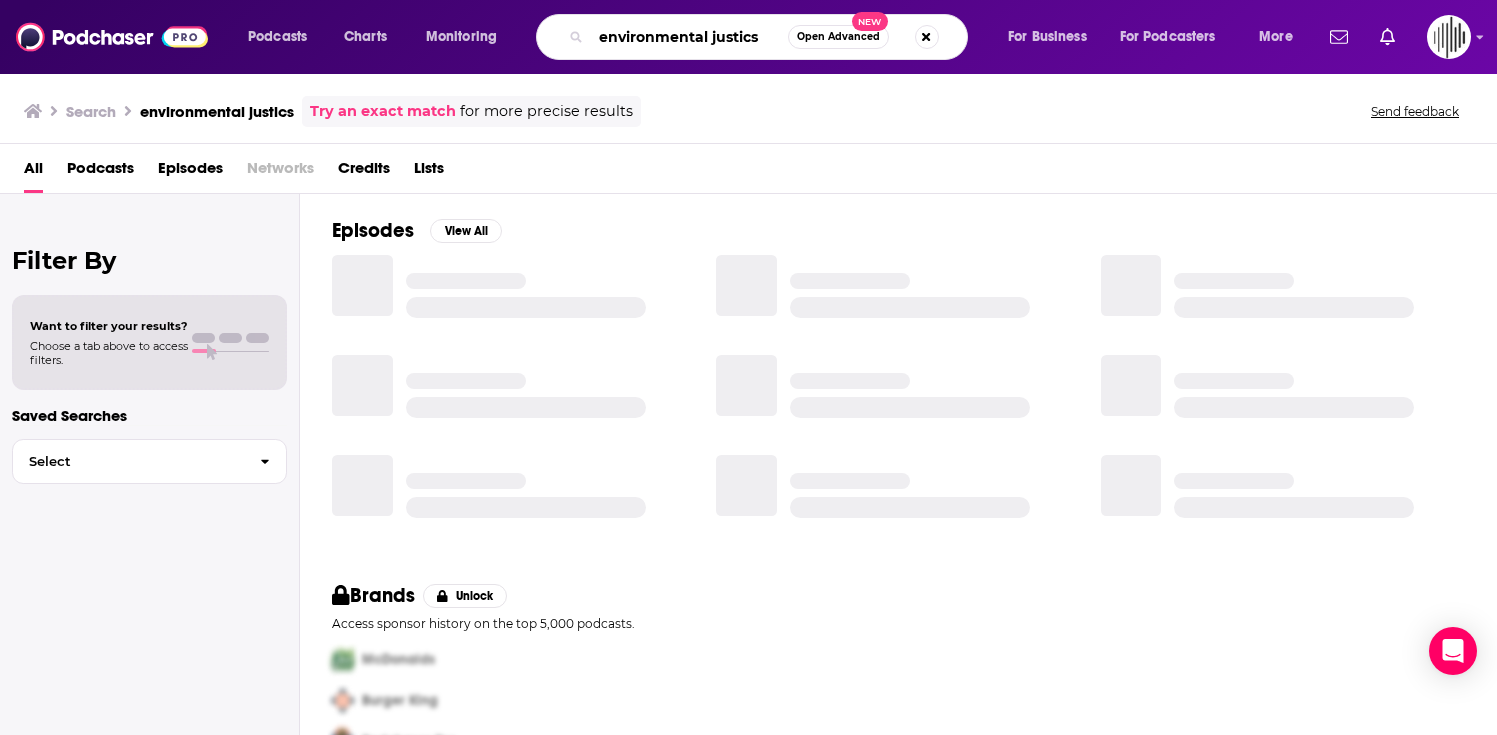 click on "environmental justics" at bounding box center [689, 37] 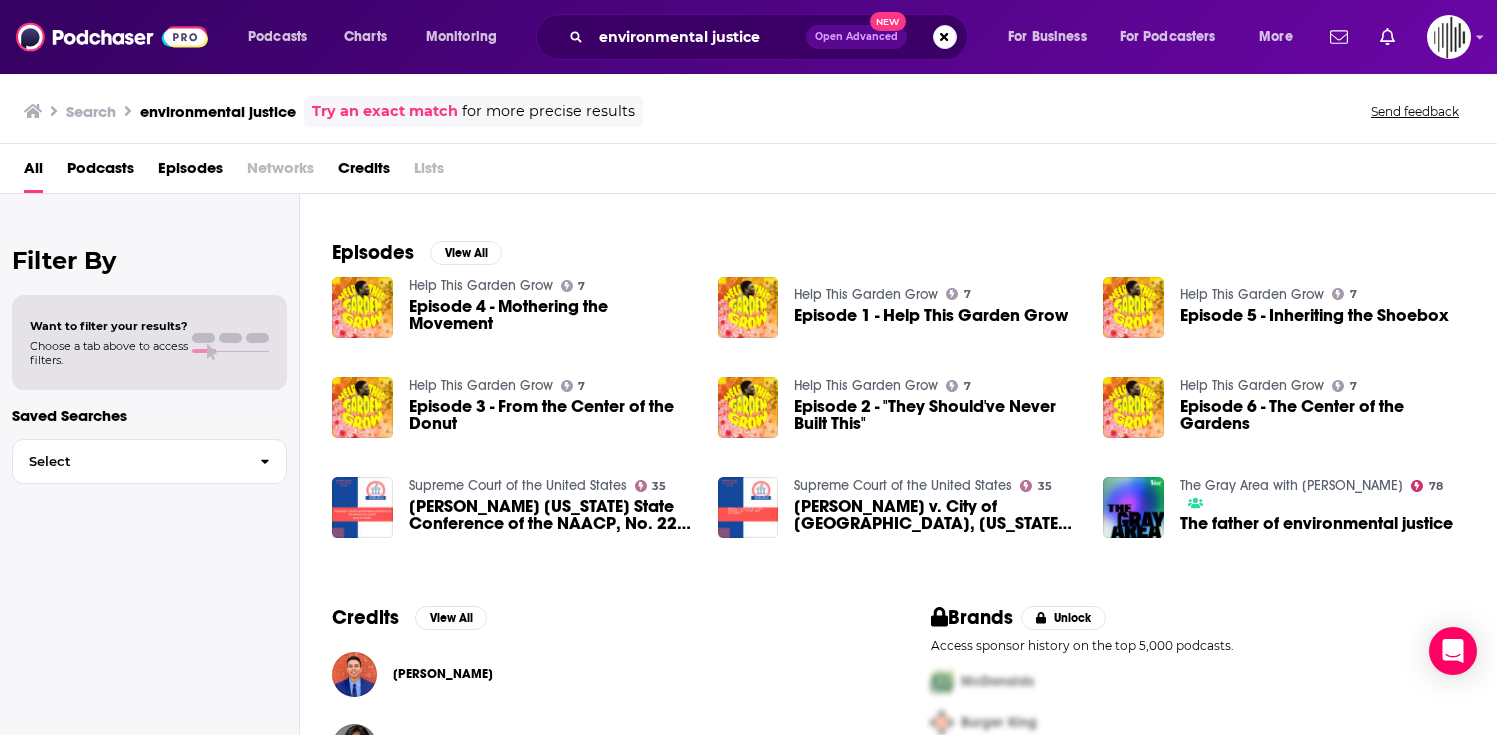 scroll, scrollTop: 0, scrollLeft: 0, axis: both 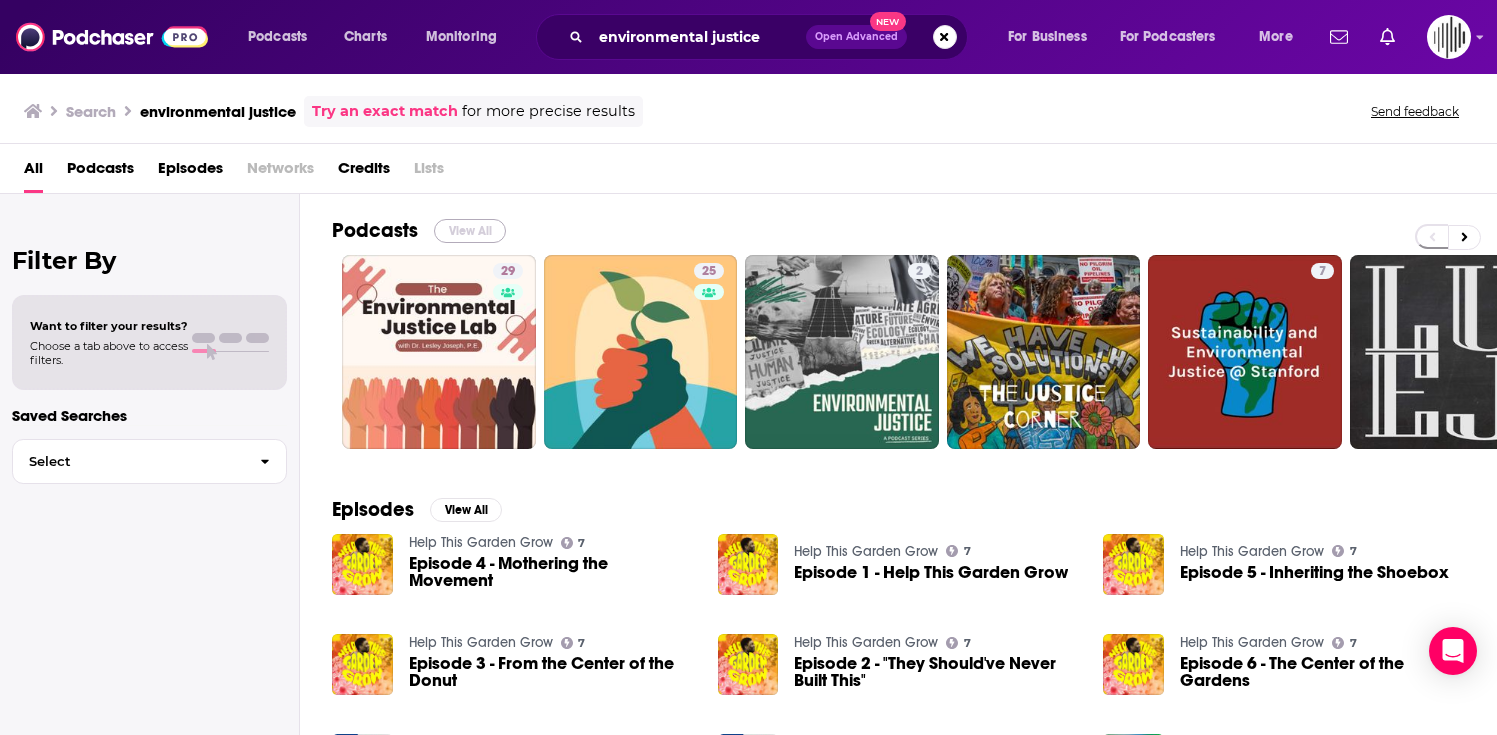 click on "View All" at bounding box center (470, 231) 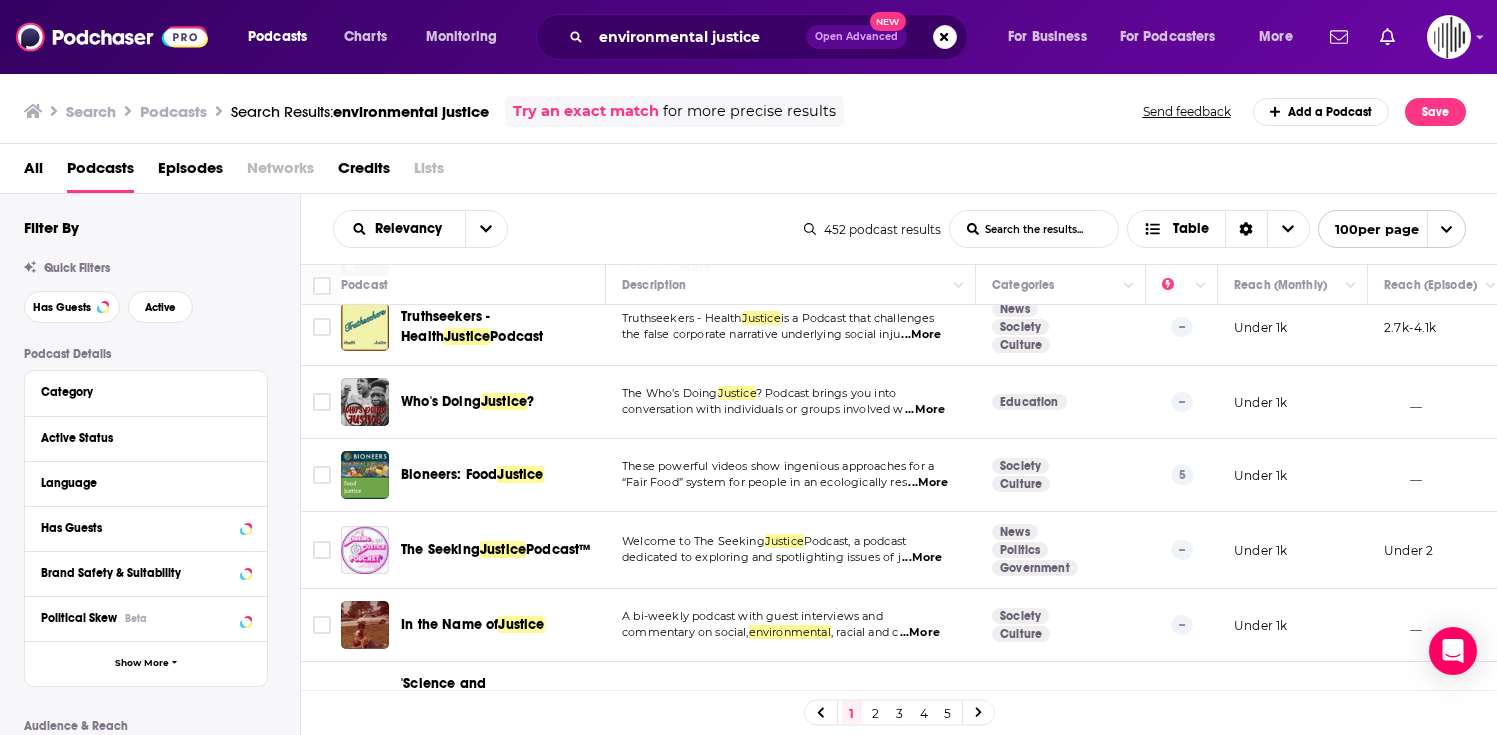 scroll, scrollTop: 3642, scrollLeft: 0, axis: vertical 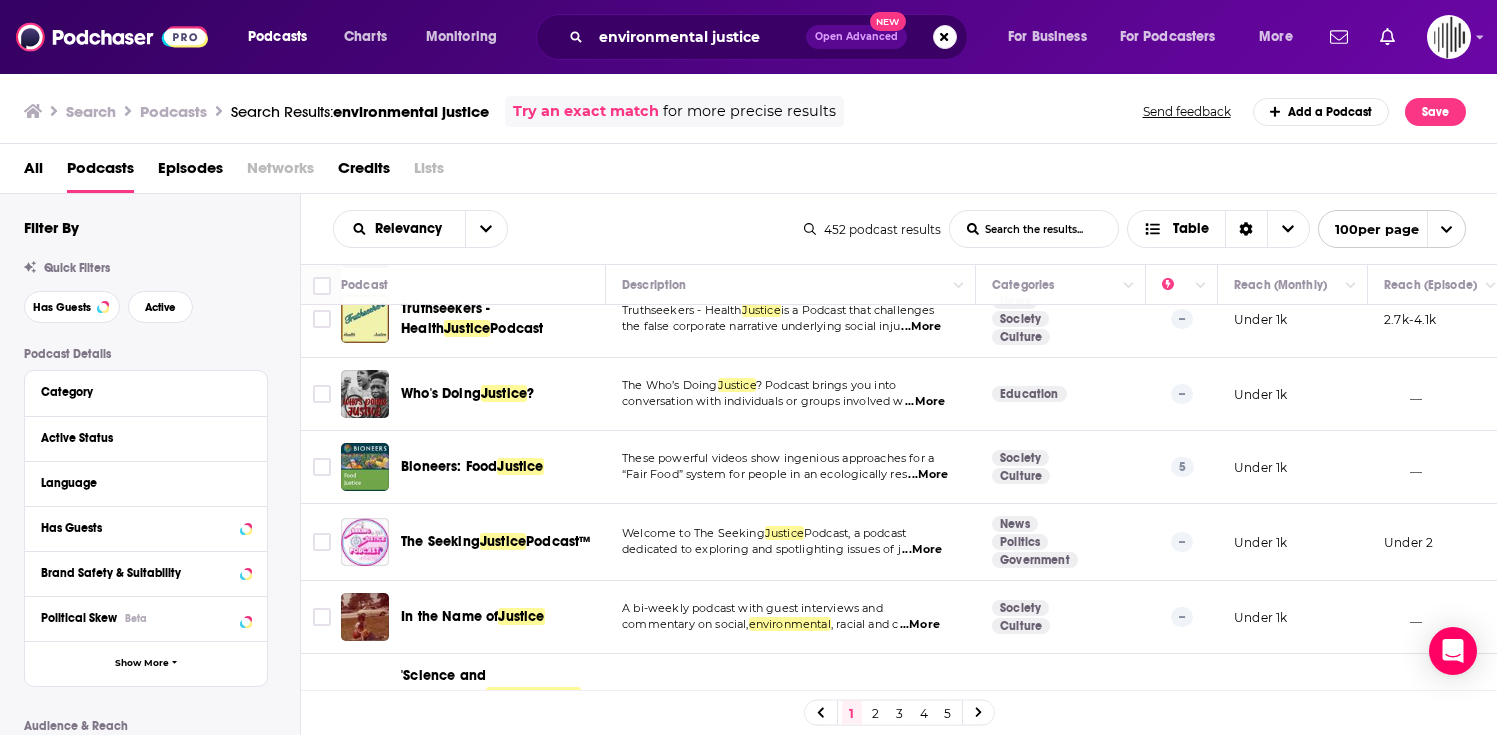 click on "Episodes" at bounding box center (190, 172) 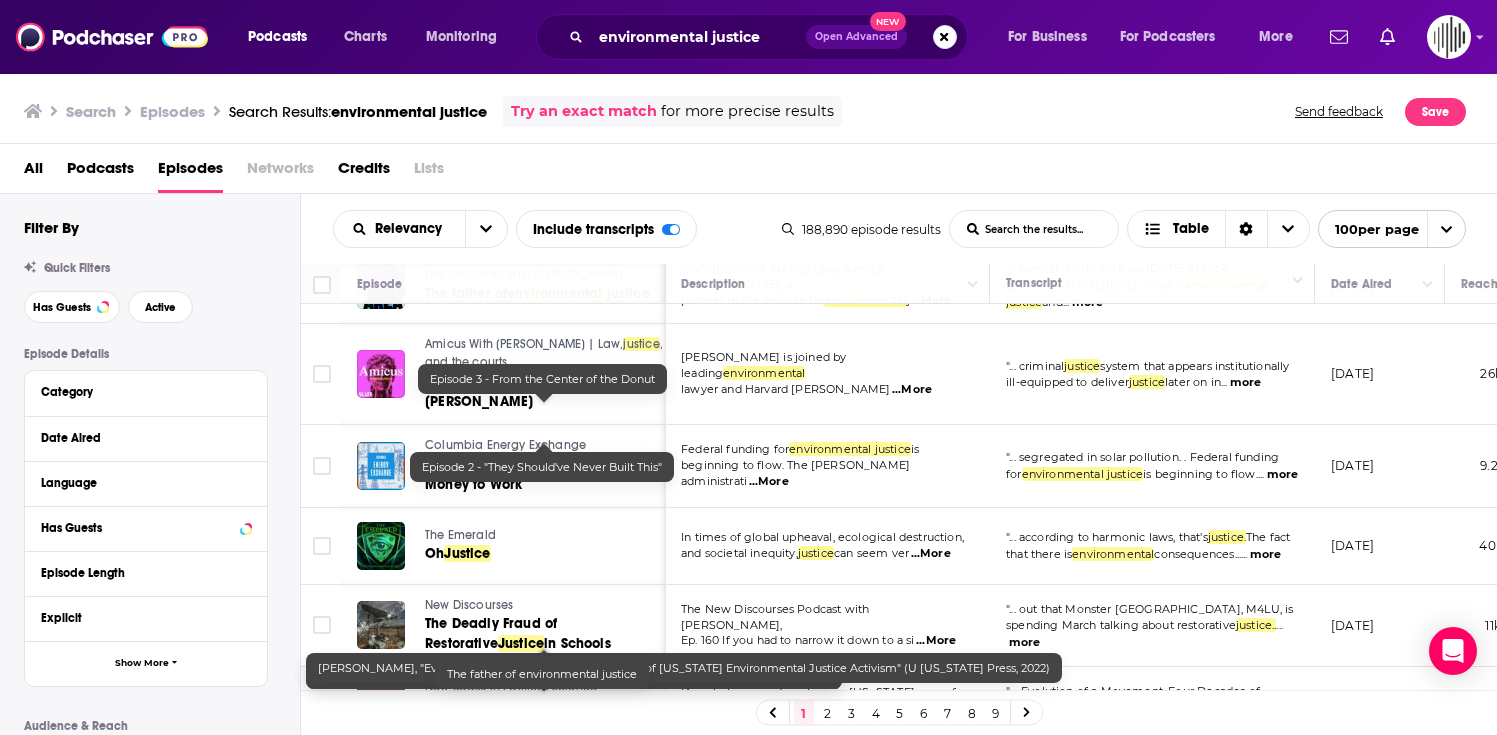 scroll, scrollTop: 0, scrollLeft: 1, axis: horizontal 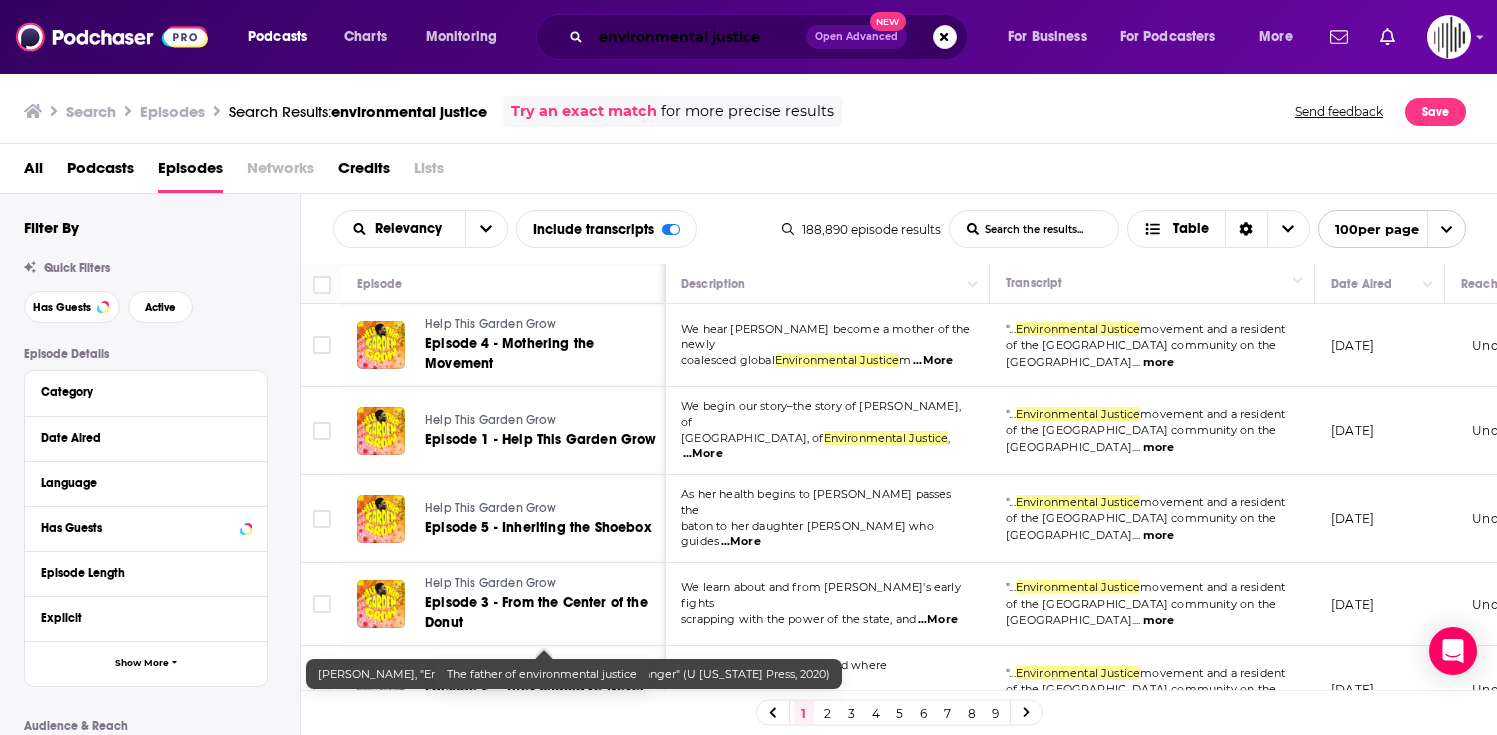 click on "environmental justice" at bounding box center [698, 37] 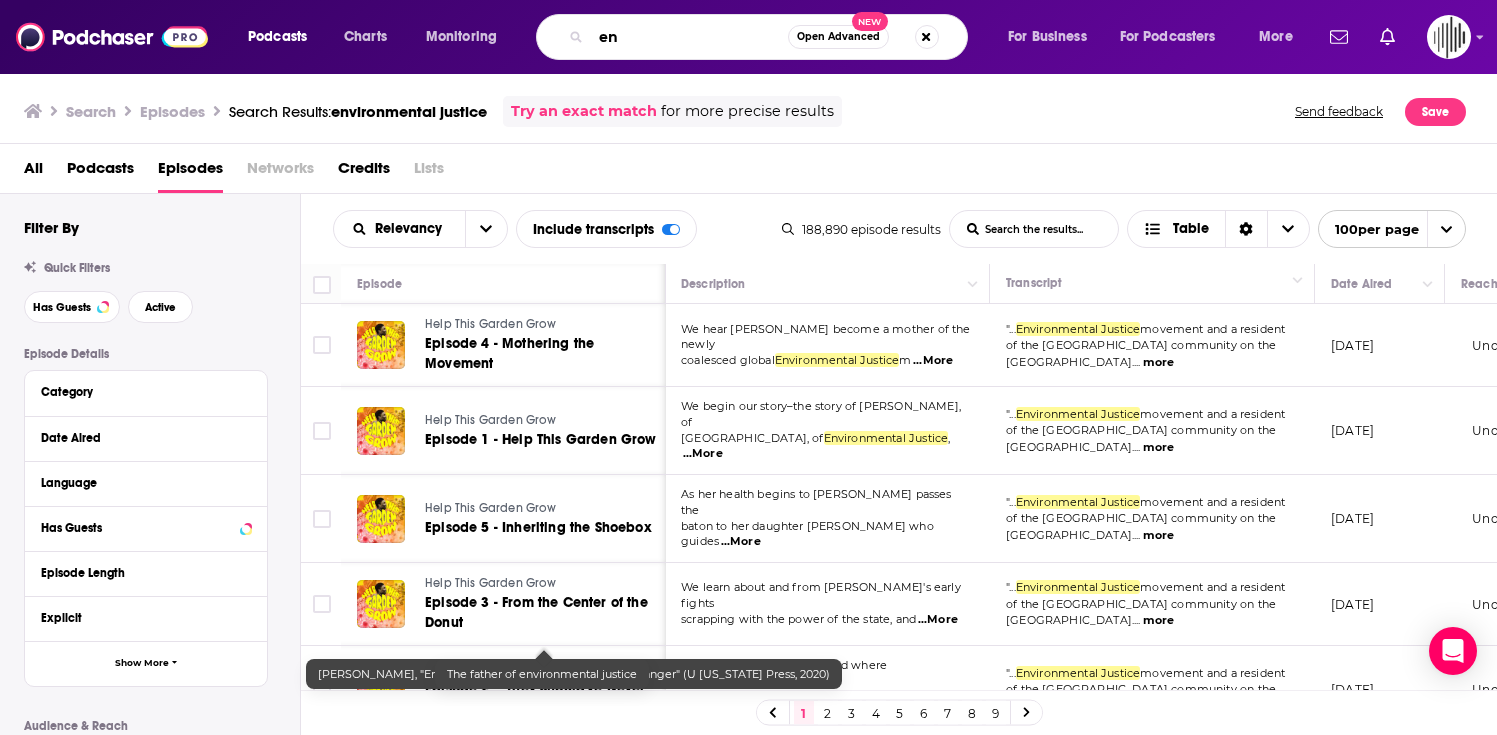 type on "e" 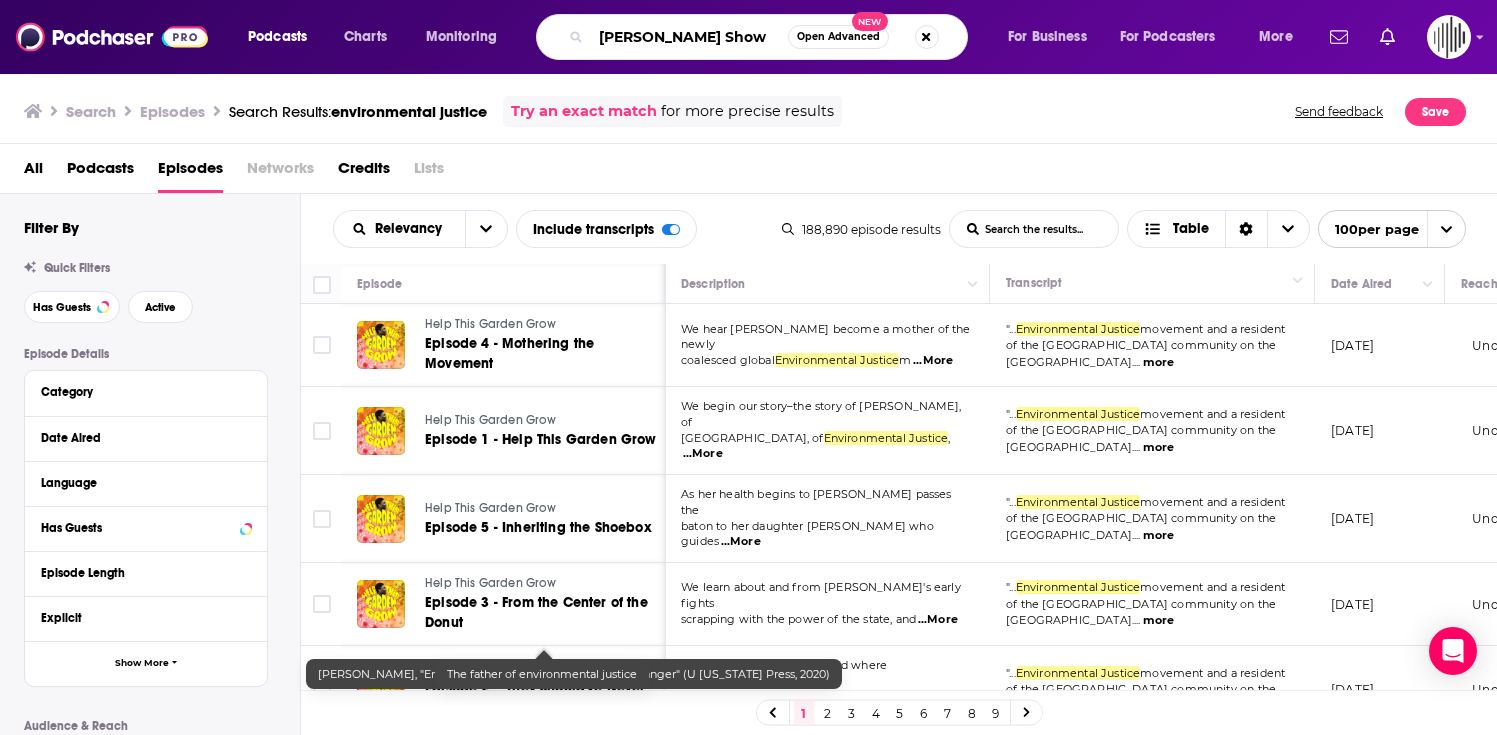 type on "Joy Reid Show" 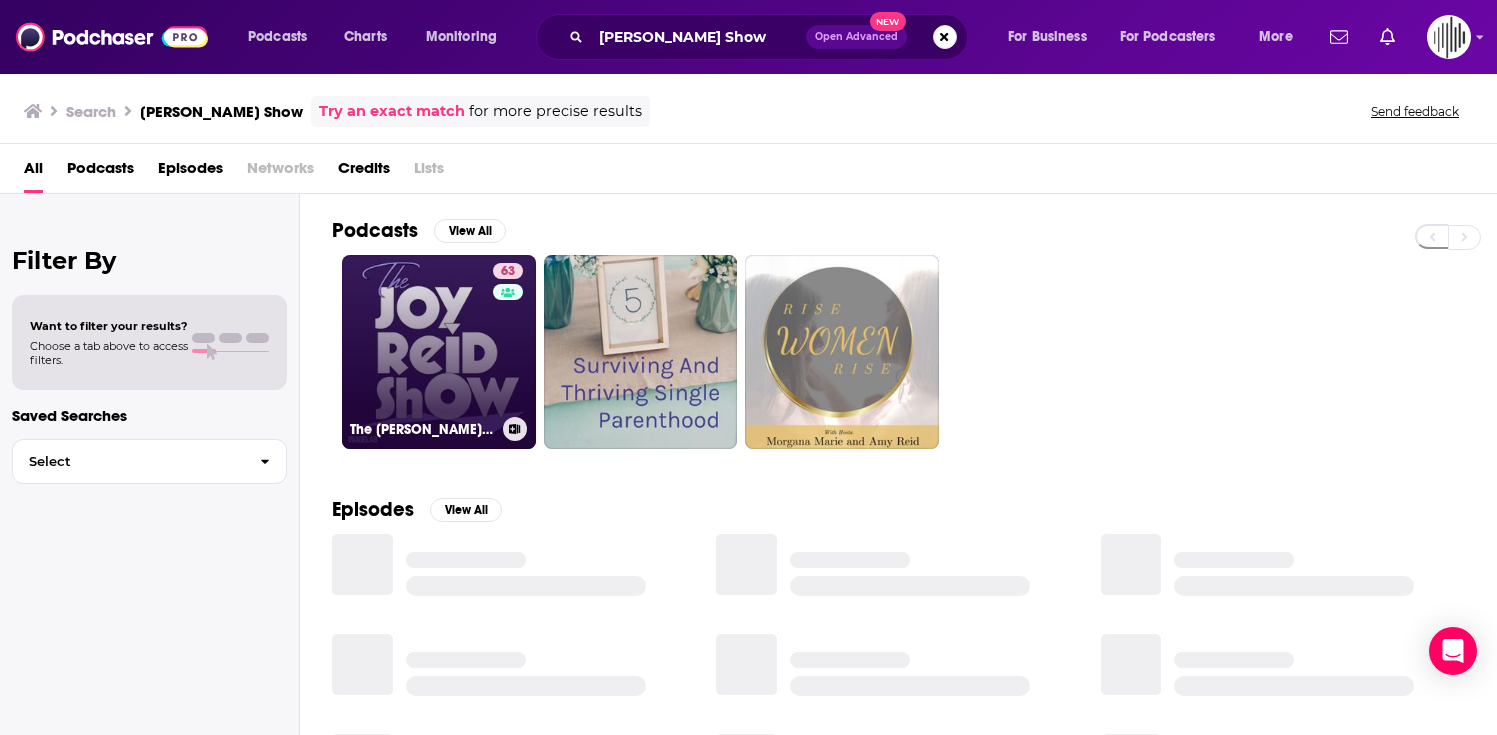 click on "63 The Joy Reid Show" at bounding box center [439, 352] 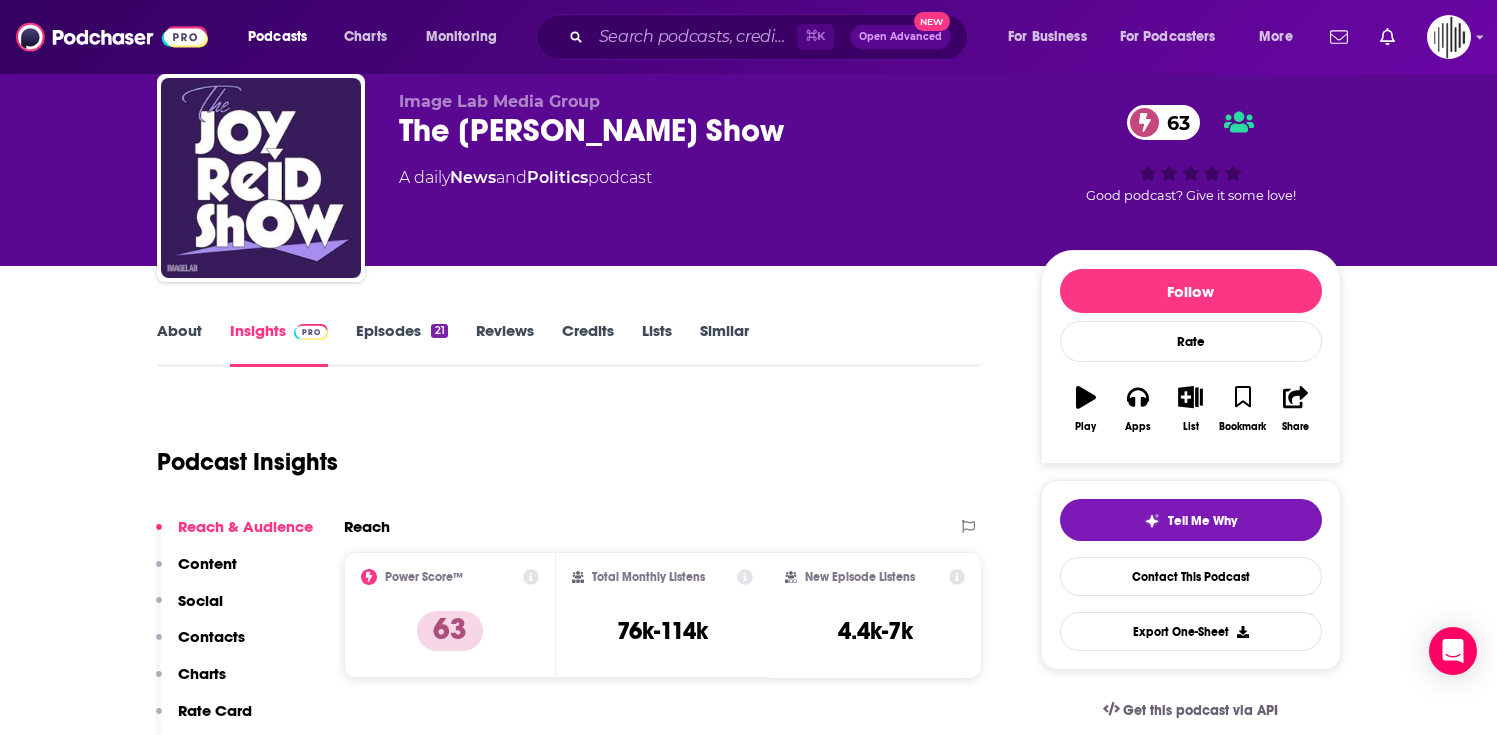 scroll, scrollTop: 206, scrollLeft: 0, axis: vertical 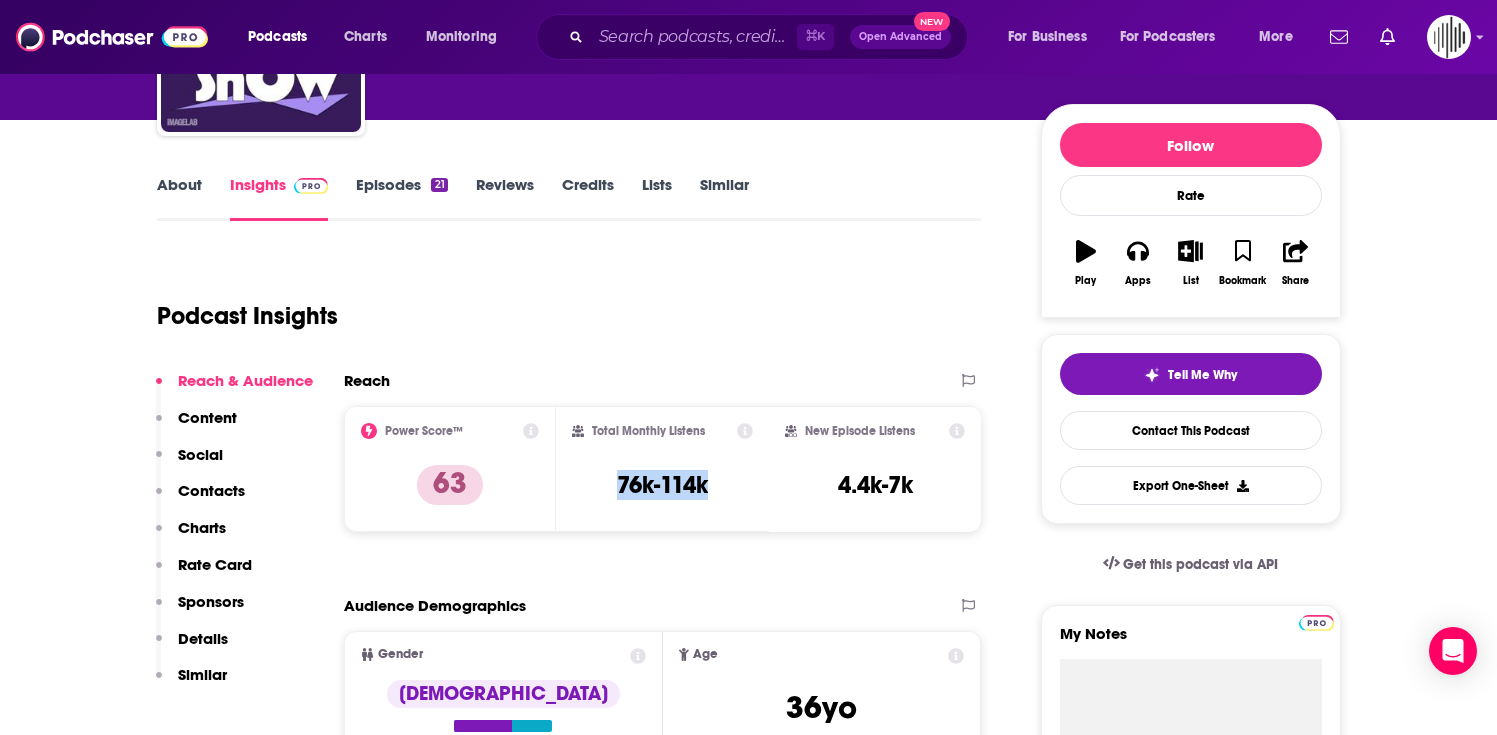 drag, startPoint x: 717, startPoint y: 482, endPoint x: 598, endPoint y: 482, distance: 119 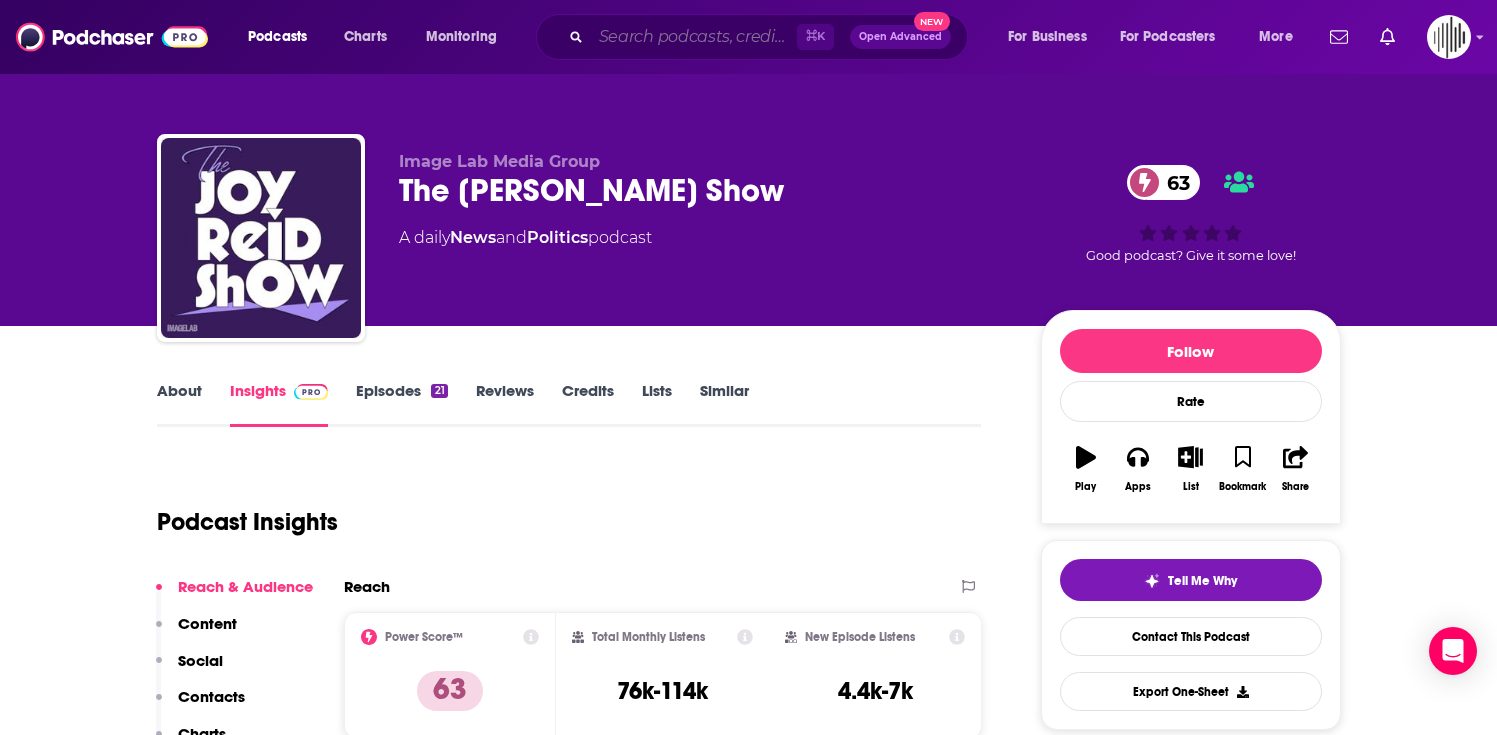 click at bounding box center [694, 37] 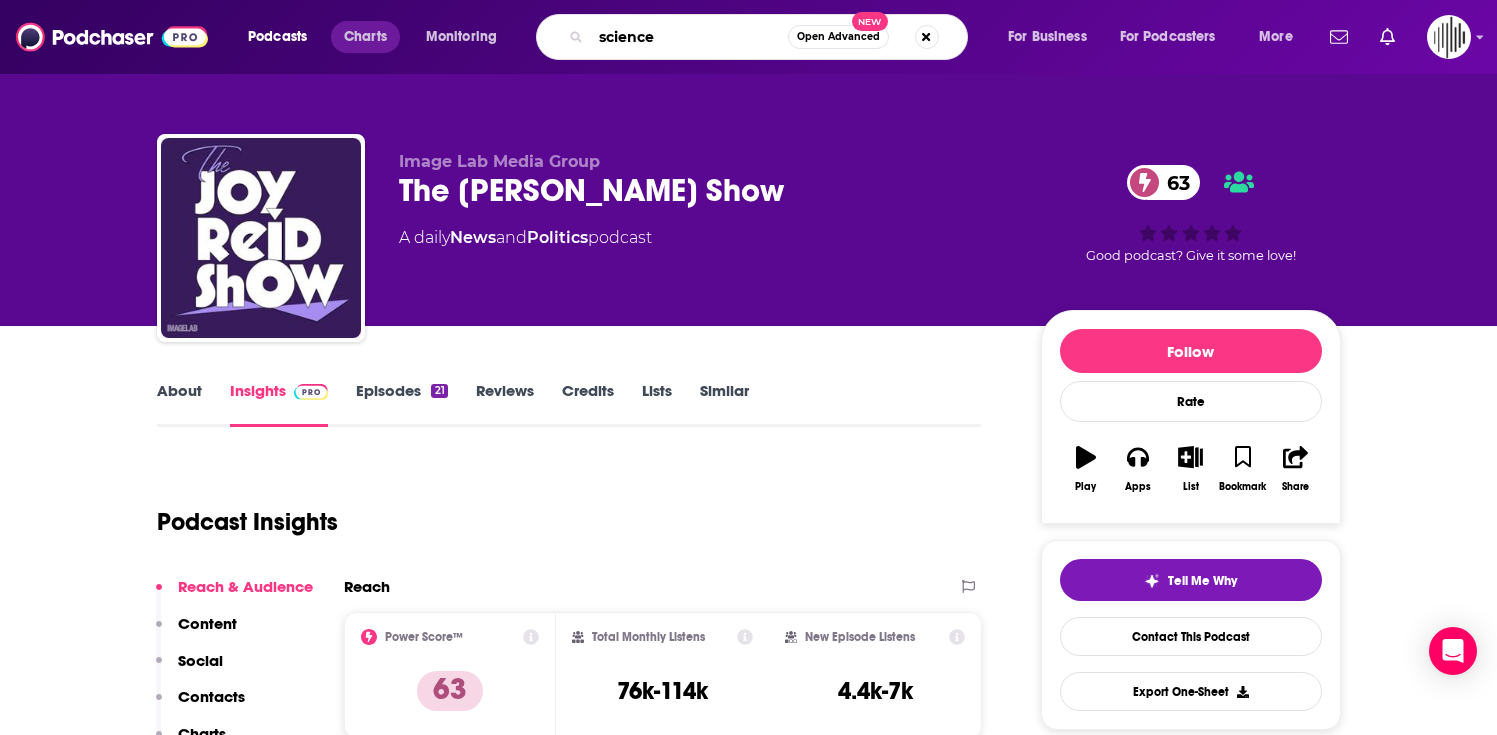 type on "science" 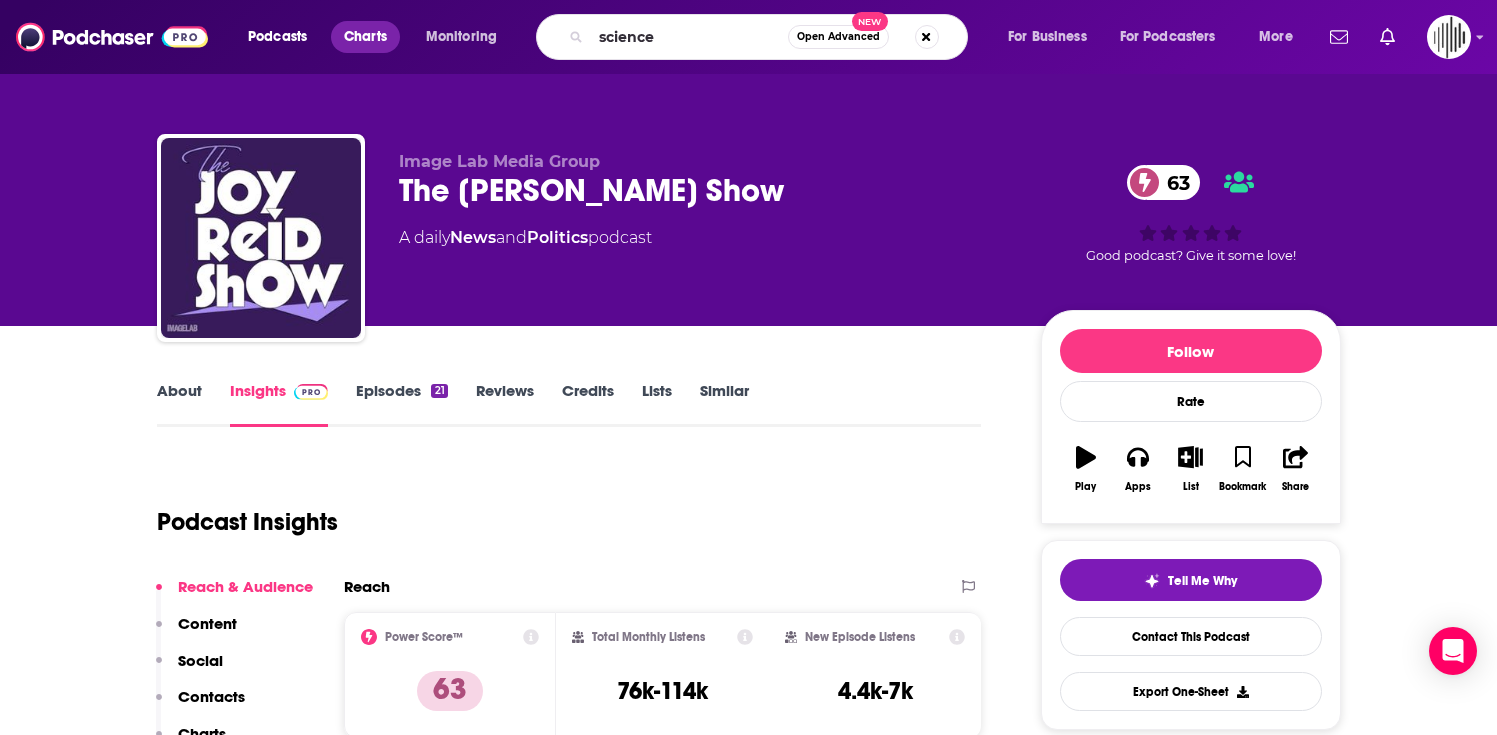 click on "Charts" at bounding box center (365, 37) 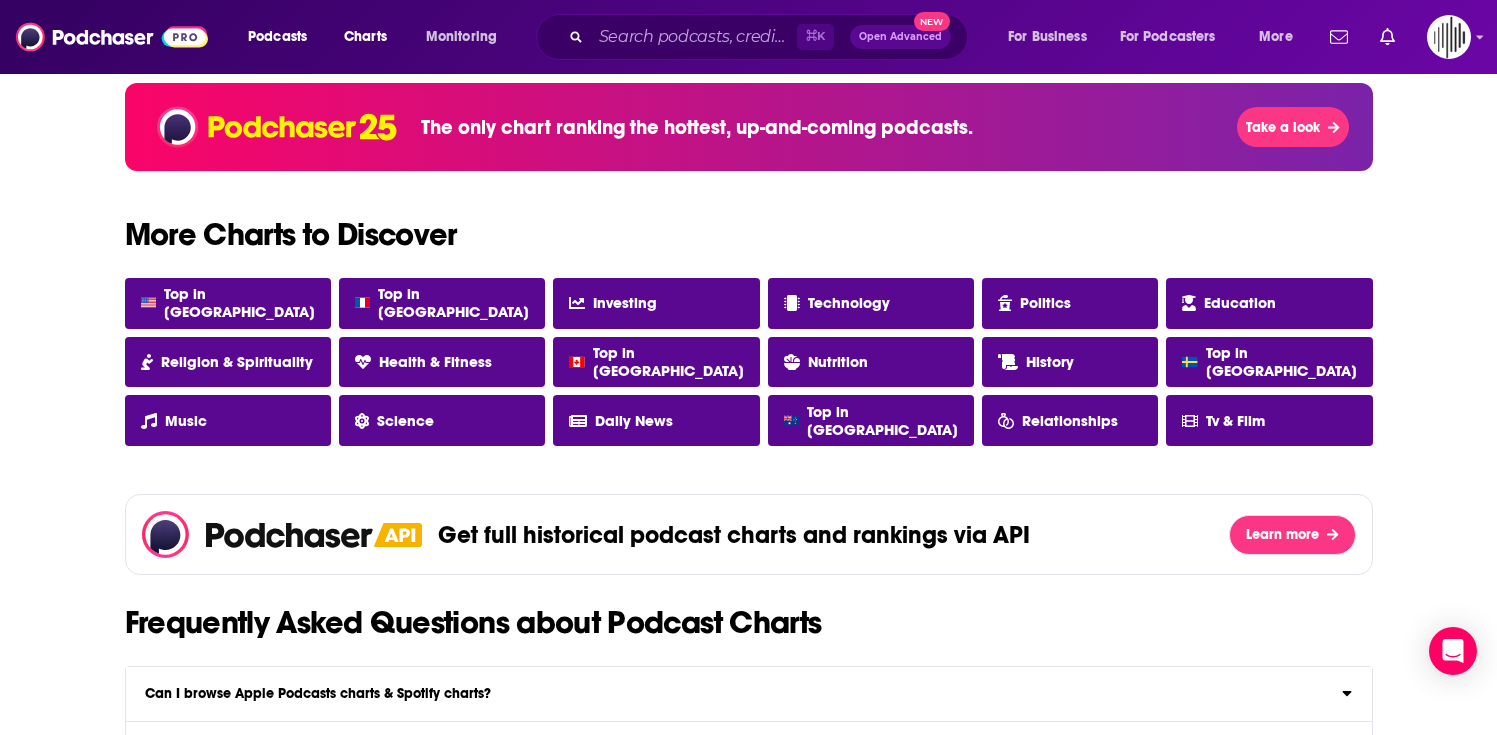 scroll, scrollTop: 1403, scrollLeft: 0, axis: vertical 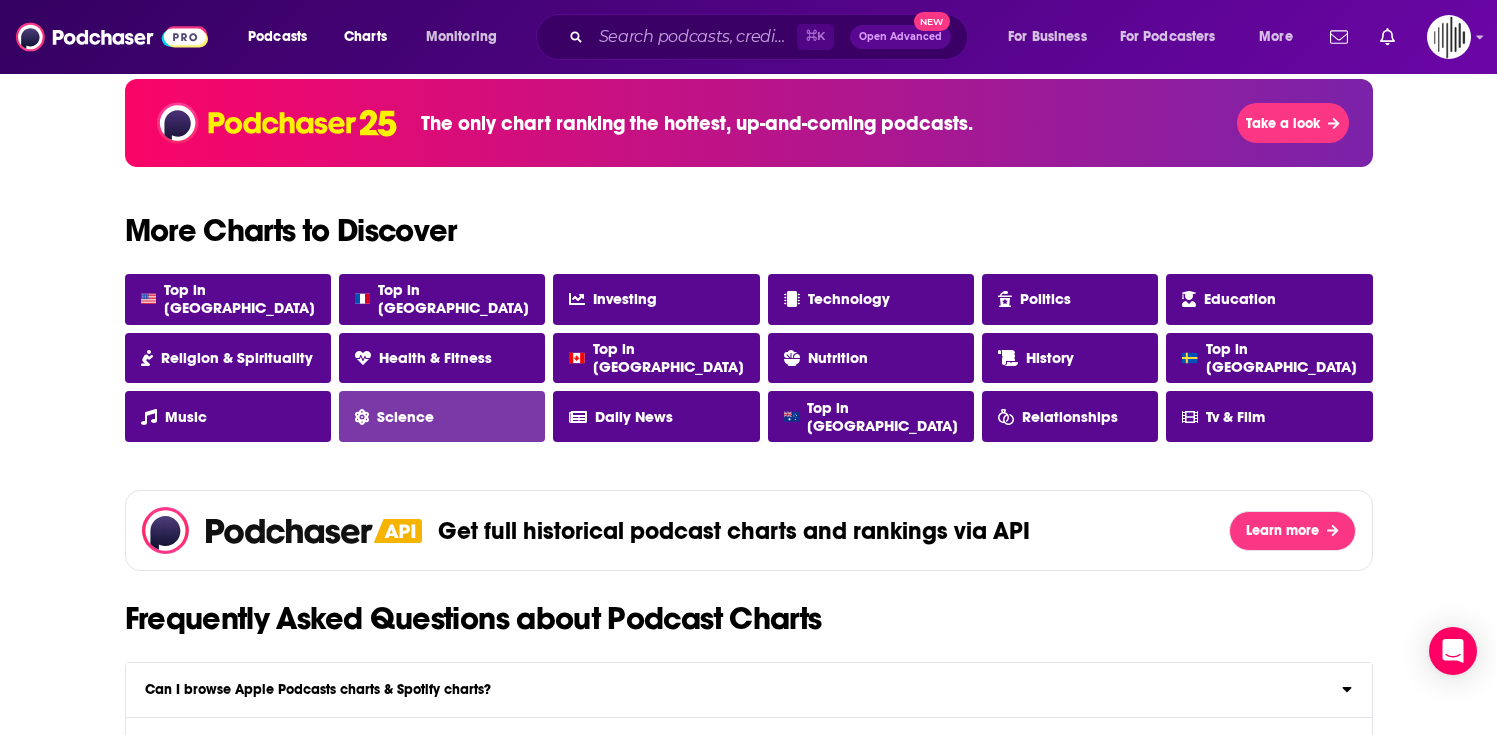 click on "Science" at bounding box center (405, 417) 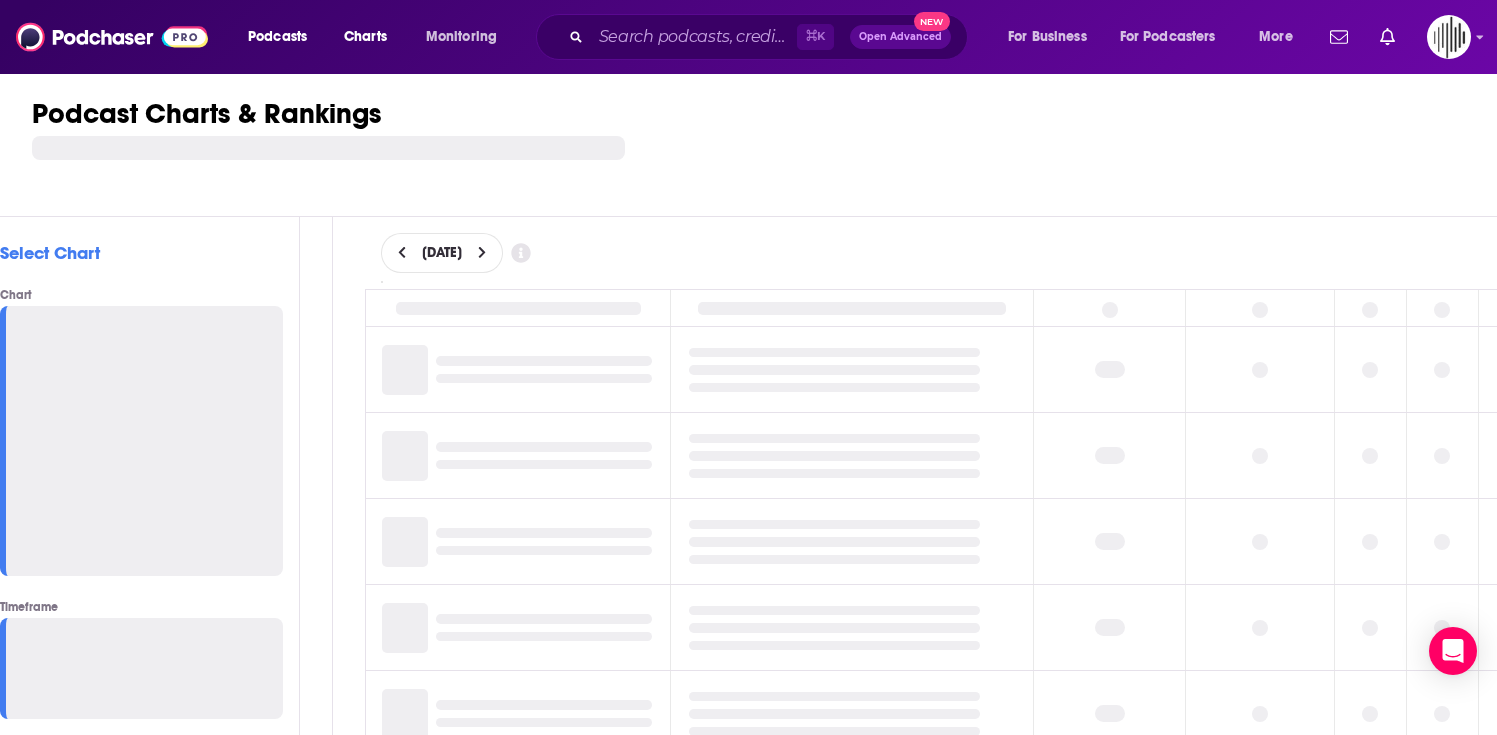 scroll, scrollTop: 0, scrollLeft: 0, axis: both 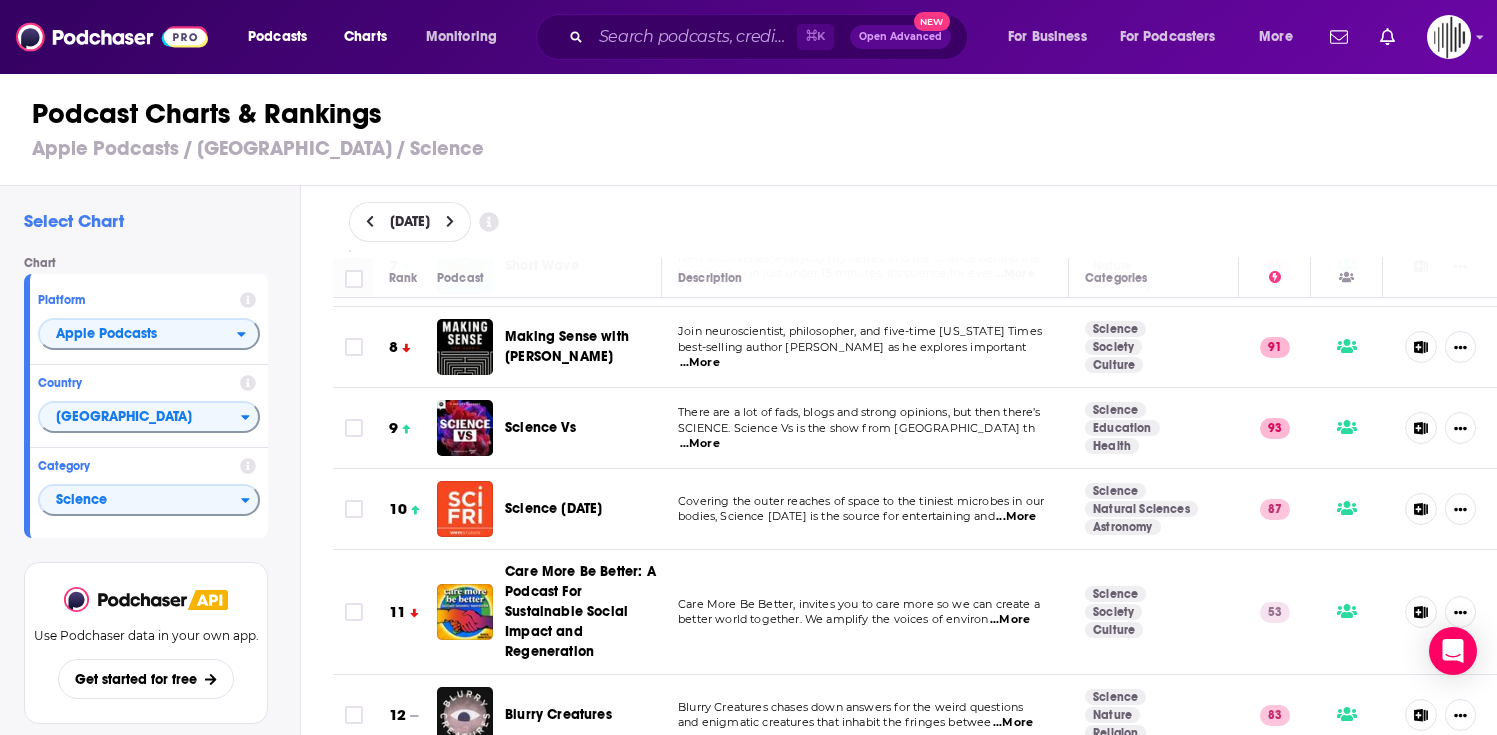 click on "There are a lot of fads, blogs and strong opinions, but then there’s" at bounding box center (859, 412) 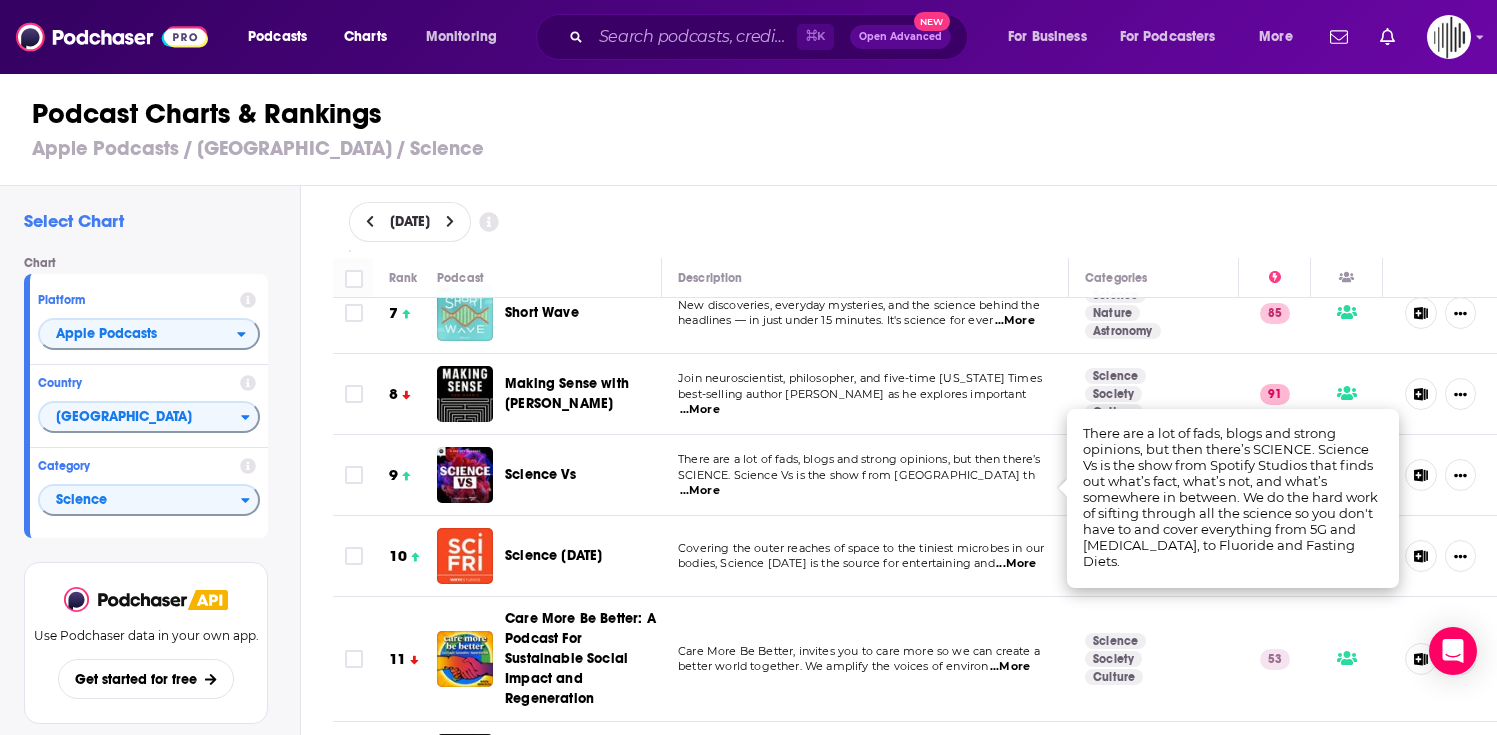 scroll, scrollTop: 503, scrollLeft: 0, axis: vertical 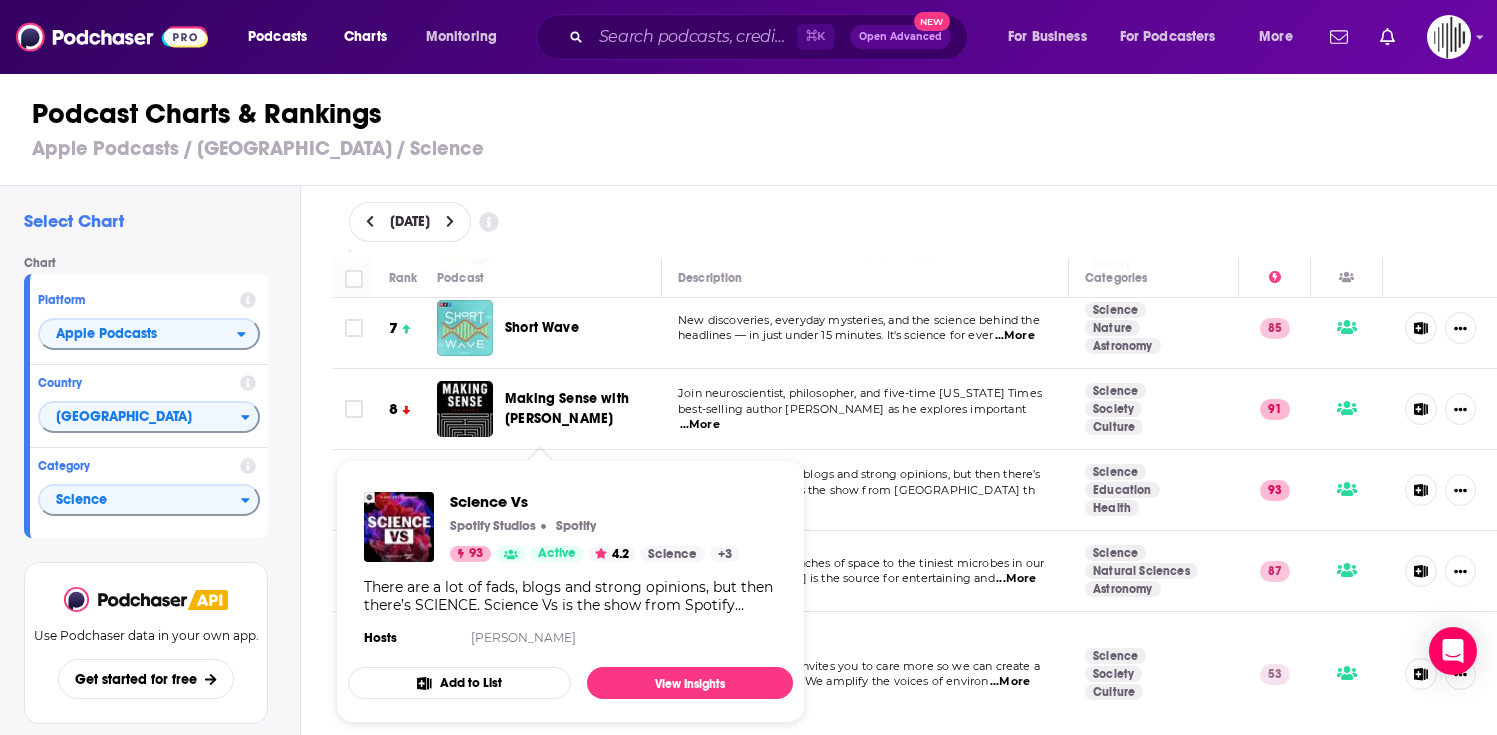 click on "Science Vs Spotify Studios Spotify 93 Active 4.2 Science + 3 There are a lot of fads, blogs and strong opinions, but then there’s SCIENCE. Science Vs is the show from Spotify Studios that finds out what’s fact, what’s not, and what’s somewhere in between. We do the hard work of sifting through all the science so you don't have to and cover everything from 5G and ADHD, to Fluoride and Fasting Diets. Hosts   Wendy Zukerman" at bounding box center (570, 571) 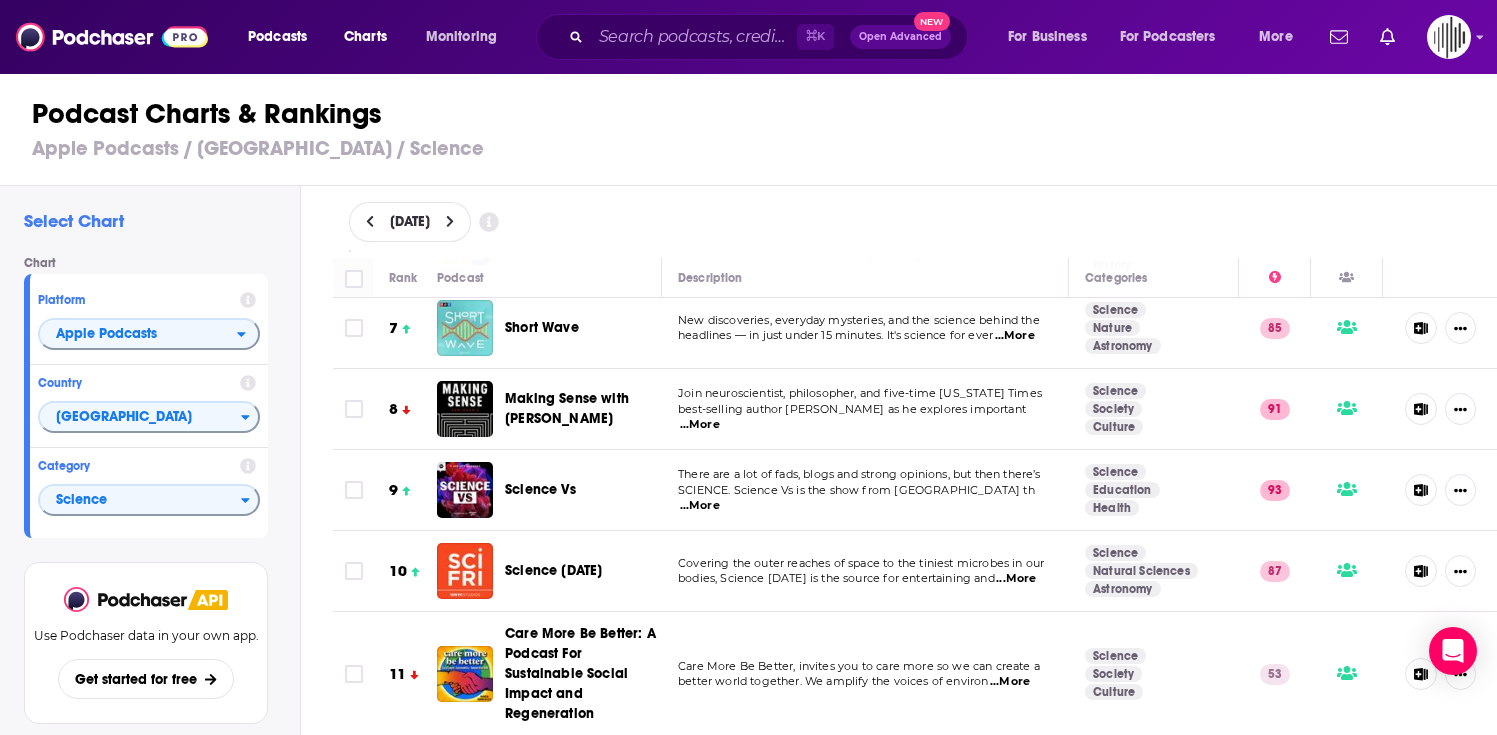 click on "...More" at bounding box center (700, 506) 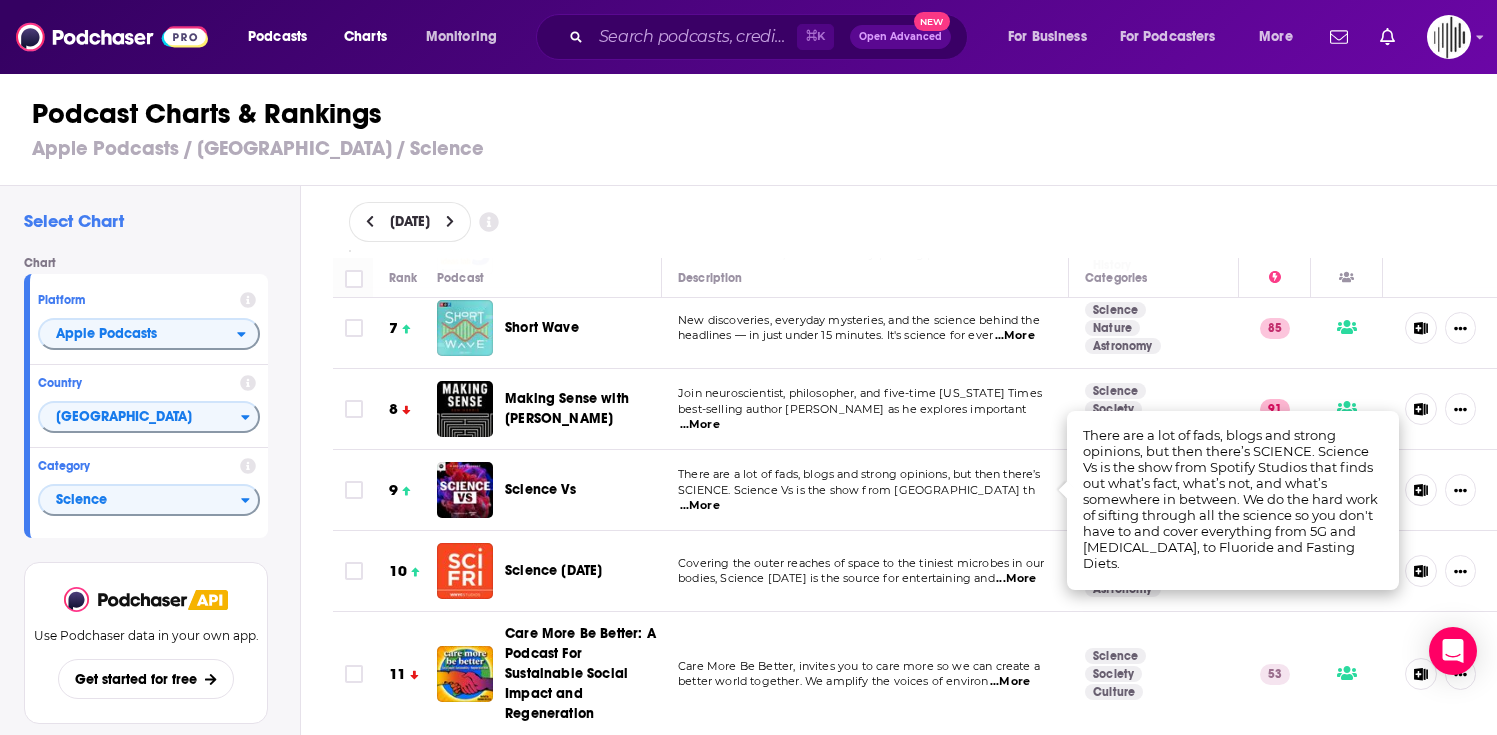 click on "...More" at bounding box center (700, 506) 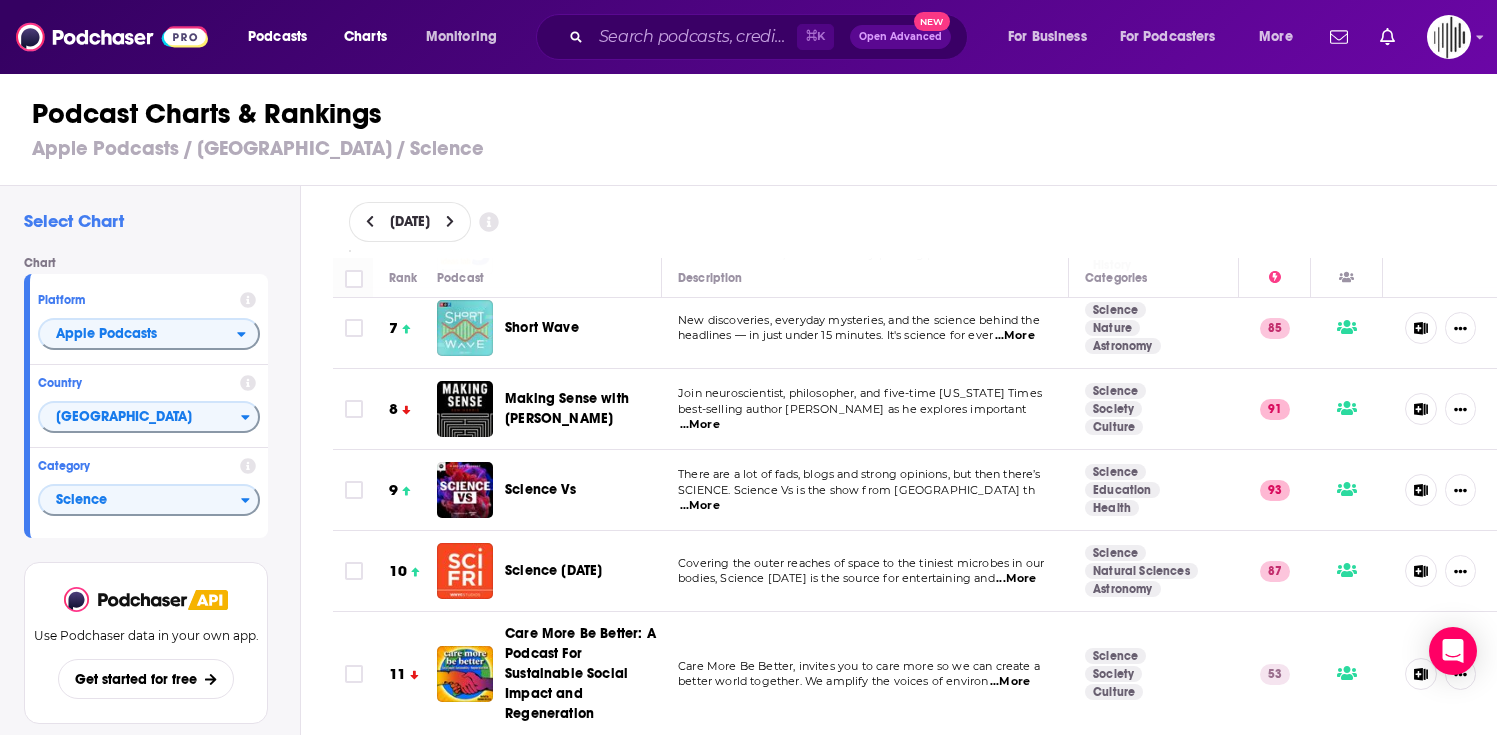 click on "...More" at bounding box center [700, 506] 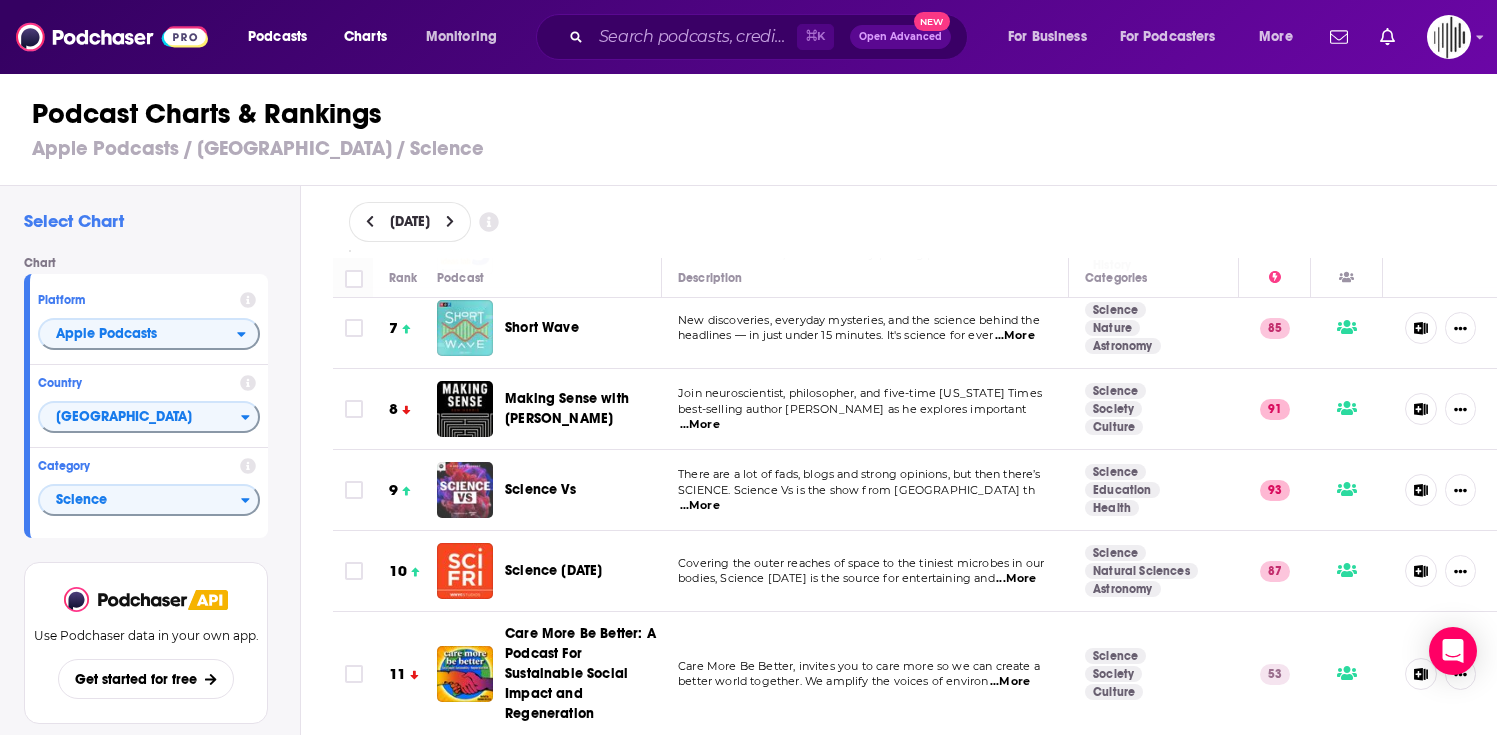 click on "Podcasts Charts Monitoring ⌘  K Open Advanced New For Business For Podcasters More Podcasts Charts Monitoring For Business For Podcasters More Podcast Charts & Rankings Apple Podcasts / United States / Science Select Chart Chart Platform Apple Podcasts Country United States Category Science View chart Use Podchaser data in your own app. Get started for free   Change Chart July 11, 2025 Rank Podcast Description Categories 1 Hidden Brain Why do I feel stuck? How can I become more creative? What can I do to improve my relationships? If you’ve ever asked yo  ...More Science Social Sciences Arts 96 2 Something You Should Know Sometimes all it takes is one little fact or one little piece of wisdom to change your life forever. That's the purpose a  ...More Science Social Sciences Education 89 3 Ologies with Alie Ward Volcanoes. Trees. Drunk butterflies. Mars missions. Slug sex. Death. Beauty standards. Anxiety busters. Beer science.   ...More Science Comedy Society 90 4 Radiolab  ...More Science Natural Sciences" at bounding box center (748, 367) 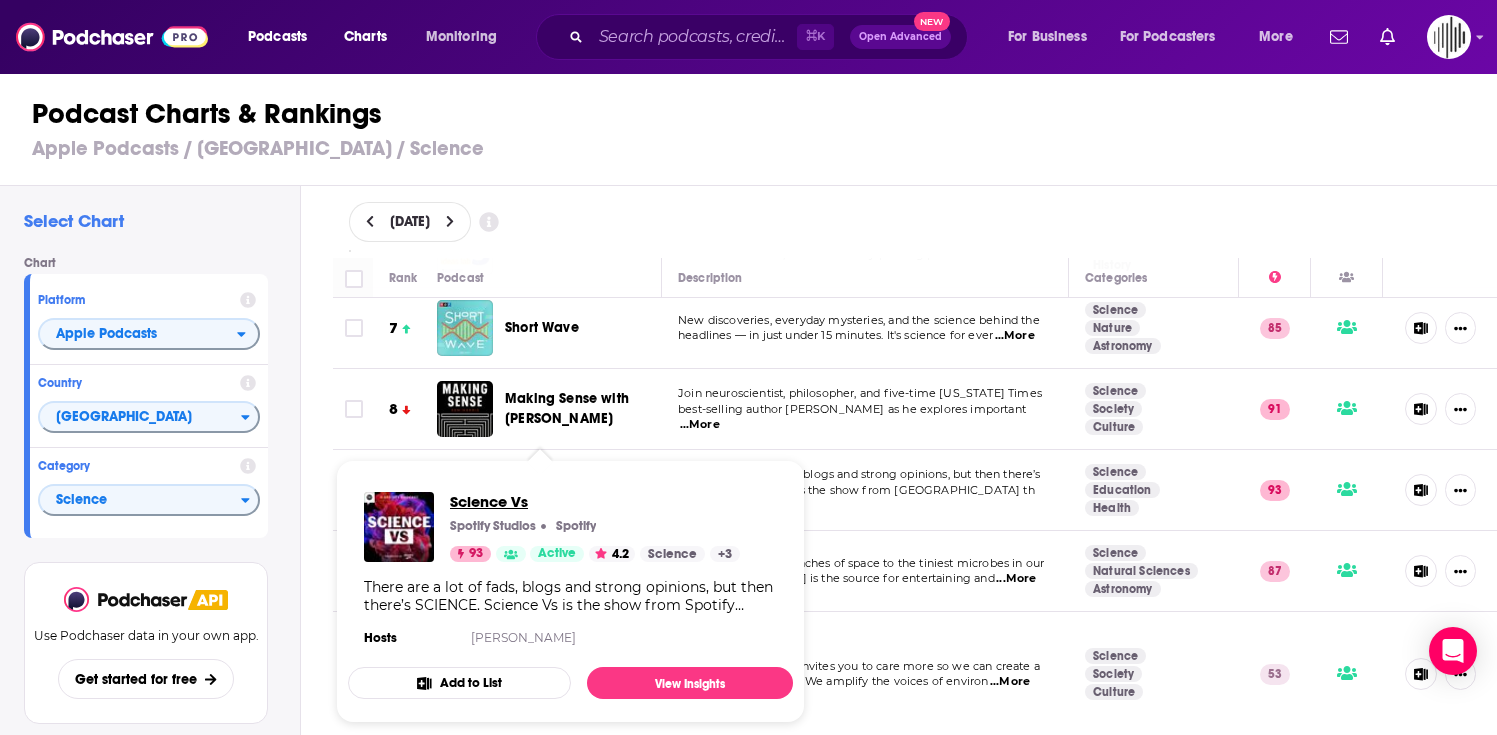 click on "Science Vs" at bounding box center [595, 501] 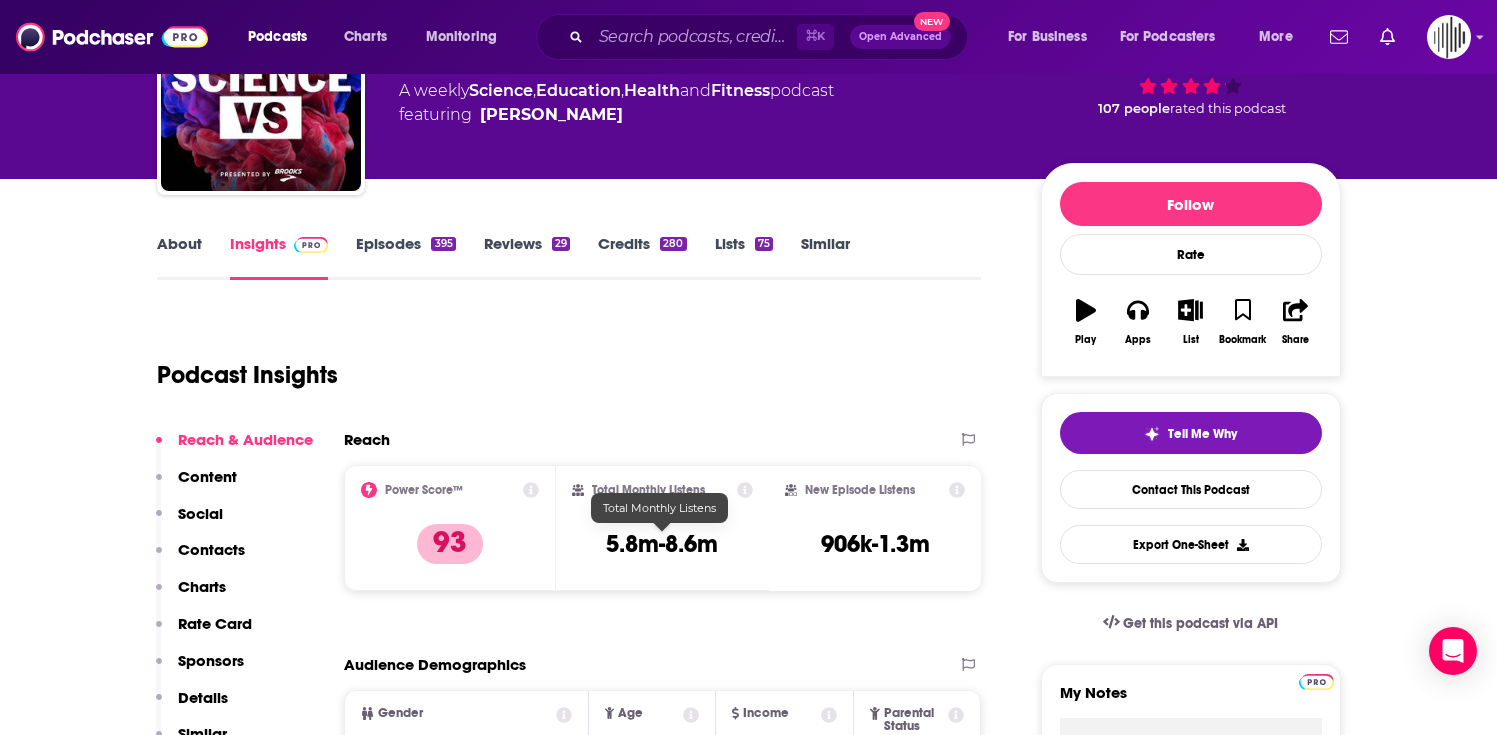 scroll, scrollTop: 154, scrollLeft: 0, axis: vertical 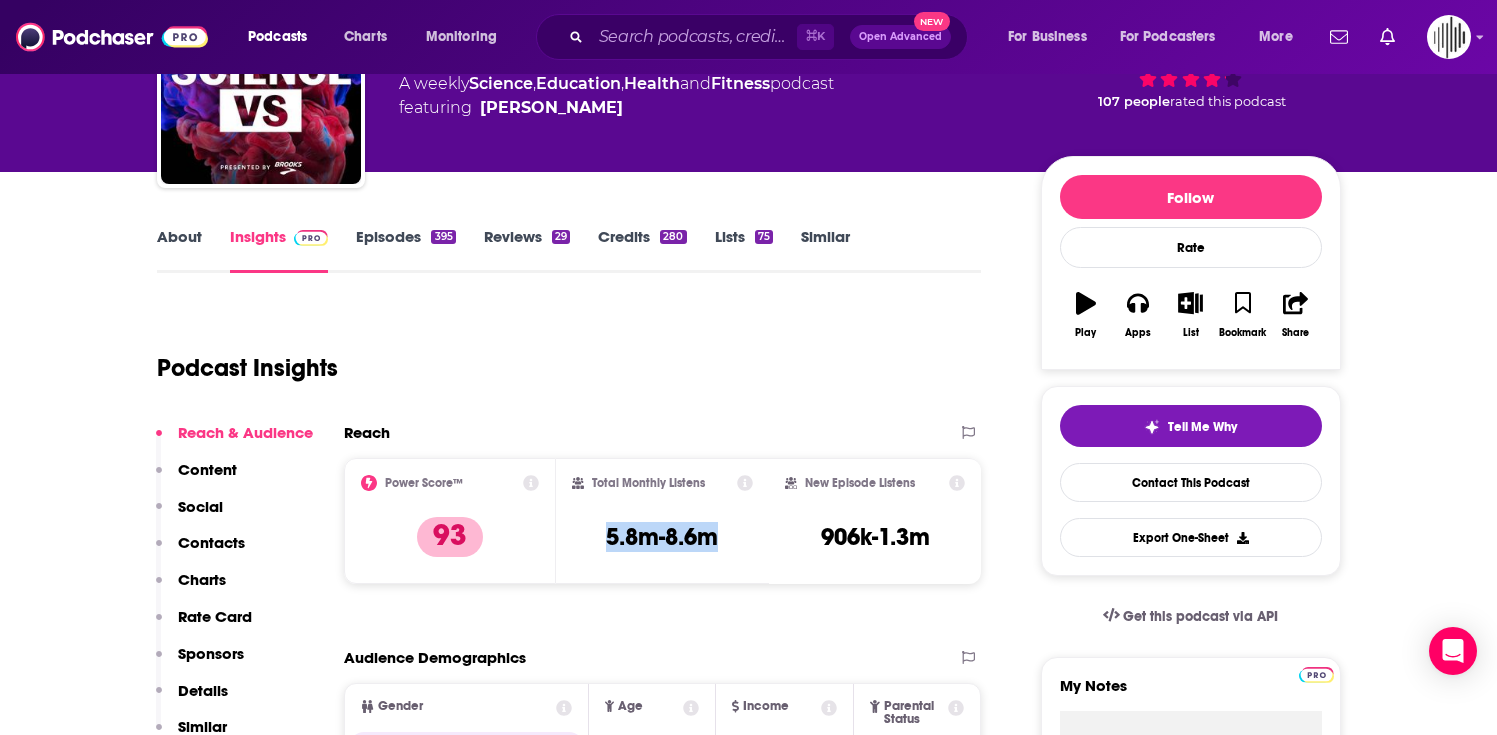 drag, startPoint x: 737, startPoint y: 533, endPoint x: 597, endPoint y: 529, distance: 140.05713 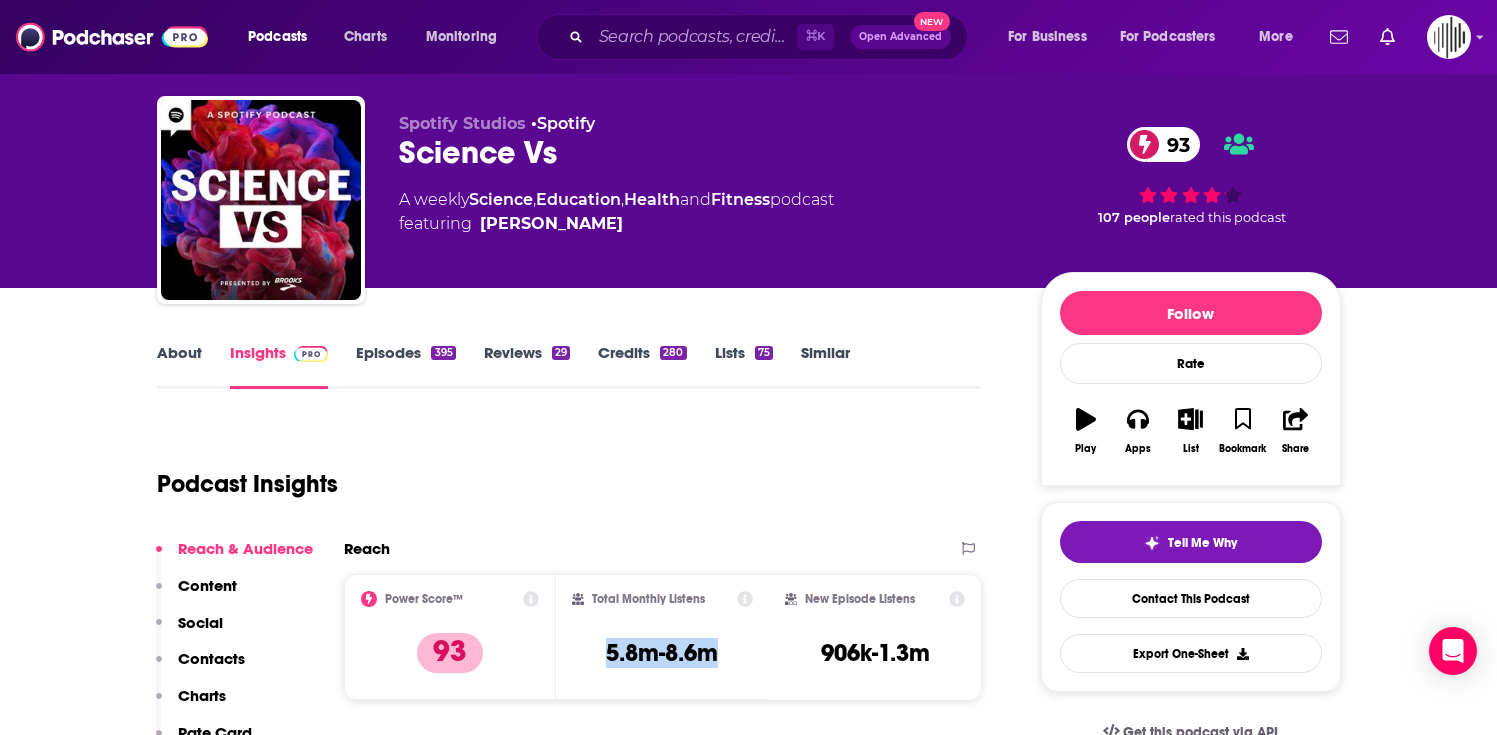 scroll, scrollTop: 0, scrollLeft: 0, axis: both 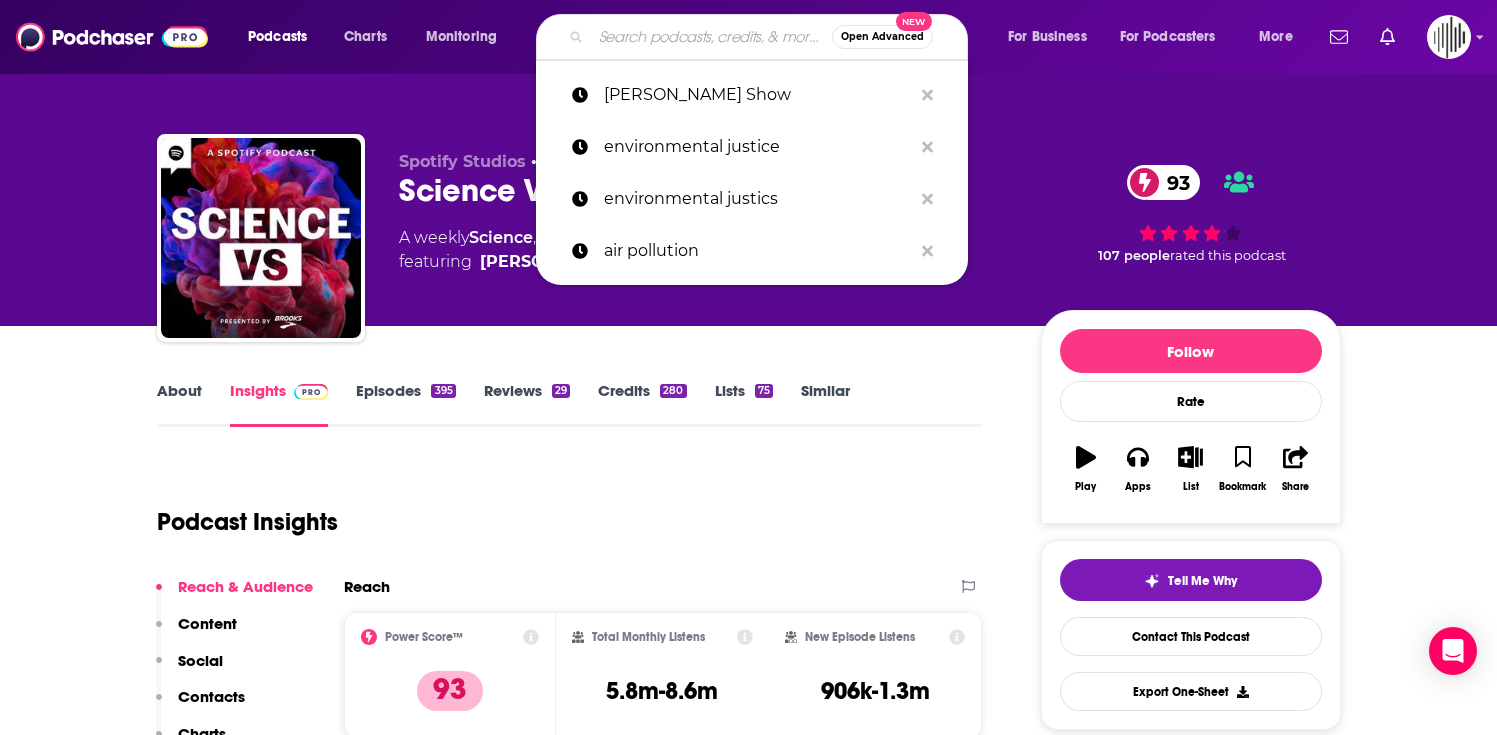 click at bounding box center [711, 37] 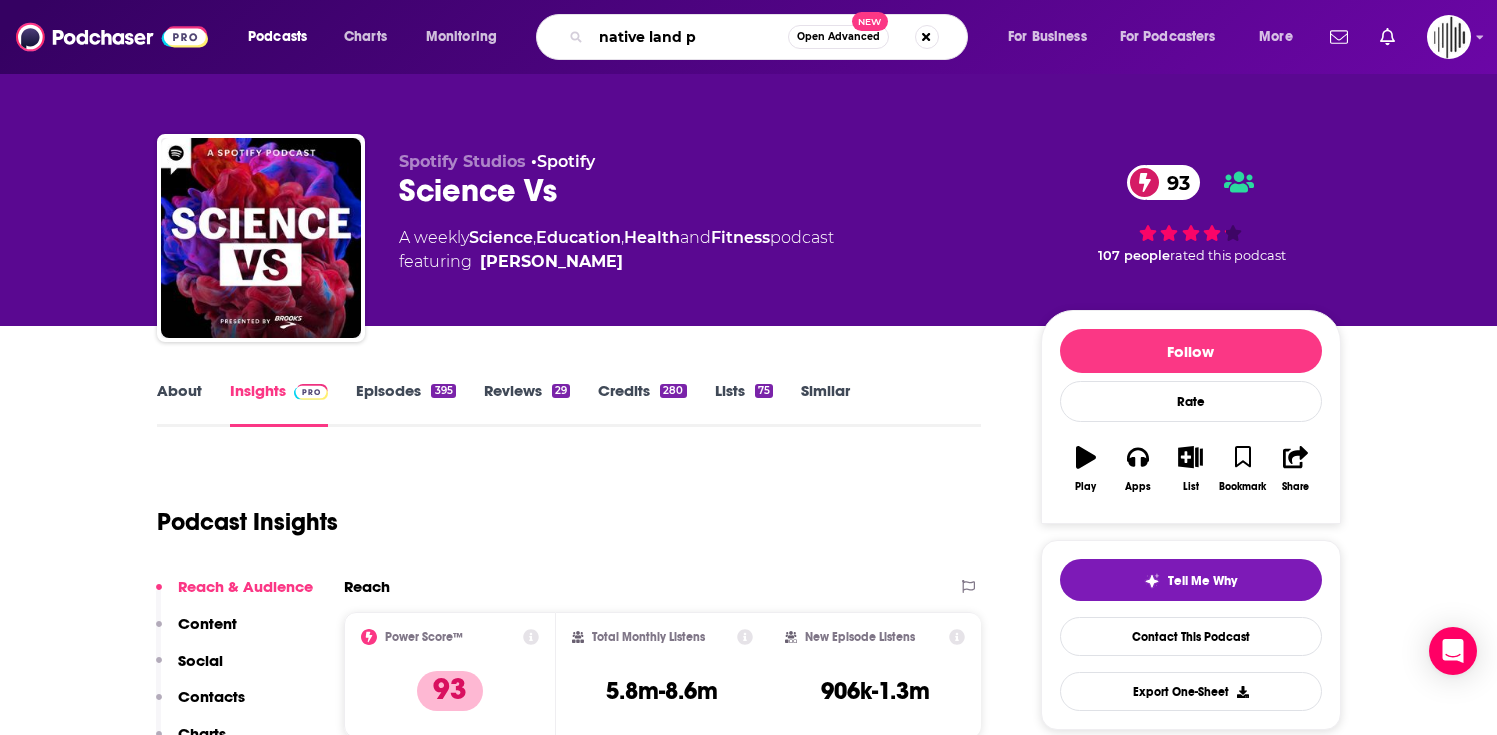 type on "native land pd" 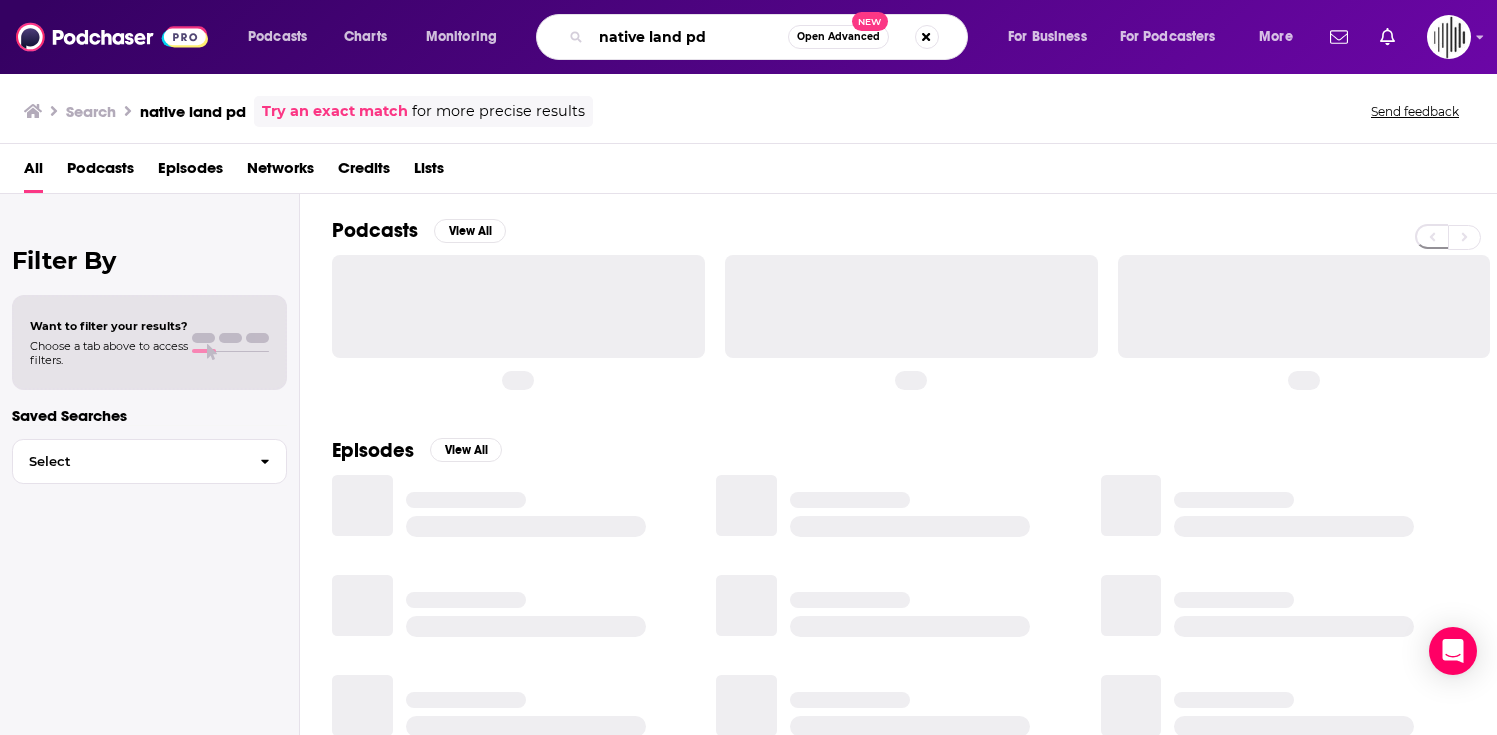 click on "native land pd" at bounding box center (689, 37) 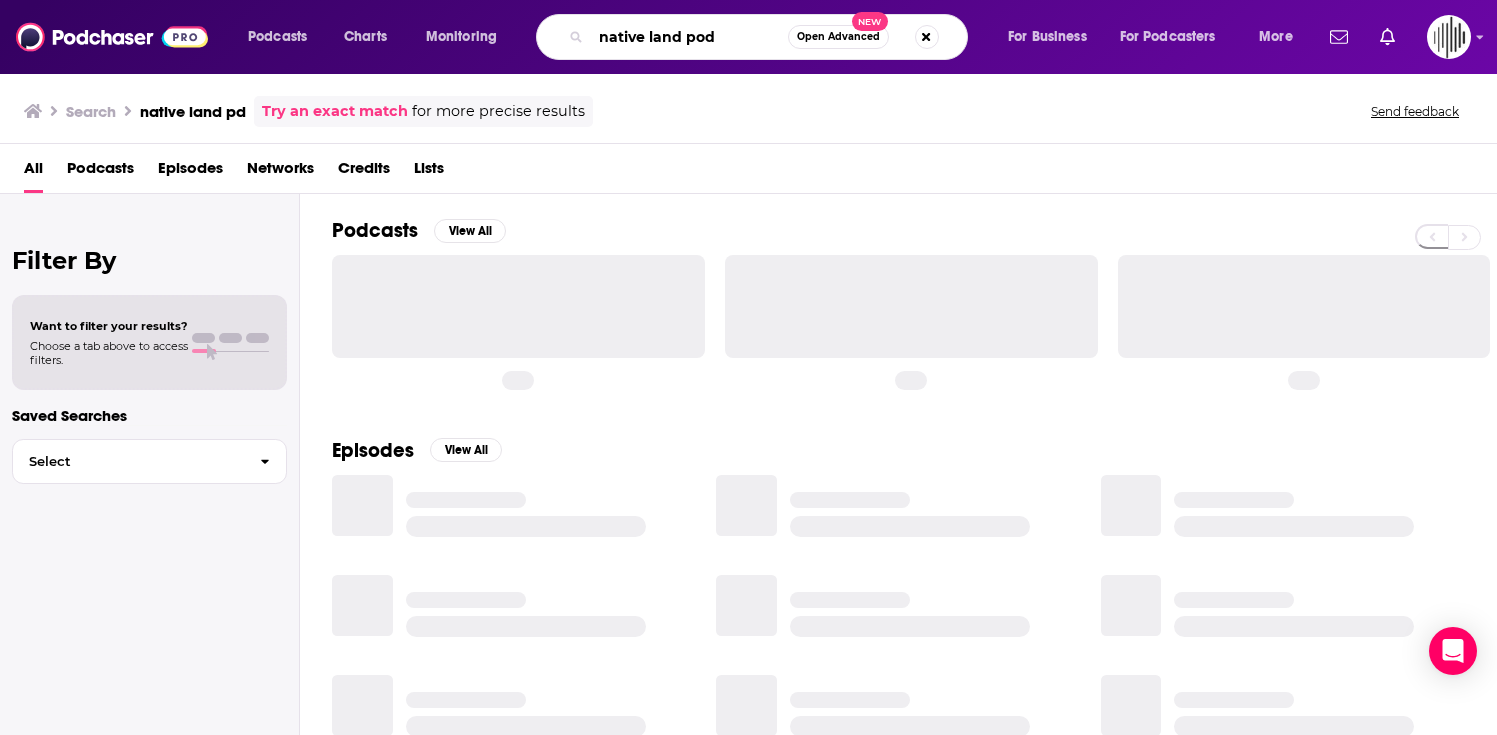 type on "native land pod" 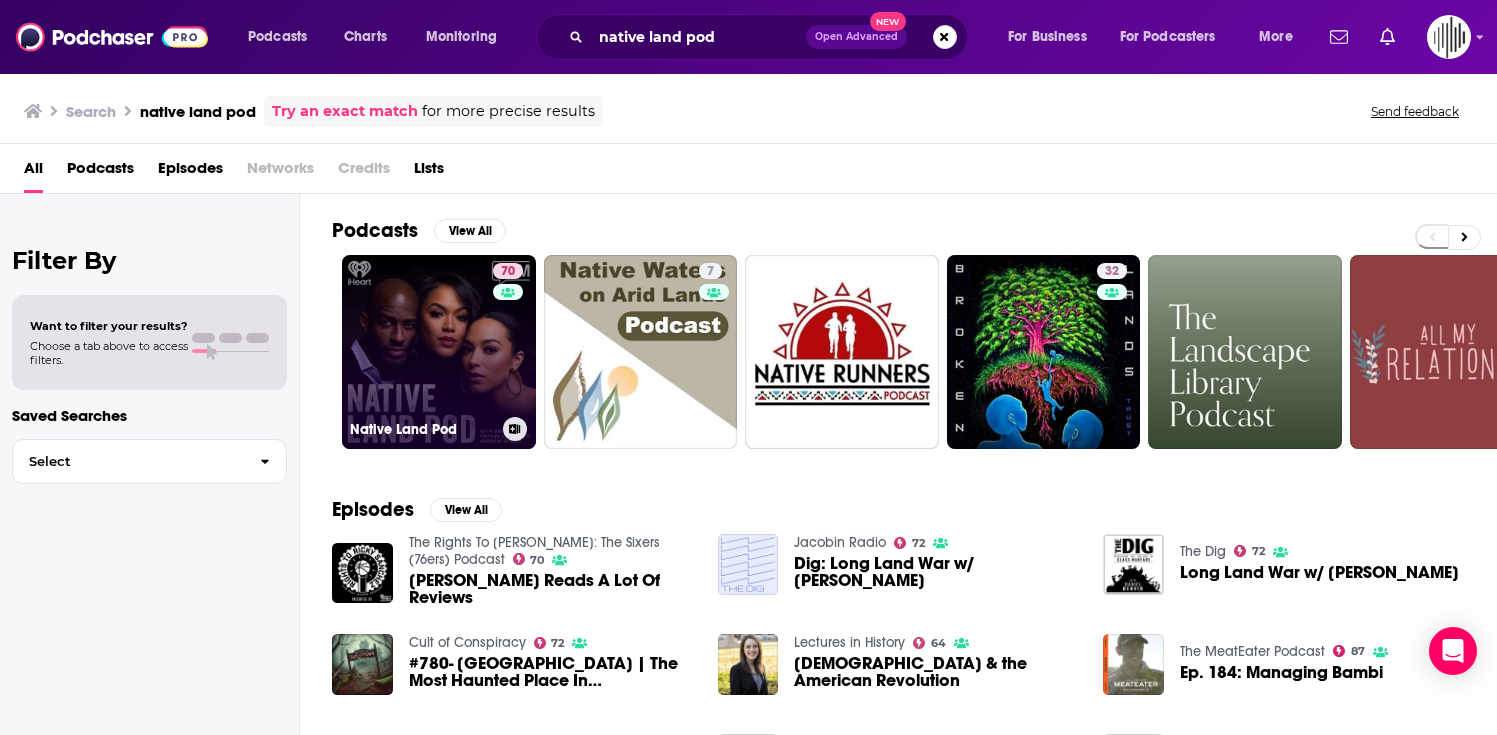 click on "70 Native Land Pod" at bounding box center [439, 352] 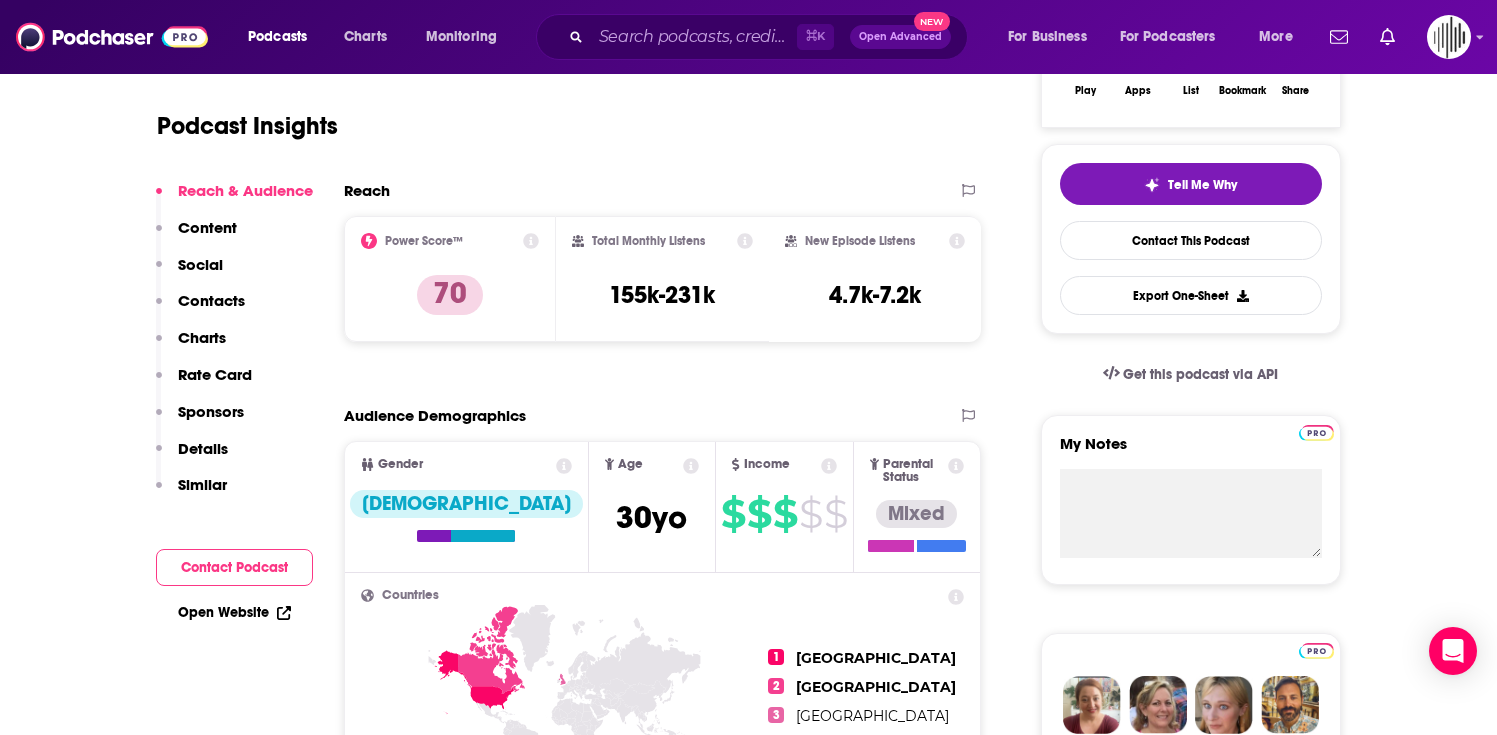 scroll, scrollTop: 0, scrollLeft: 0, axis: both 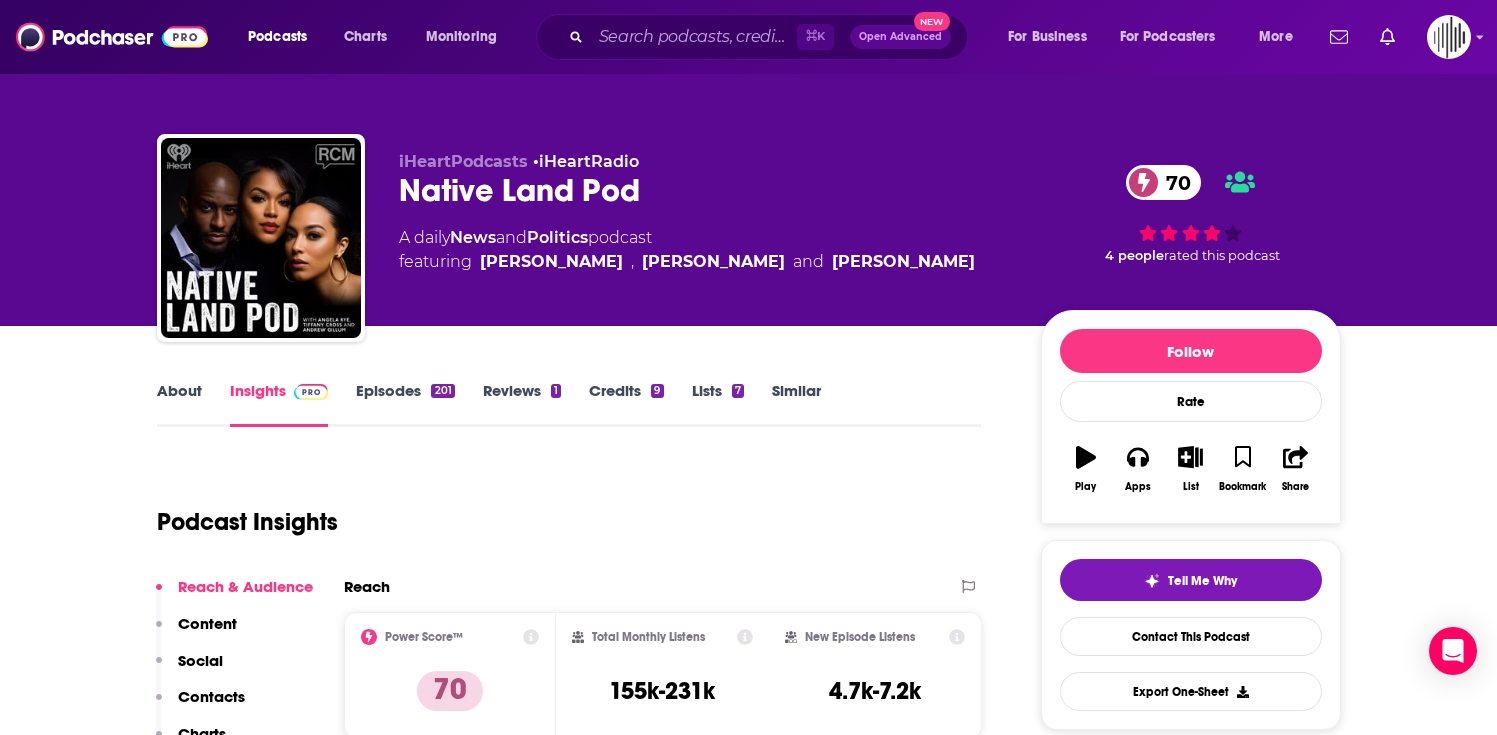 click on "Episodes 201" at bounding box center (405, 404) 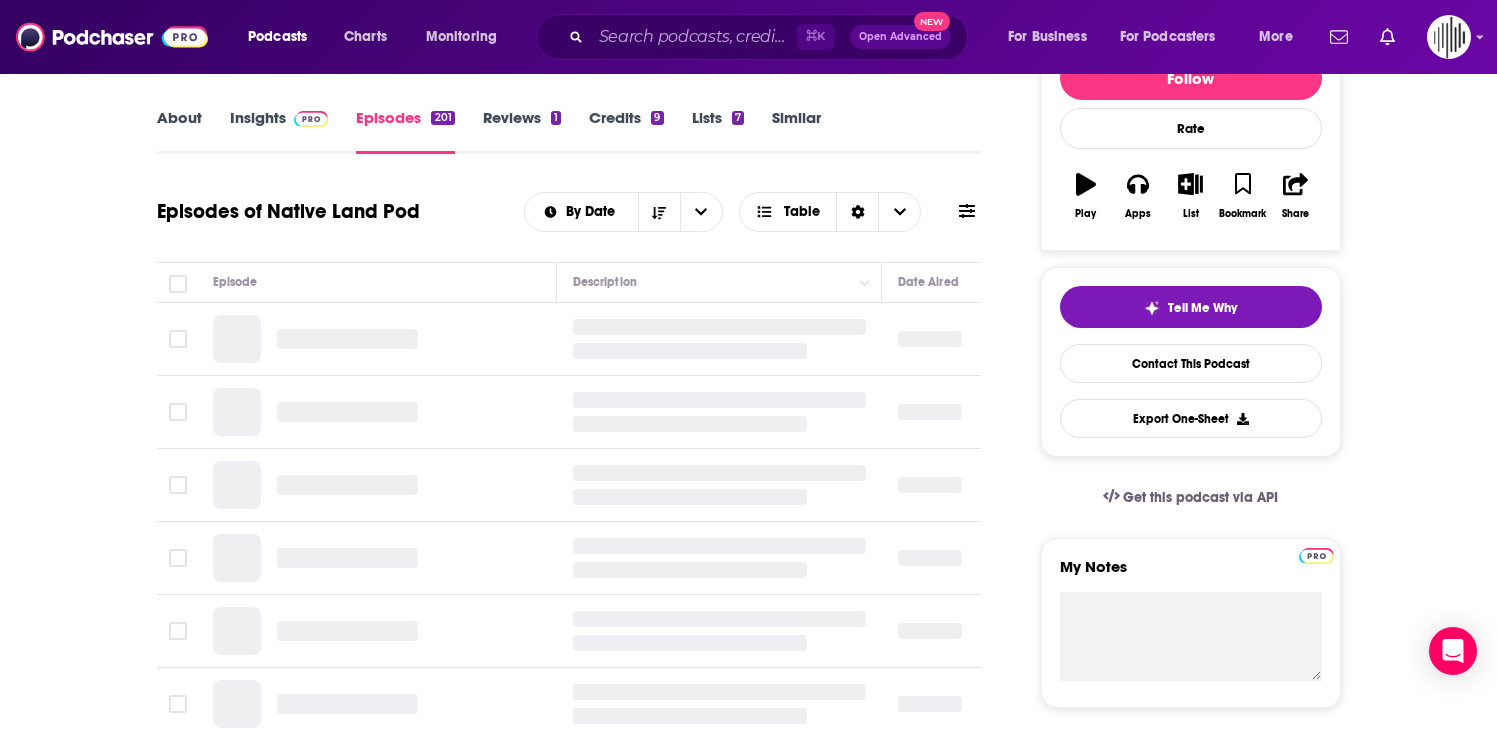 scroll, scrollTop: 277, scrollLeft: 0, axis: vertical 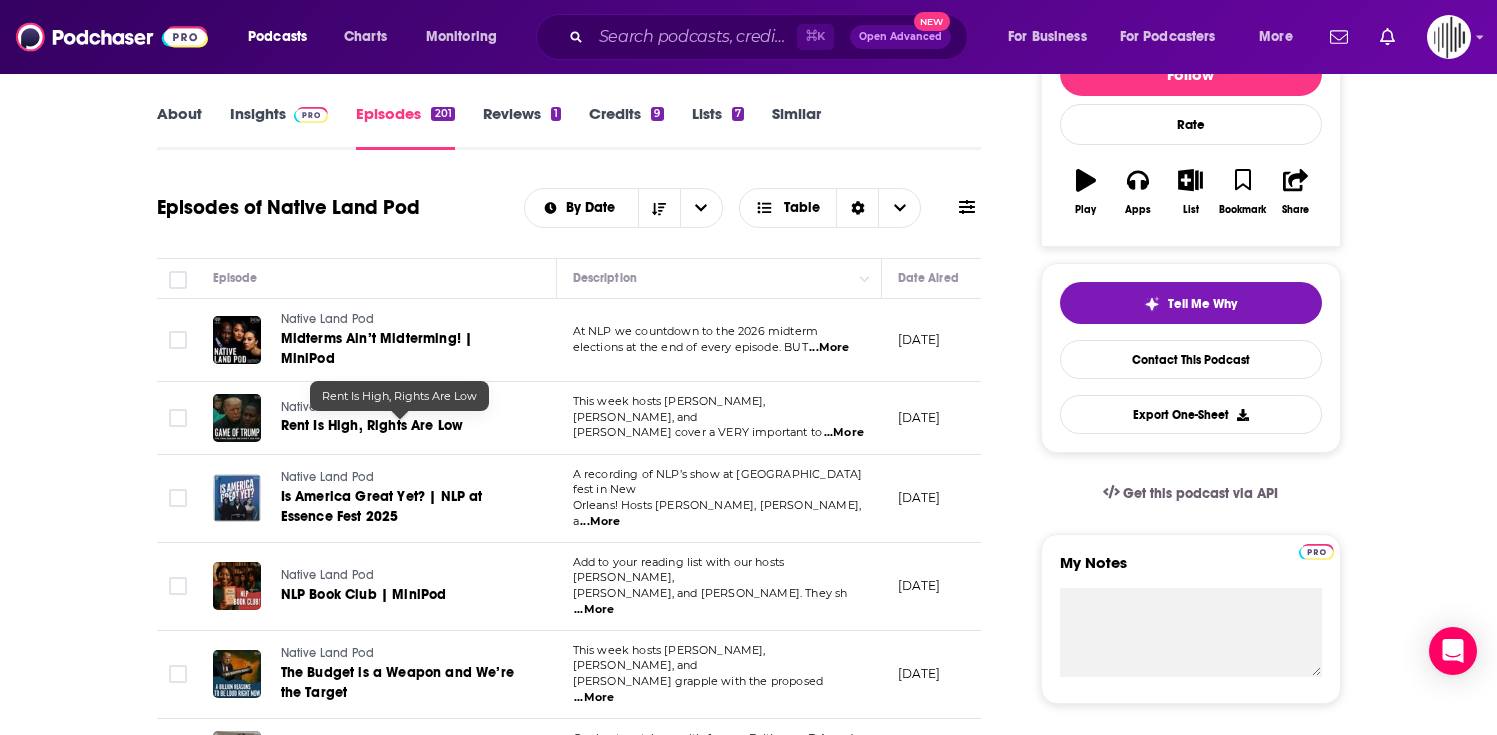 click on "Rent Is High, Rights Are Low" at bounding box center [372, 425] 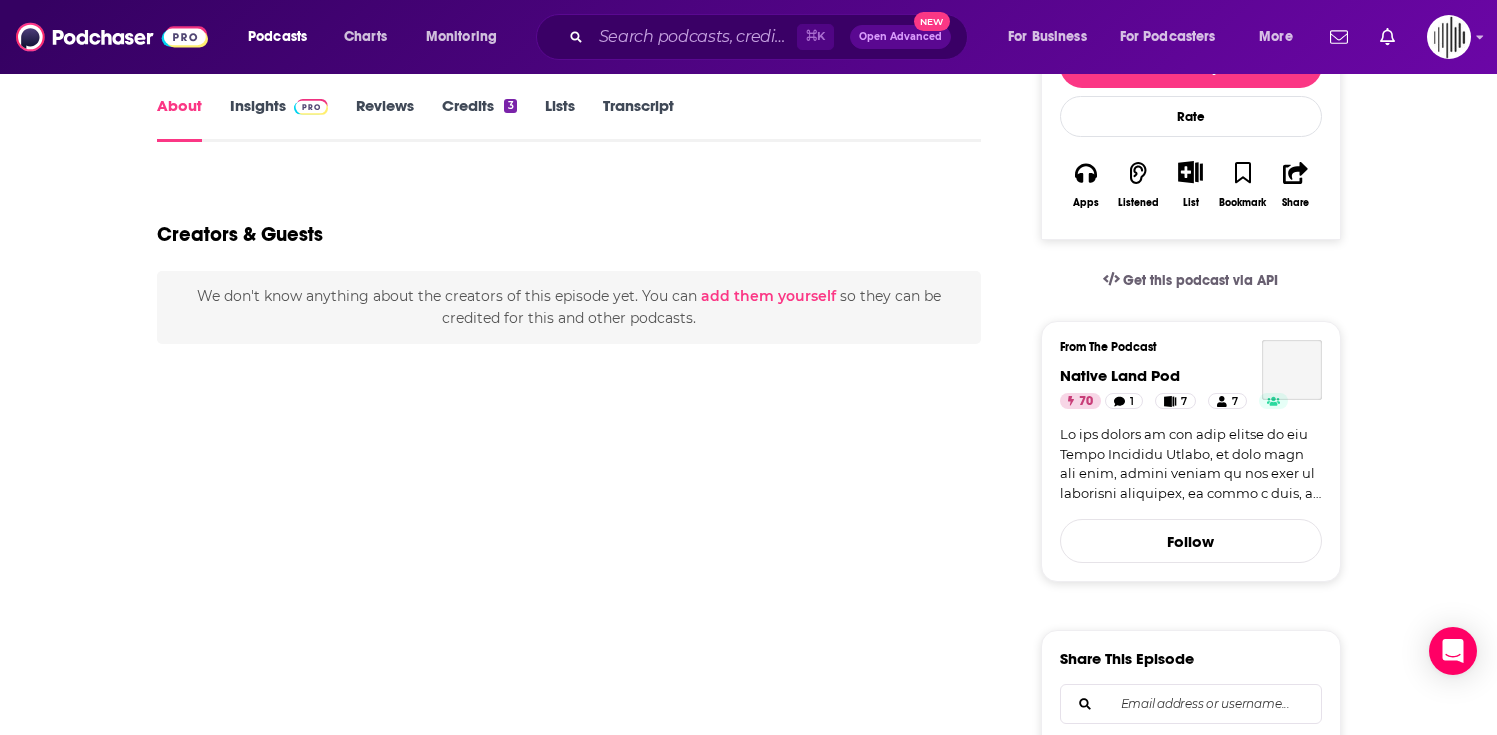 scroll, scrollTop: 0, scrollLeft: 0, axis: both 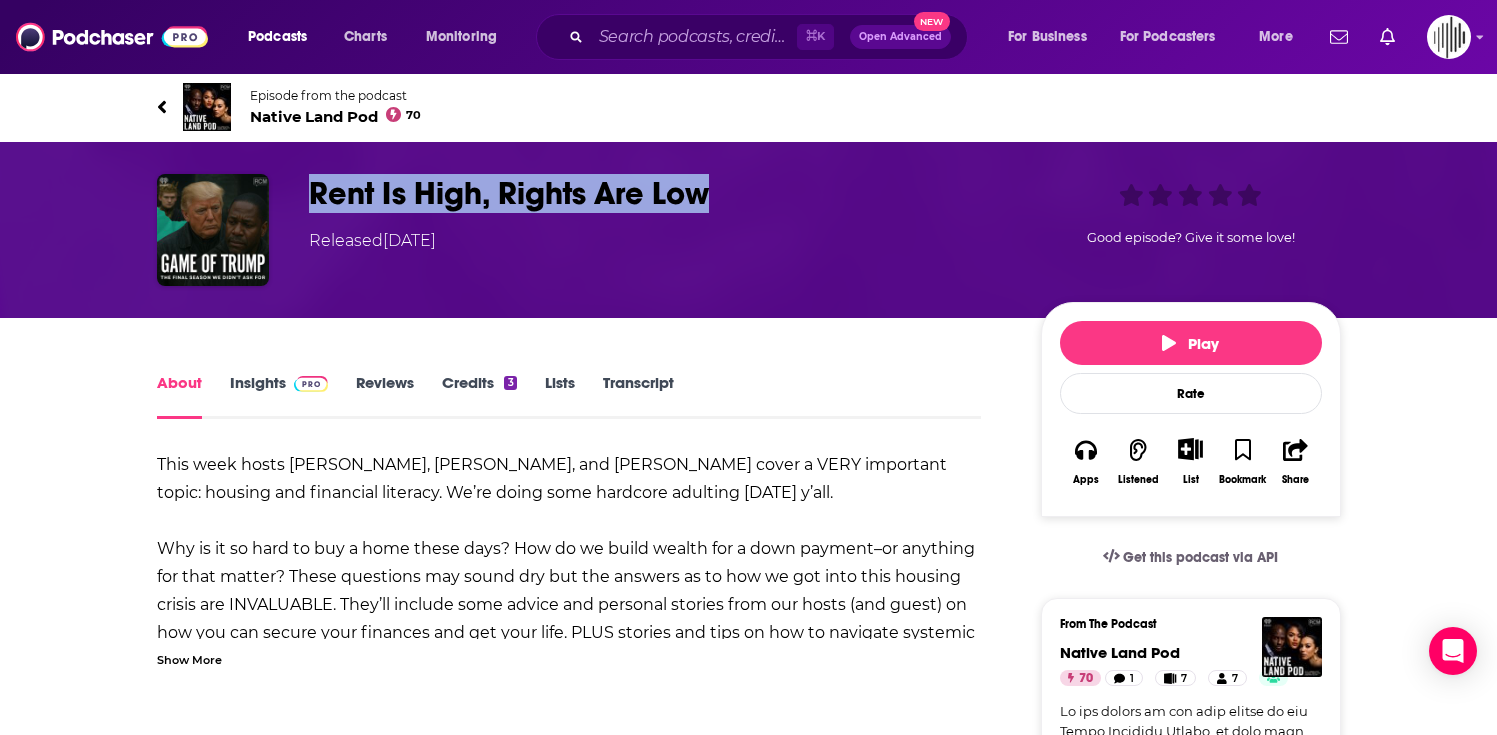 drag, startPoint x: 727, startPoint y: 192, endPoint x: 302, endPoint y: 180, distance: 425.16937 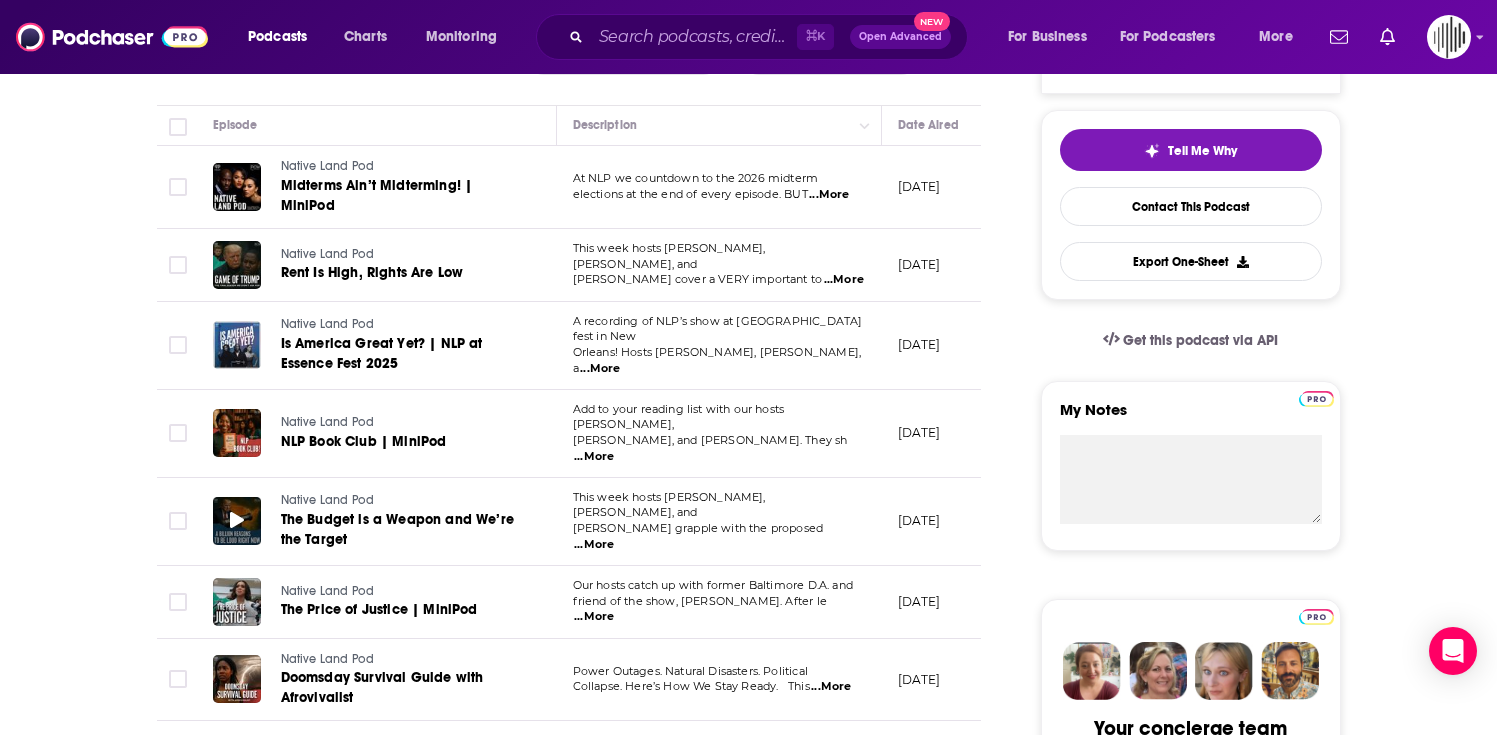 scroll, scrollTop: 468, scrollLeft: 0, axis: vertical 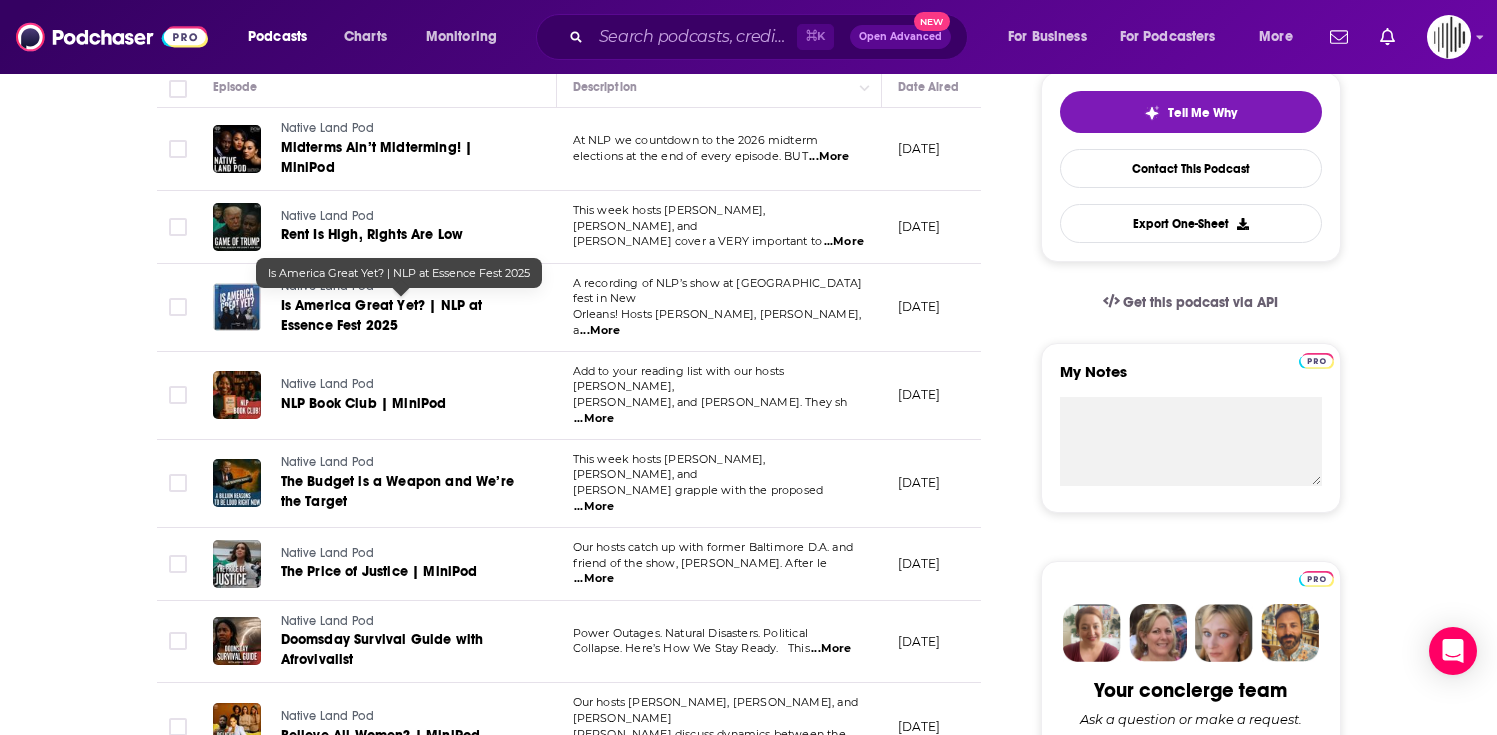 click on "Is America Great Yet? | NLP at Essence Fest 2025" at bounding box center [382, 315] 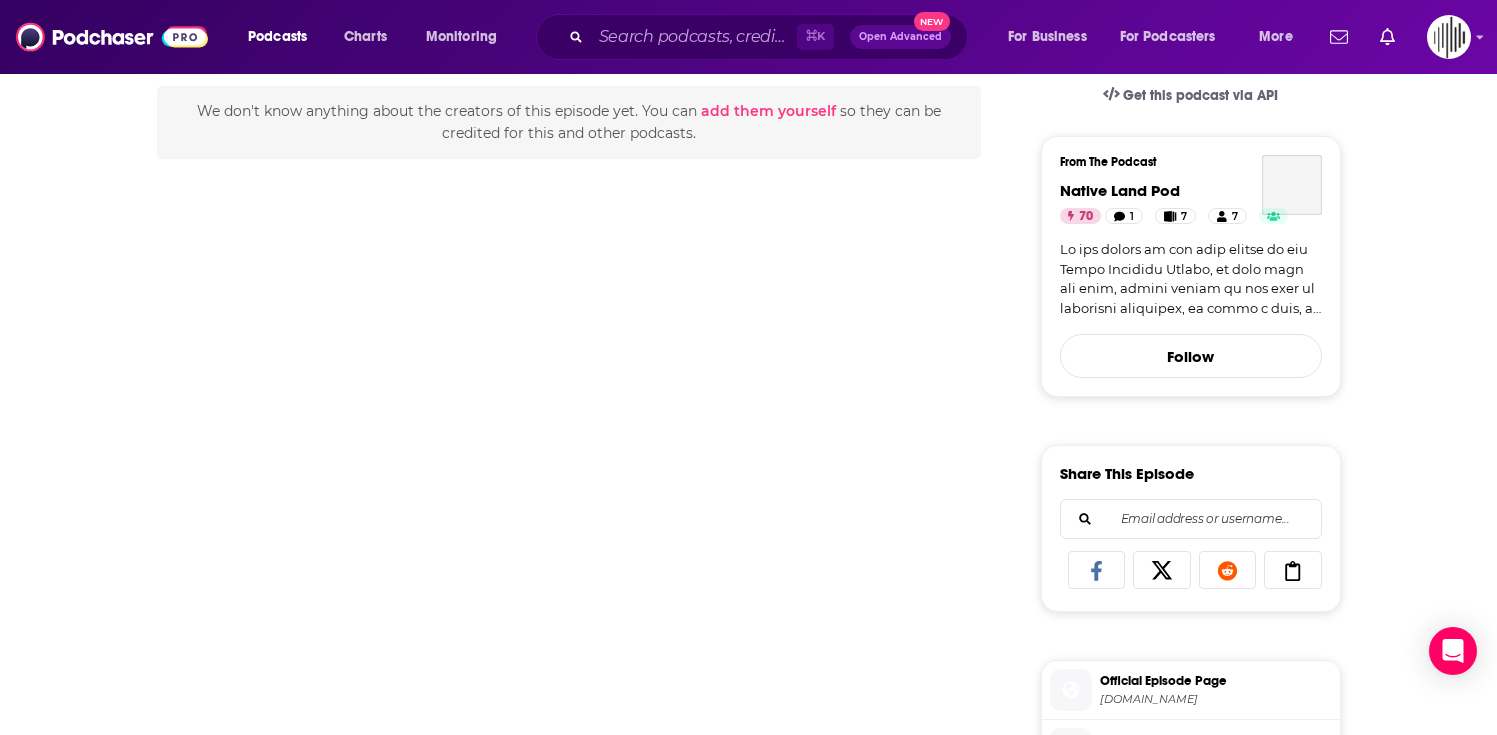 scroll, scrollTop: 0, scrollLeft: 0, axis: both 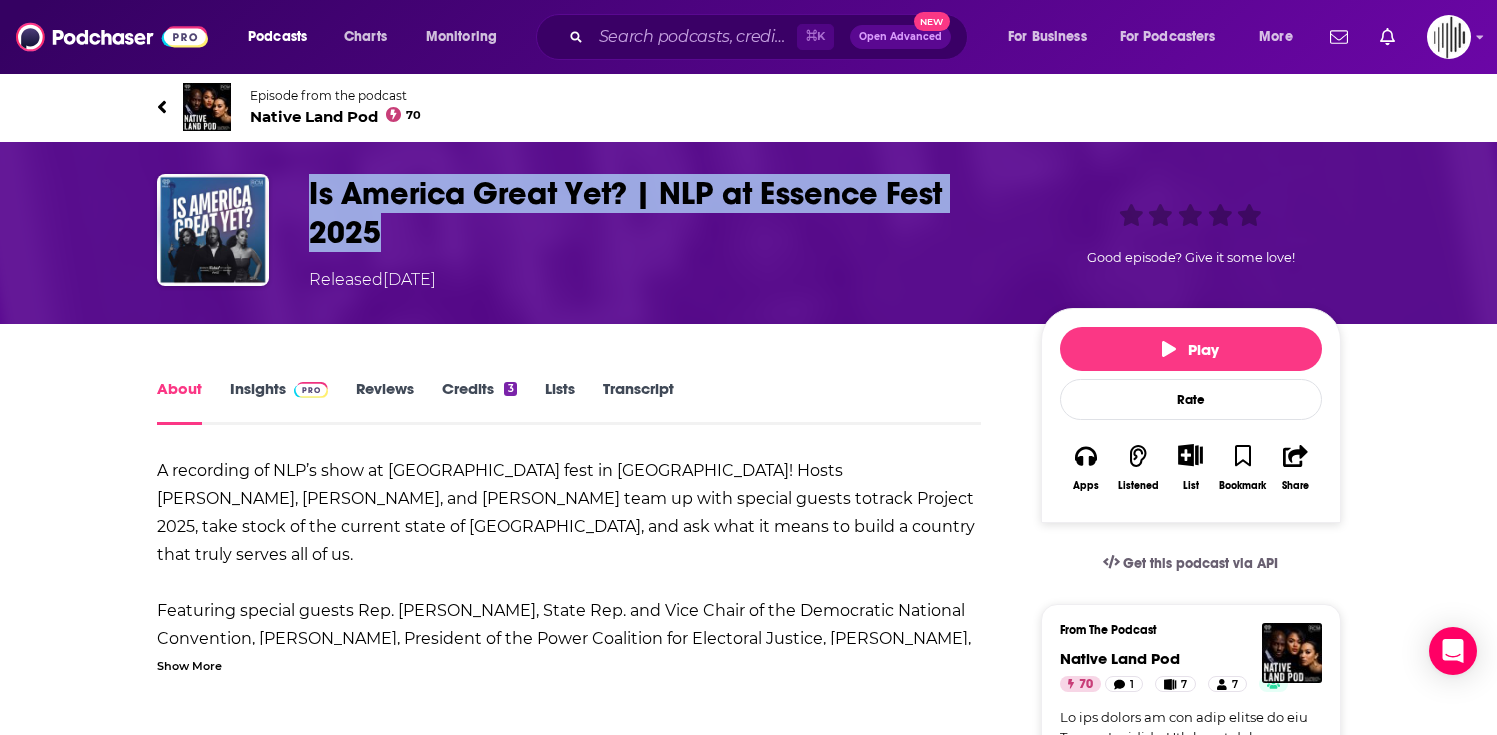 drag, startPoint x: 426, startPoint y: 222, endPoint x: 303, endPoint y: 189, distance: 127.349915 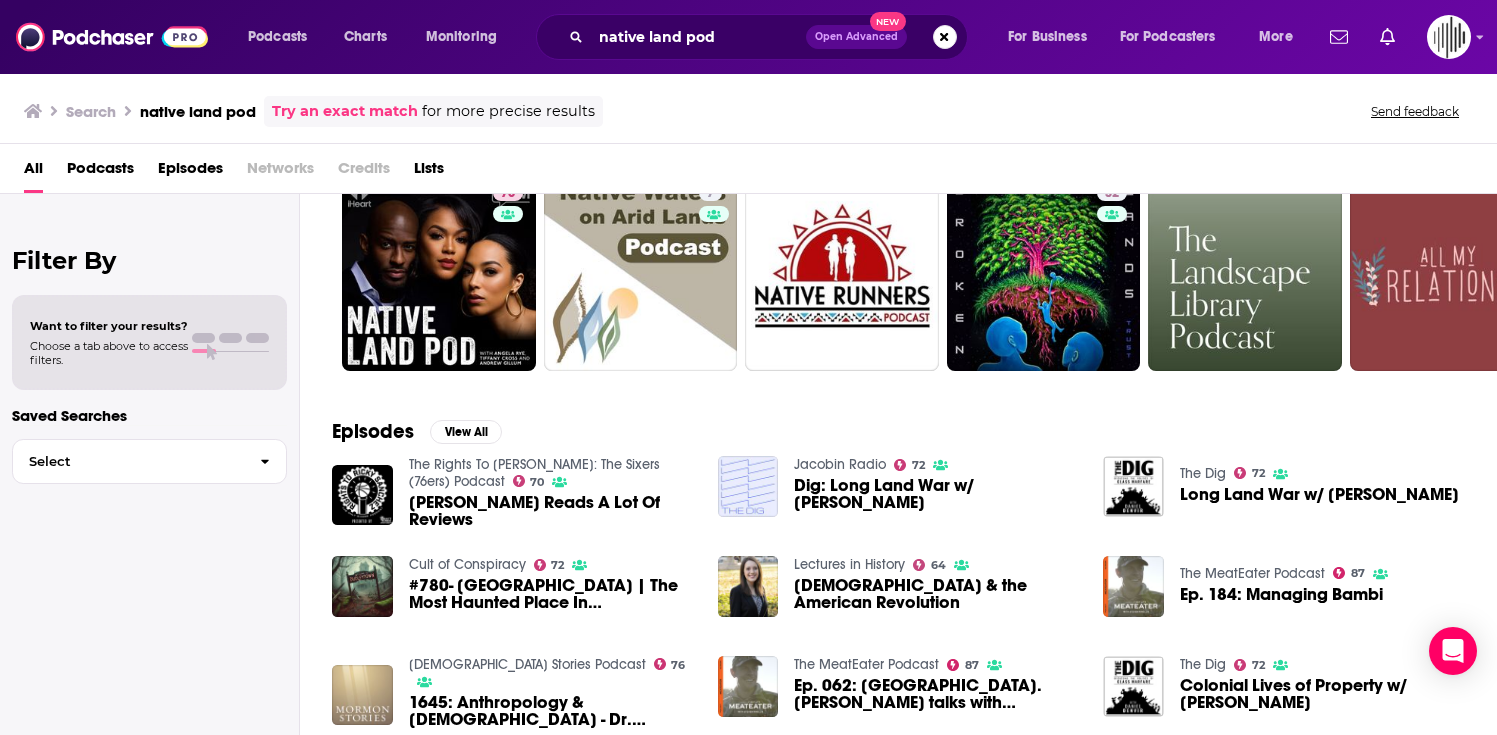 scroll, scrollTop: 106, scrollLeft: 0, axis: vertical 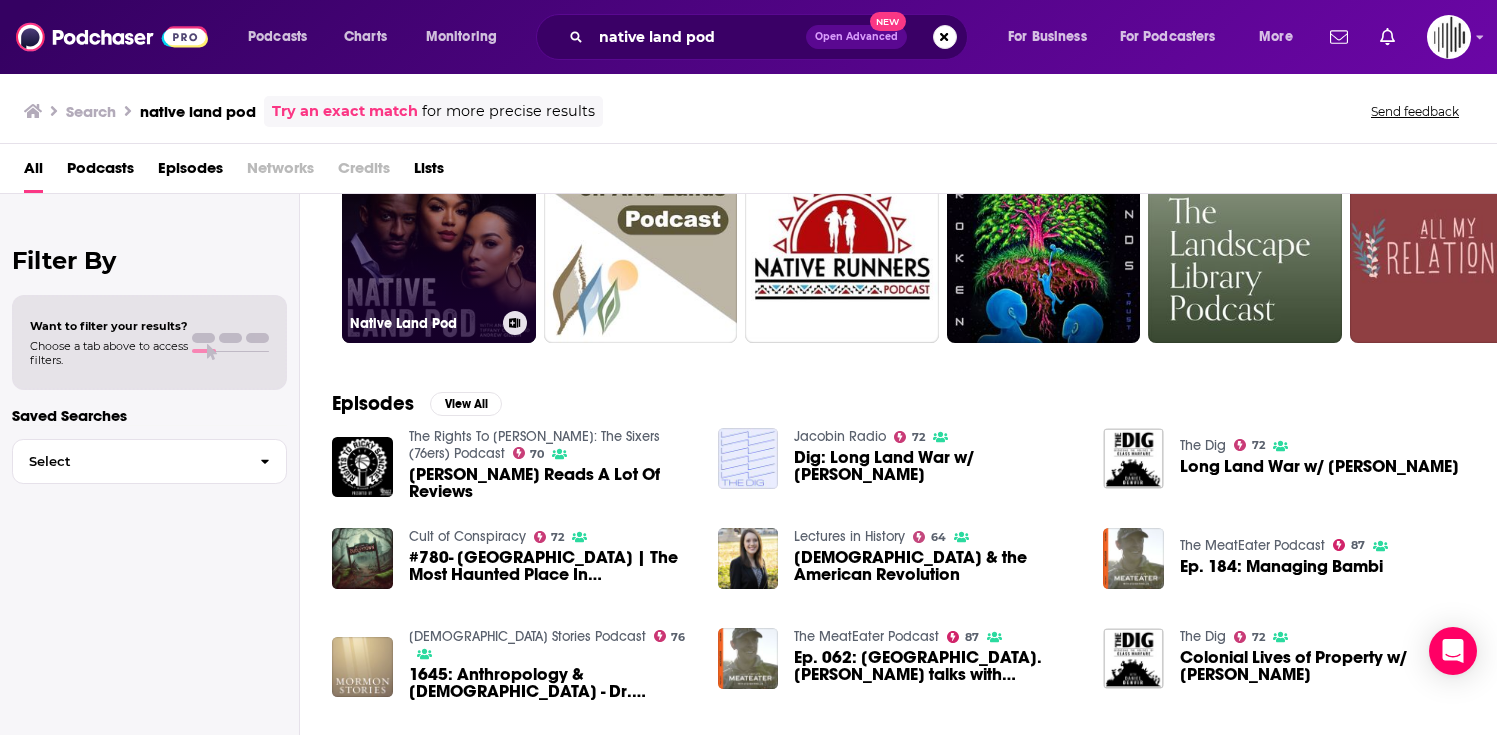 click on "Native Land Pod" at bounding box center (439, 323) 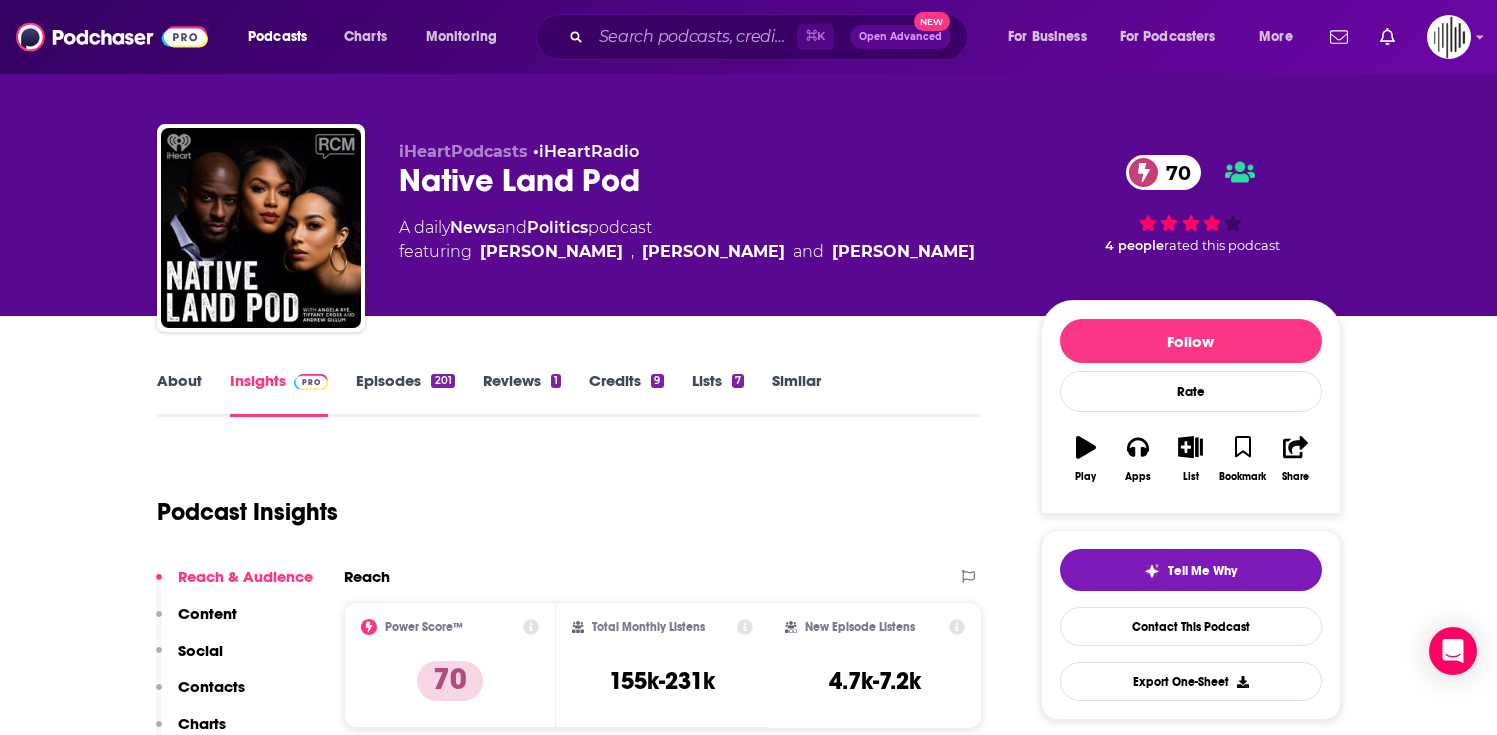 scroll, scrollTop: 0, scrollLeft: 0, axis: both 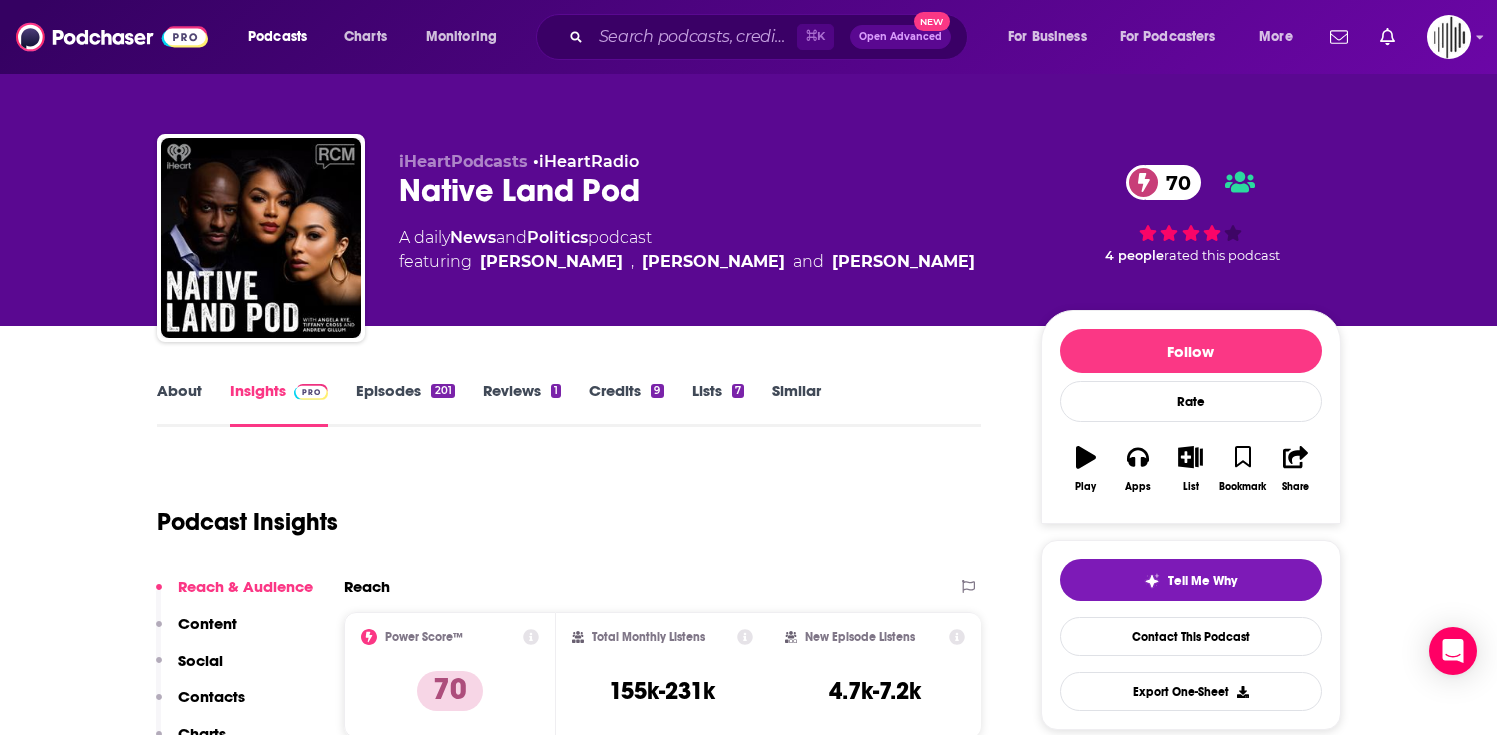 click on "Episodes 201" at bounding box center (405, 404) 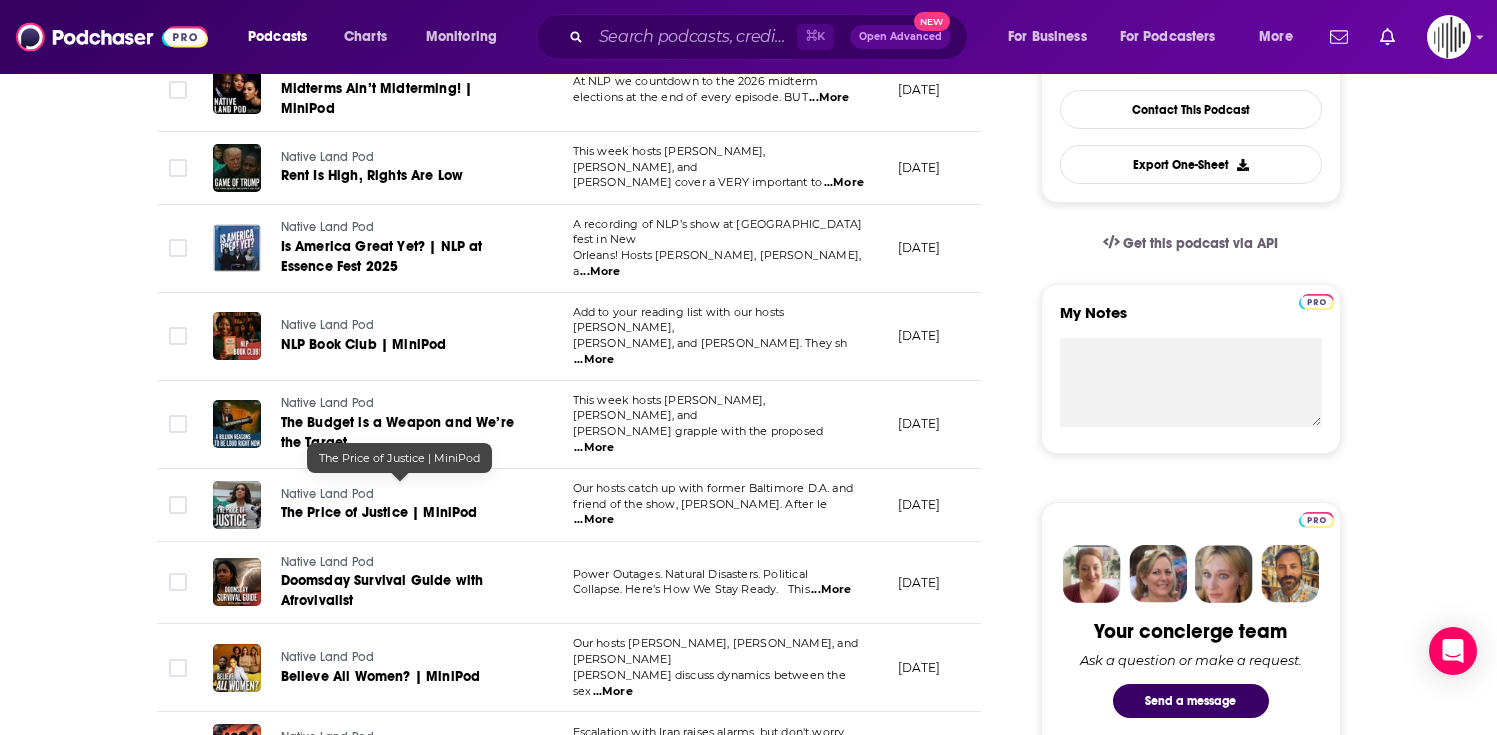 scroll, scrollTop: 555, scrollLeft: 0, axis: vertical 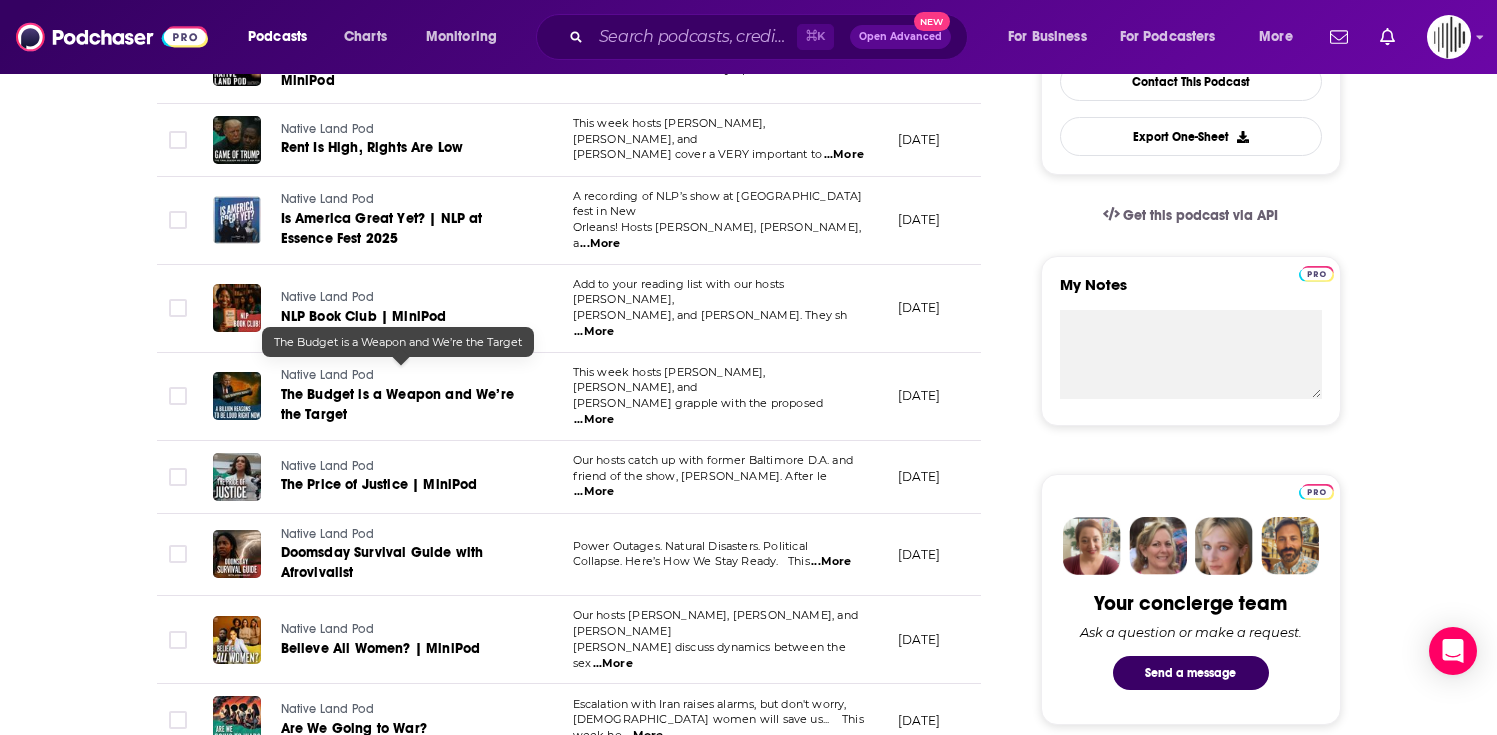 click on "The Budget is a Weapon and We’re the Target" at bounding box center (397, 404) 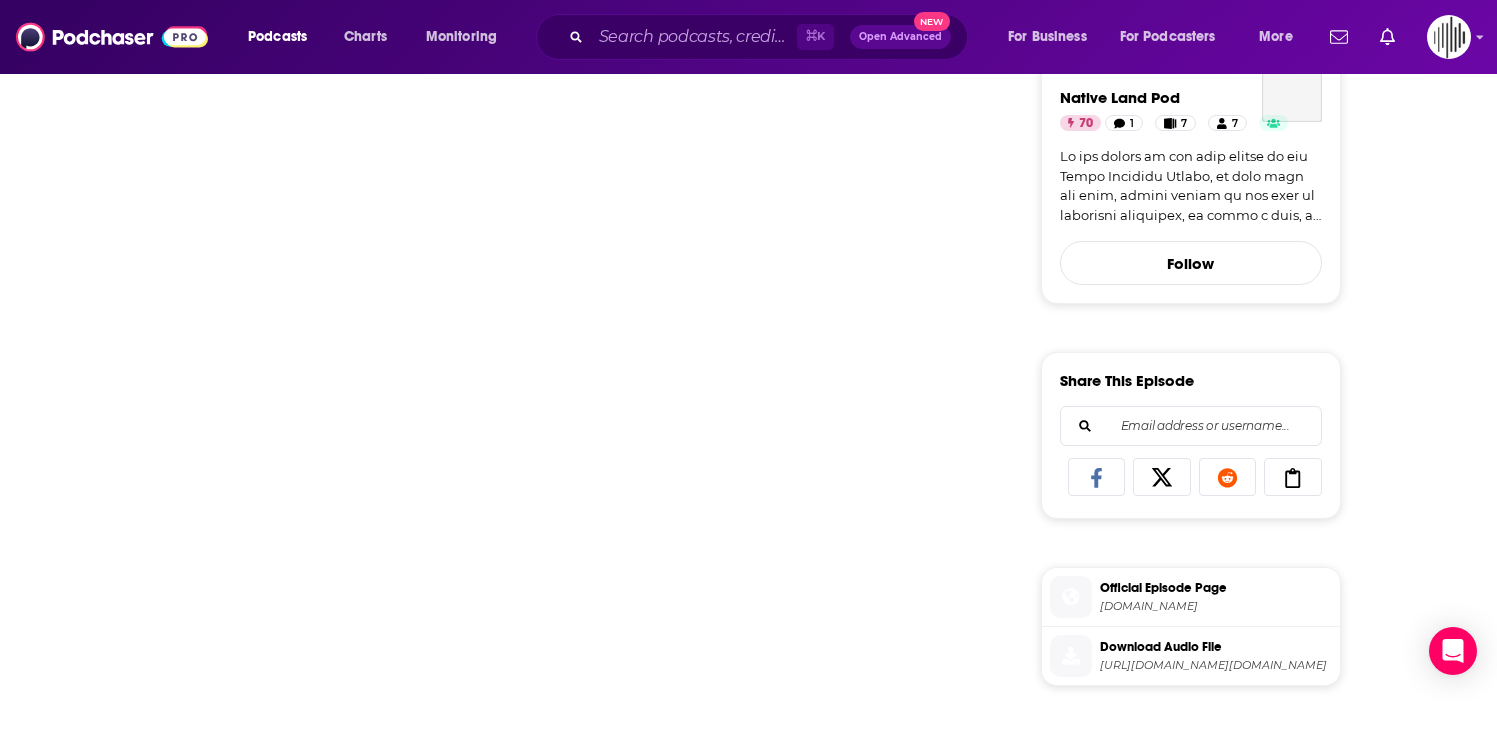 scroll, scrollTop: 0, scrollLeft: 0, axis: both 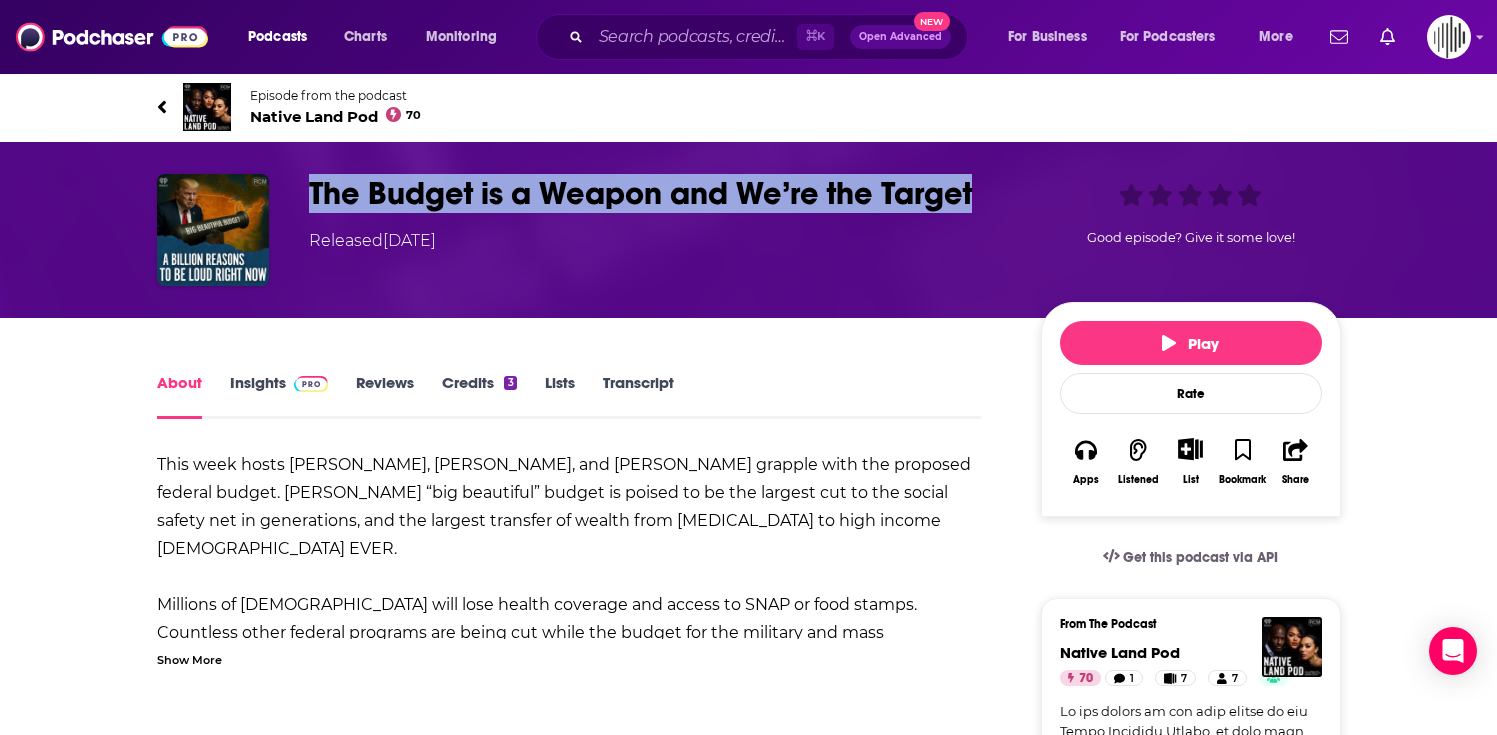 drag, startPoint x: 977, startPoint y: 195, endPoint x: 305, endPoint y: 185, distance: 672.0744 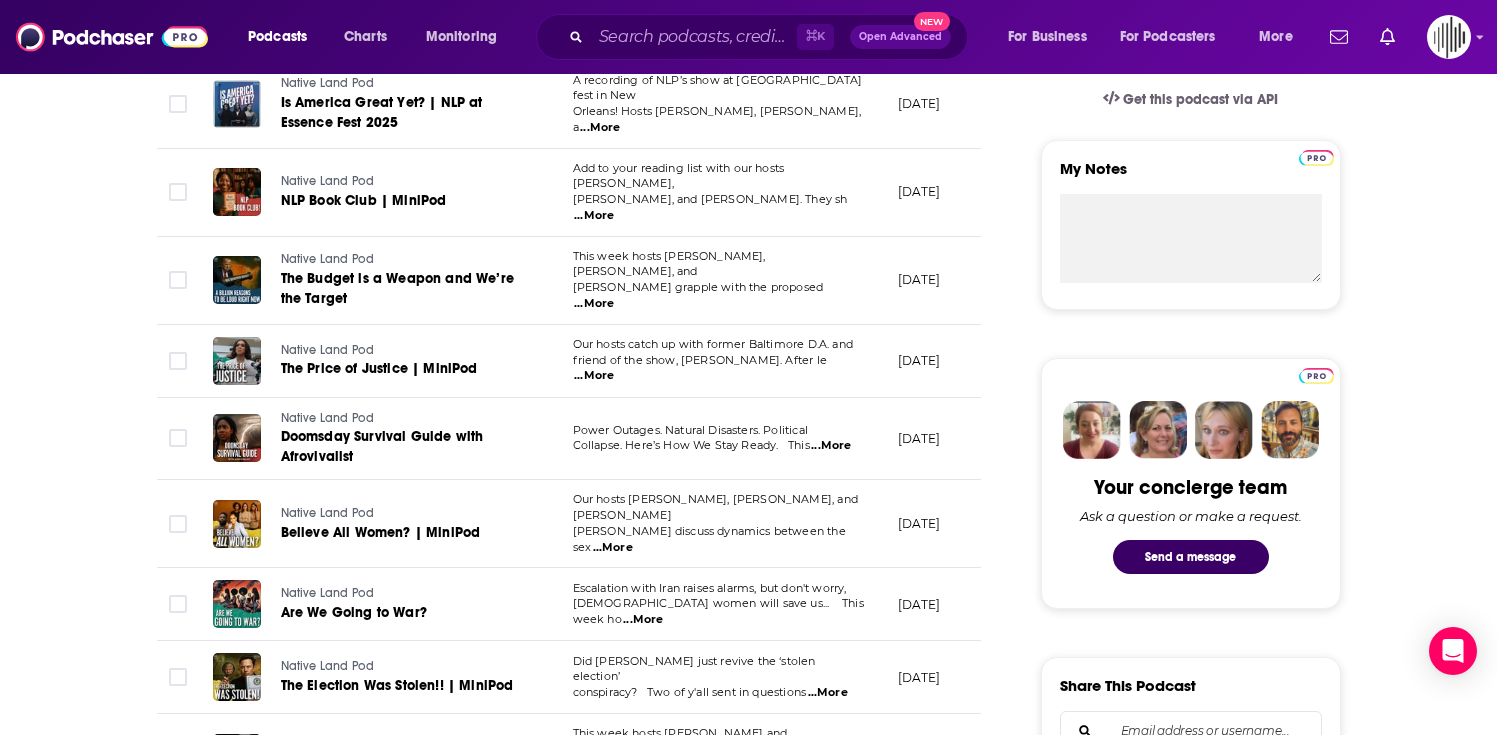 scroll, scrollTop: 683, scrollLeft: 0, axis: vertical 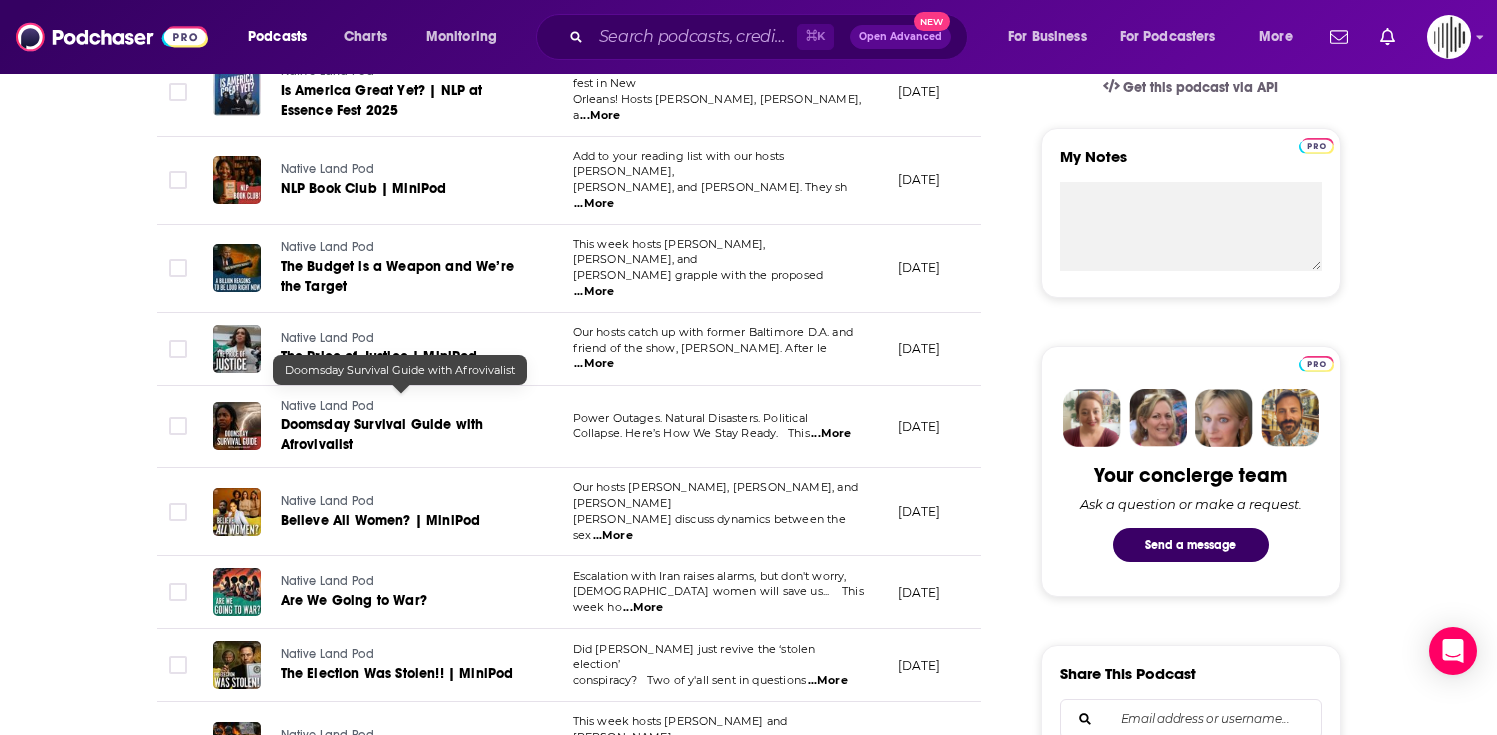 click on "Doomsday Survival Guide with Afrovivalist" at bounding box center (401, 435) 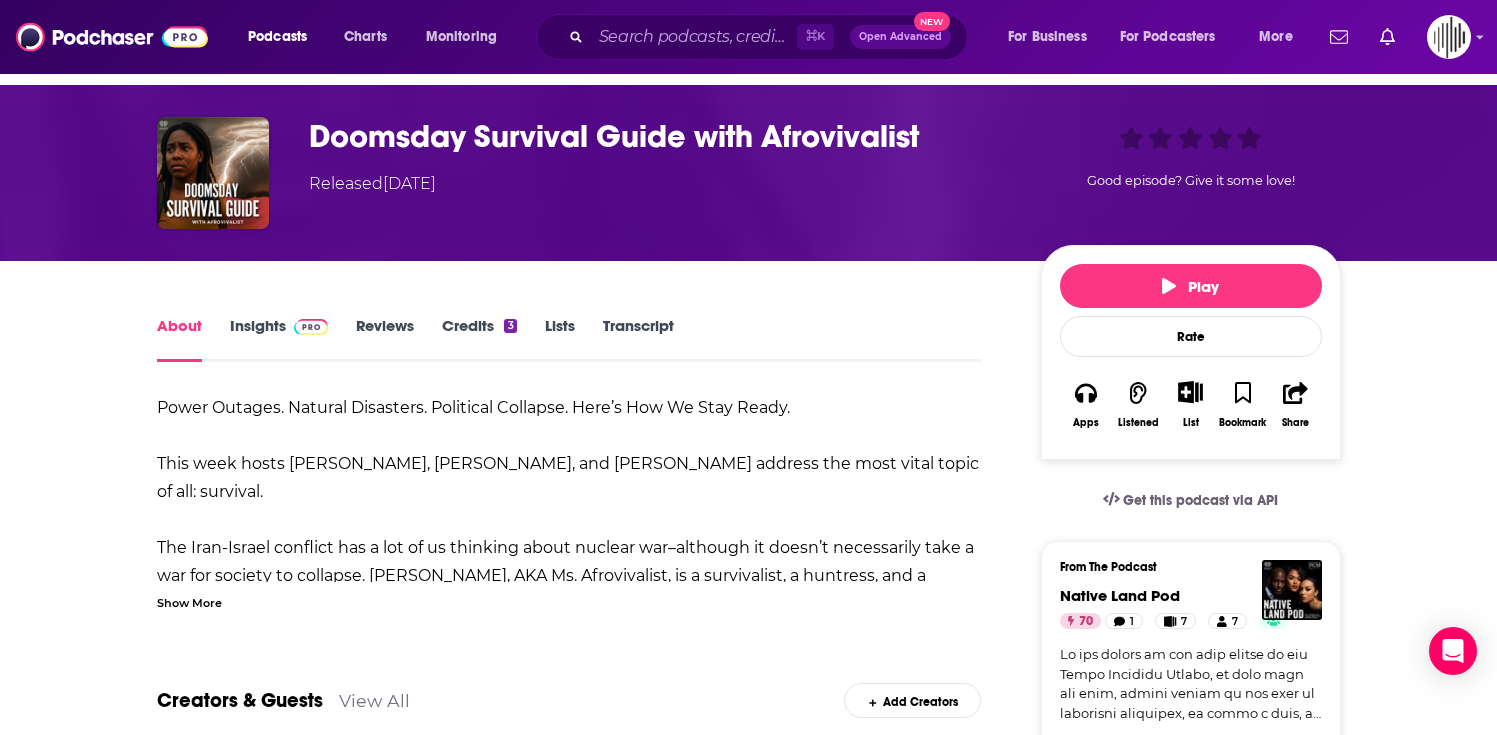 scroll, scrollTop: 8, scrollLeft: 0, axis: vertical 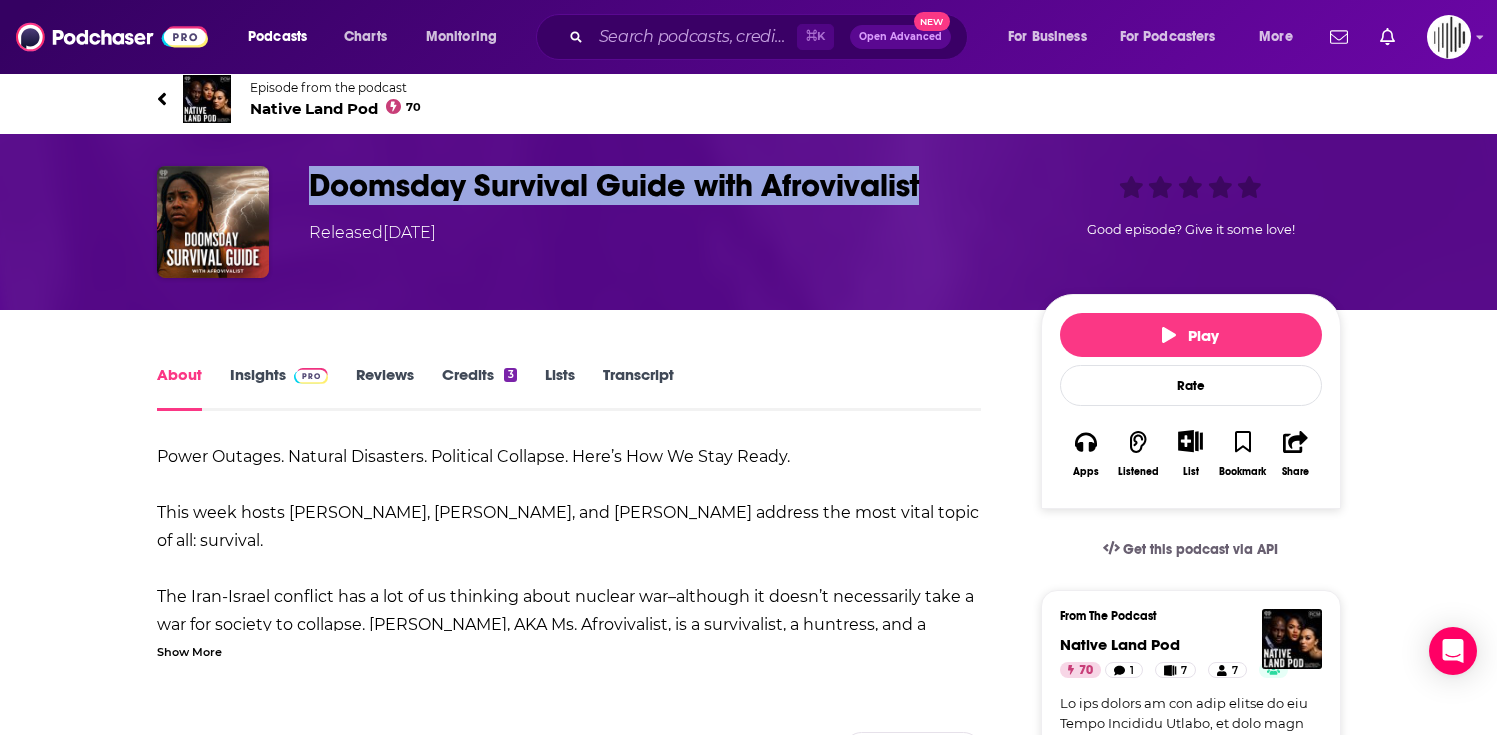 drag, startPoint x: 303, startPoint y: 182, endPoint x: 931, endPoint y: 198, distance: 628.2038 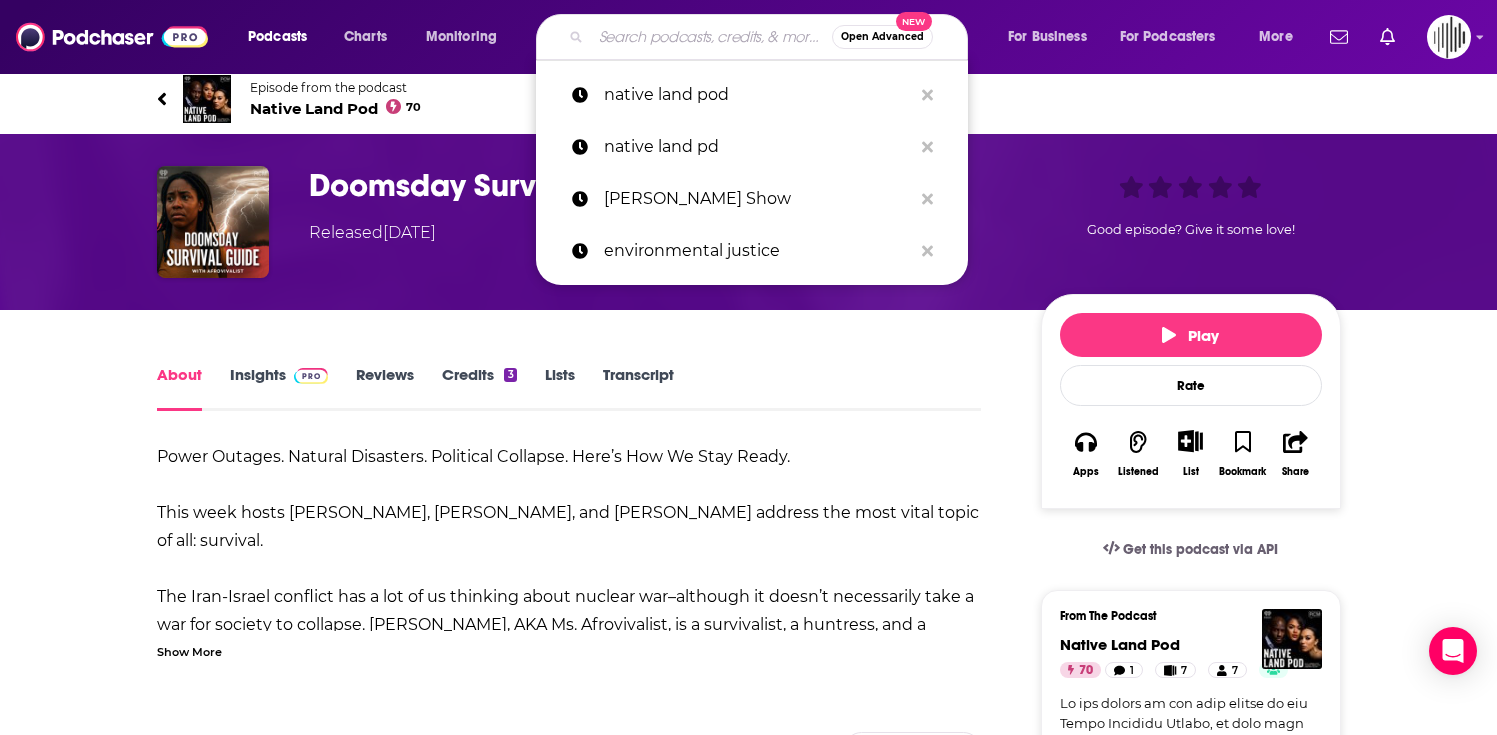 click at bounding box center [711, 37] 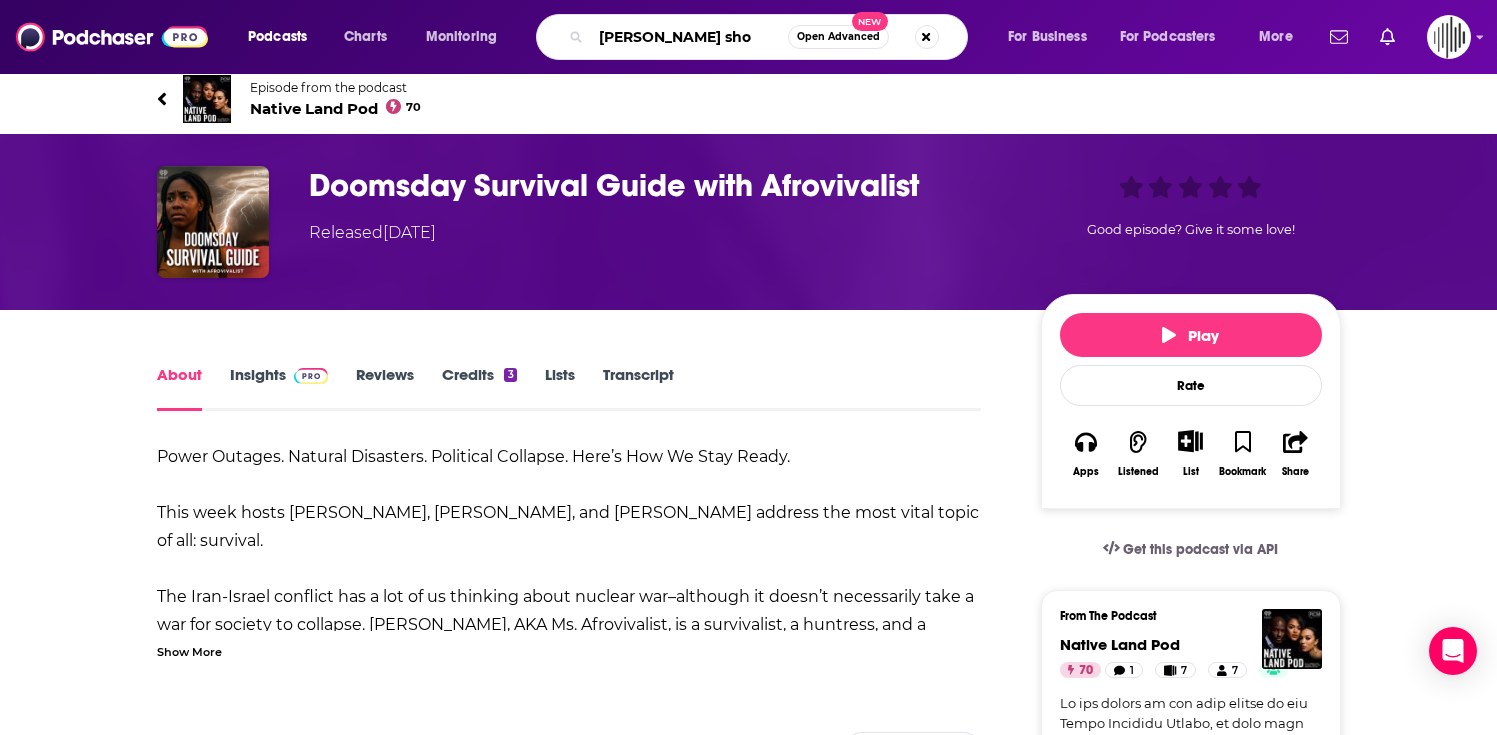 type on "joy reid show" 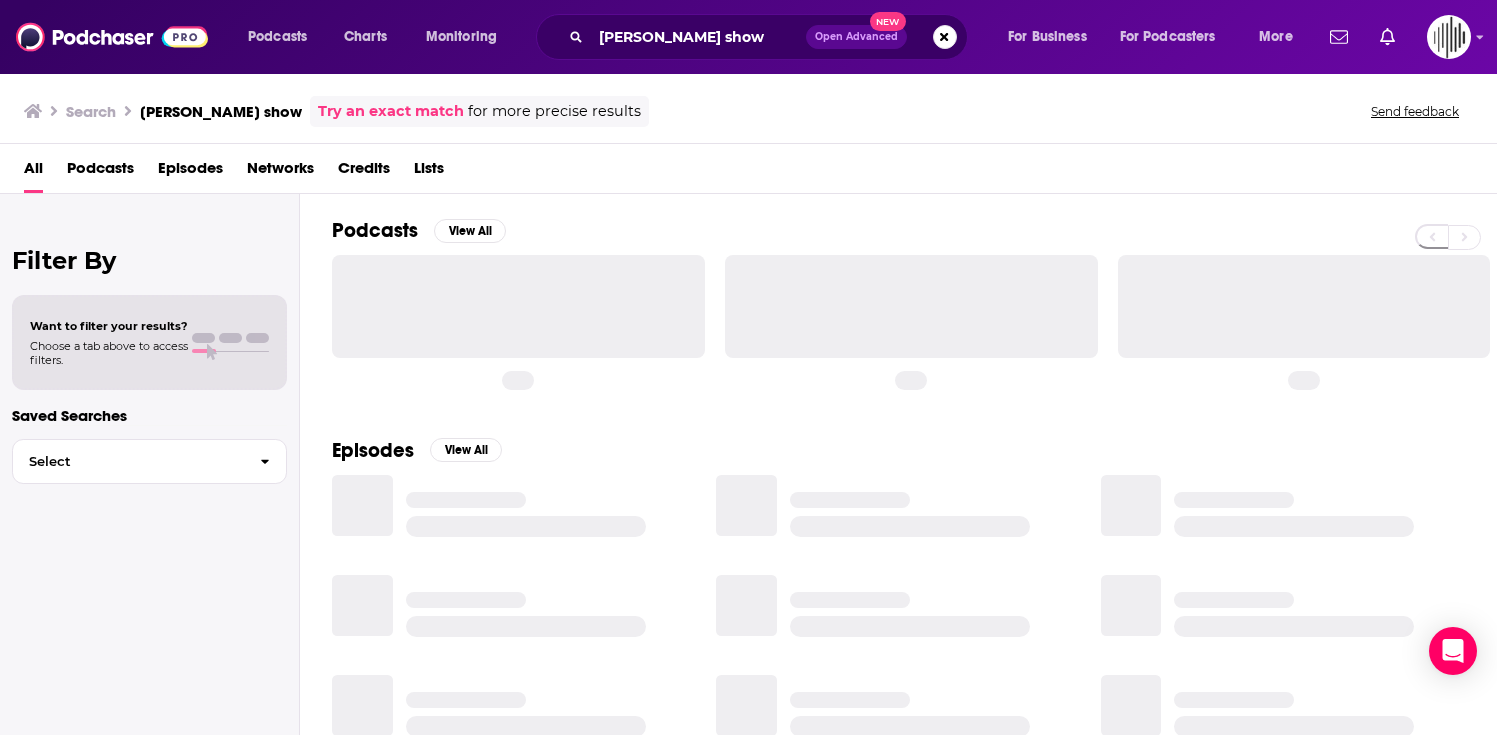 scroll, scrollTop: 0, scrollLeft: 0, axis: both 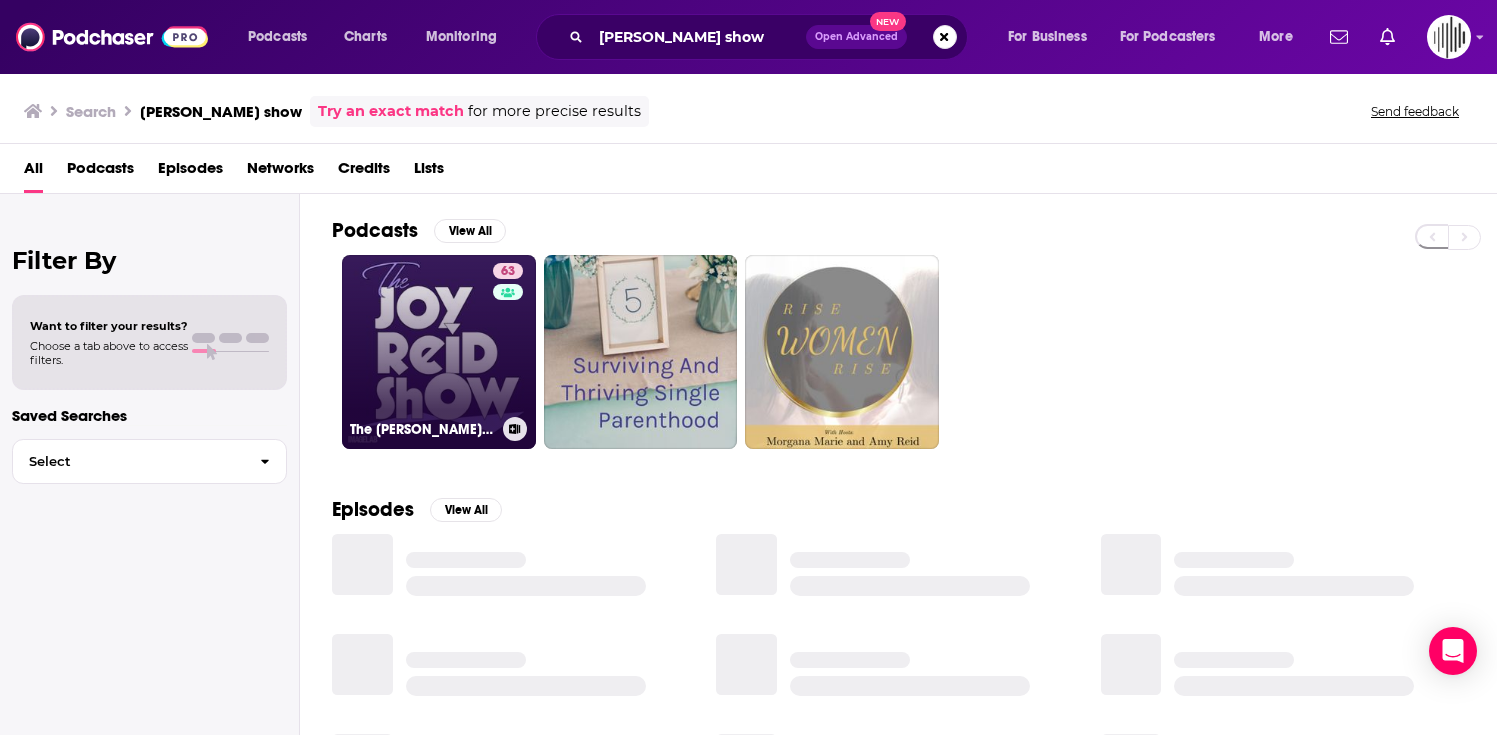 click on "63 The Joy Reid Show" at bounding box center (439, 352) 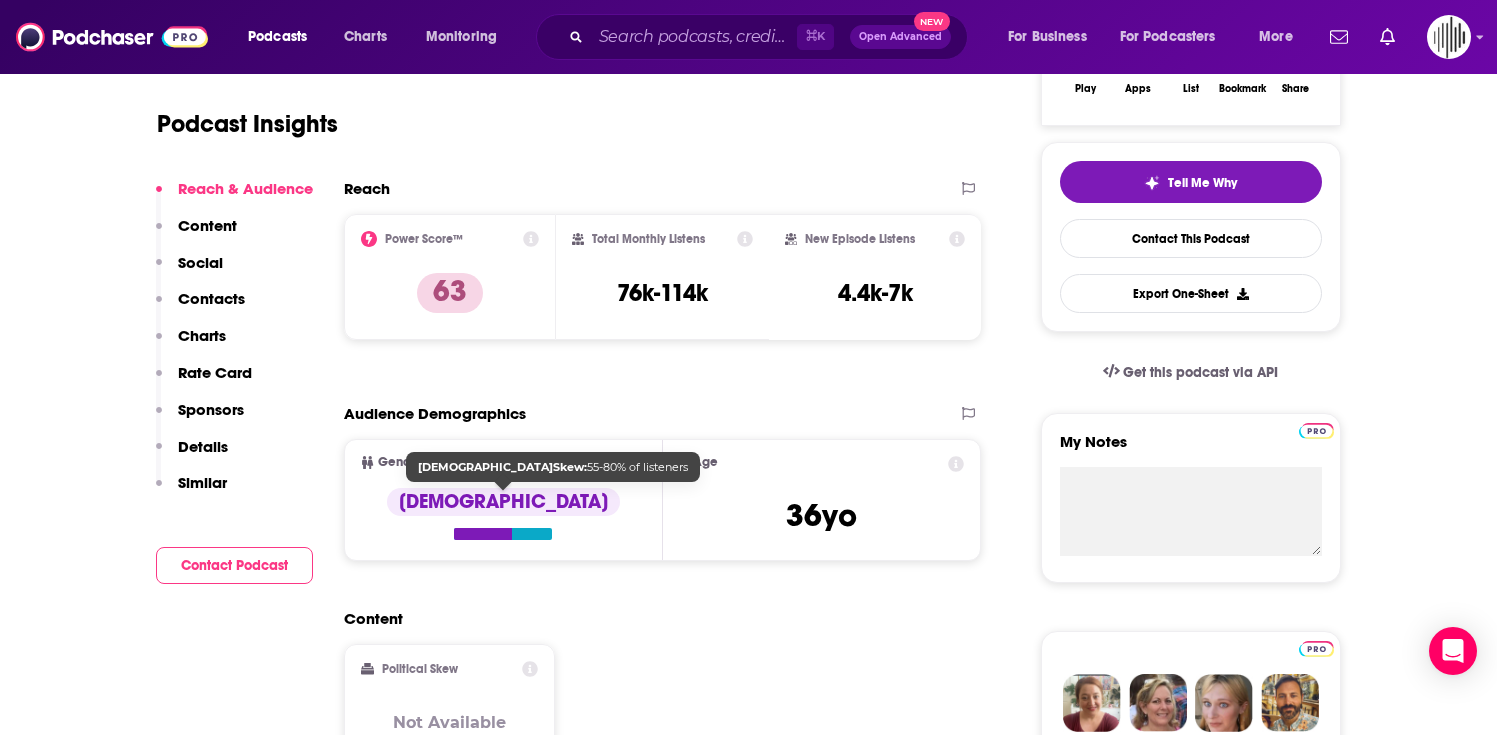 scroll, scrollTop: 15, scrollLeft: 0, axis: vertical 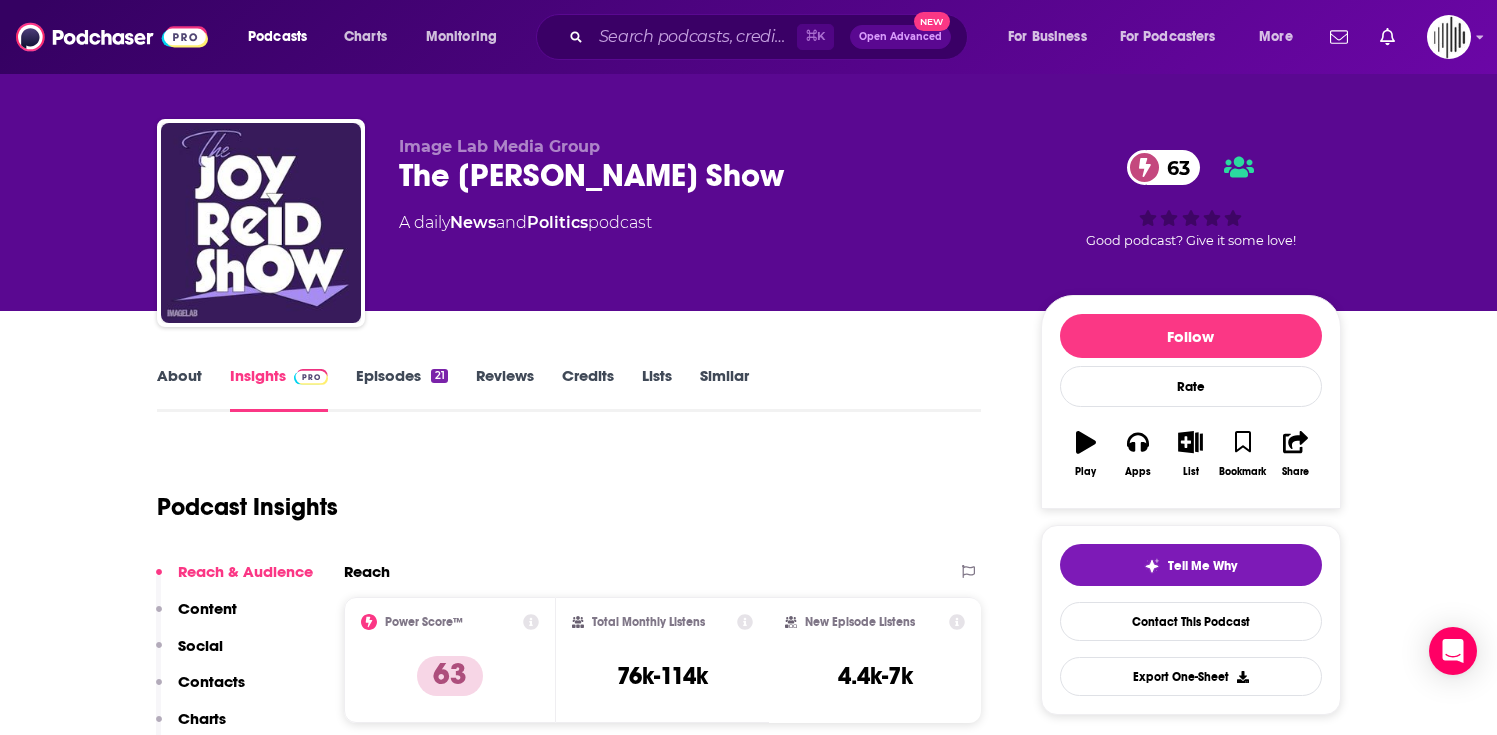 click on "Episodes 21" at bounding box center (401, 389) 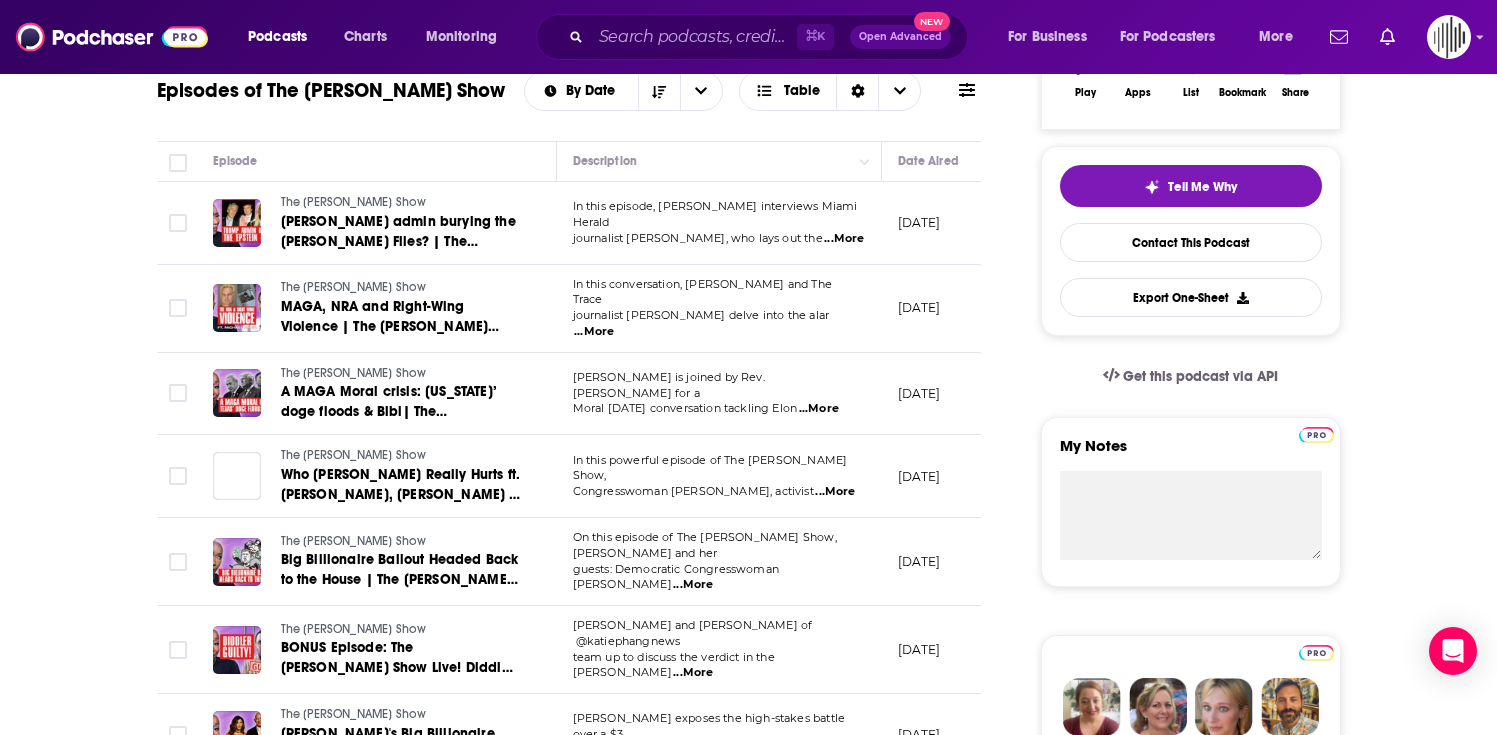 scroll, scrollTop: 395, scrollLeft: 0, axis: vertical 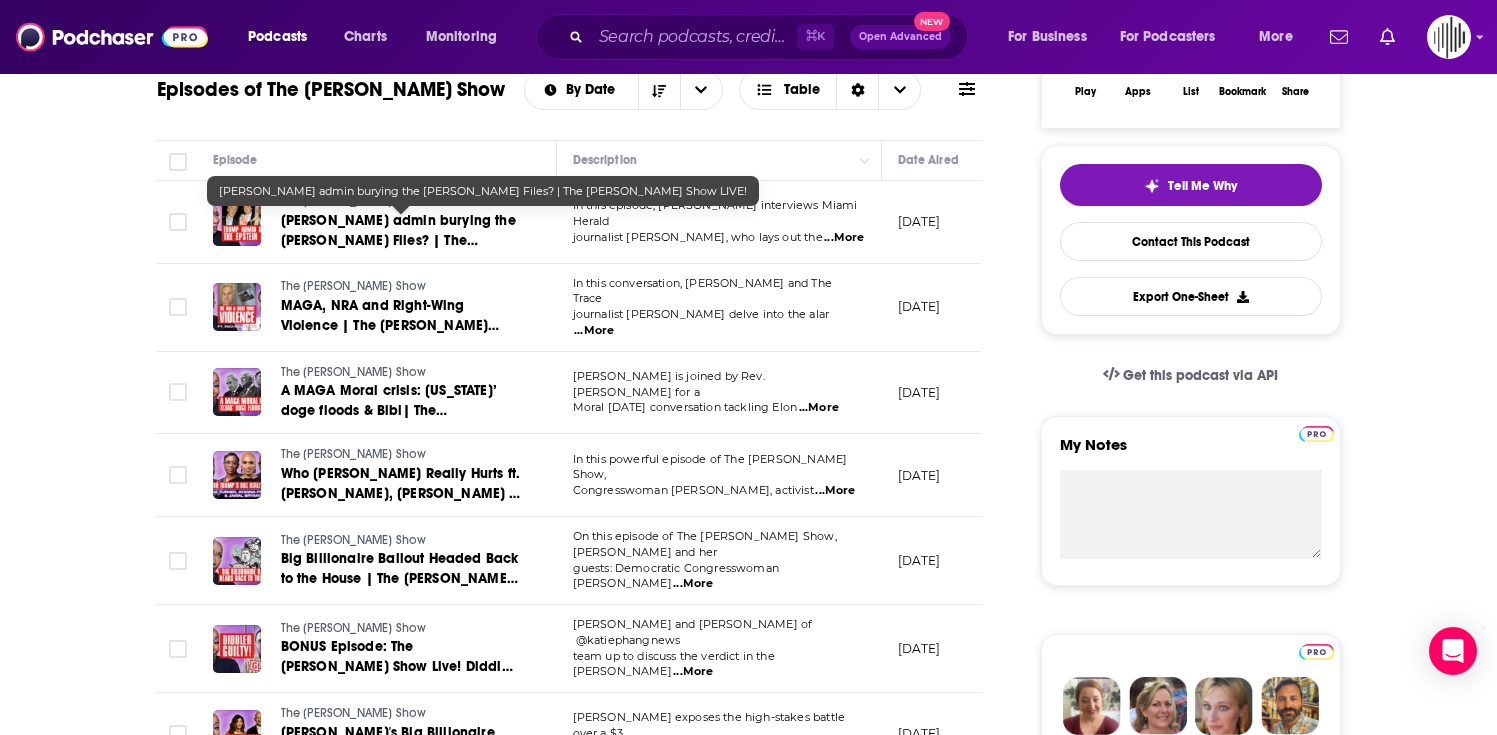 click on "Trump admin burying the Epstein Files? | The Joy Reid Show LIVE!" at bounding box center [401, 231] 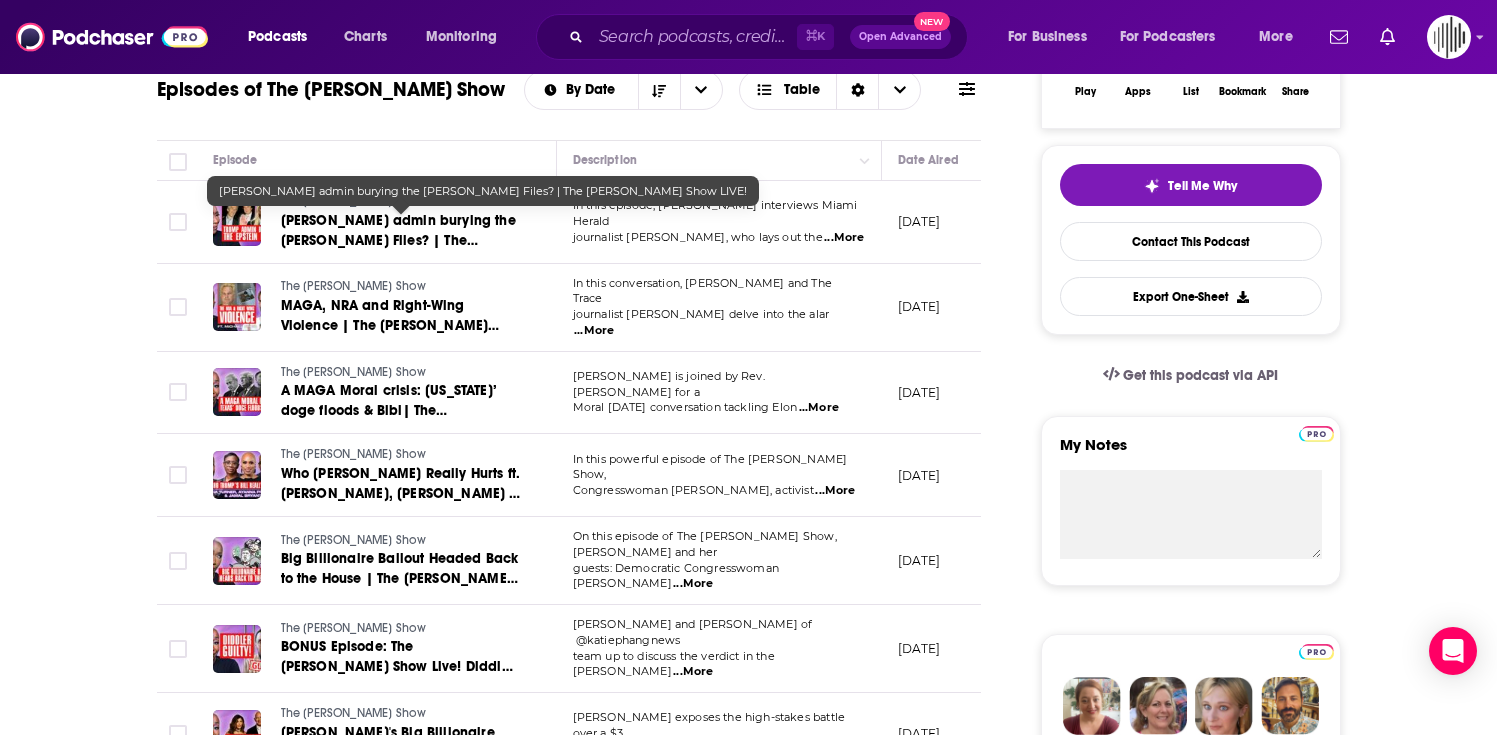 scroll, scrollTop: 0, scrollLeft: 0, axis: both 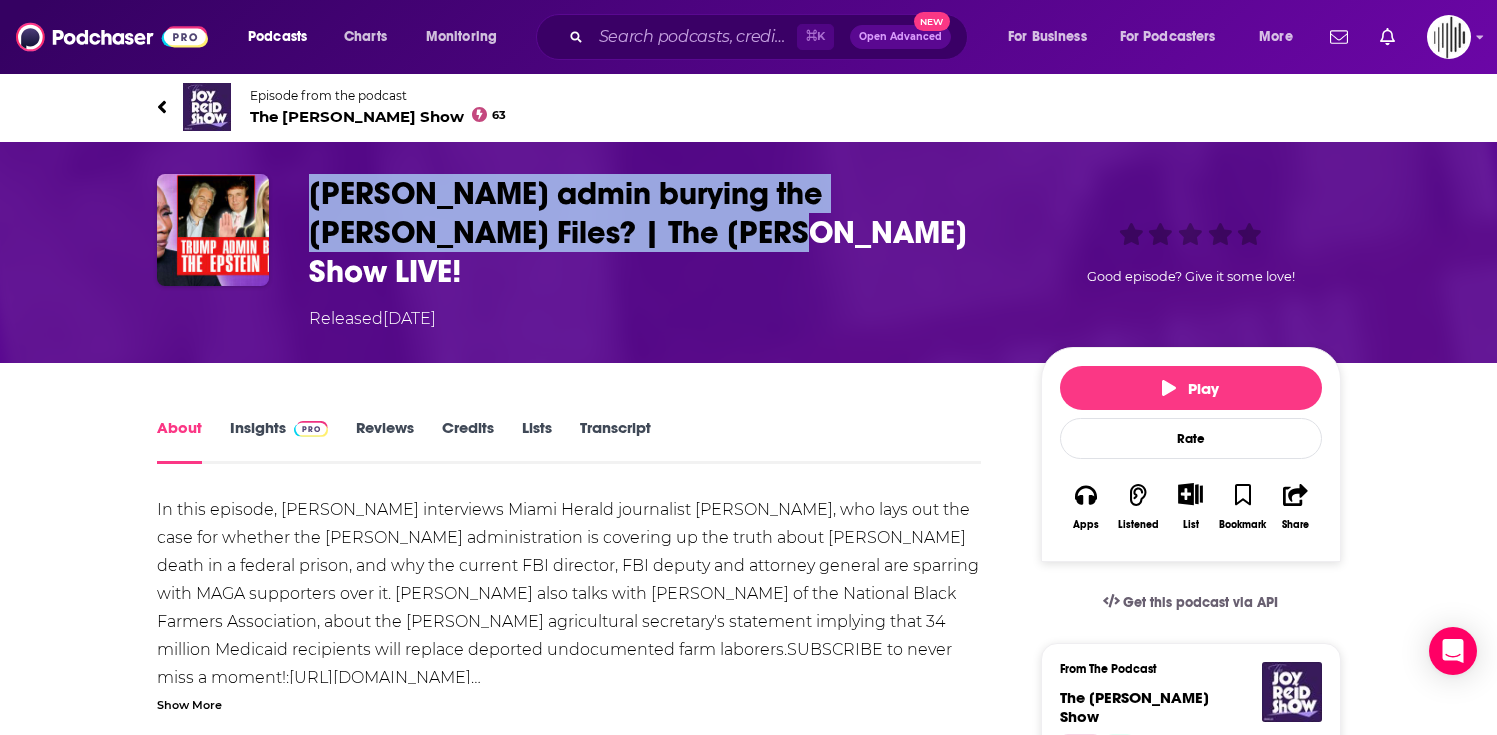 drag, startPoint x: 618, startPoint y: 233, endPoint x: 303, endPoint y: 190, distance: 317.9214 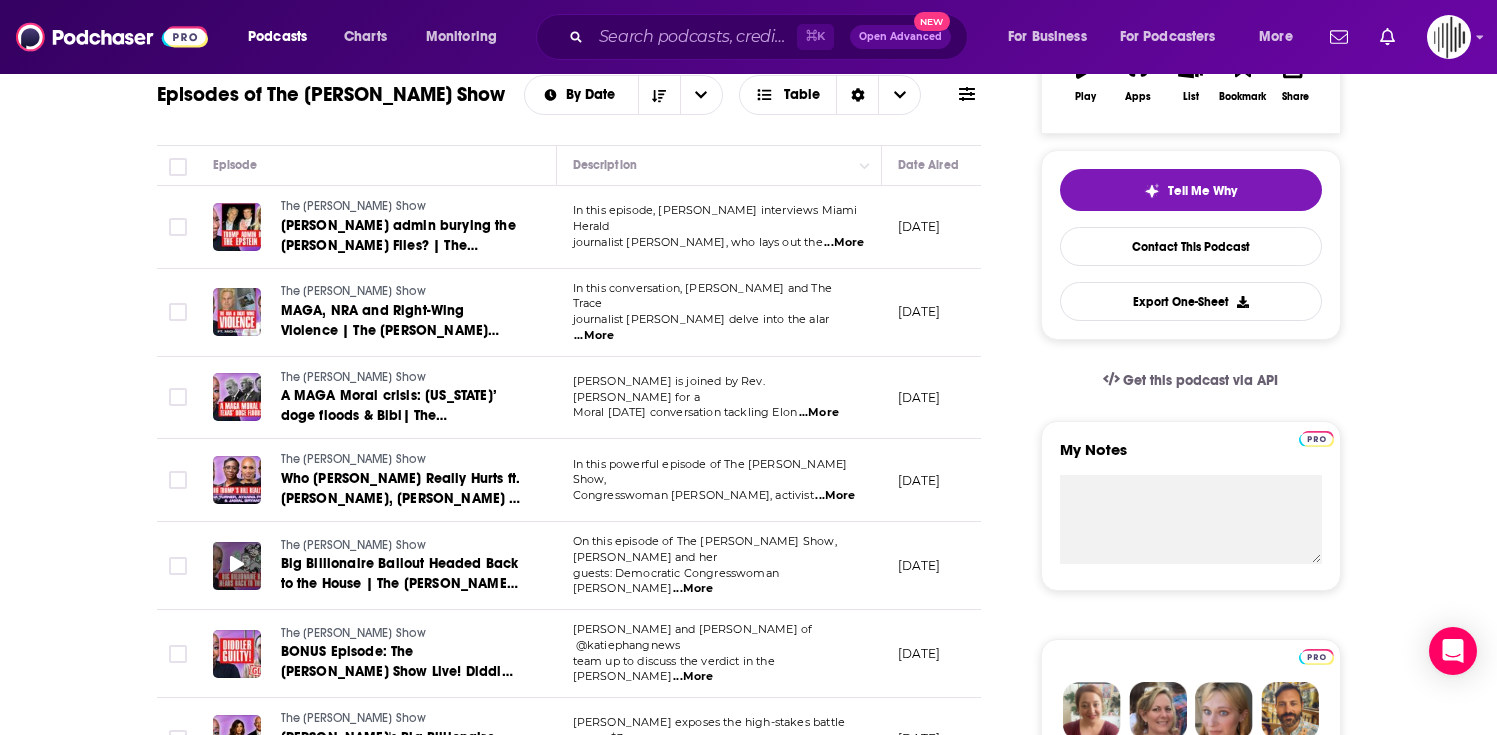 scroll, scrollTop: 368, scrollLeft: 0, axis: vertical 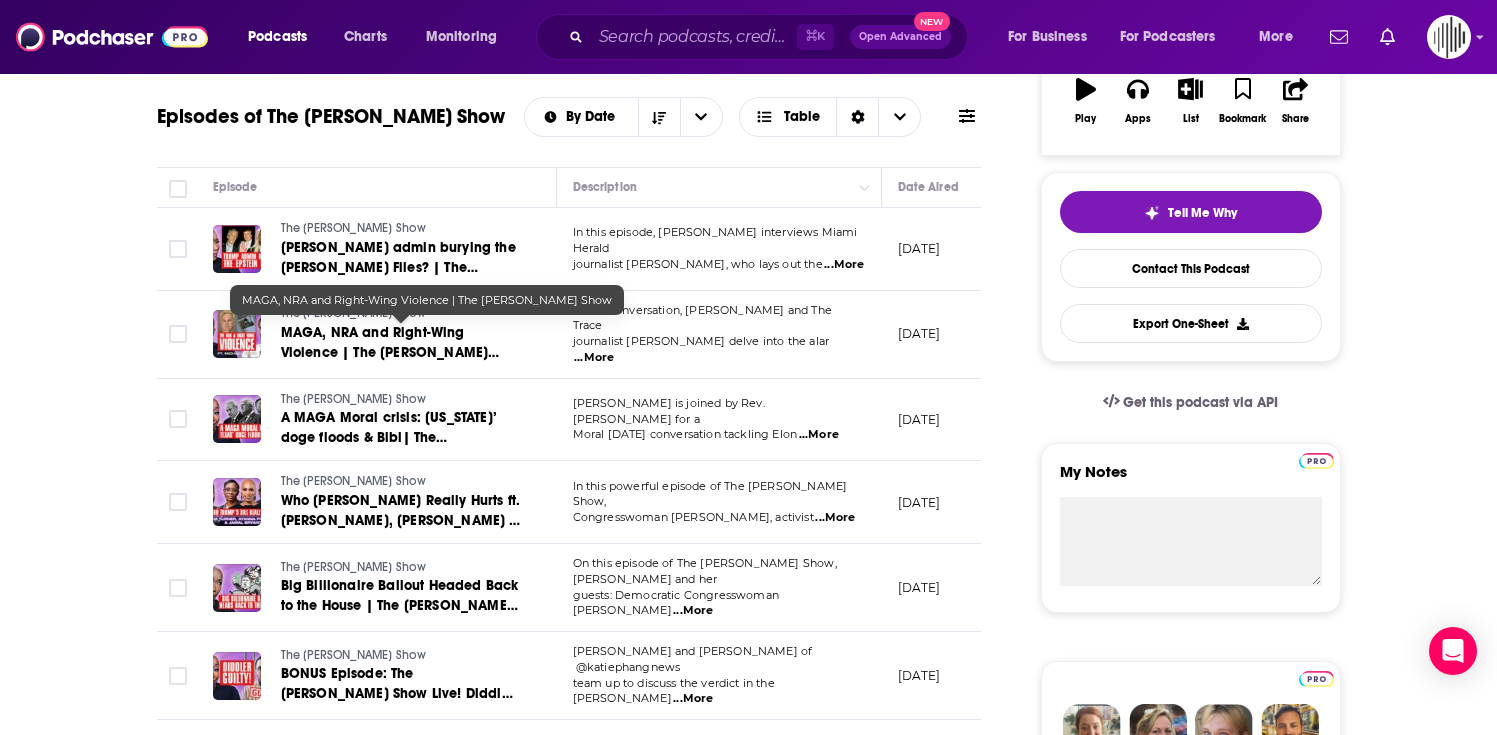 click on "MAGA, NRA and Right-Wing Violence | The Joy Reid Show" at bounding box center (390, 352) 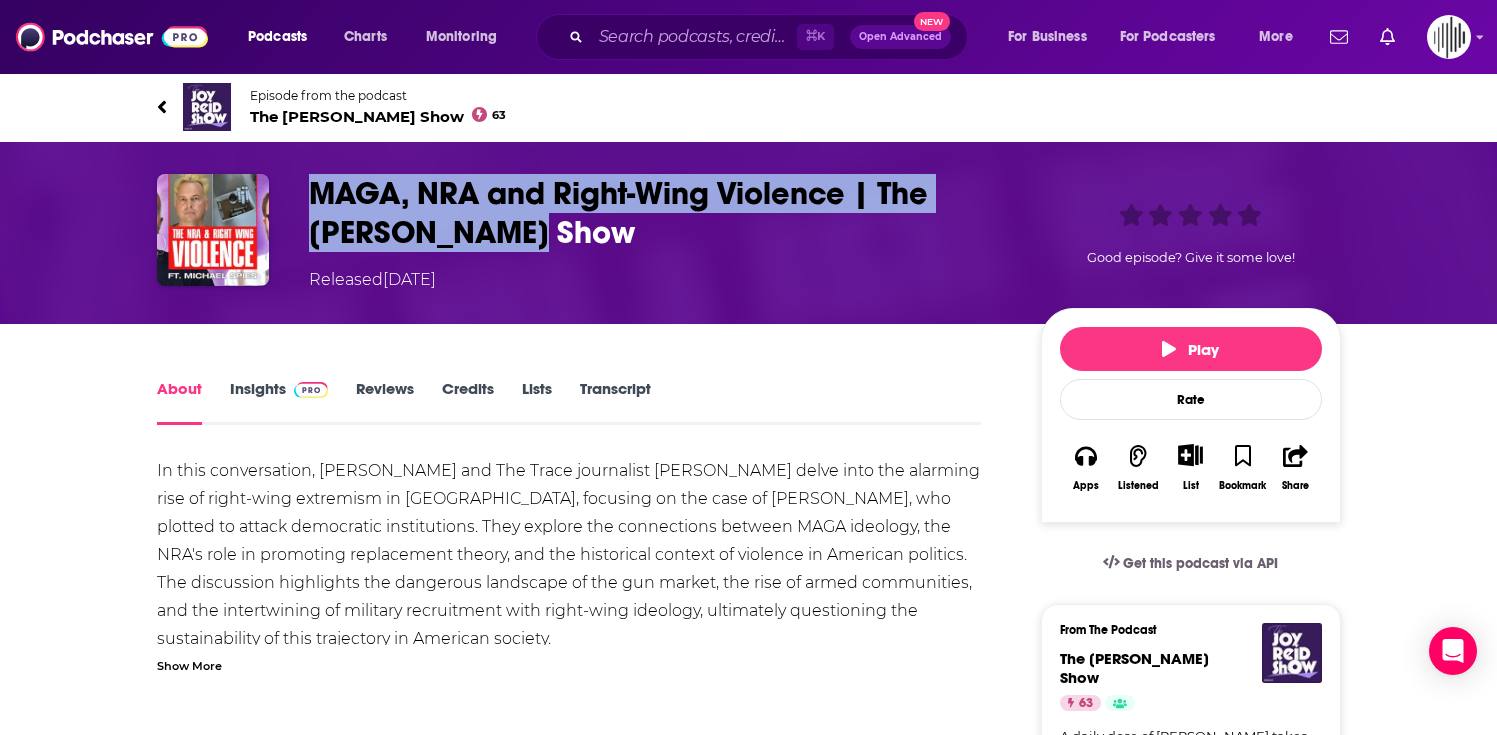 drag, startPoint x: 490, startPoint y: 244, endPoint x: 304, endPoint y: 195, distance: 192.34604 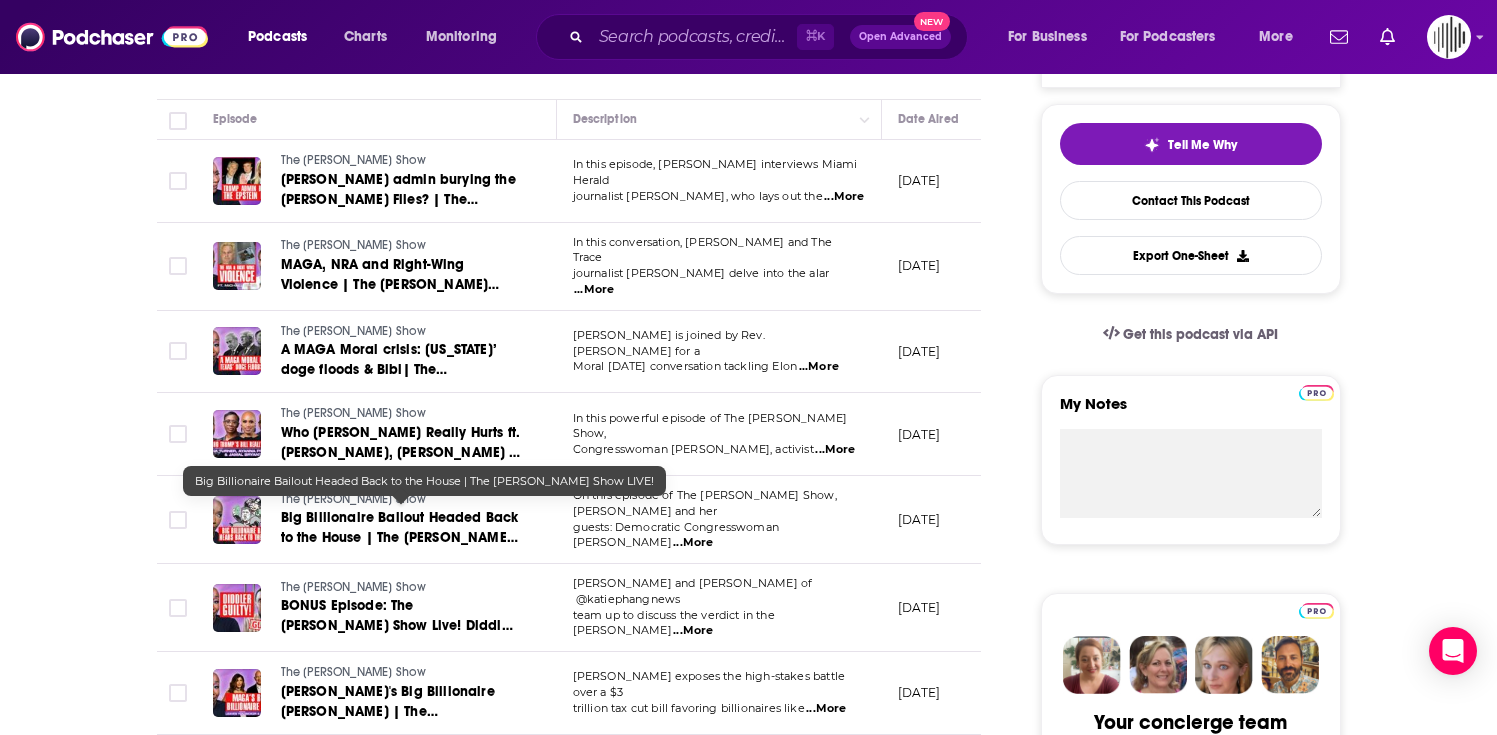 scroll, scrollTop: 463, scrollLeft: 0, axis: vertical 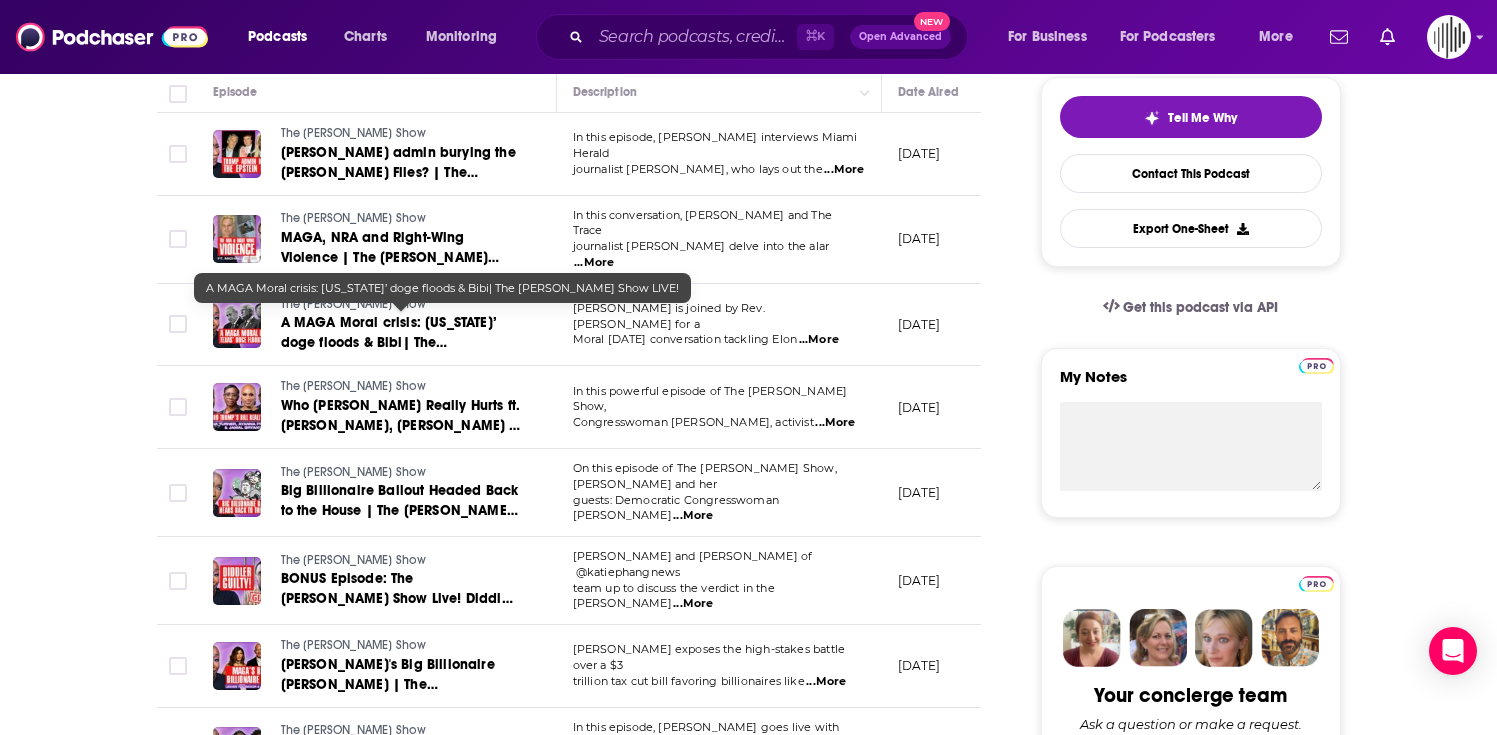 click on "A MAGA Moral crisis: Texas’ doge floods & Bibi| The Joy Reid Show LIVE!" at bounding box center (389, 342) 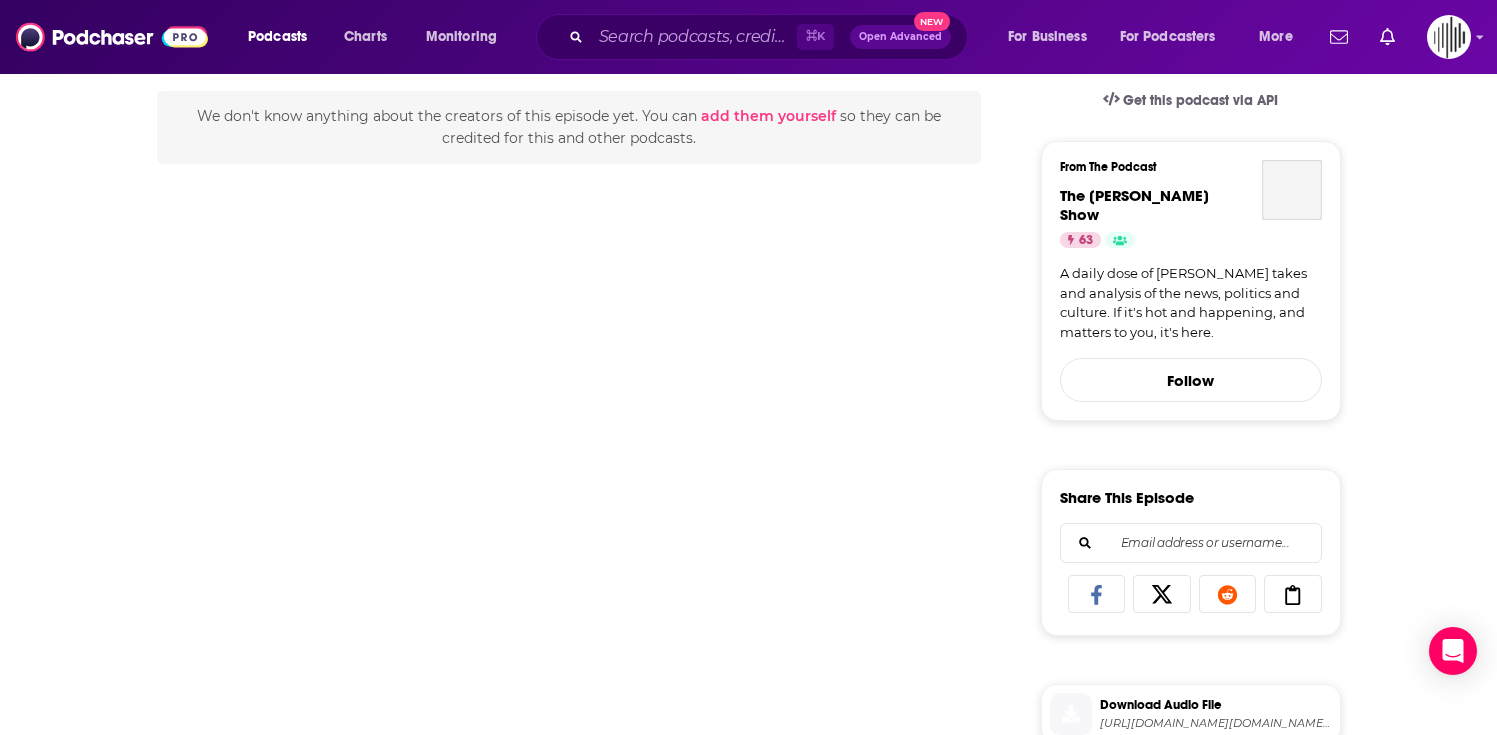scroll, scrollTop: 0, scrollLeft: 0, axis: both 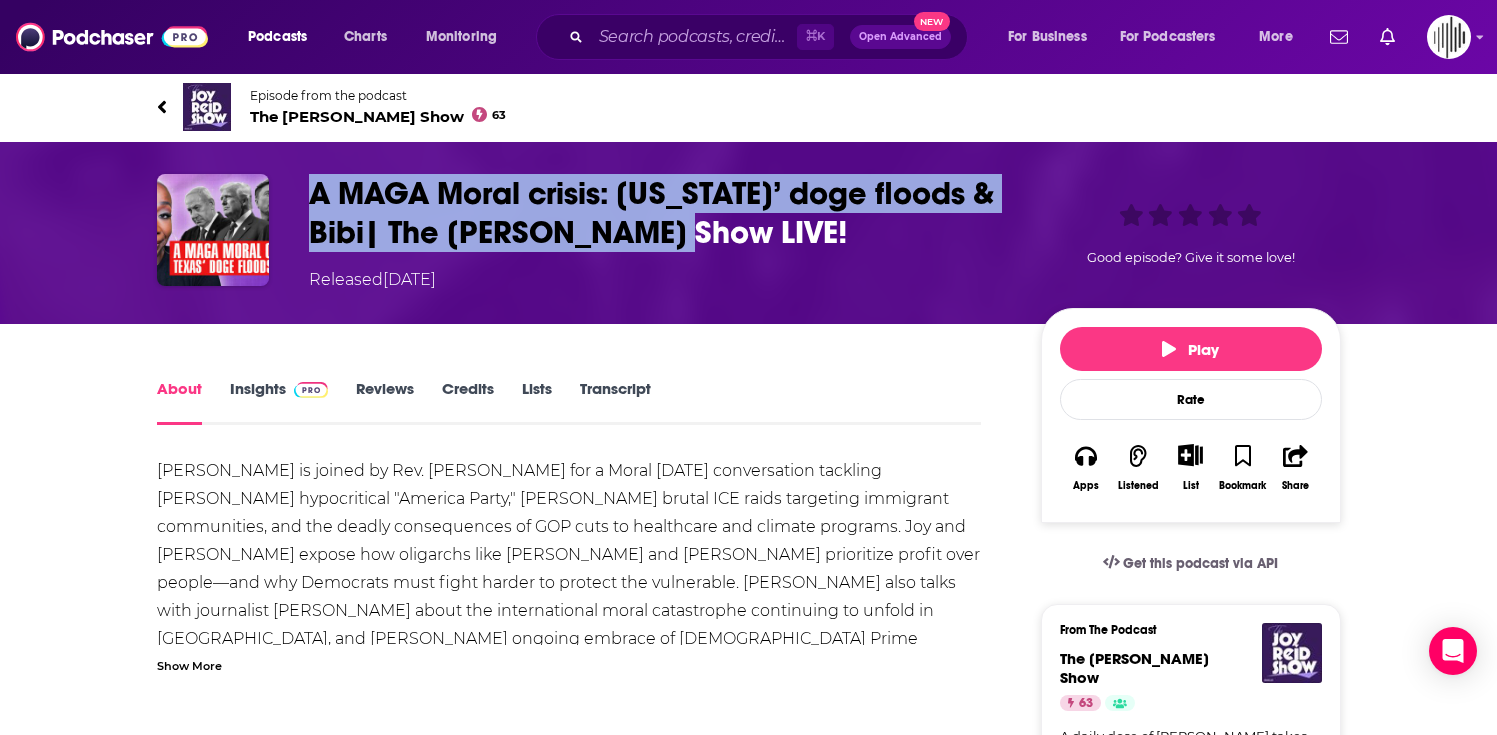 drag, startPoint x: 662, startPoint y: 239, endPoint x: 303, endPoint y: 197, distance: 361.4485 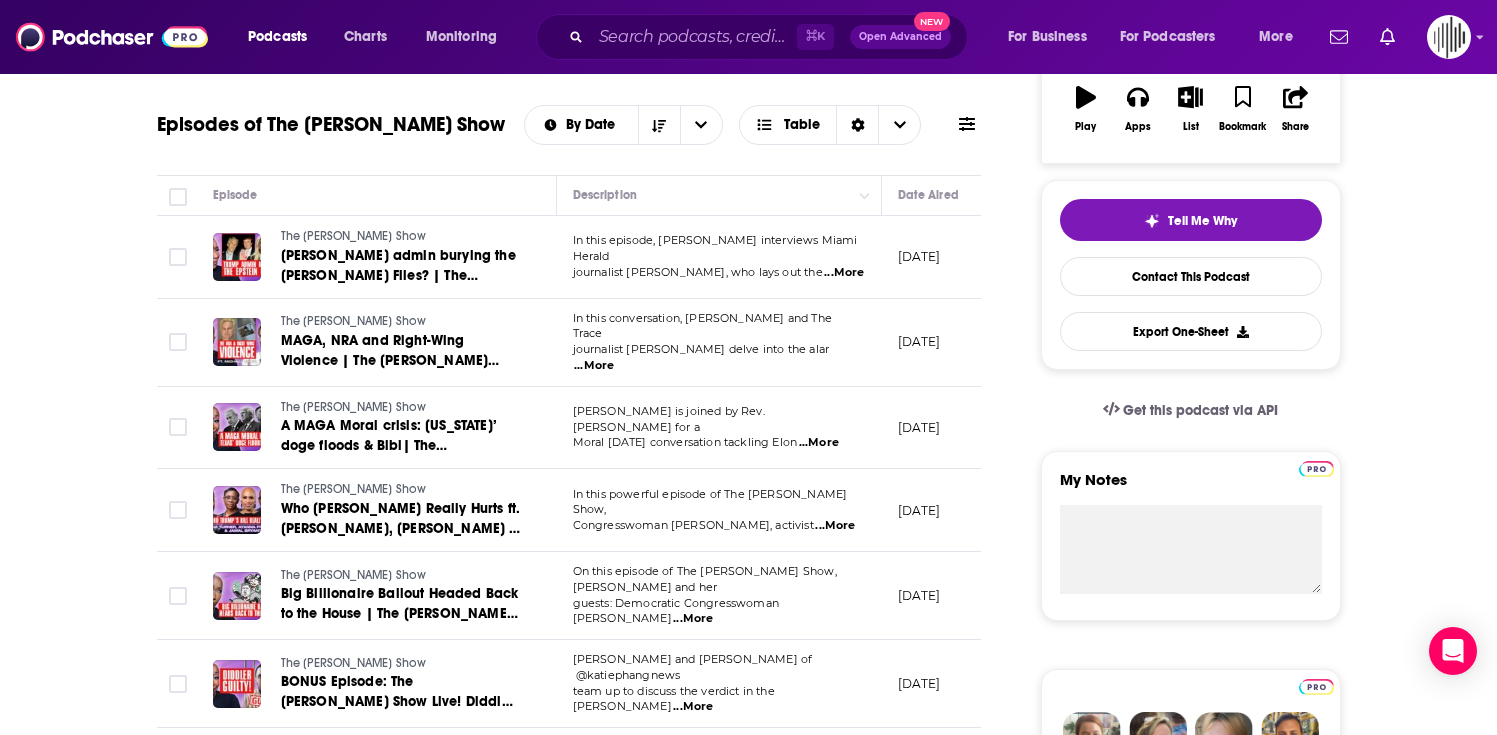 scroll, scrollTop: 367, scrollLeft: 0, axis: vertical 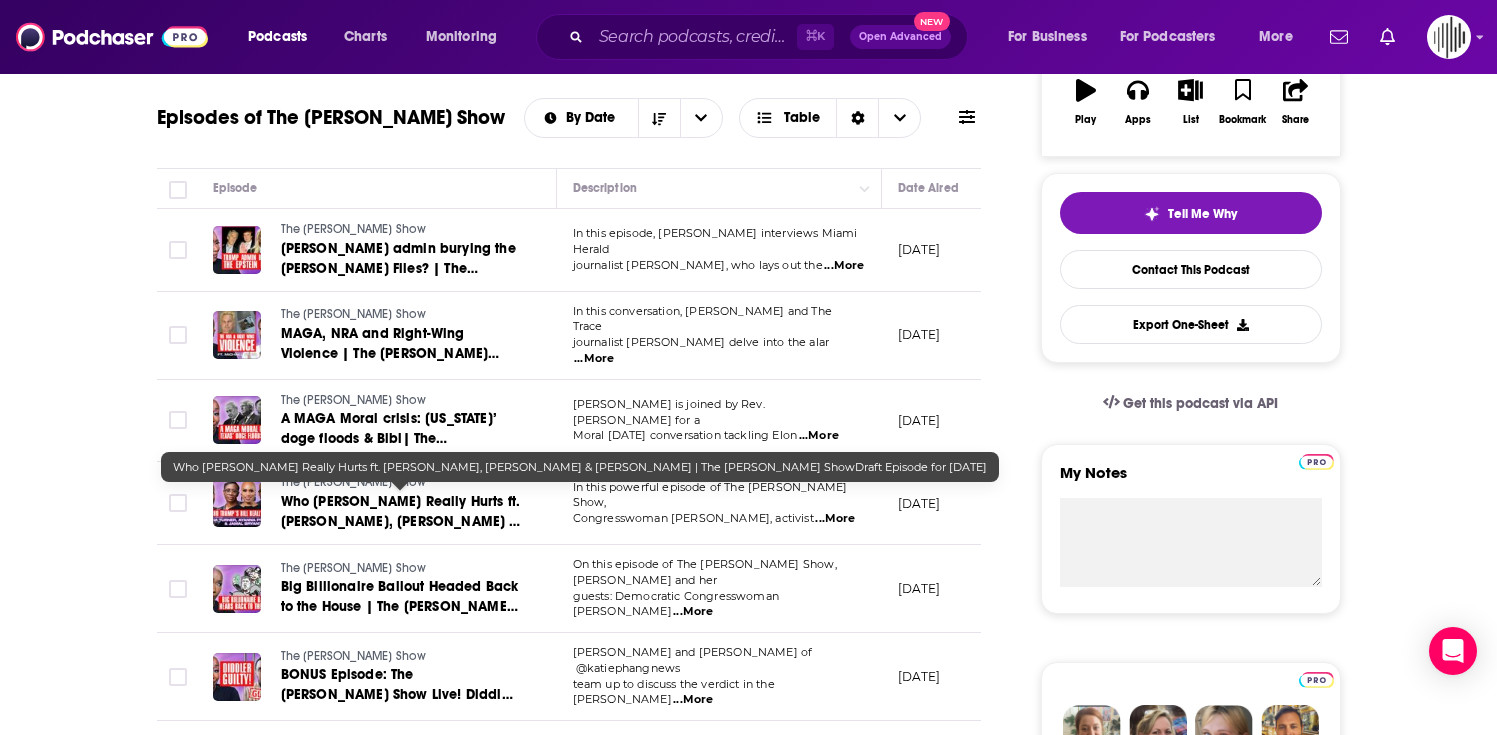 click on "Who Trump's Bill Really Hurts ft. Ayanna Pressley, Nina Turner & Jamal Bryant | The Joy Reid ShowDraft Episode for Jul 04, 2025" at bounding box center [401, 541] 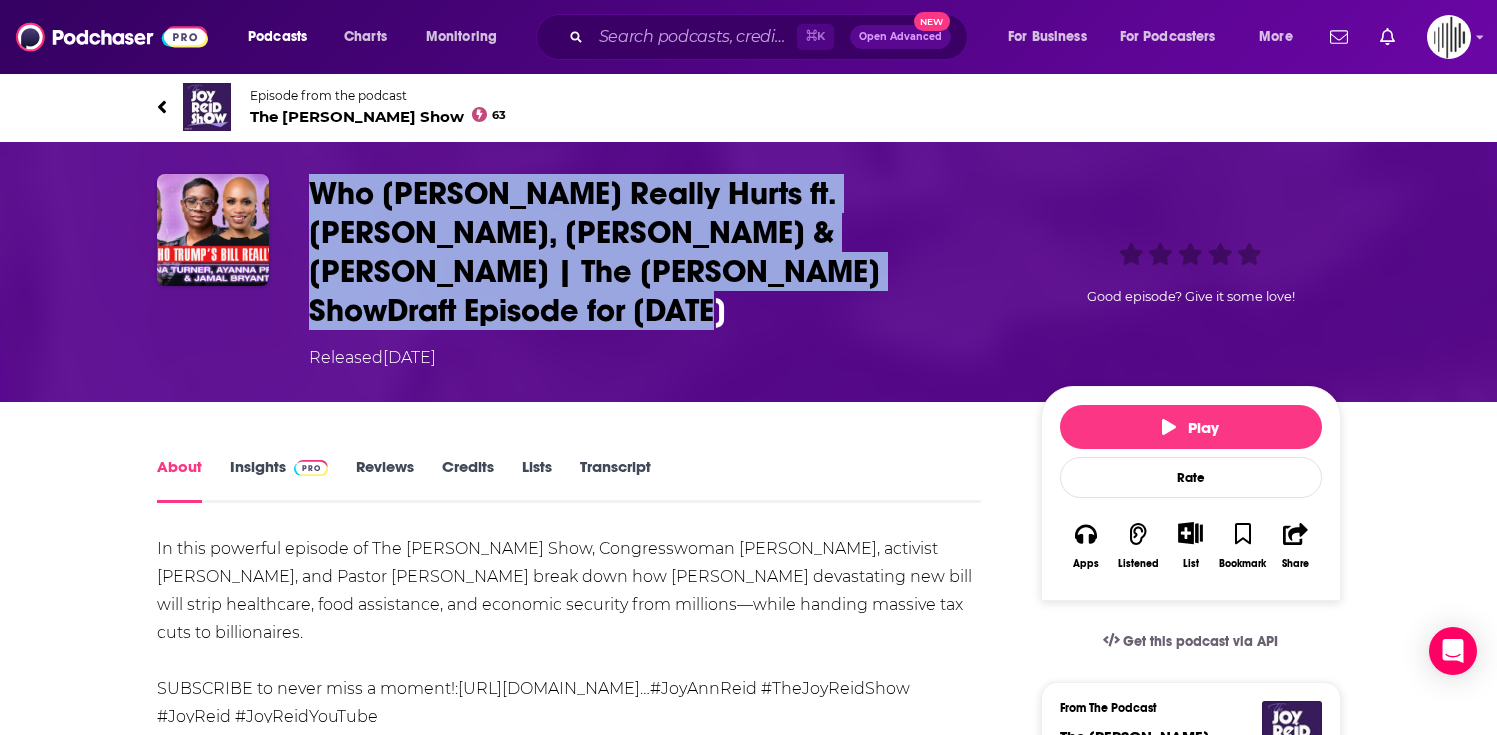 drag, startPoint x: 893, startPoint y: 278, endPoint x: 316, endPoint y: 196, distance: 582.79755 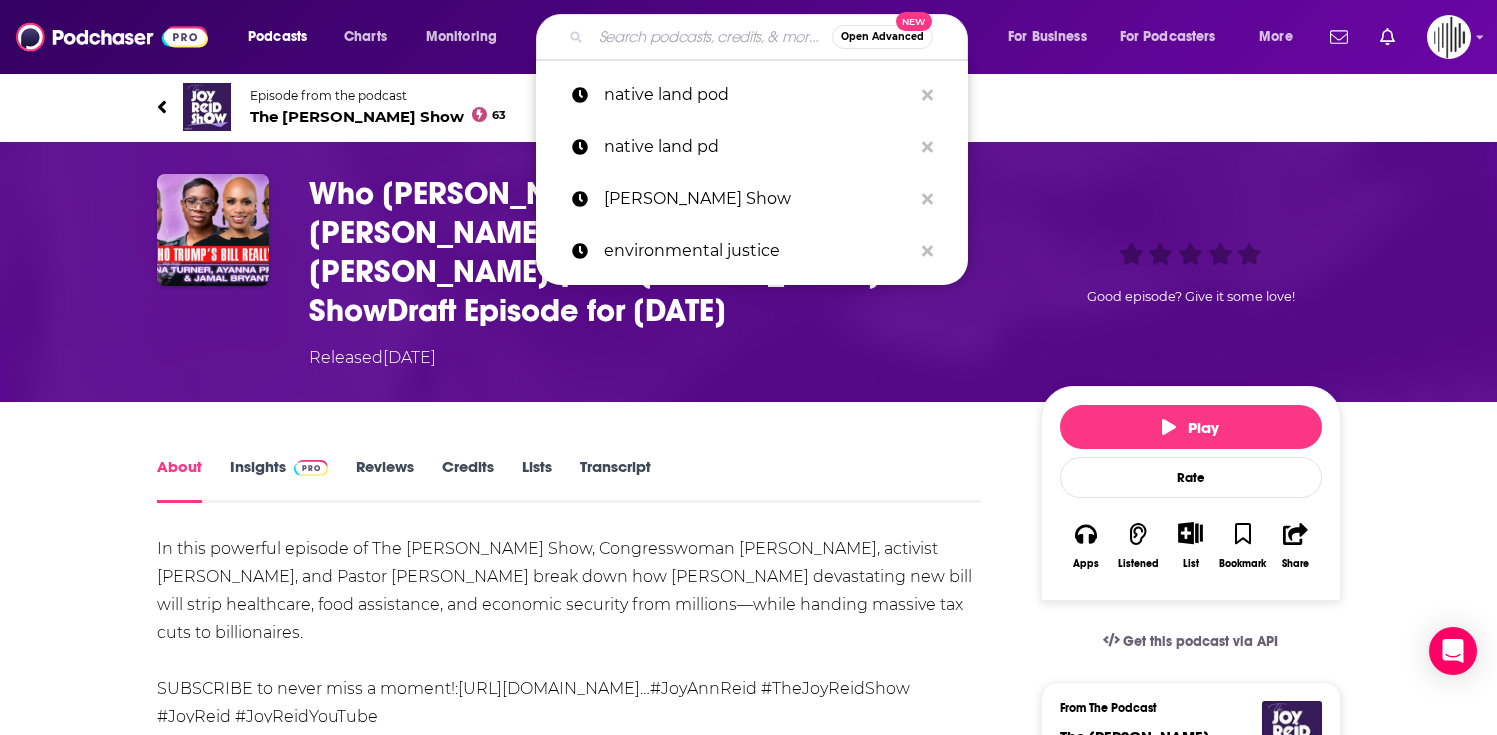 click at bounding box center (711, 37) 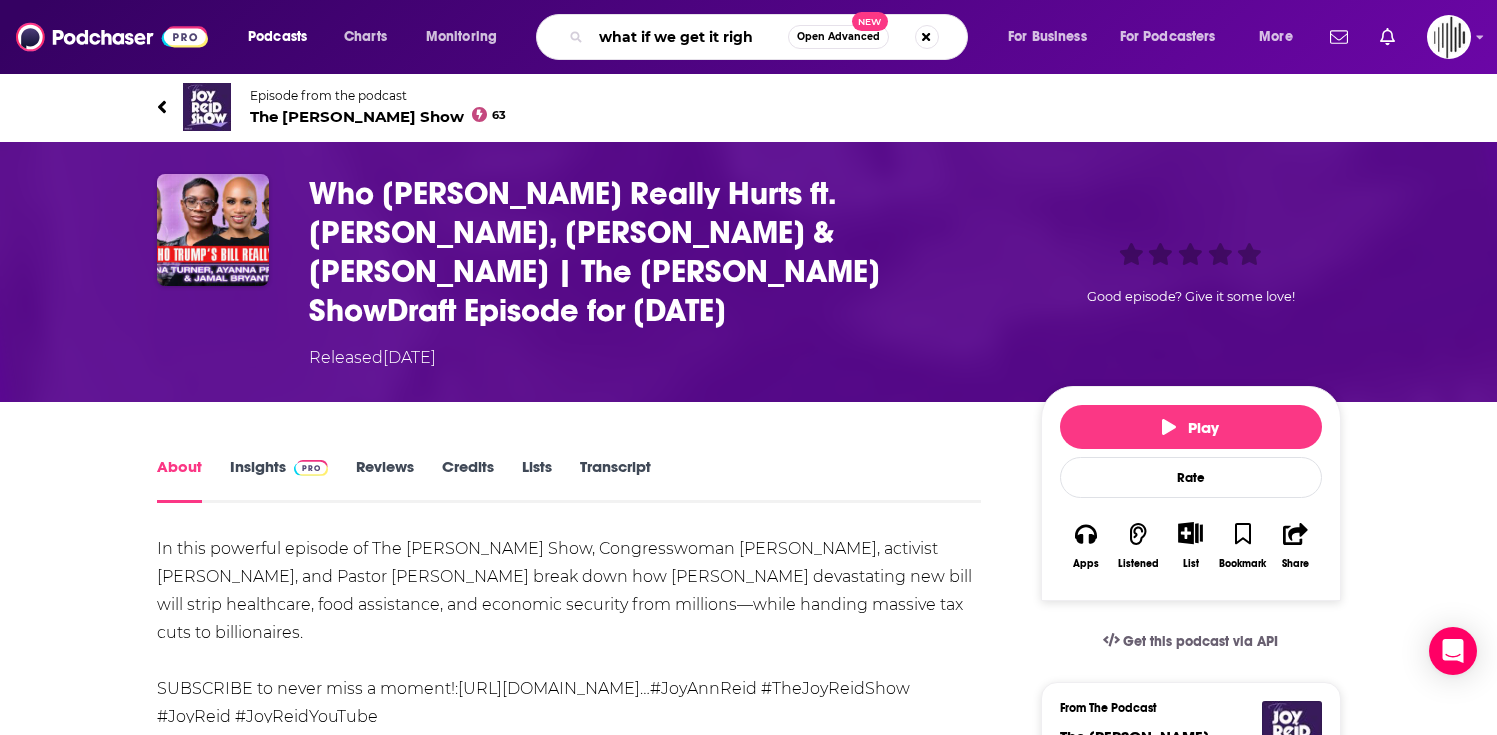 type on "what if we get it right" 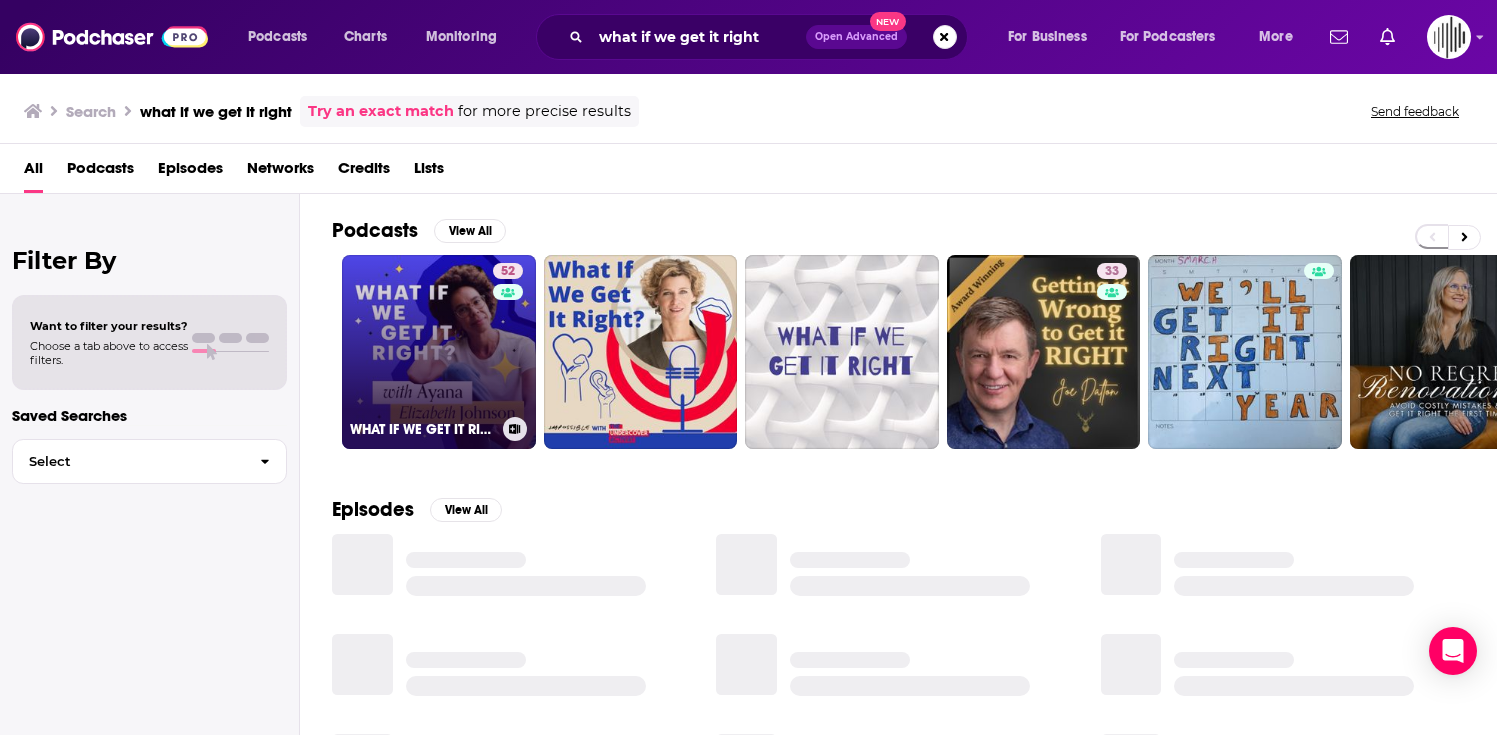 click on "52 WHAT IF WE GET IT RIGHT?" at bounding box center (439, 352) 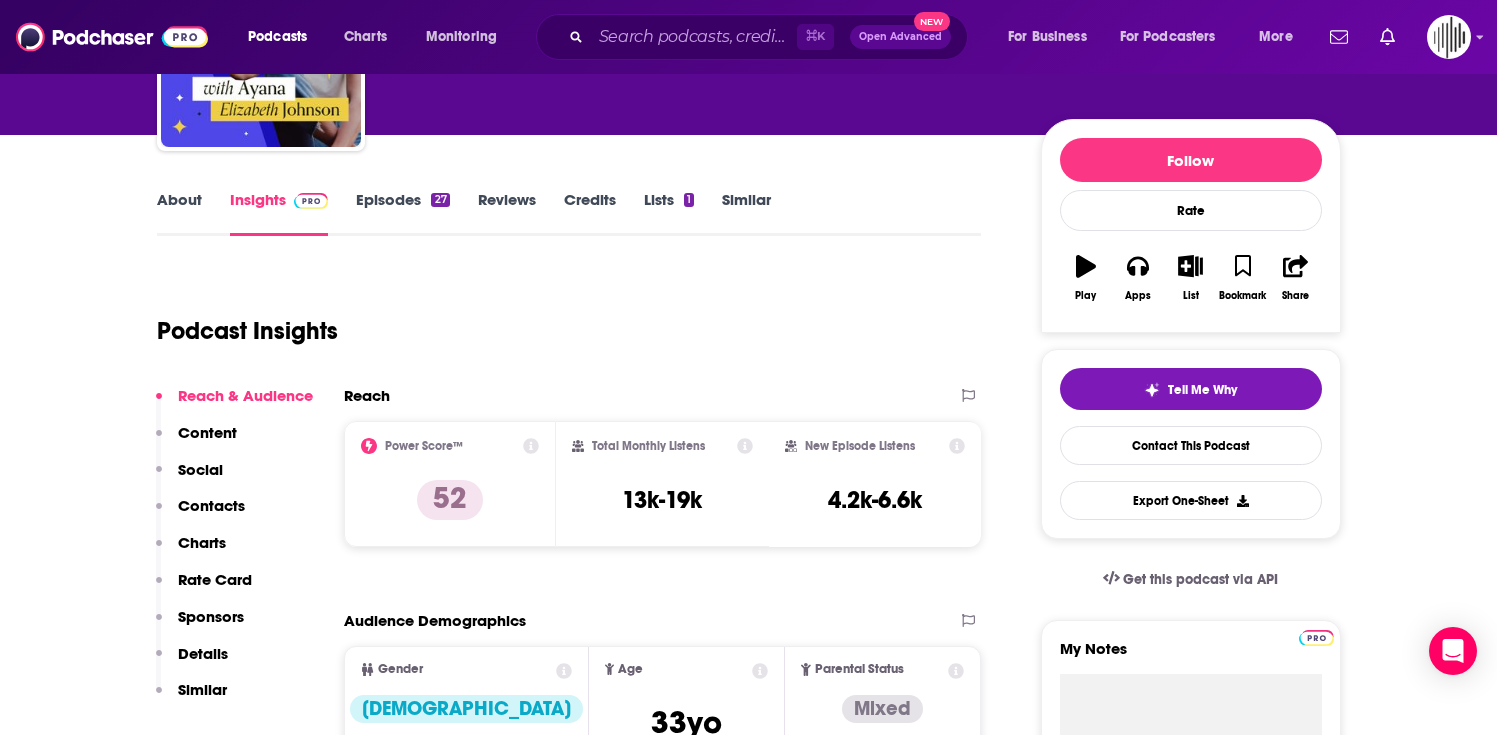 scroll, scrollTop: 153, scrollLeft: 0, axis: vertical 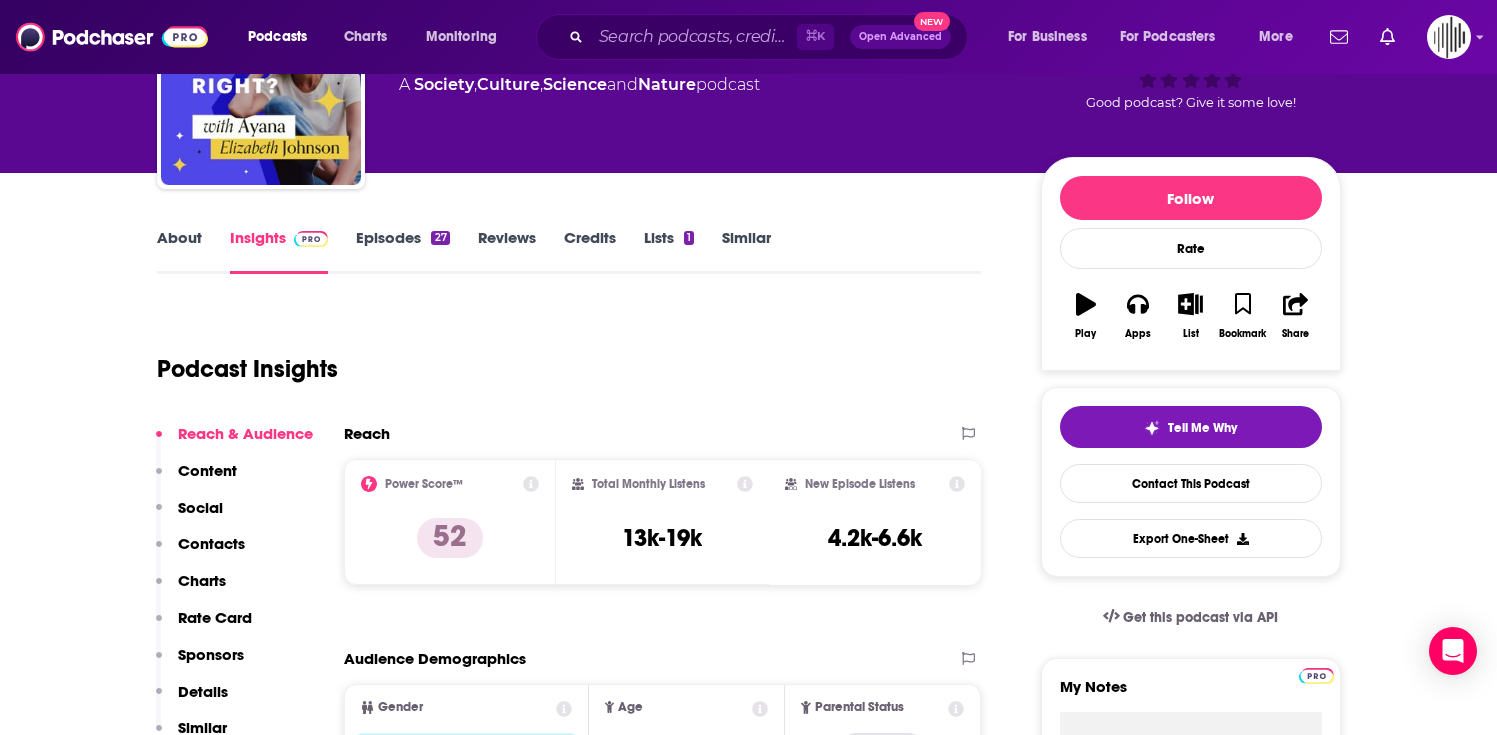click on "Episodes 27" at bounding box center (402, 251) 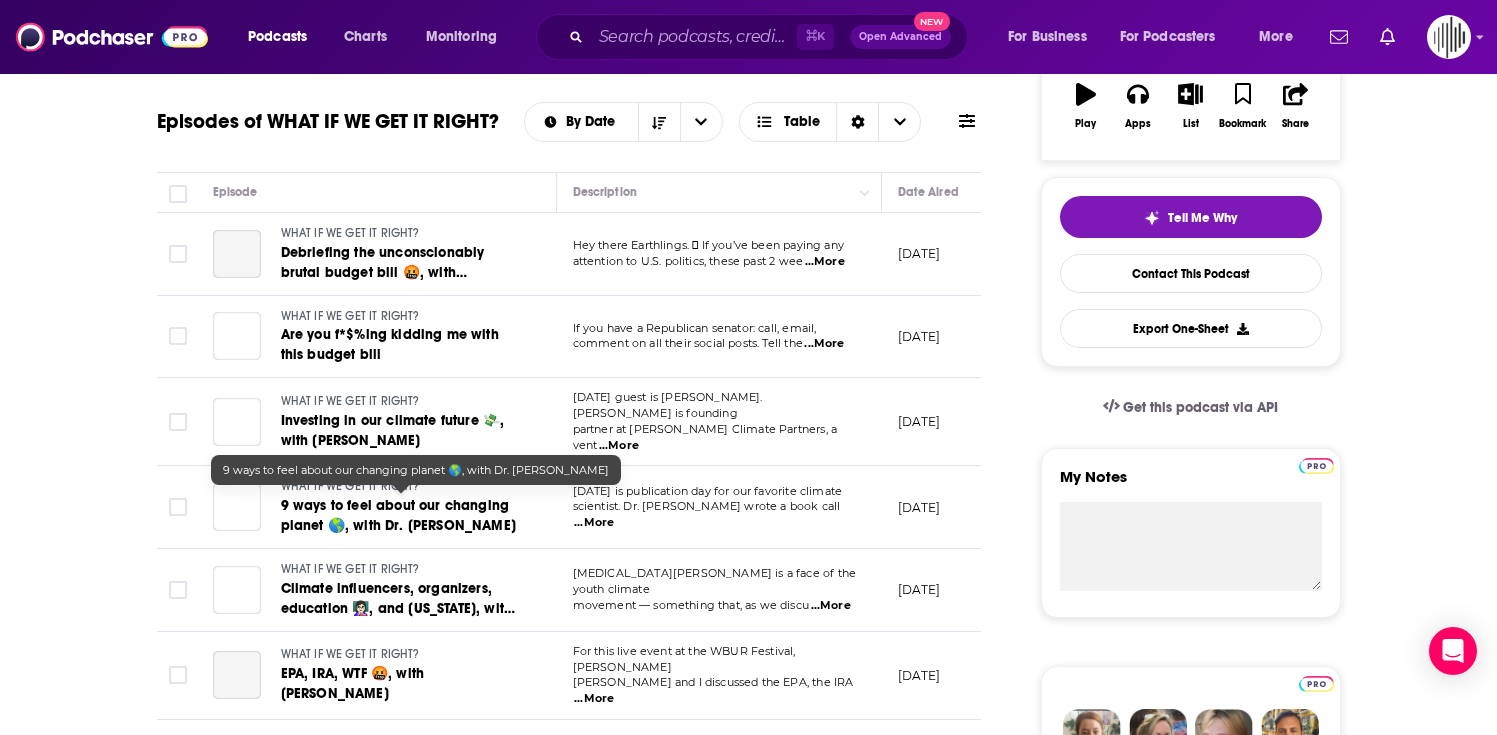 scroll, scrollTop: 371, scrollLeft: 0, axis: vertical 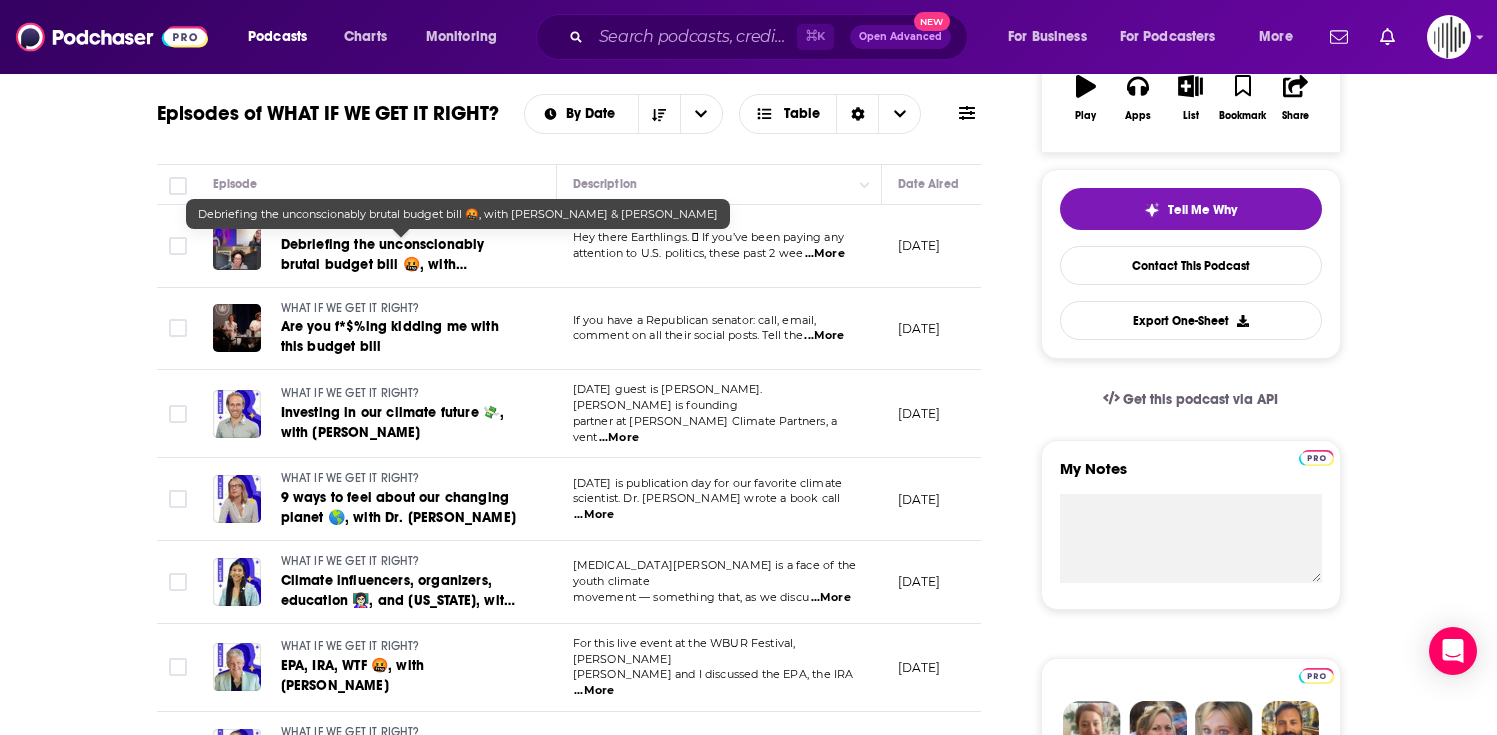 click on "Debriefing the unconscionably brutal budget bill 🤬, with Twigg & Jenkins" at bounding box center [398, 264] 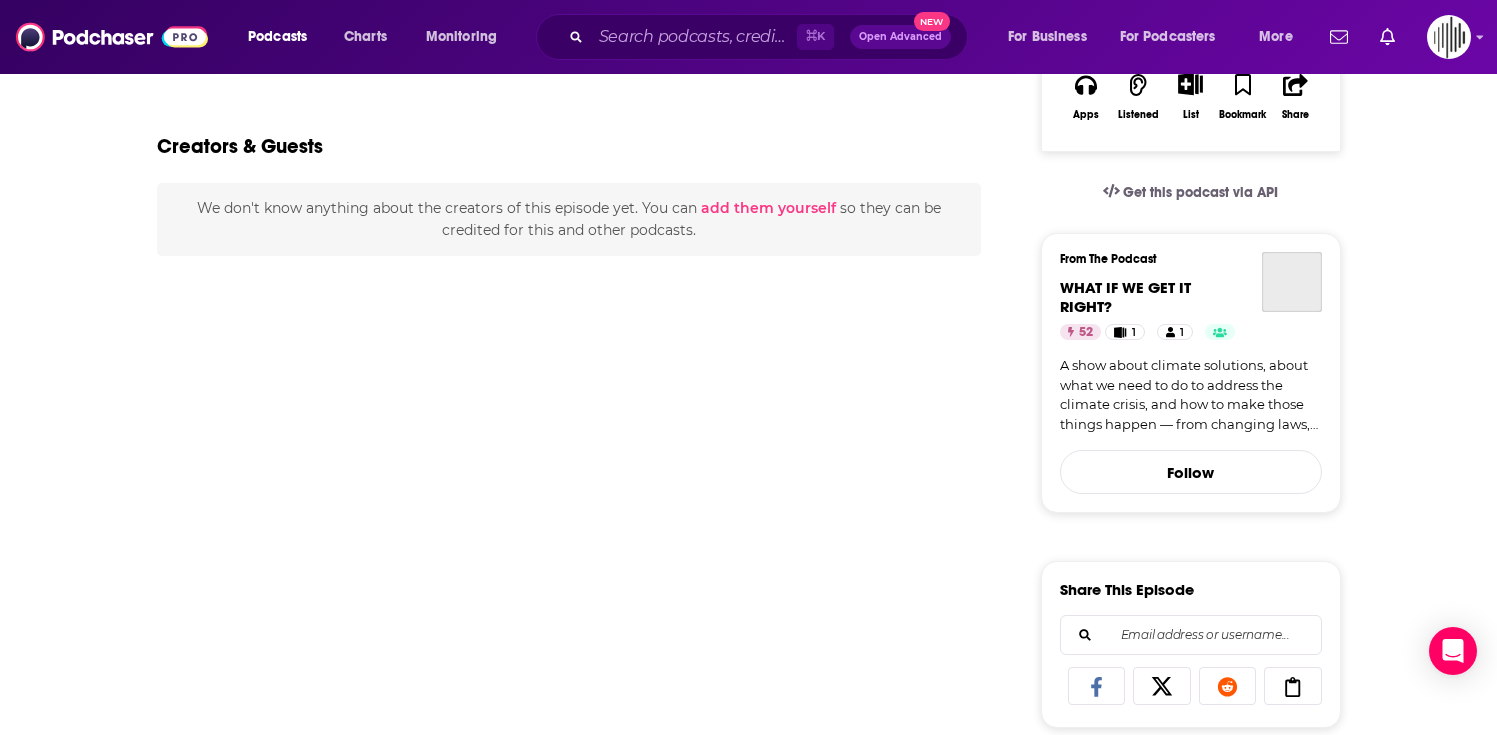 scroll, scrollTop: 0, scrollLeft: 0, axis: both 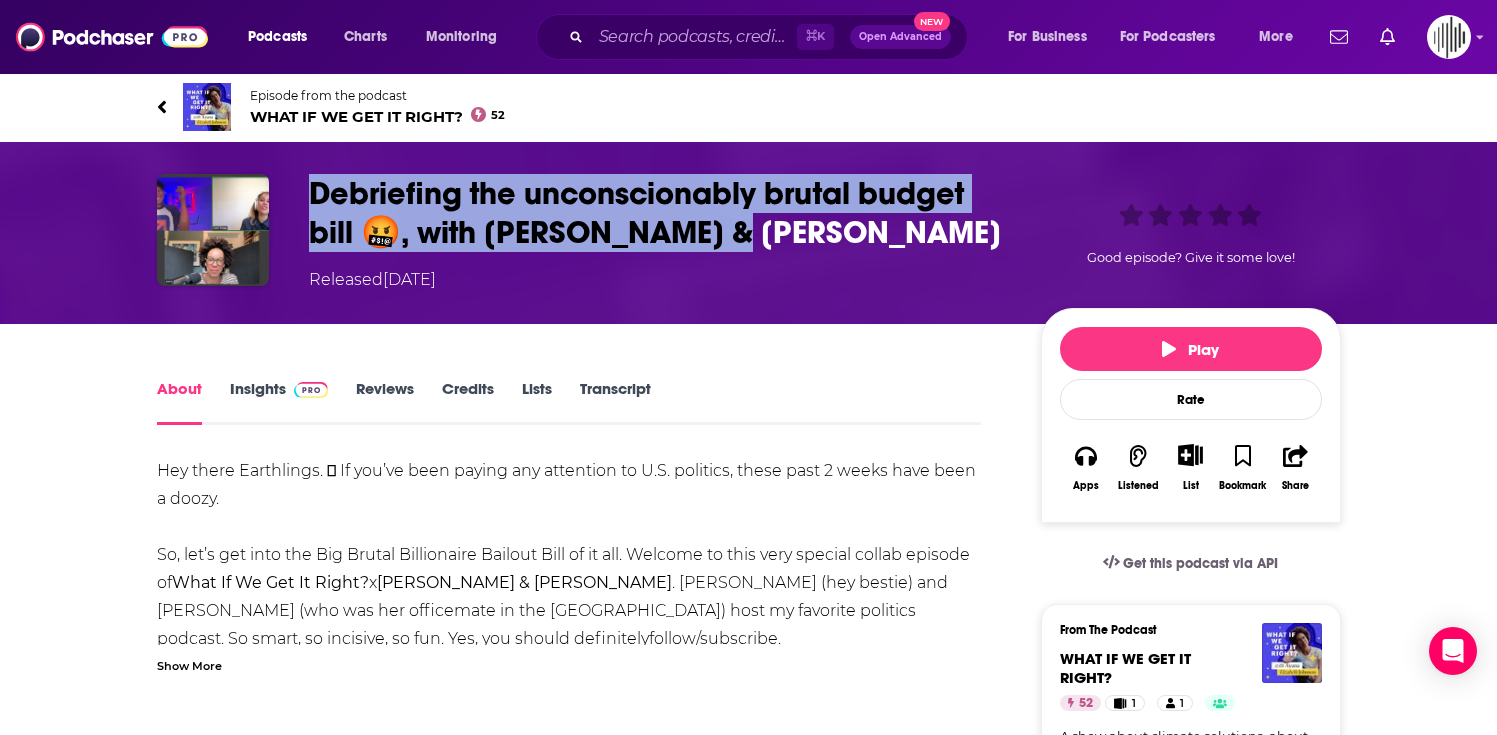 drag, startPoint x: 710, startPoint y: 241, endPoint x: 308, endPoint y: 195, distance: 404.6233 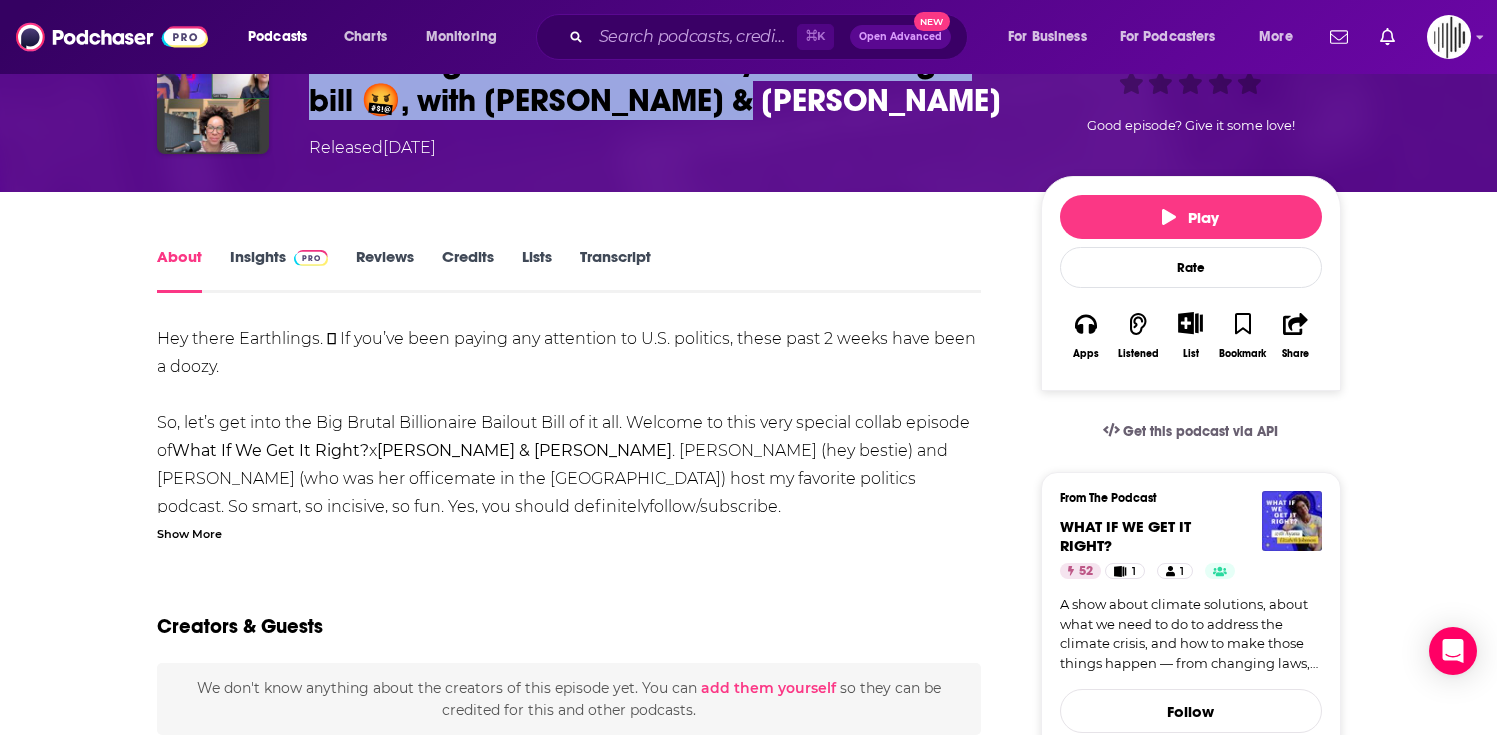 scroll, scrollTop: 134, scrollLeft: 0, axis: vertical 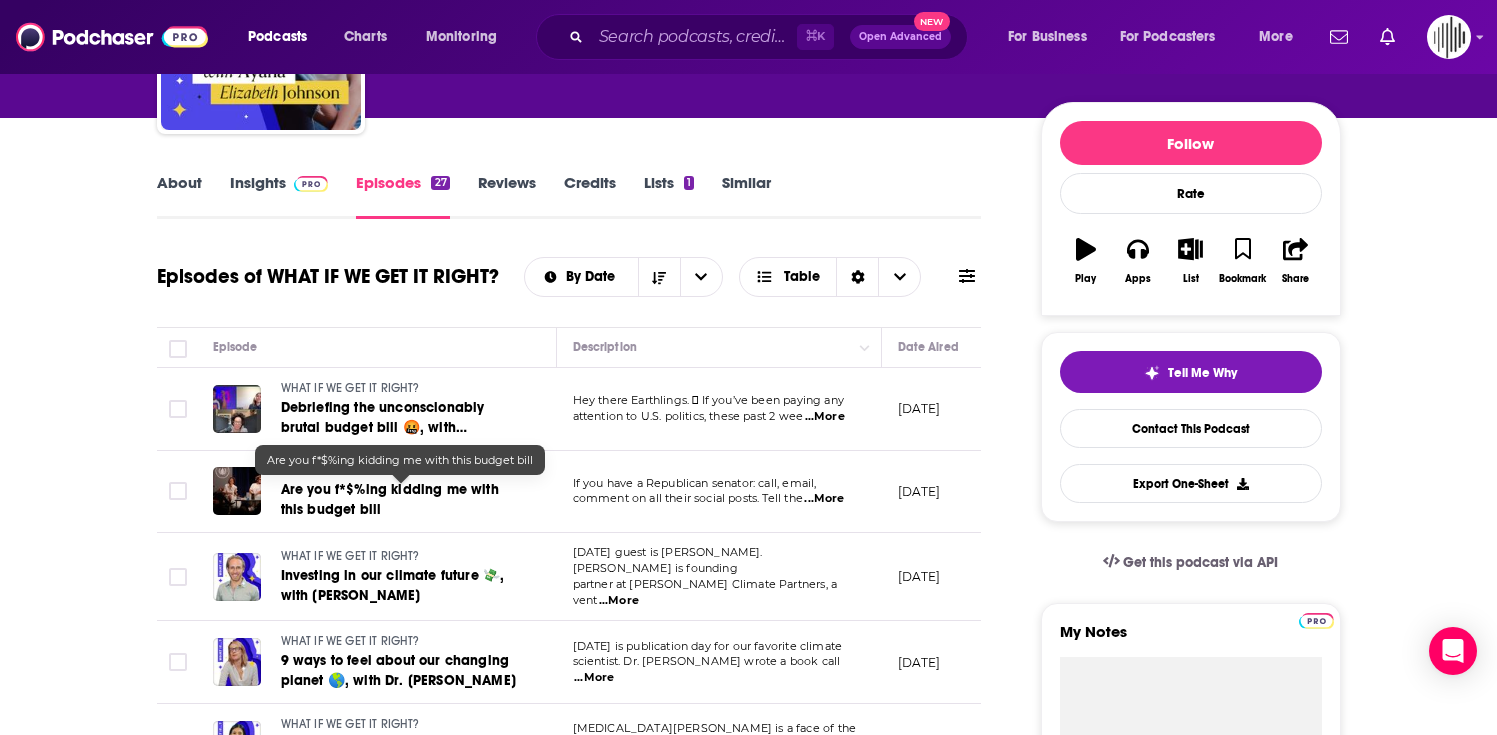 click on "Are you f*$%ing kidding me with this budget bill" at bounding box center (390, 499) 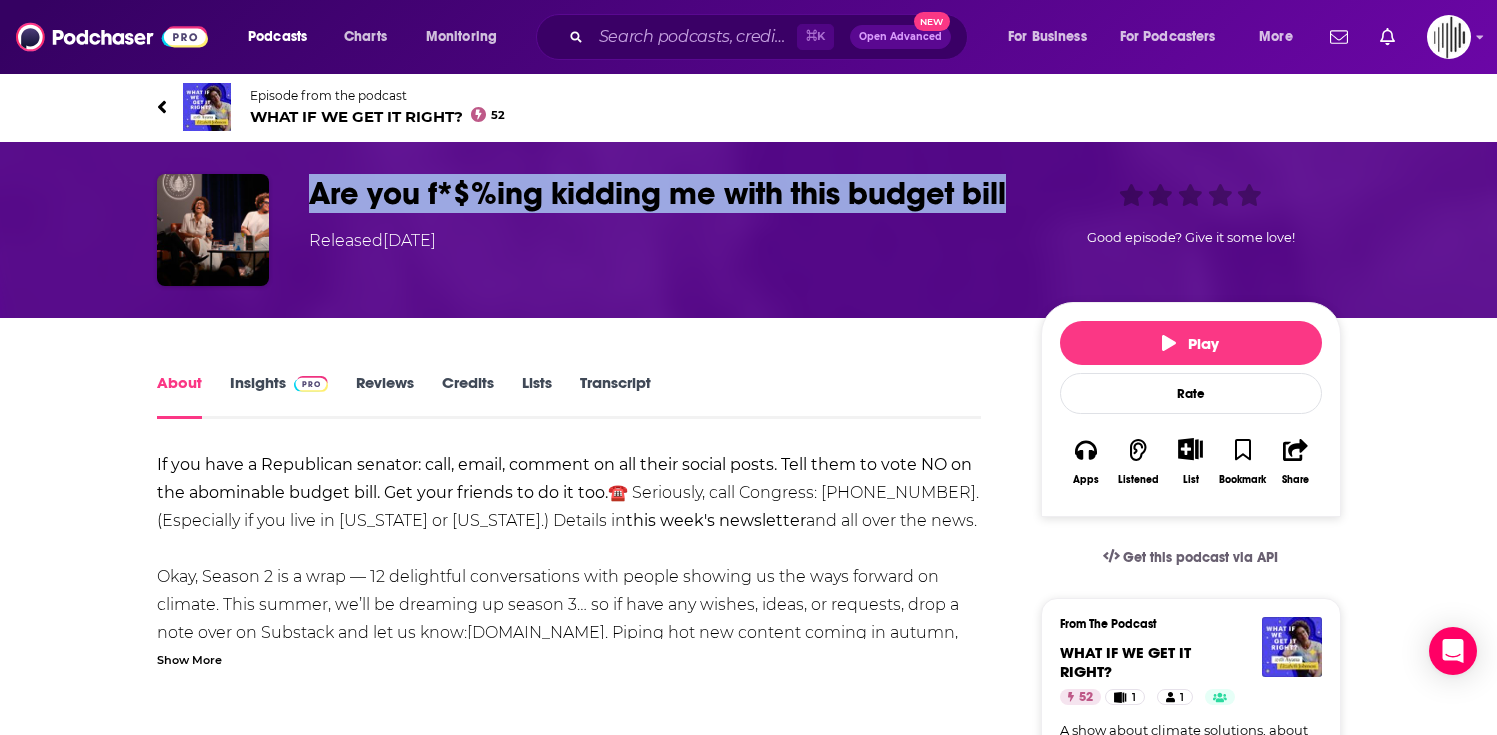 drag, startPoint x: 391, startPoint y: 244, endPoint x: 302, endPoint y: 203, distance: 97.98979 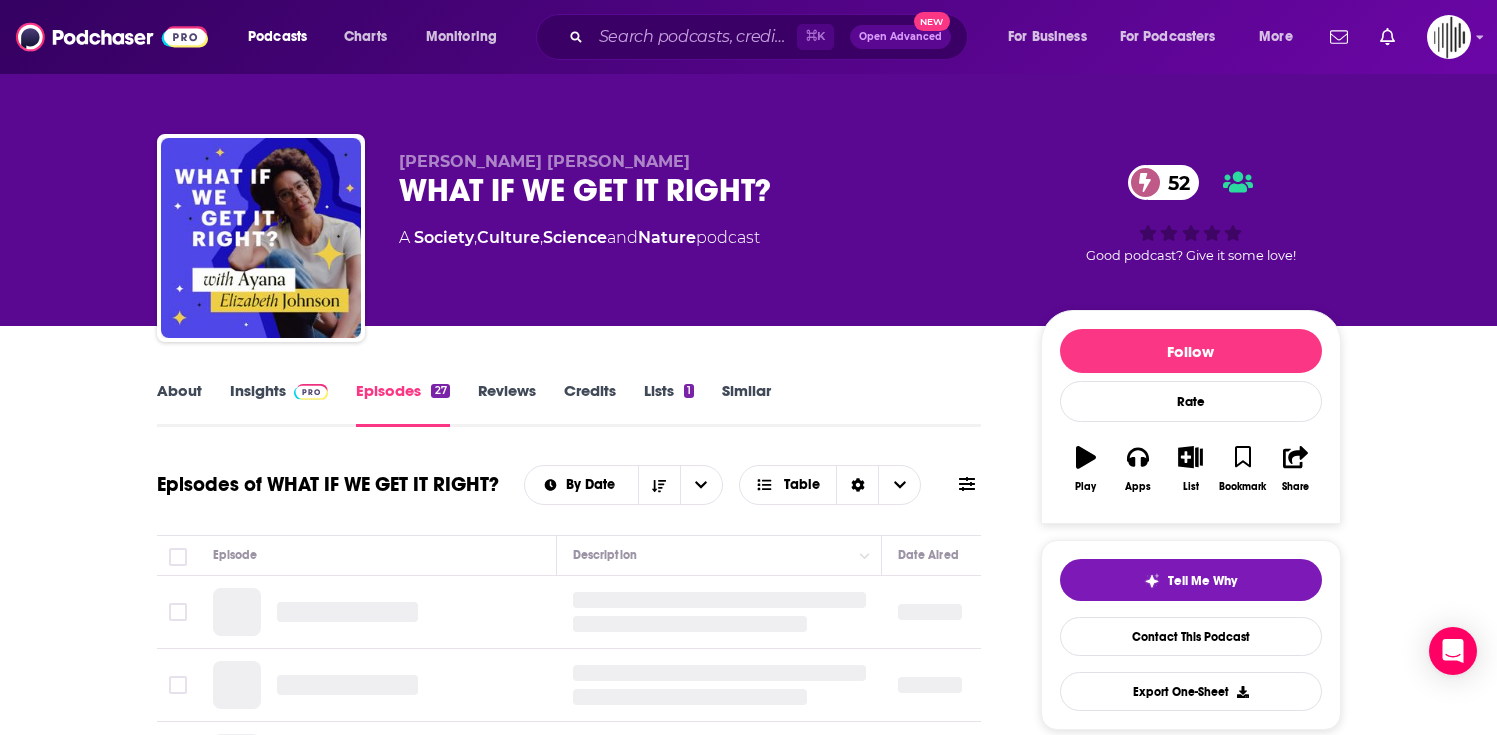 scroll, scrollTop: 397, scrollLeft: 0, axis: vertical 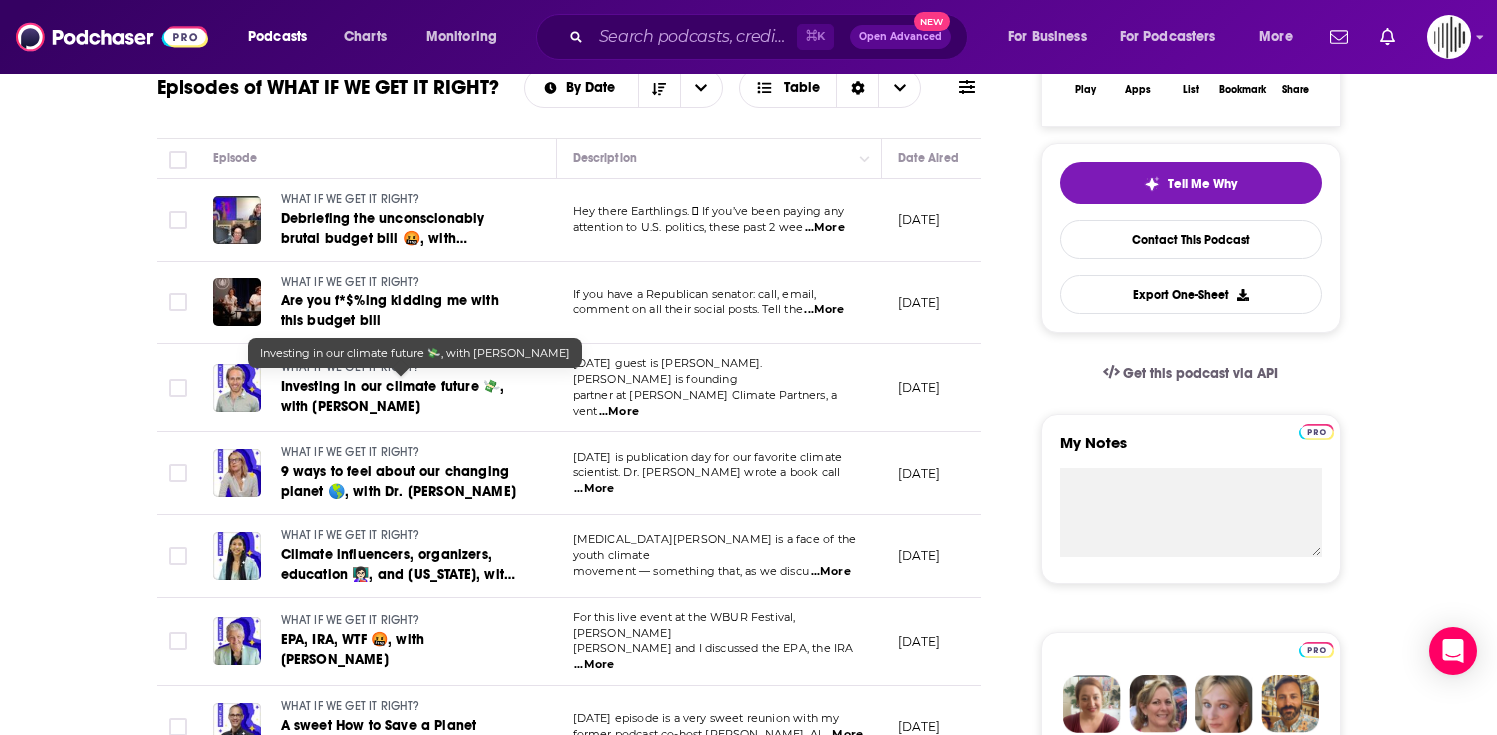 click on "Investing in our climate future 💸, with Ben Wolkon" at bounding box center [401, 397] 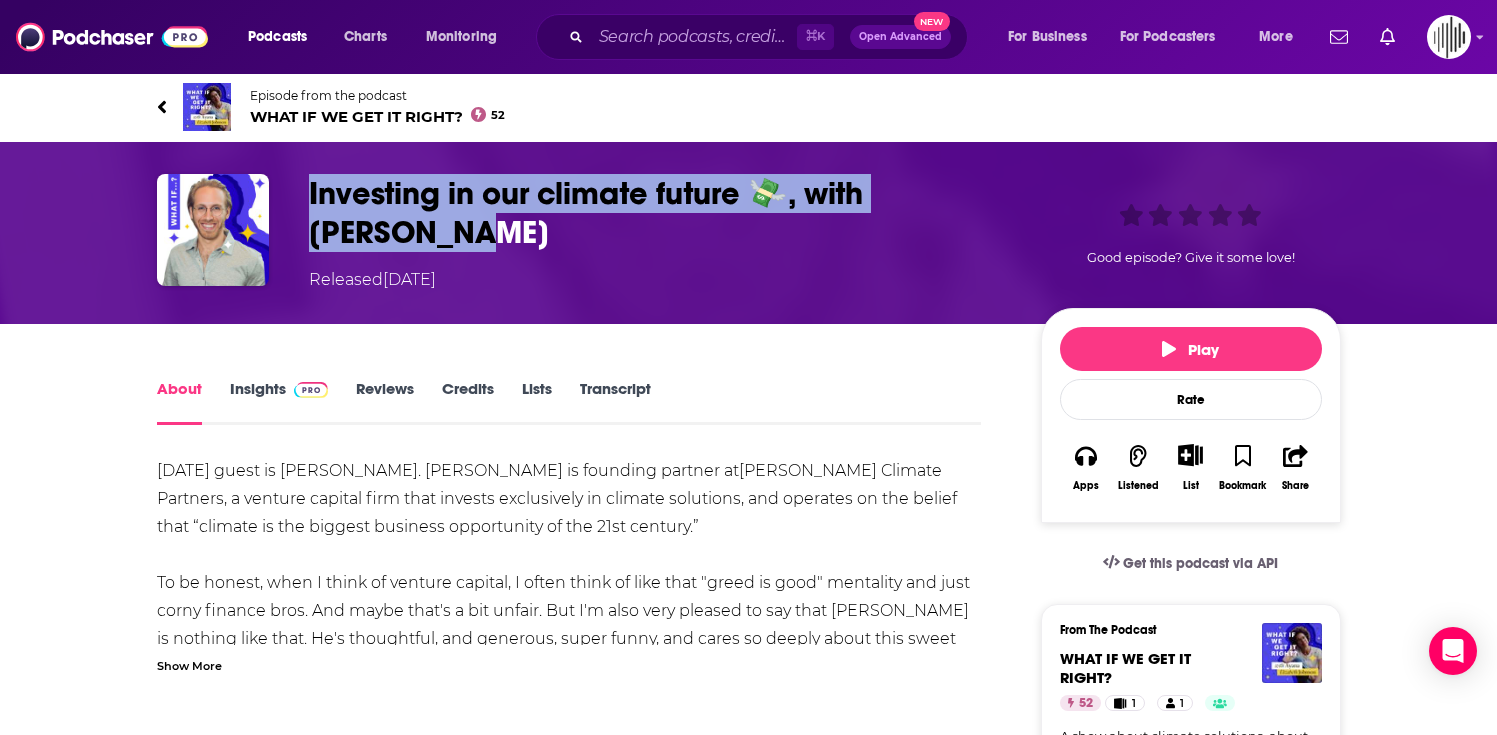 drag, startPoint x: 428, startPoint y: 250, endPoint x: 300, endPoint y: 203, distance: 136.35616 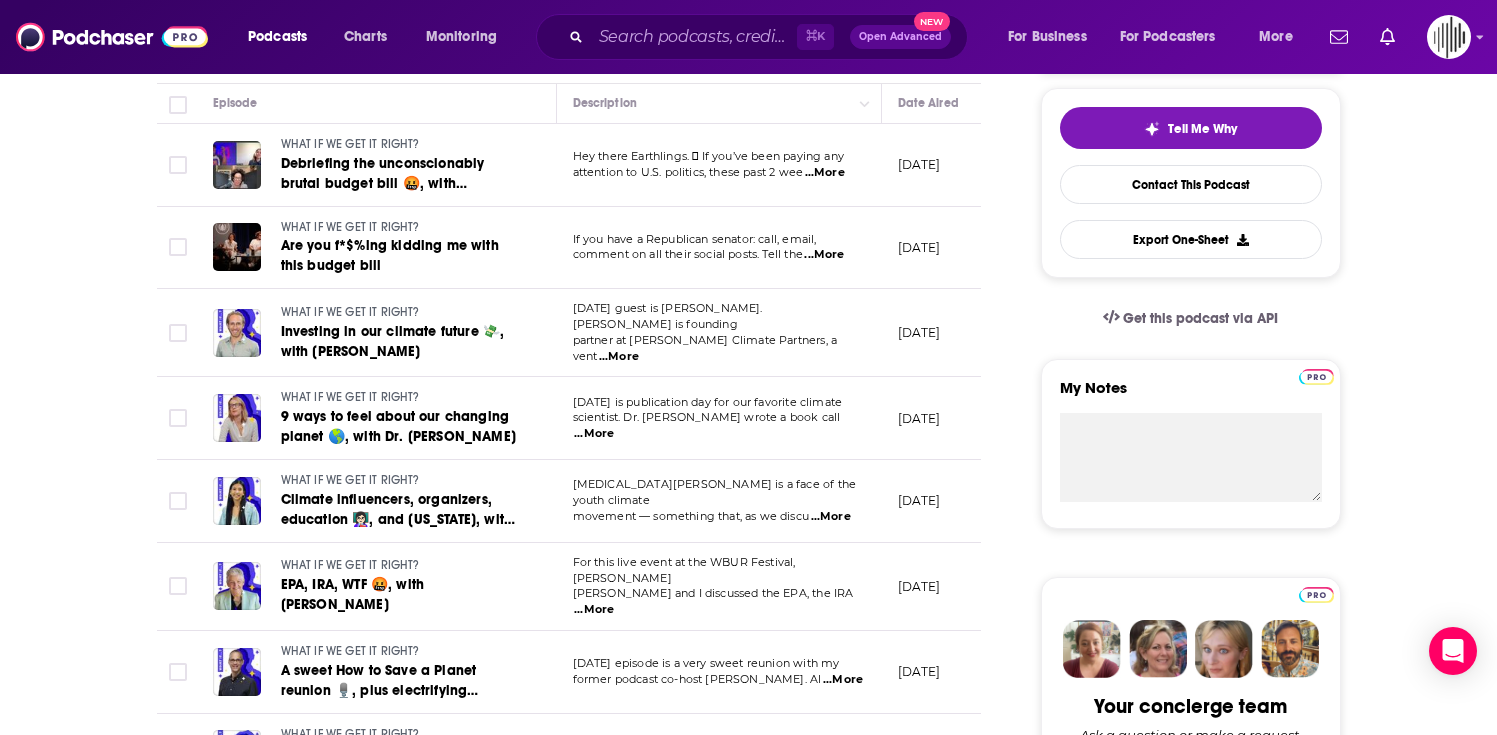 scroll, scrollTop: 527, scrollLeft: 0, axis: vertical 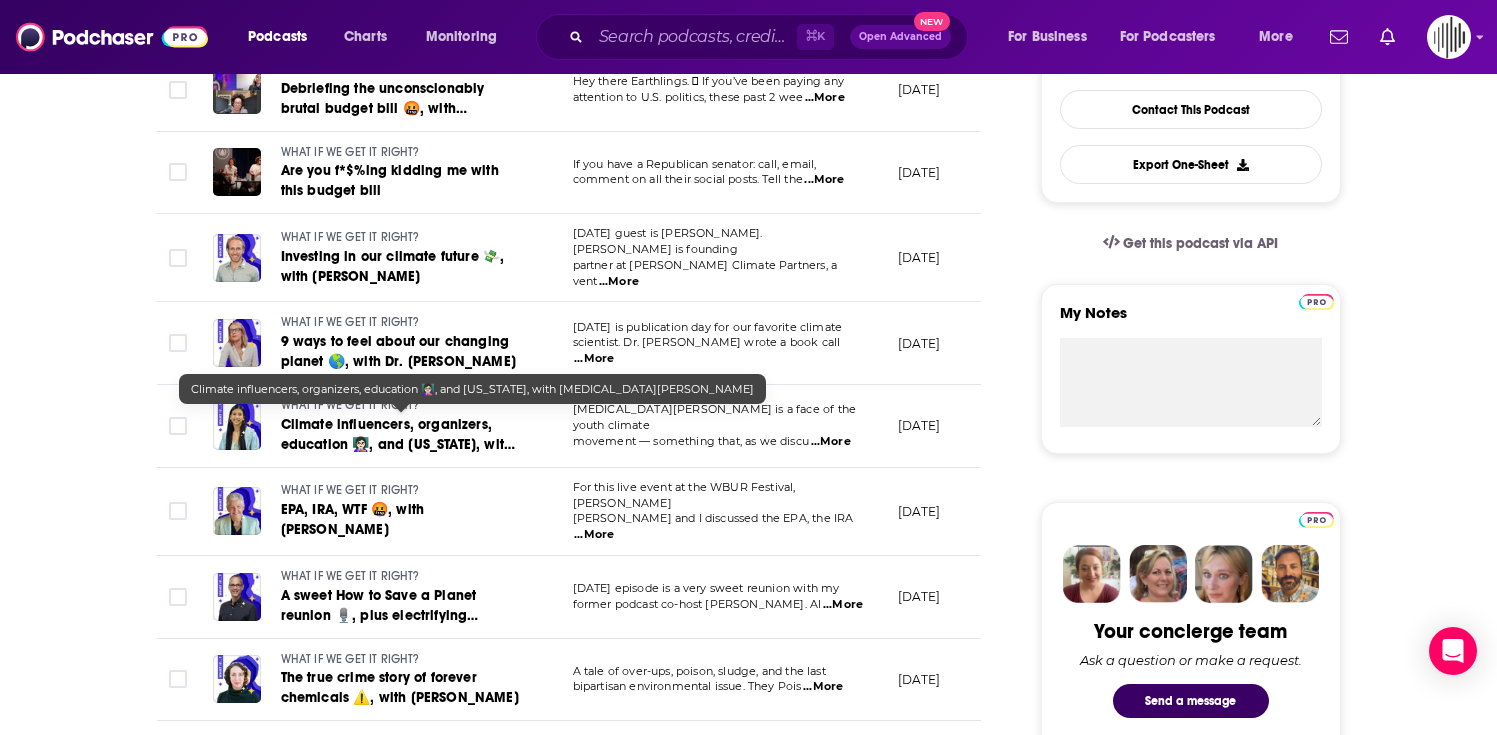 click on "Climate influencers, organizers, education 👩🏻‍🏫, and Texas, with Alexia Leclercq" at bounding box center [401, 435] 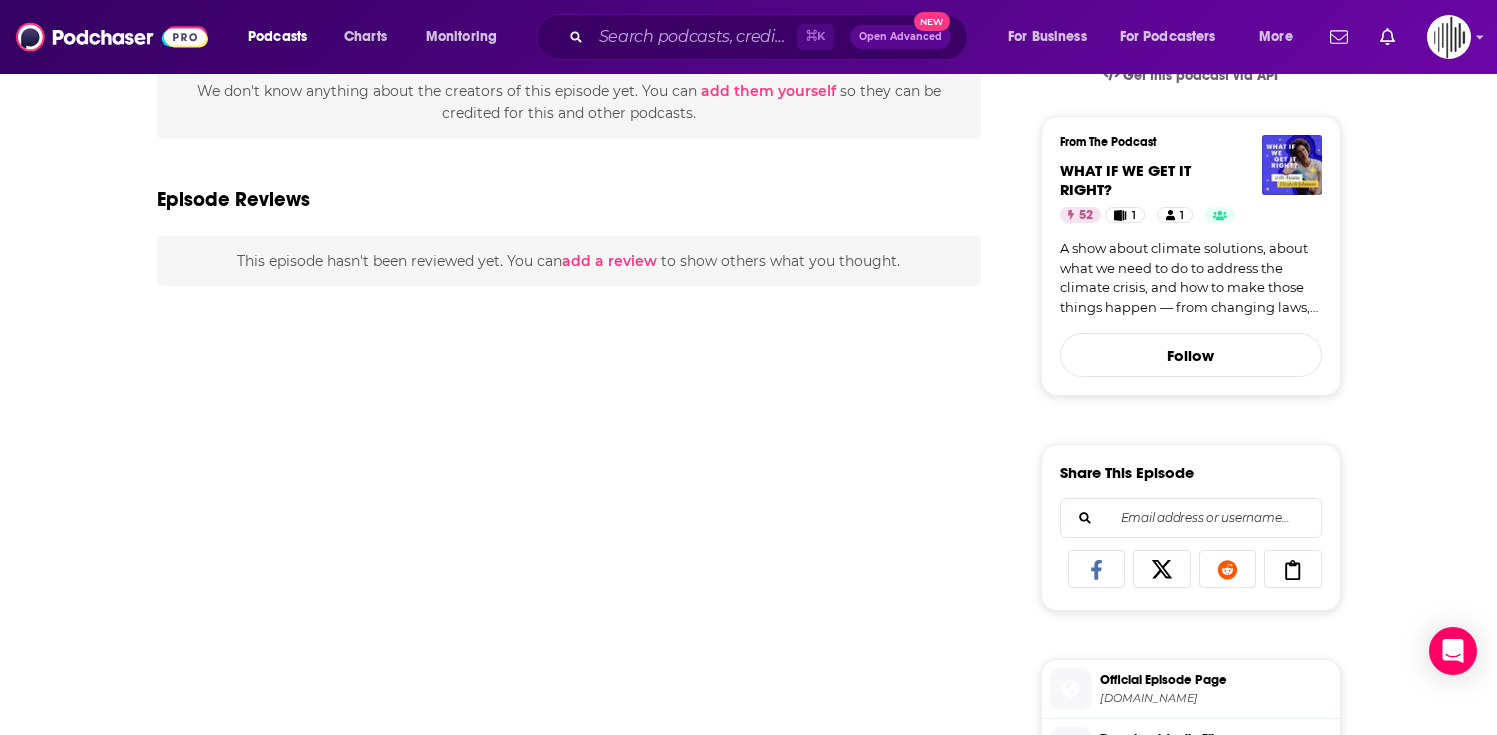 scroll, scrollTop: 0, scrollLeft: 0, axis: both 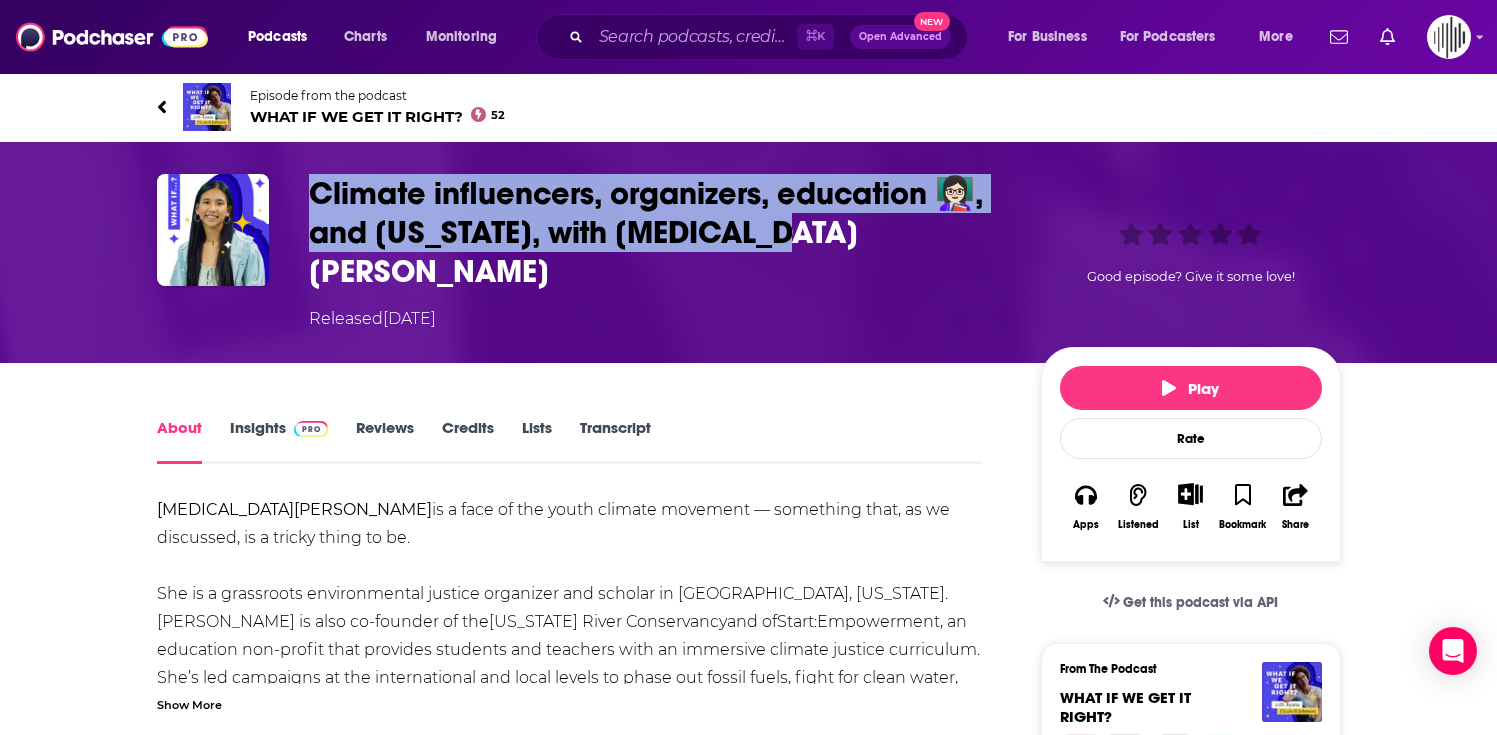 drag, startPoint x: 791, startPoint y: 238, endPoint x: 312, endPoint y: 201, distance: 480.42688 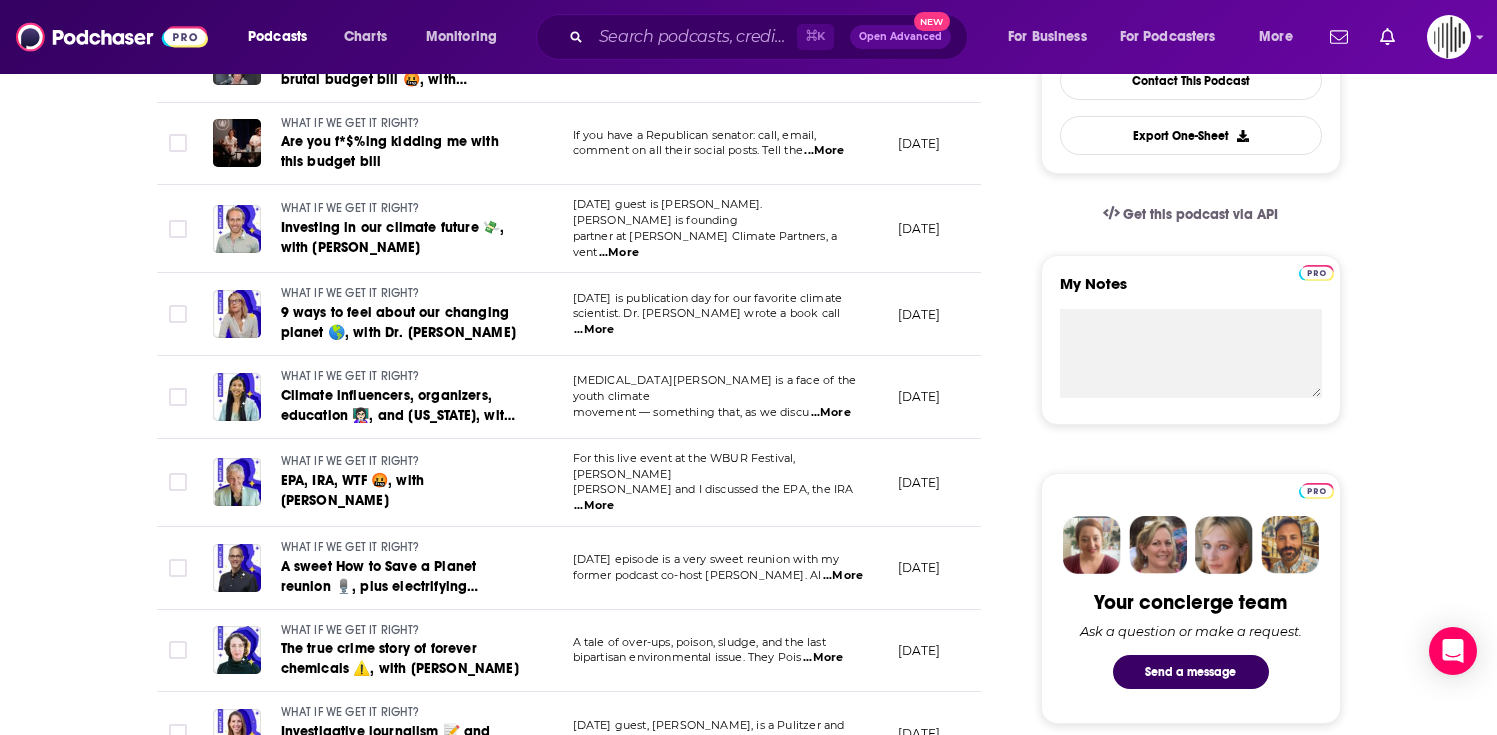scroll, scrollTop: 571, scrollLeft: 0, axis: vertical 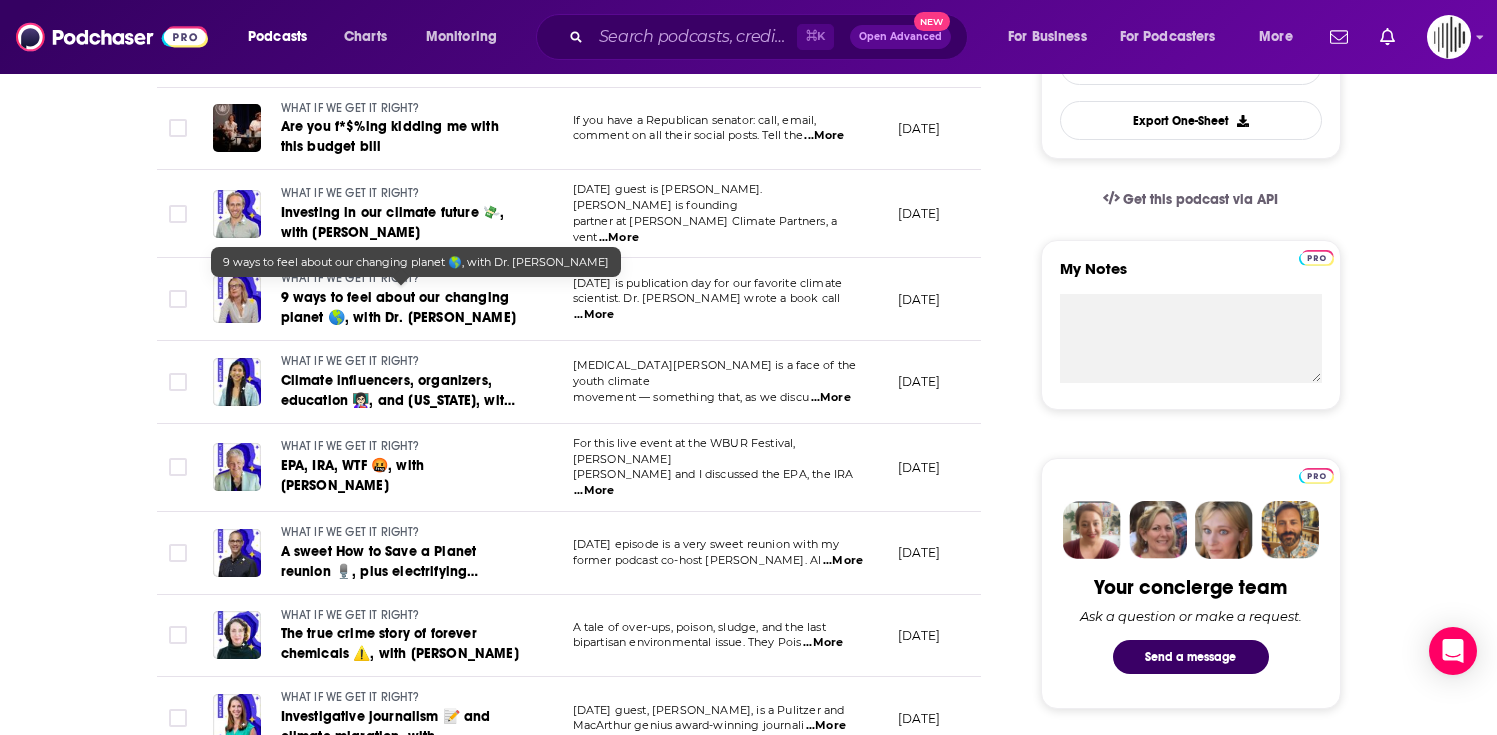 click on "9 ways to feel about our changing planet 🌎, with Dr. Kate Marvel" at bounding box center [398, 307] 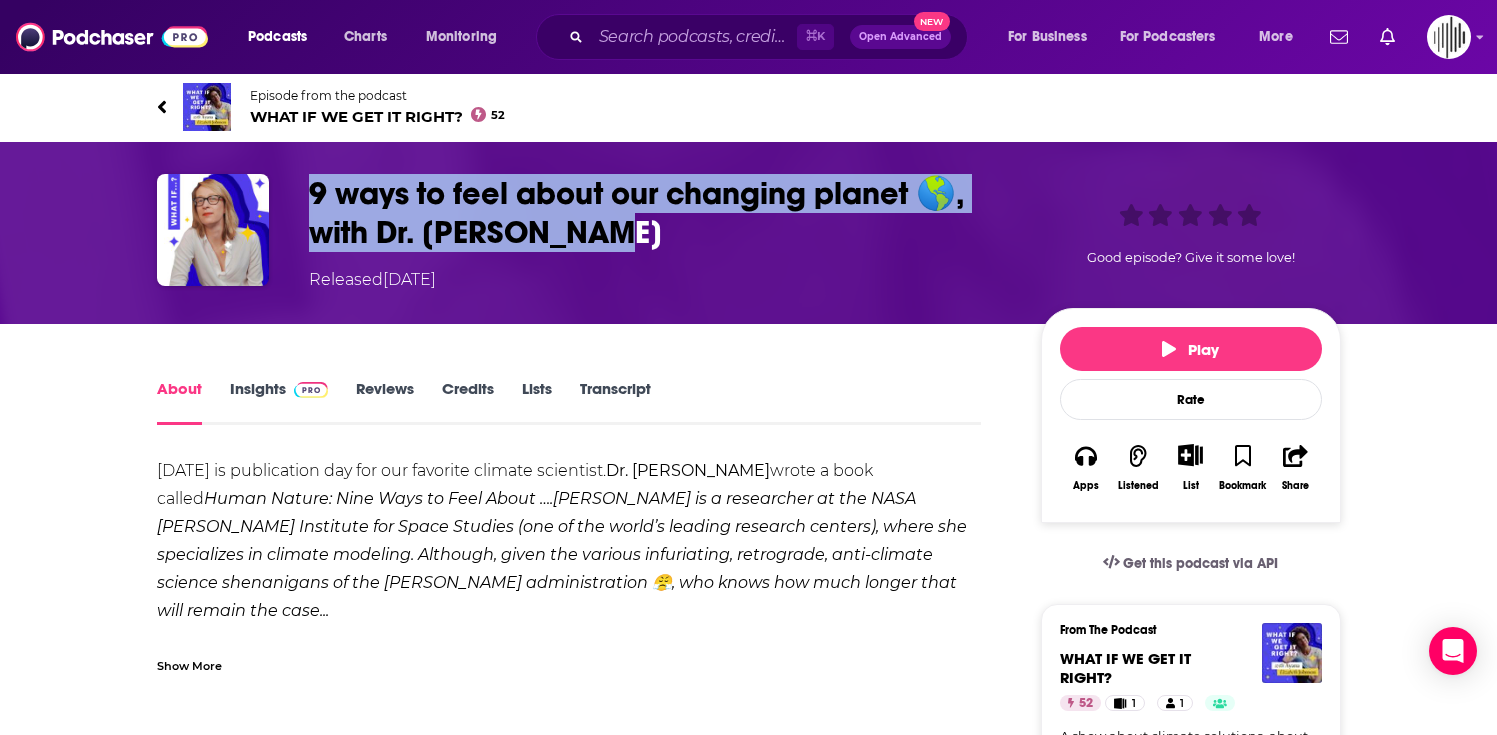 drag, startPoint x: 629, startPoint y: 245, endPoint x: 315, endPoint y: 199, distance: 317.35153 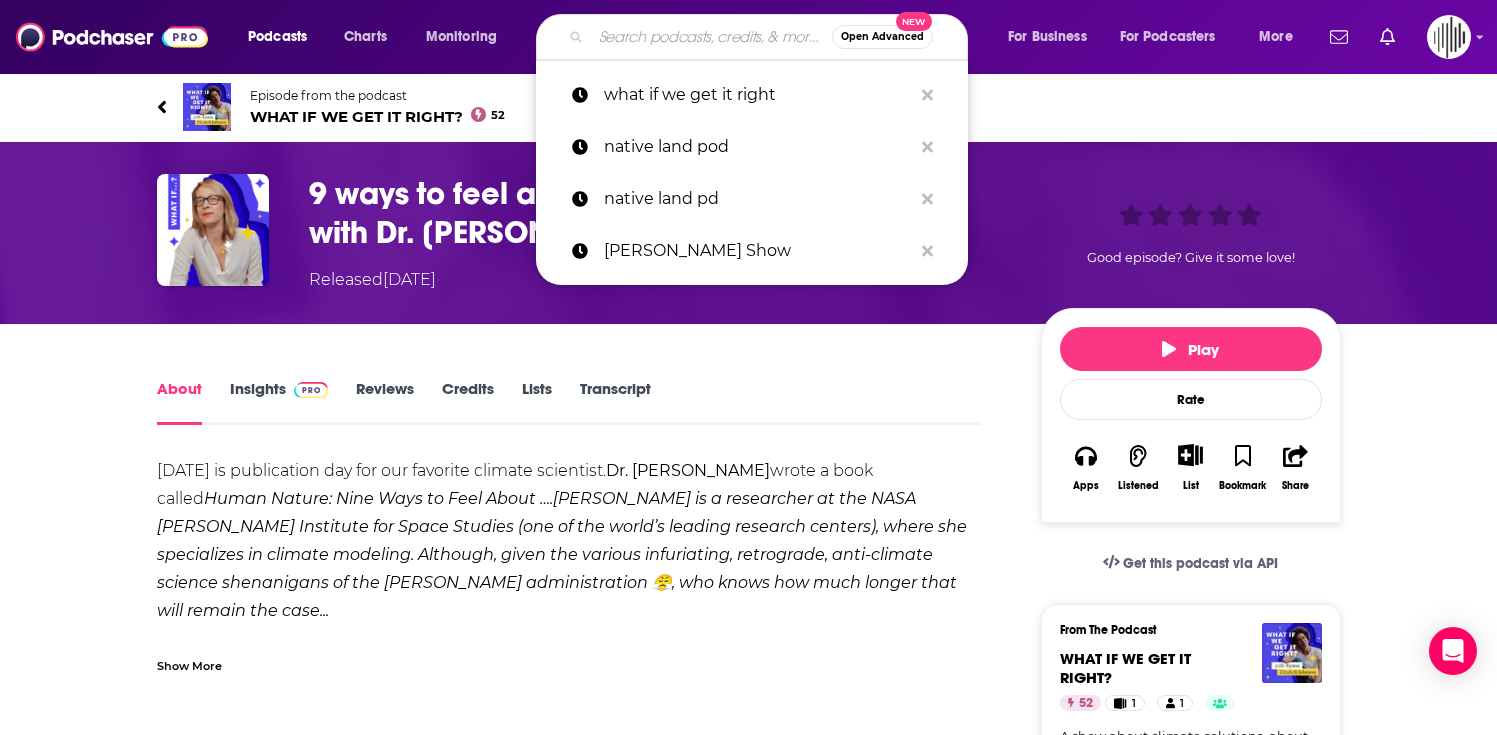 click at bounding box center (711, 37) 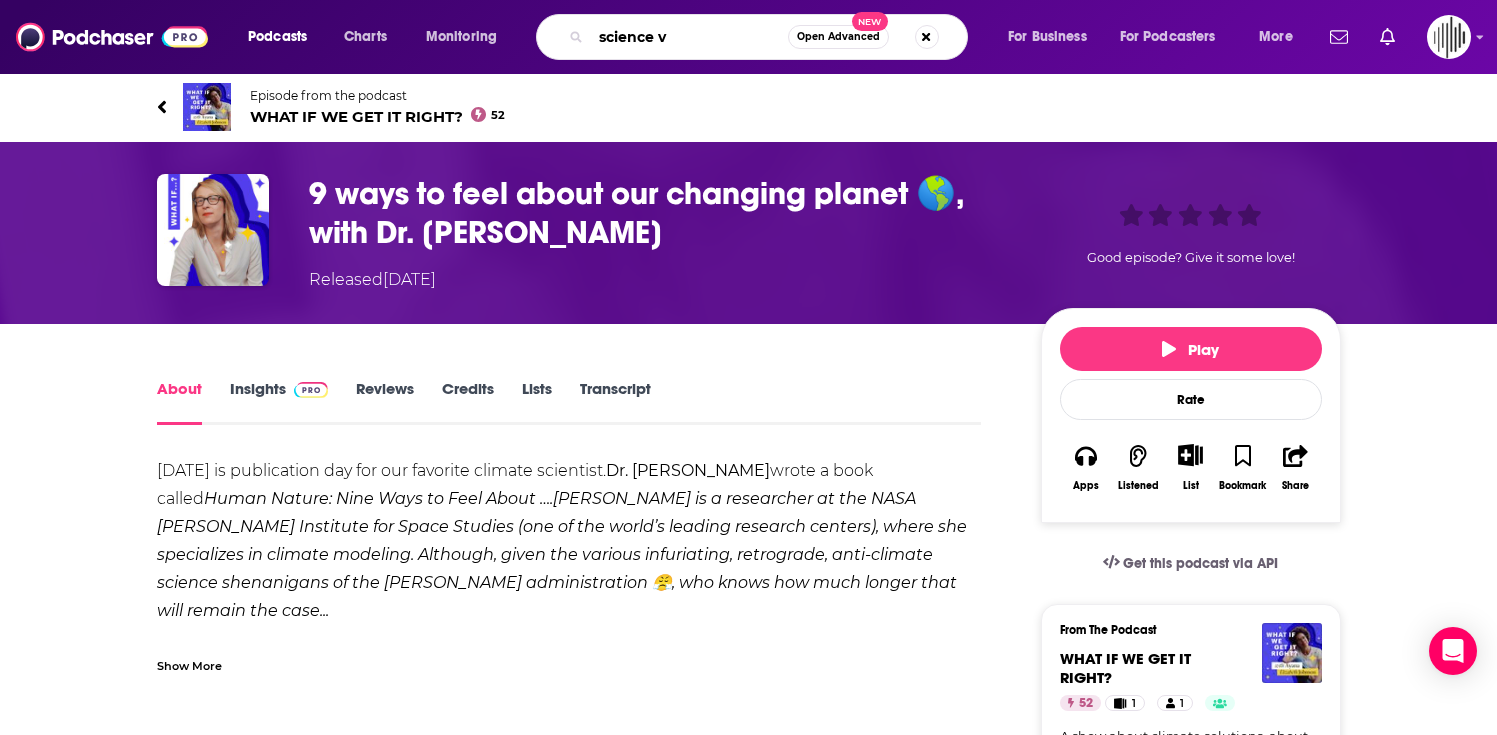 type on "science vs" 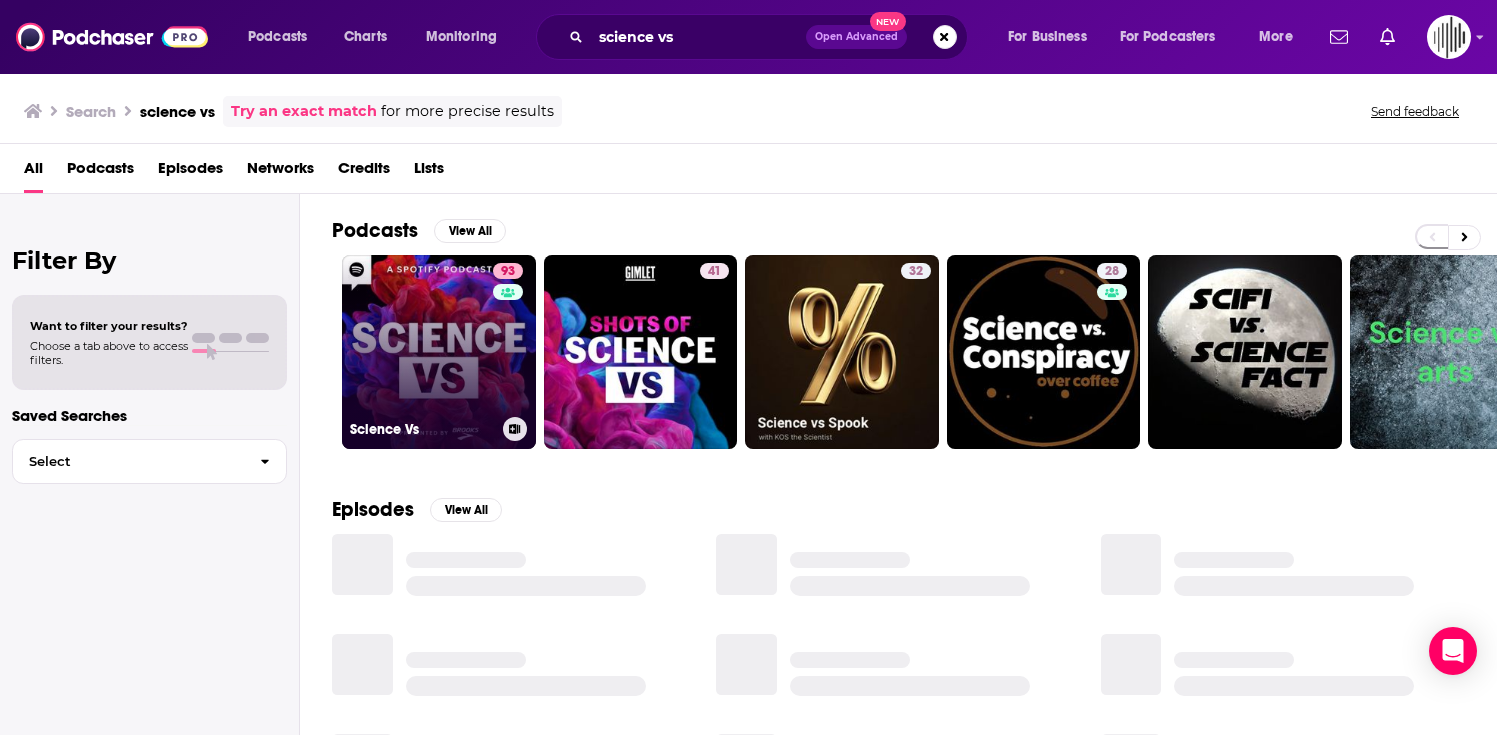 click on "93 Science Vs" at bounding box center [439, 352] 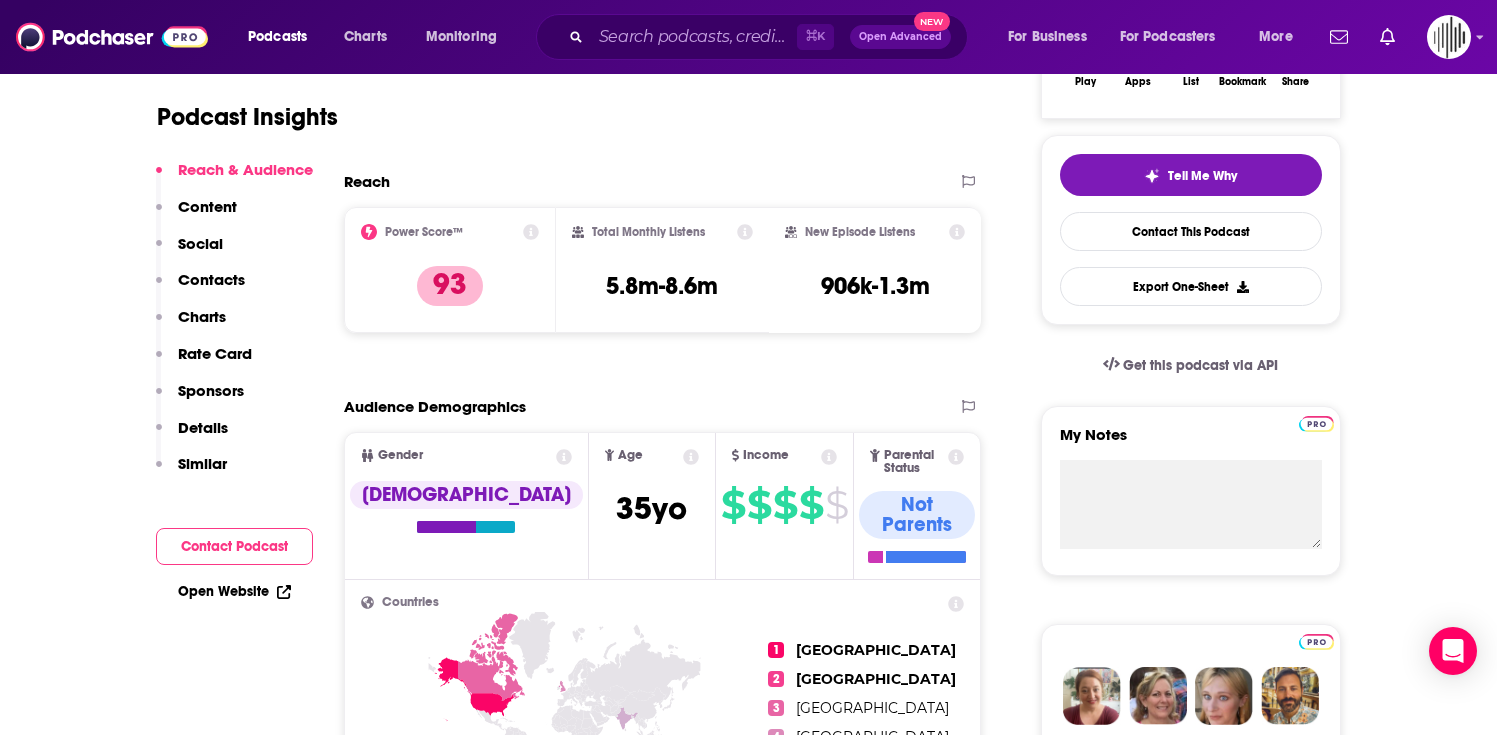 scroll, scrollTop: 384, scrollLeft: 0, axis: vertical 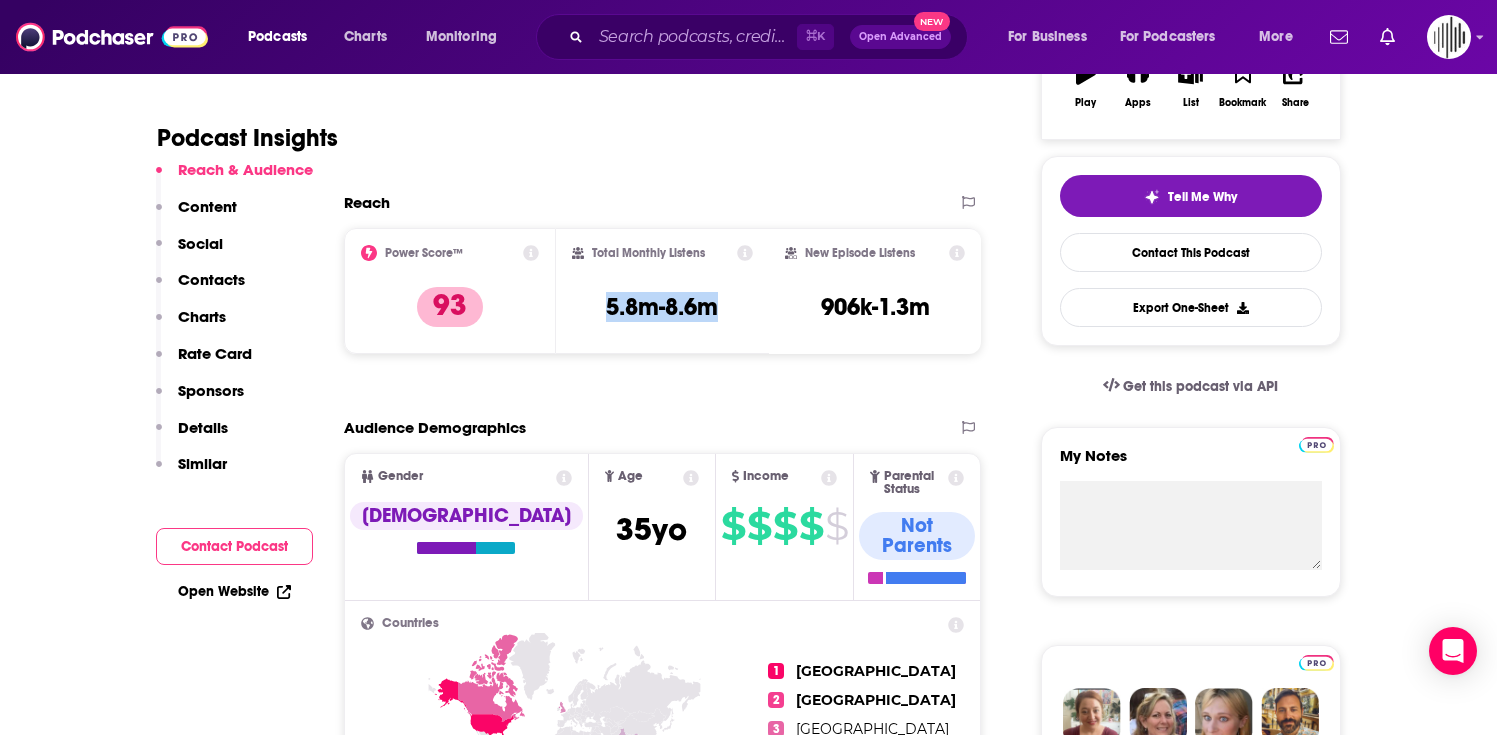 drag, startPoint x: 728, startPoint y: 308, endPoint x: 594, endPoint y: 310, distance: 134.01492 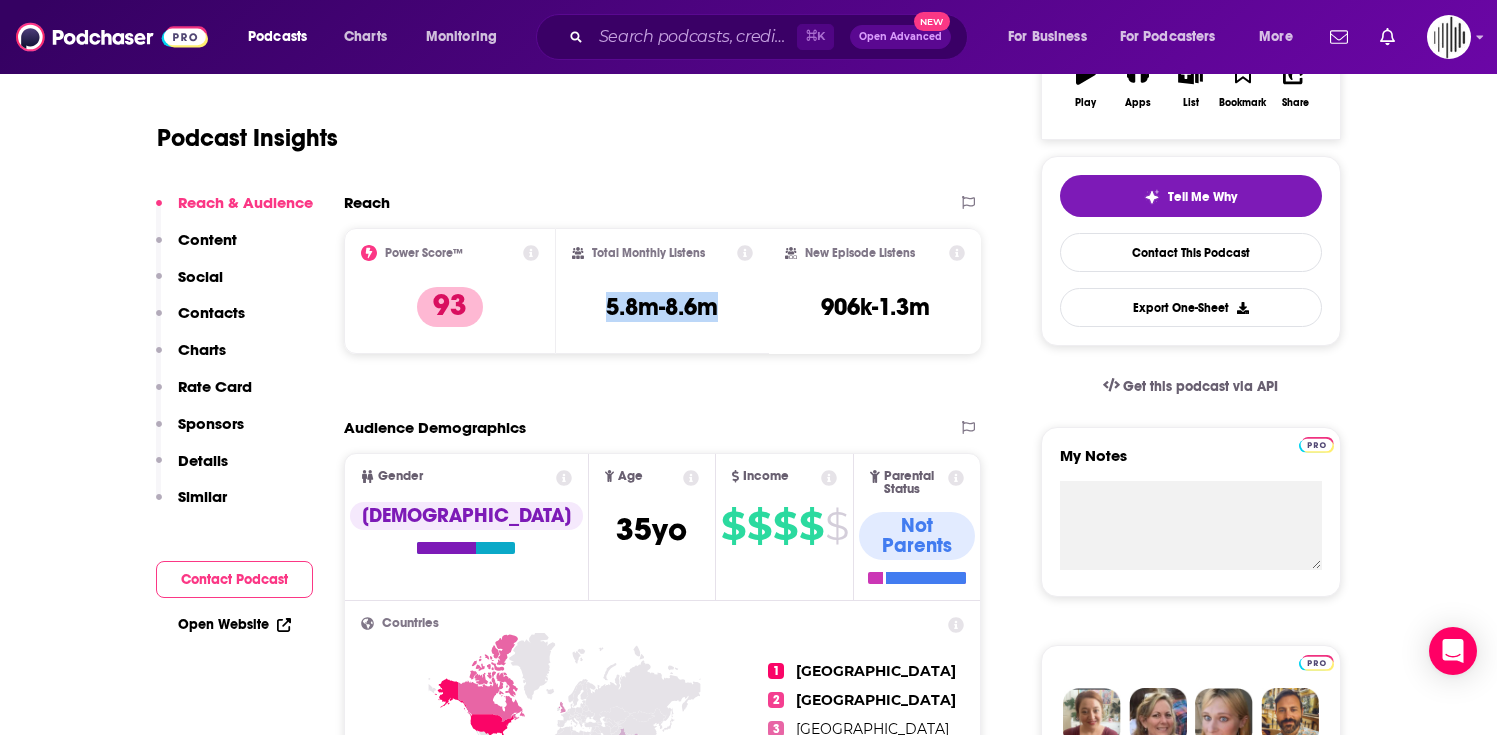 scroll, scrollTop: 0, scrollLeft: 0, axis: both 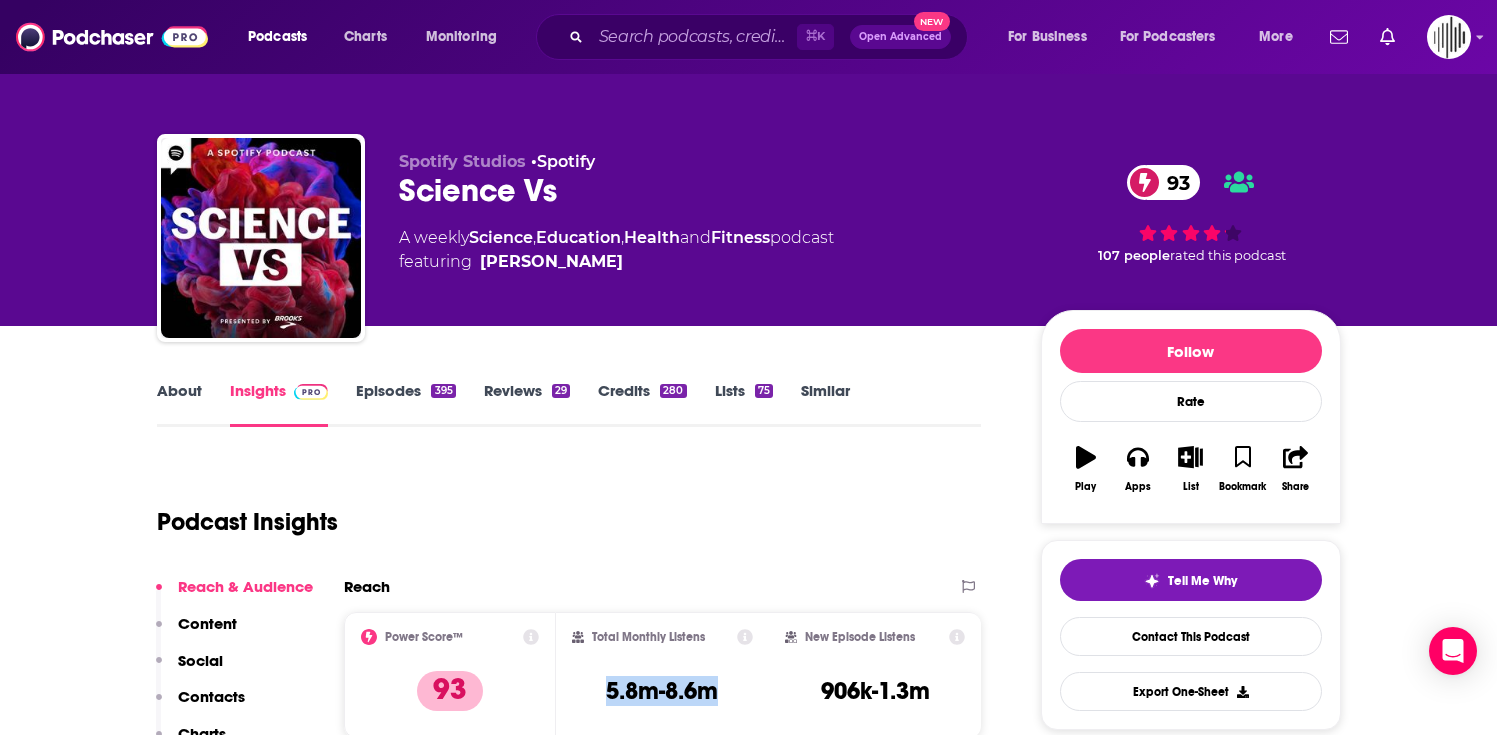 click on "Episodes 395" at bounding box center [405, 404] 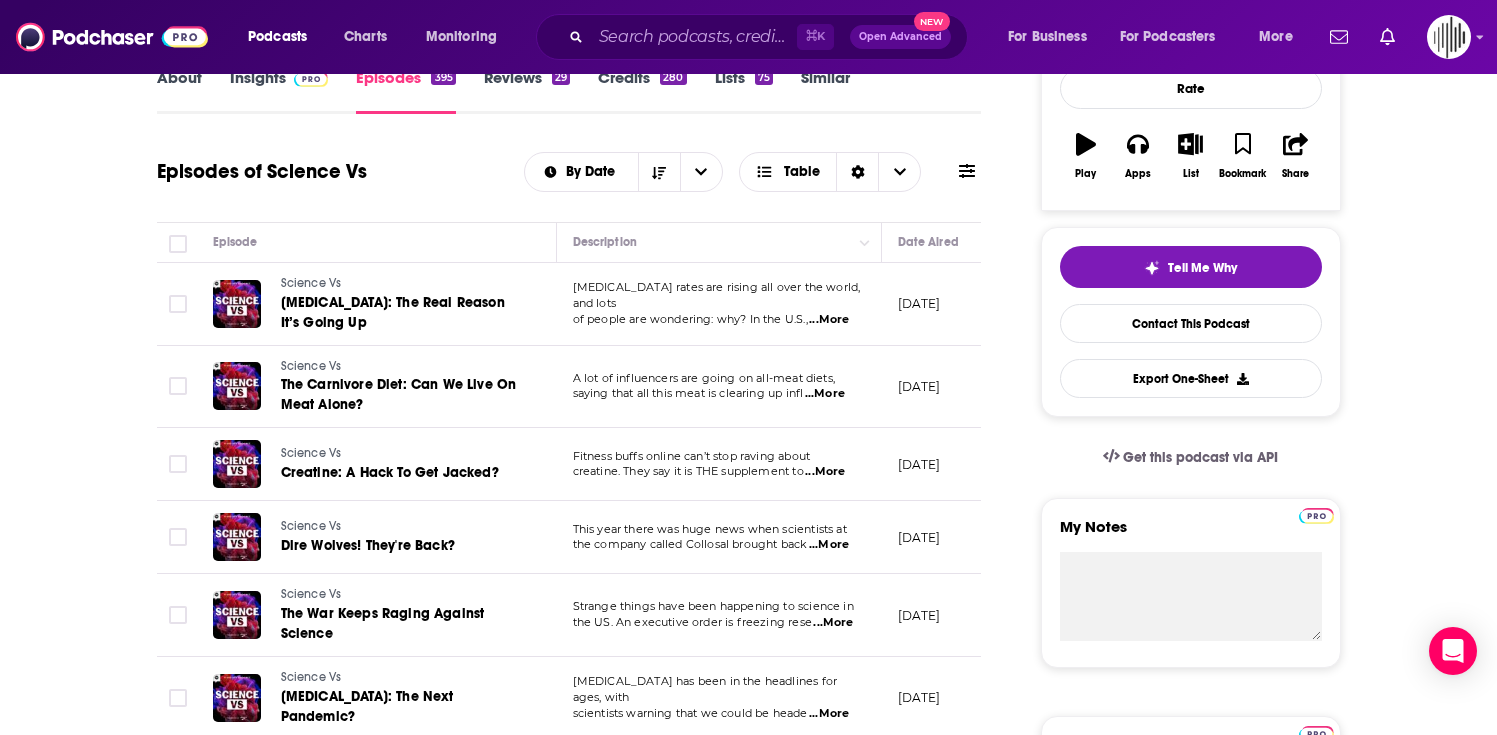 scroll, scrollTop: 322, scrollLeft: 0, axis: vertical 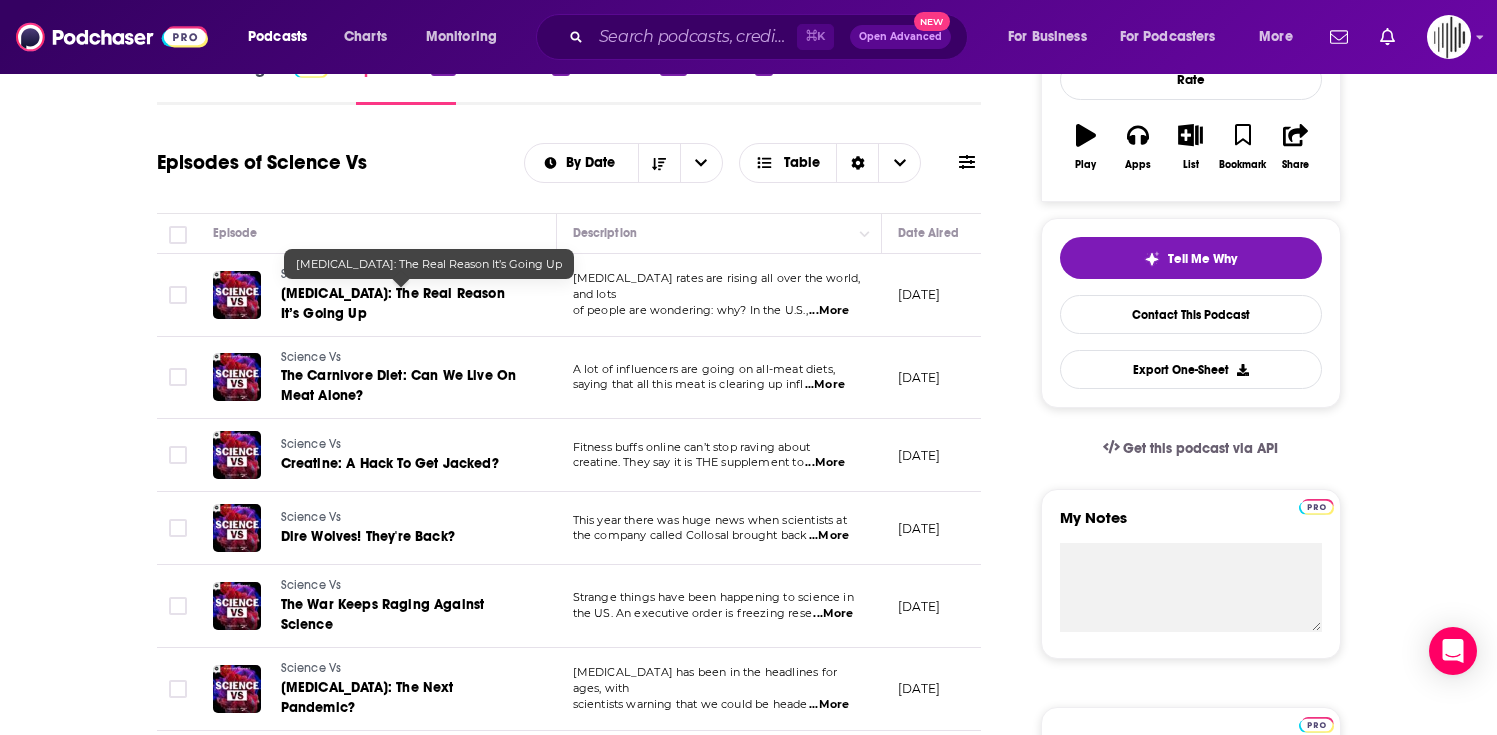 click on "[MEDICAL_DATA]: The Real Reason It’s Going Up" at bounding box center [401, 304] 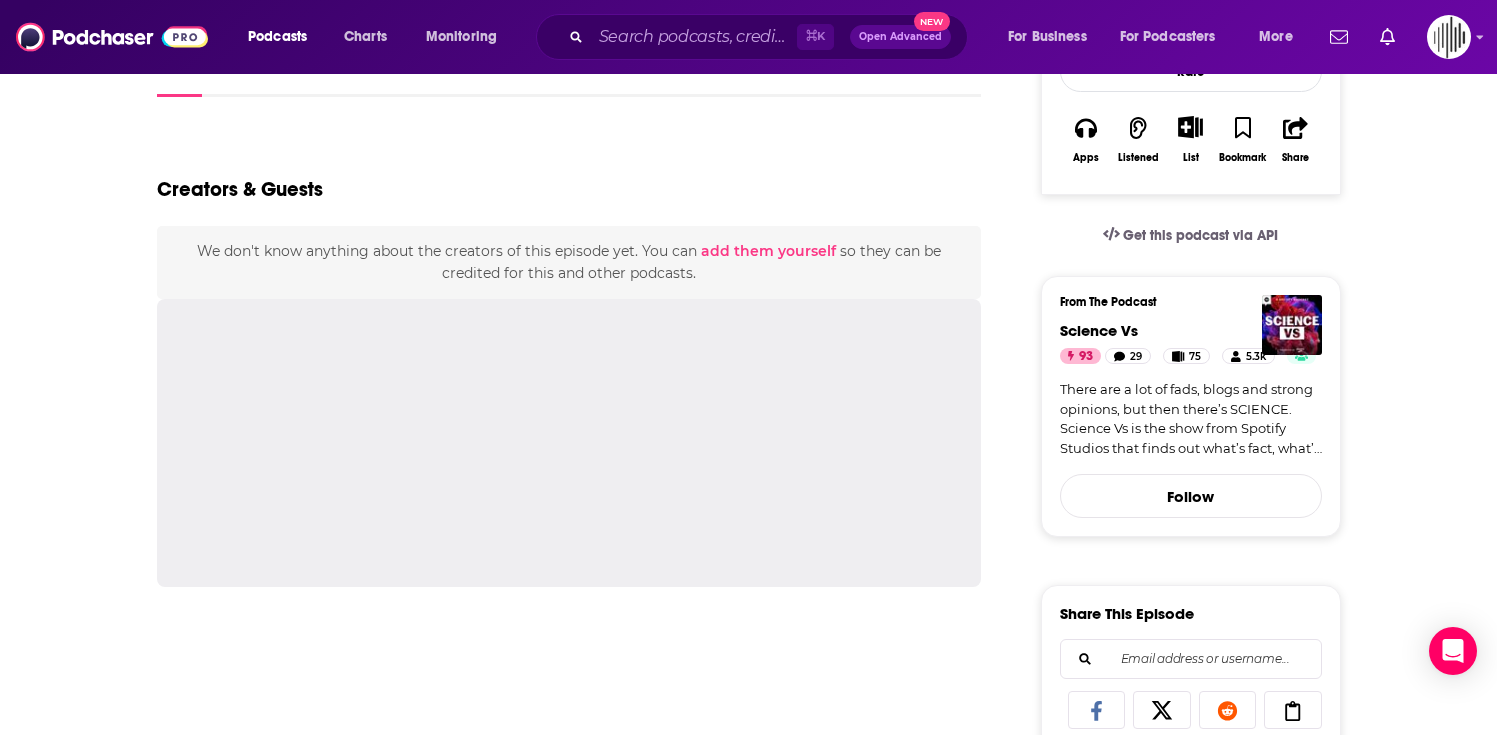 scroll, scrollTop: 0, scrollLeft: 0, axis: both 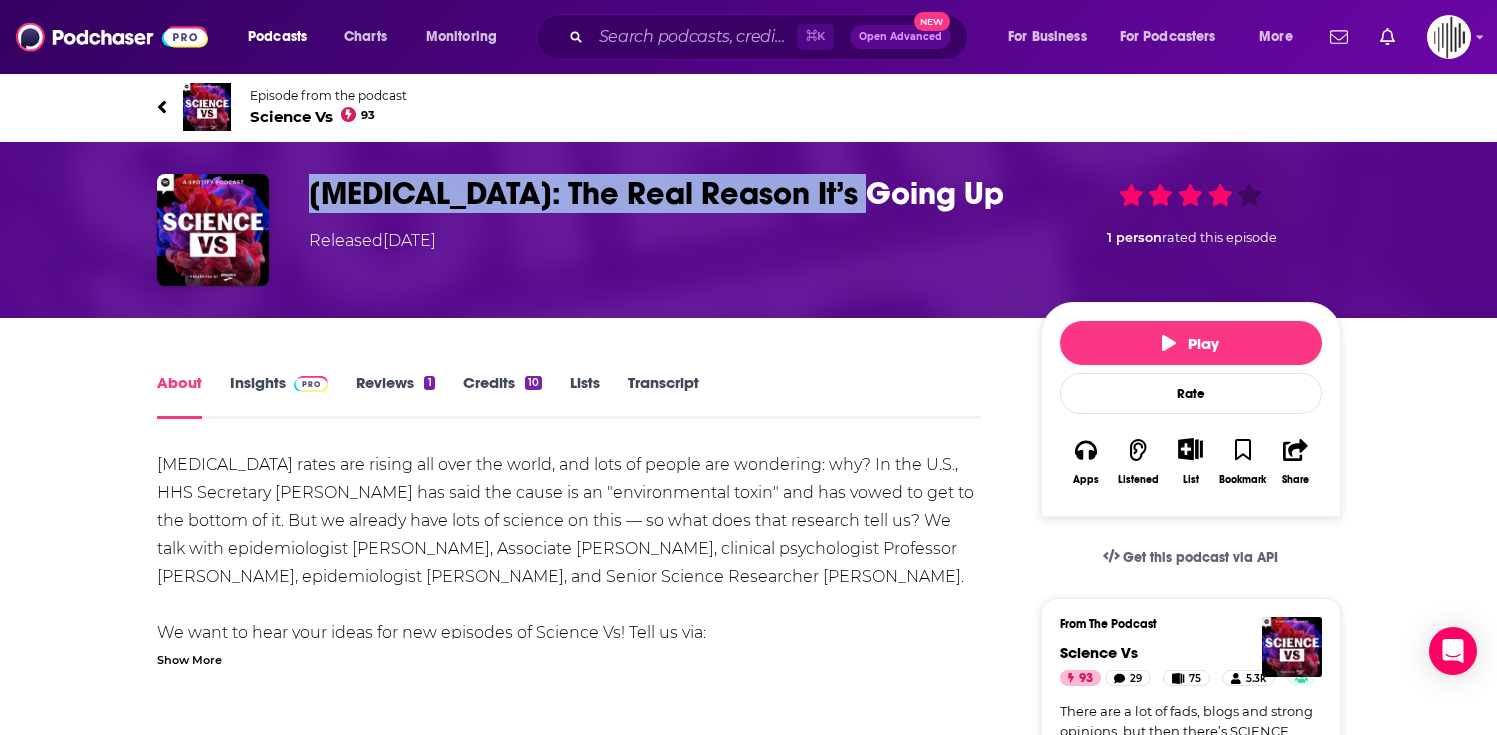 drag, startPoint x: 881, startPoint y: 200, endPoint x: 307, endPoint y: 185, distance: 574.196 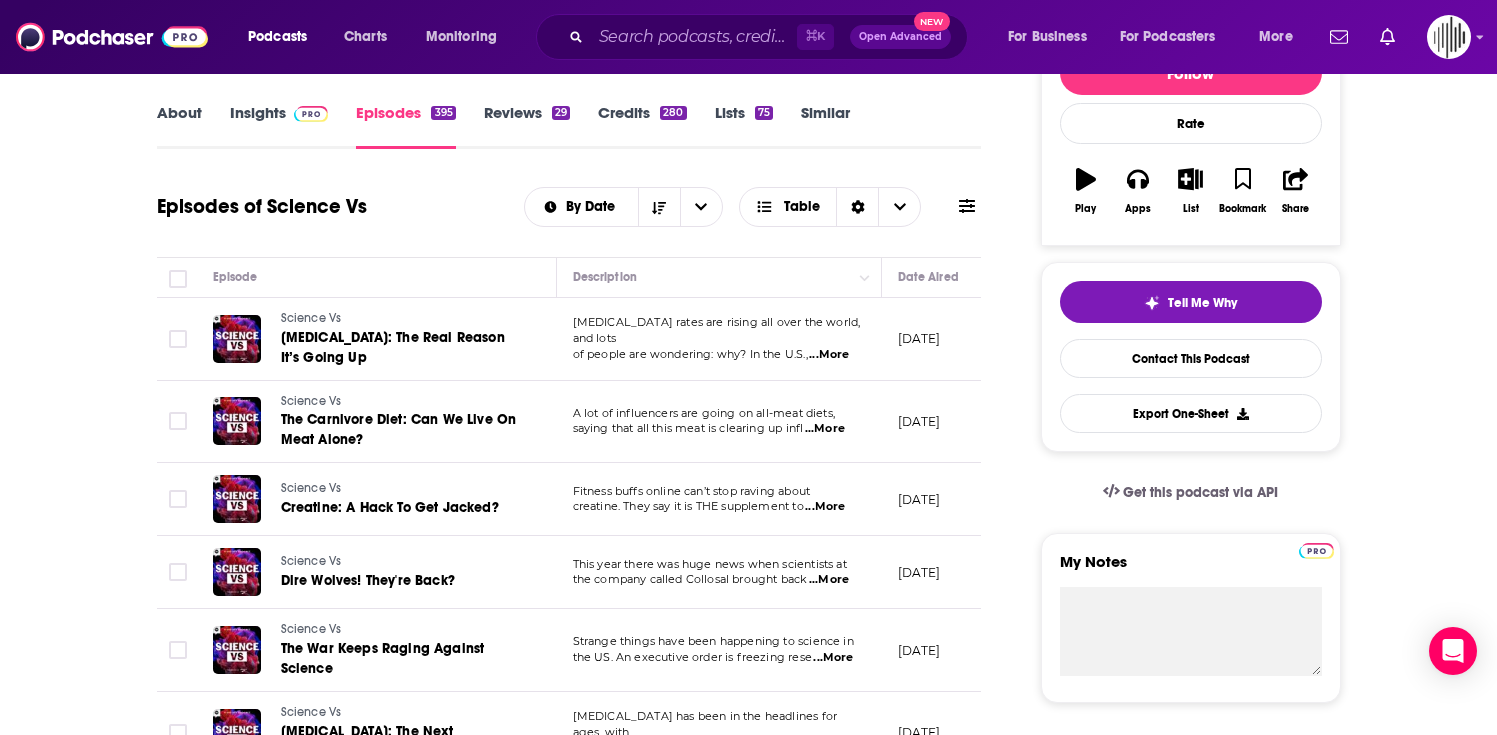 scroll, scrollTop: 280, scrollLeft: 0, axis: vertical 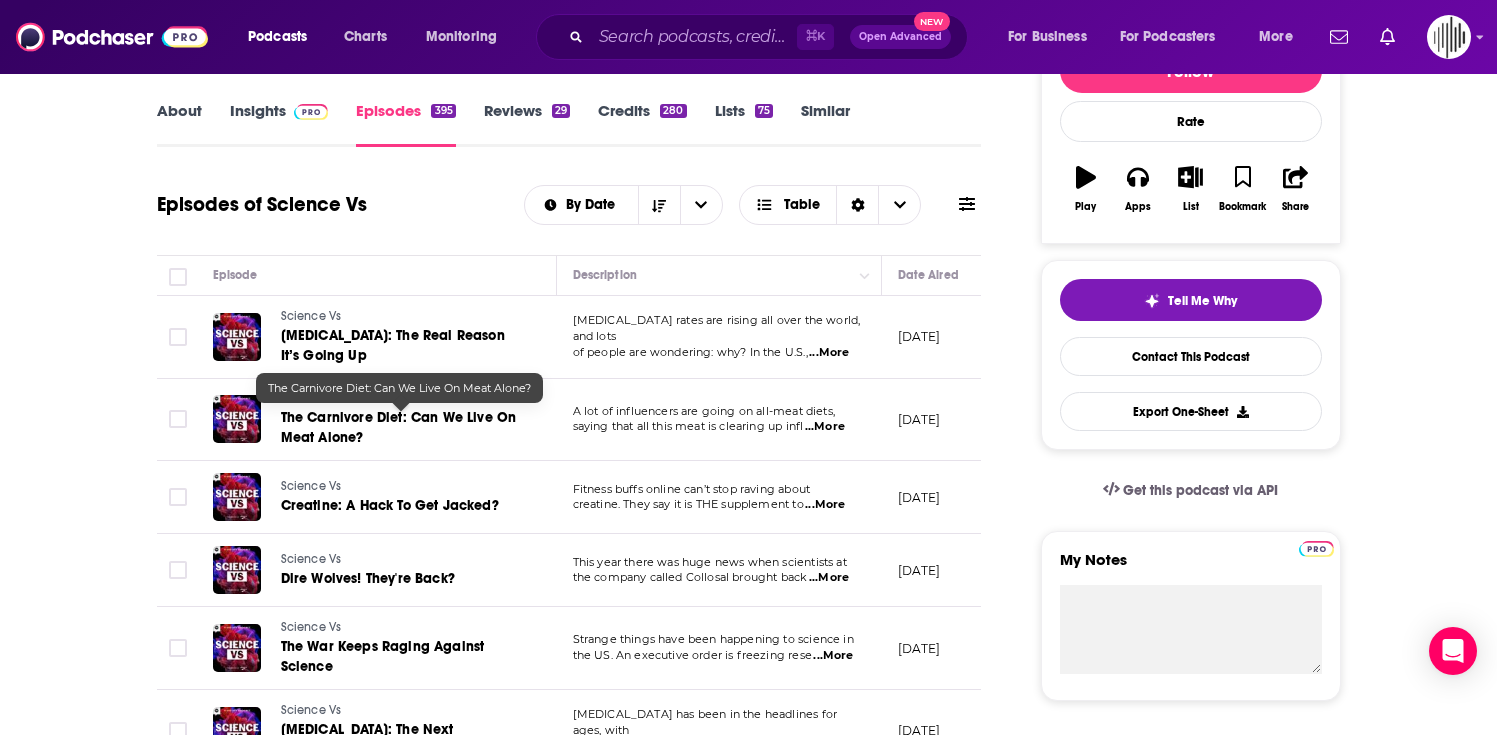 click on "The Carnivore Diet: Can We Live On Meat Alone?" at bounding box center [401, 428] 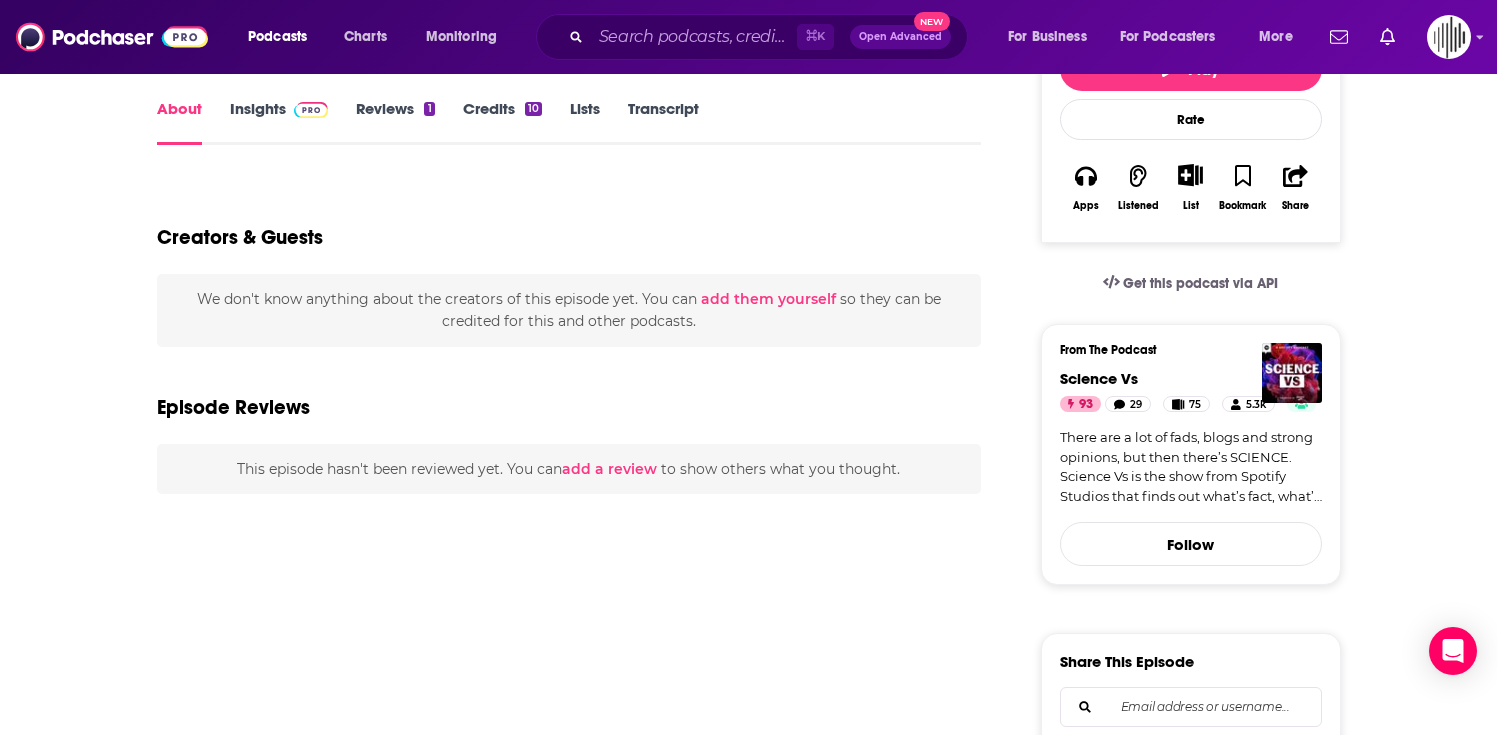 scroll, scrollTop: 0, scrollLeft: 0, axis: both 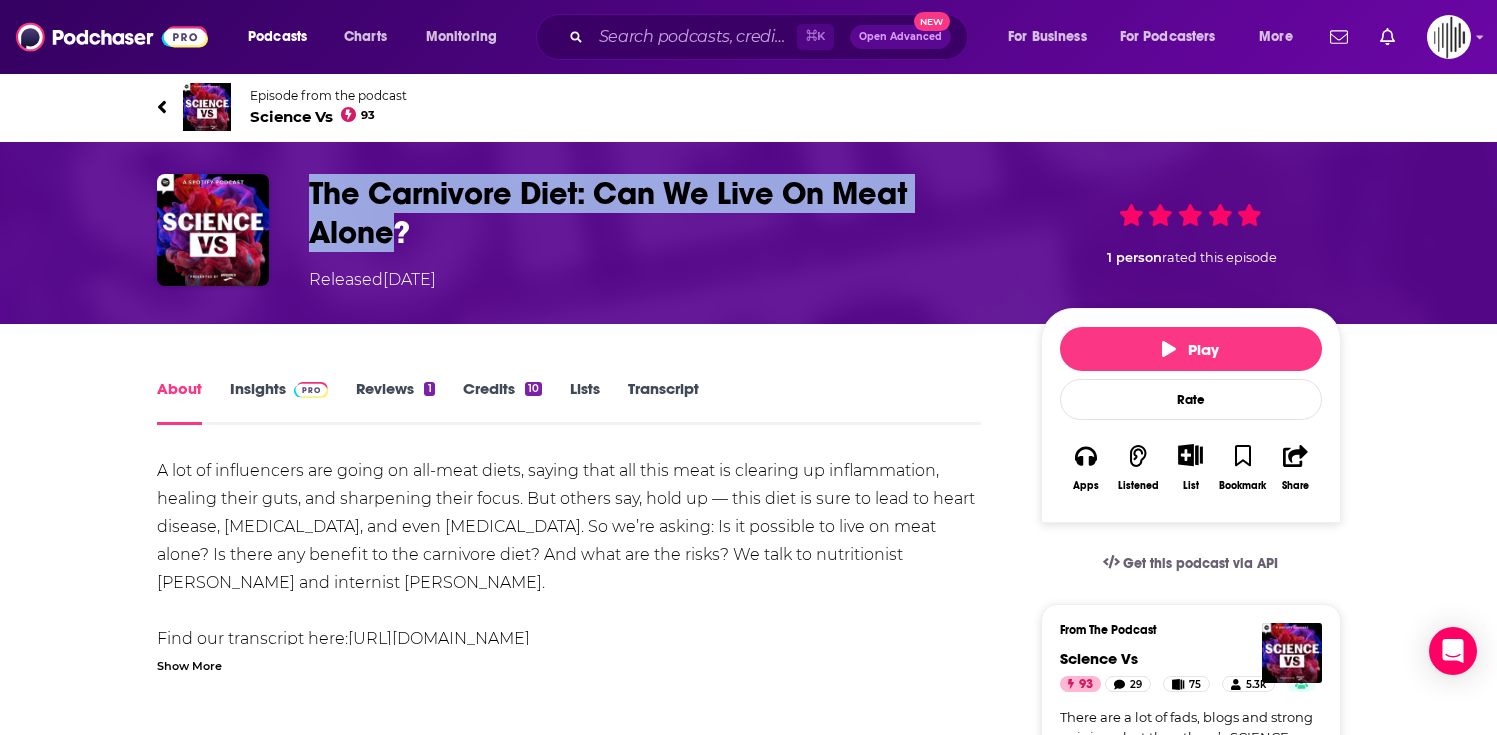 drag, startPoint x: 399, startPoint y: 234, endPoint x: 314, endPoint y: 195, distance: 93.52005 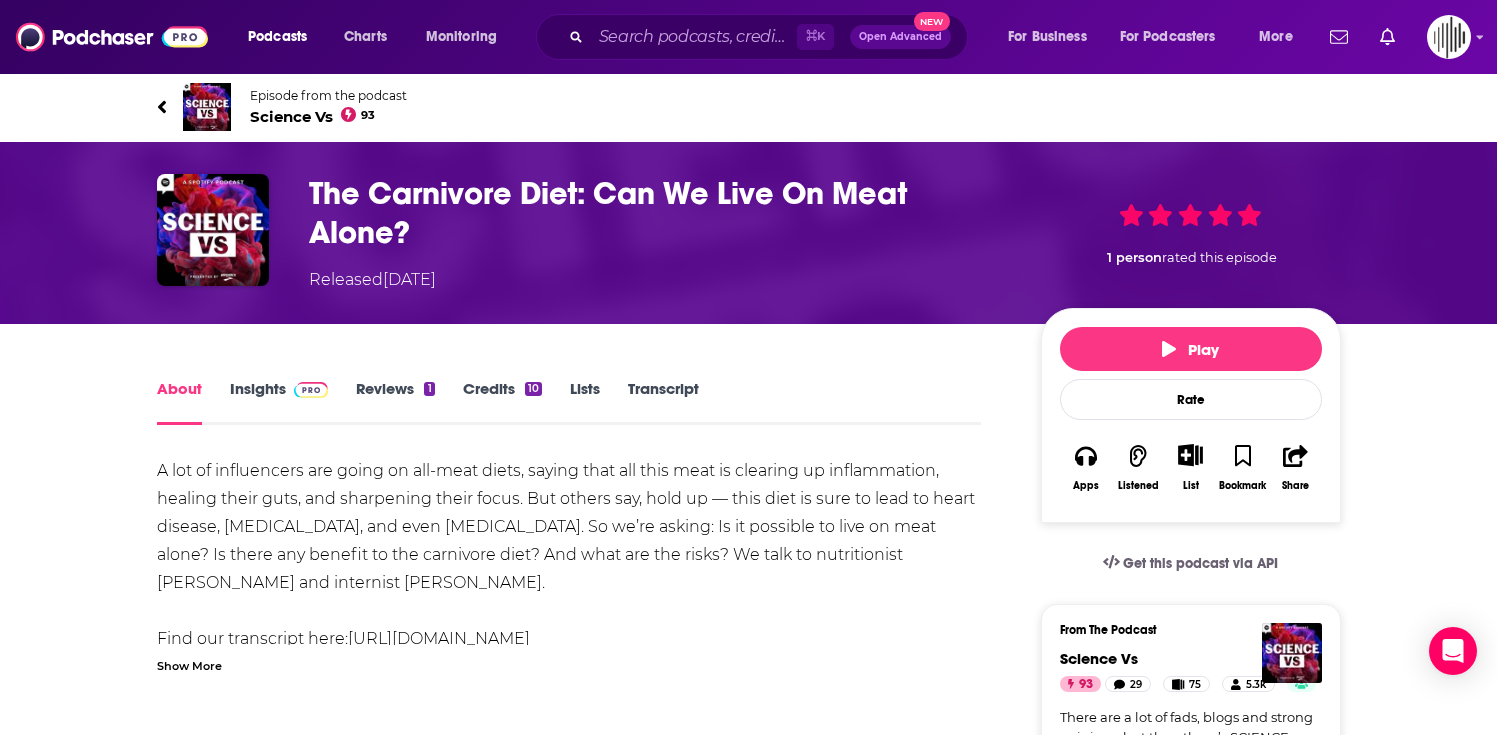 click on "The Carnivore Diet: Can We Live On Meat Alone?" at bounding box center (659, 213) 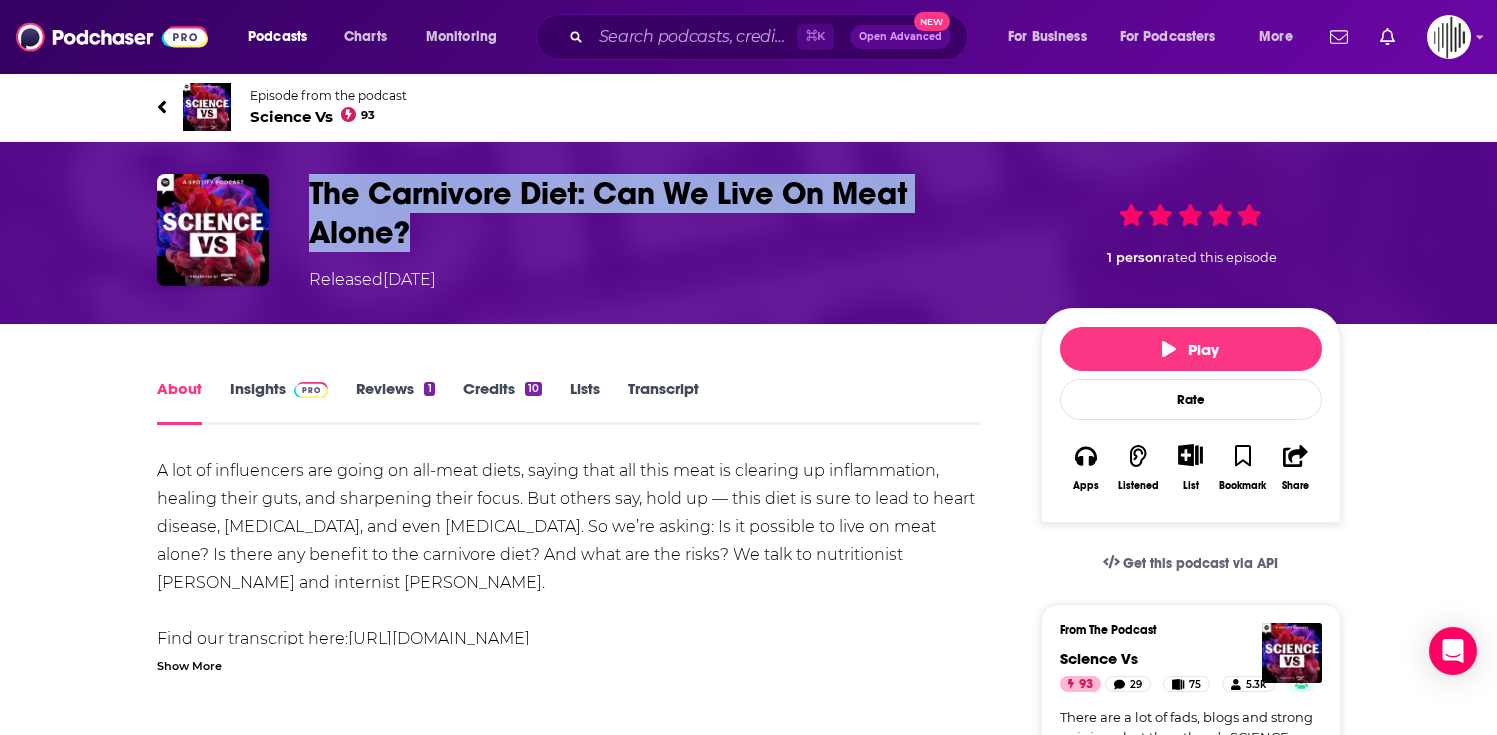 drag, startPoint x: 422, startPoint y: 231, endPoint x: 311, endPoint y: 190, distance: 118.33005 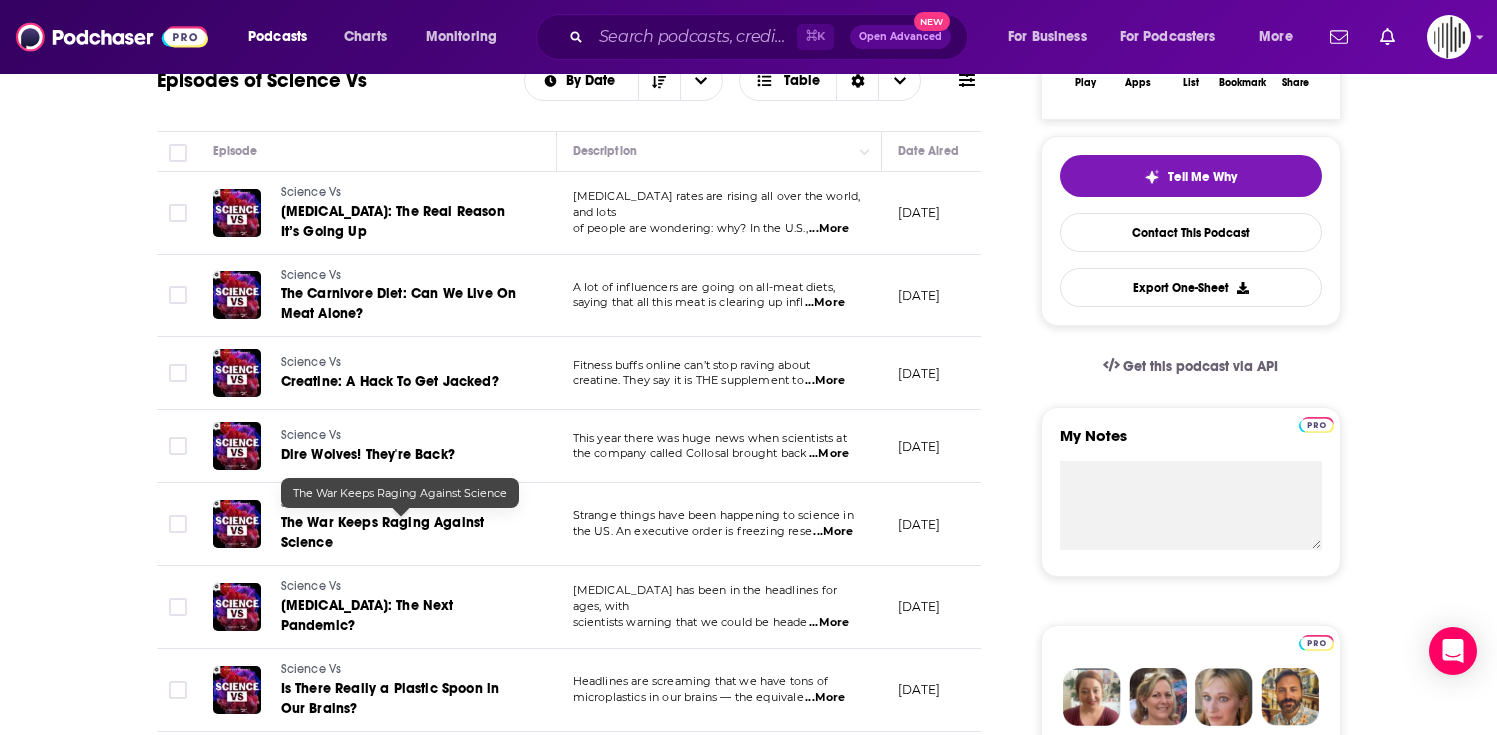 scroll, scrollTop: 414, scrollLeft: 0, axis: vertical 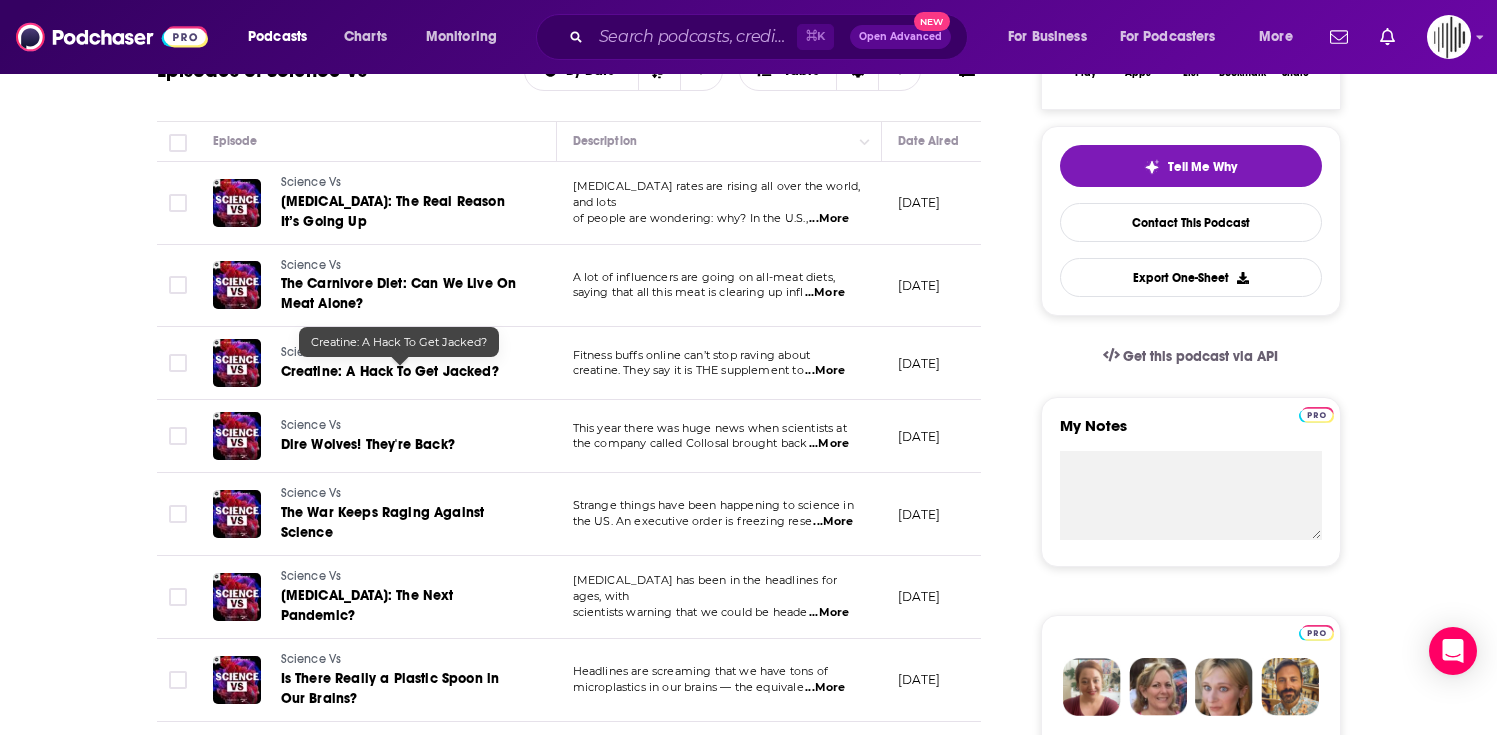 click on "Creatine: A Hack To Get Jacked?" at bounding box center [390, 371] 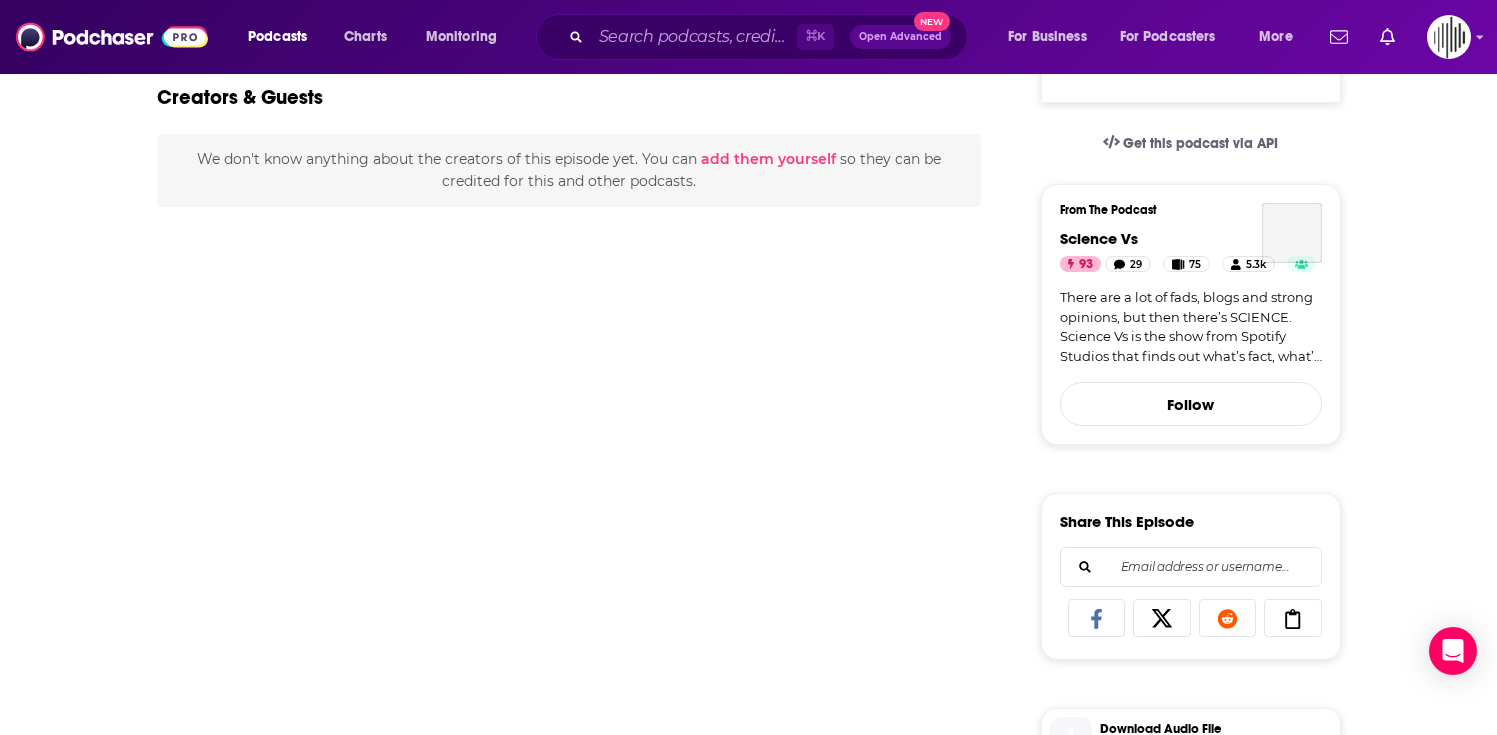 scroll, scrollTop: 0, scrollLeft: 0, axis: both 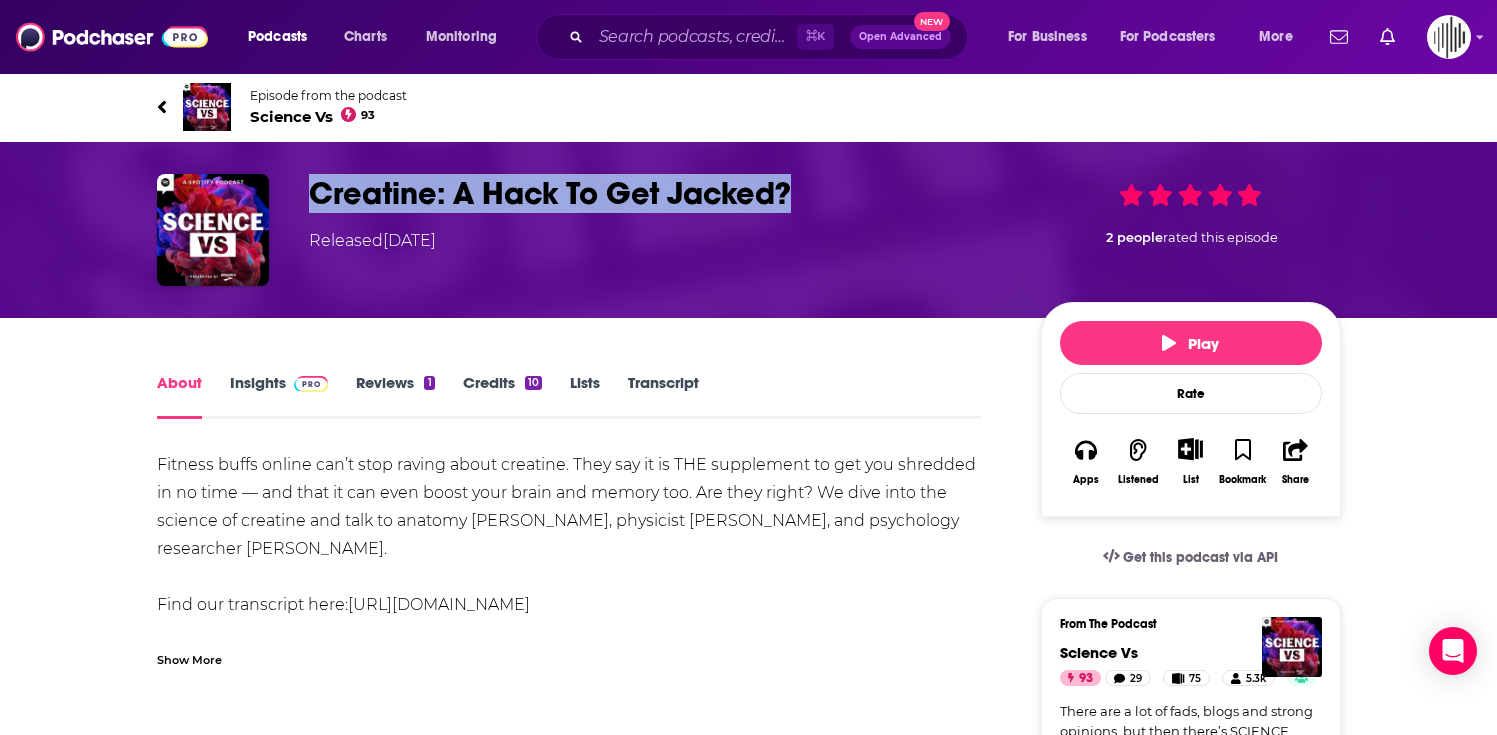 drag, startPoint x: 807, startPoint y: 200, endPoint x: 308, endPoint y: 185, distance: 499.2254 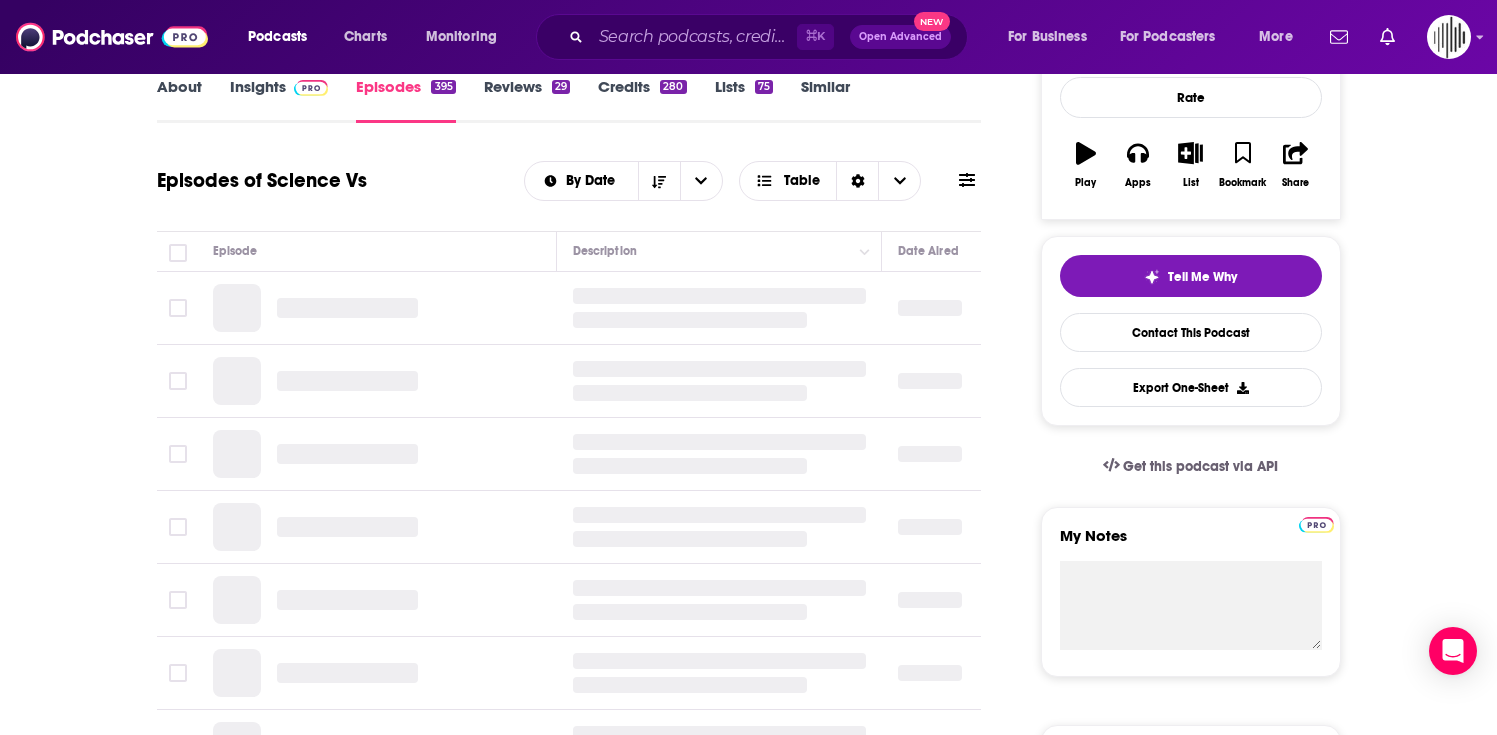 scroll, scrollTop: 403, scrollLeft: 0, axis: vertical 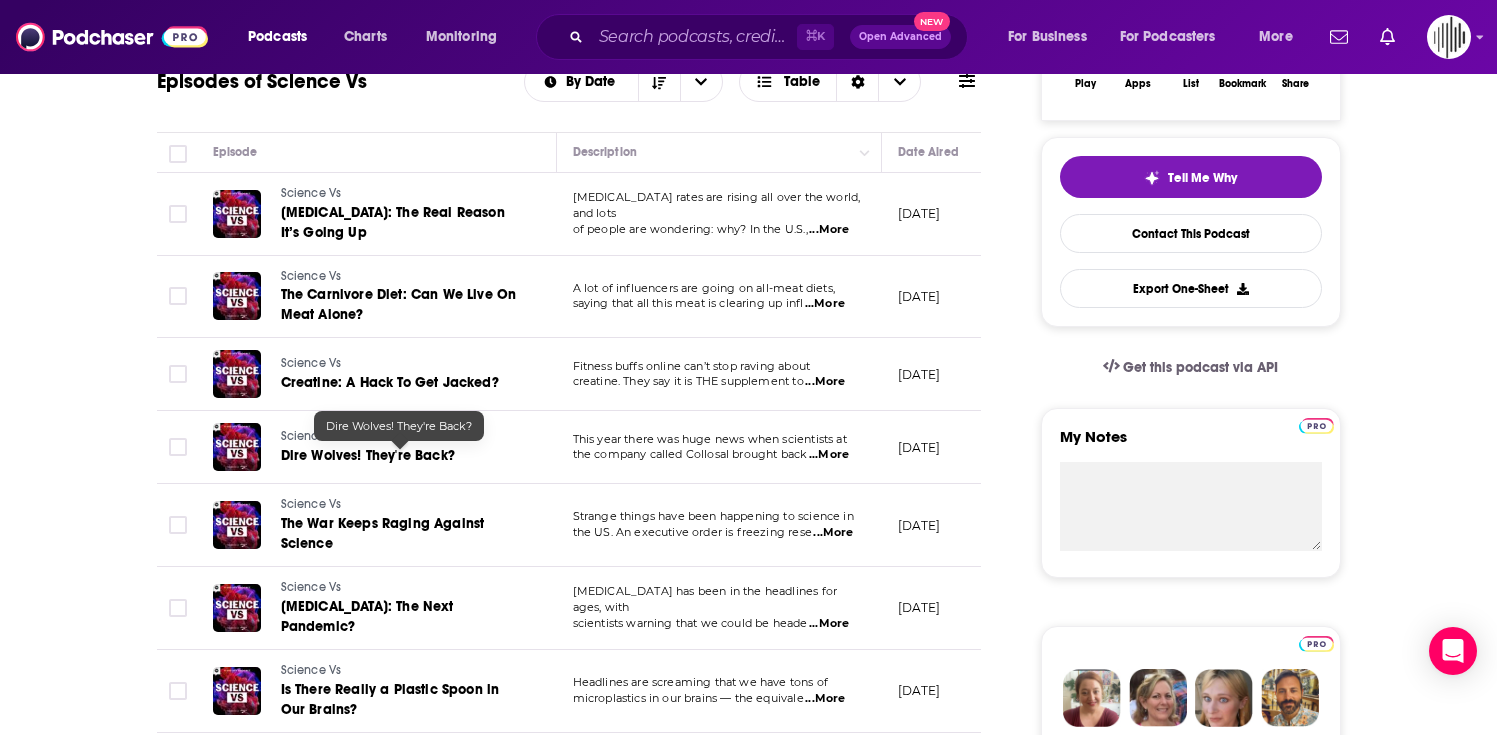 click on "Dire Wolves! They're Back?" at bounding box center (368, 455) 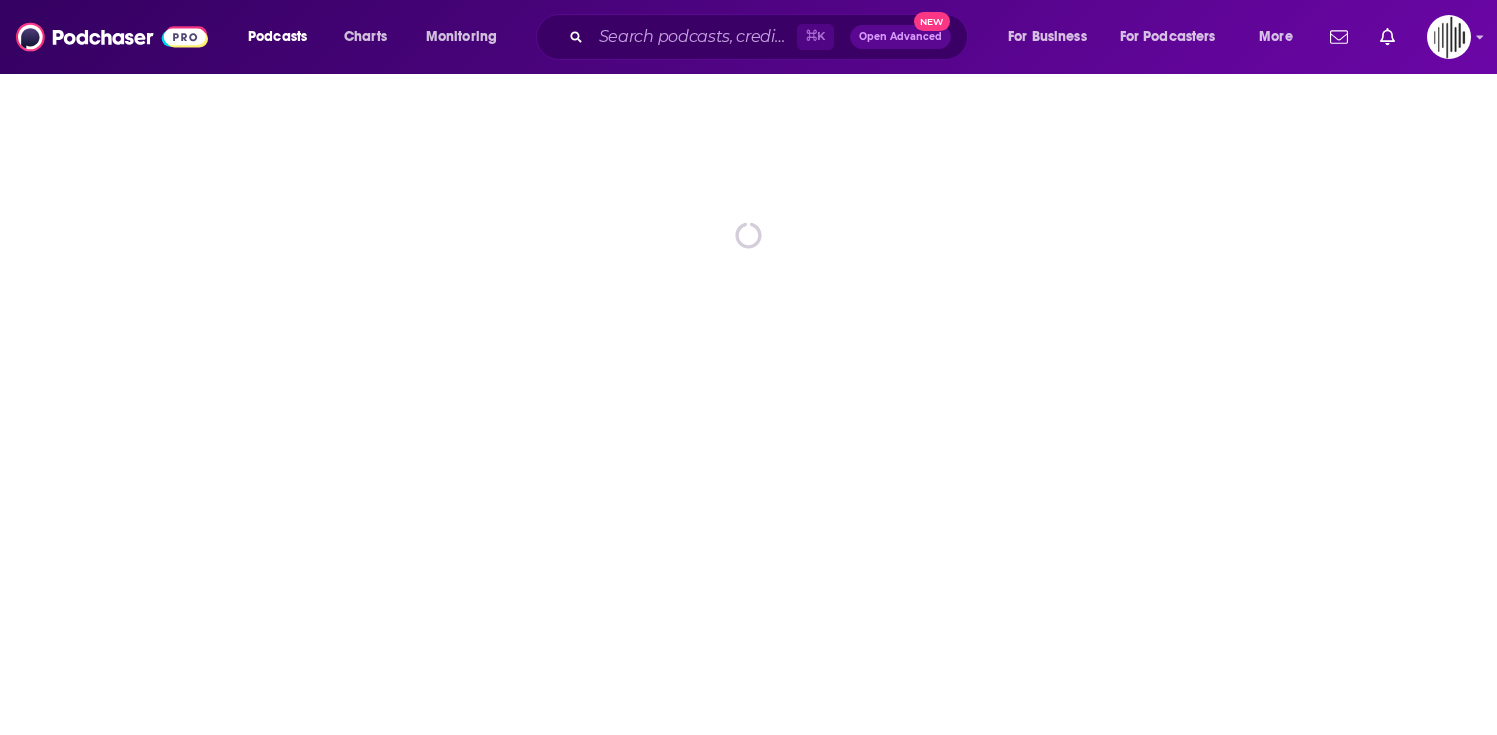 scroll, scrollTop: 0, scrollLeft: 0, axis: both 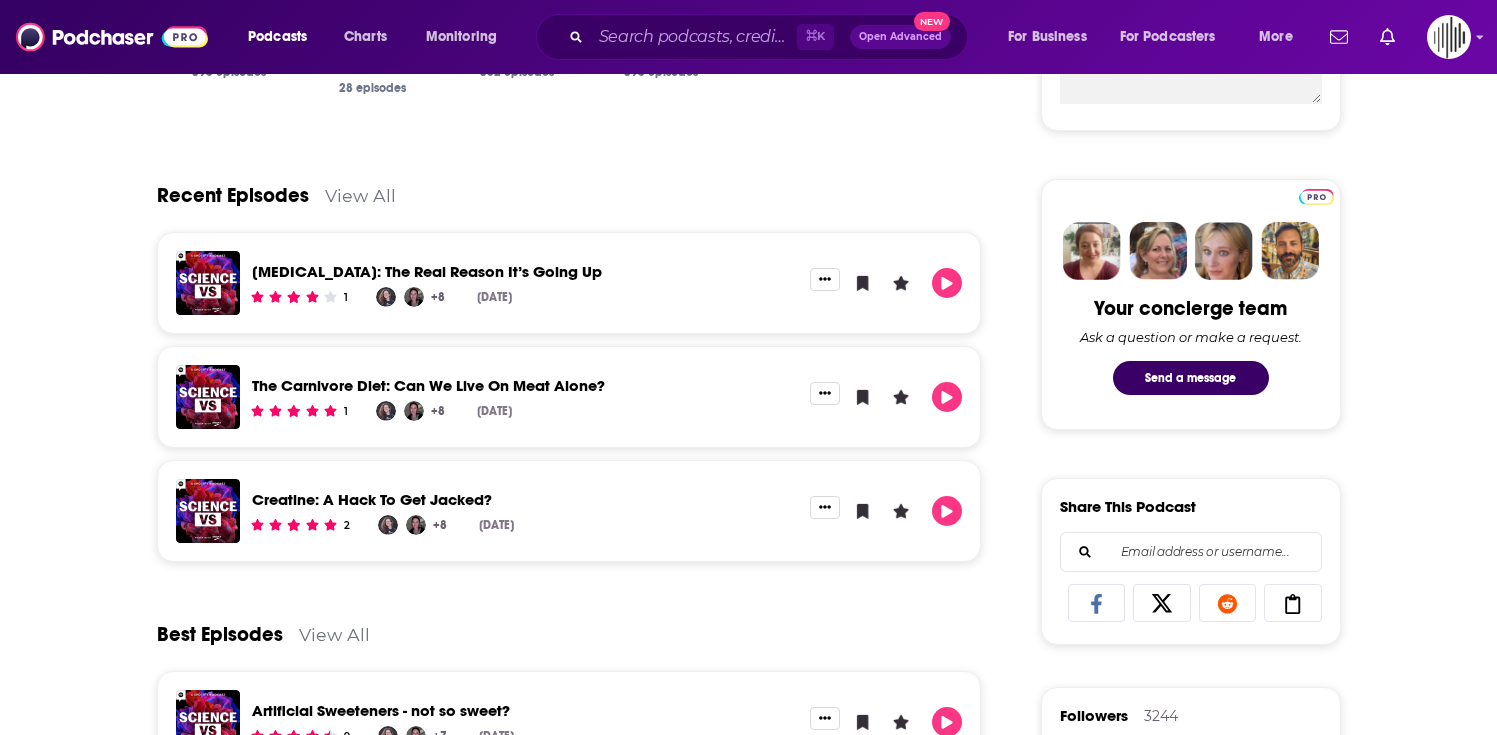 click on "View All" at bounding box center [360, 195] 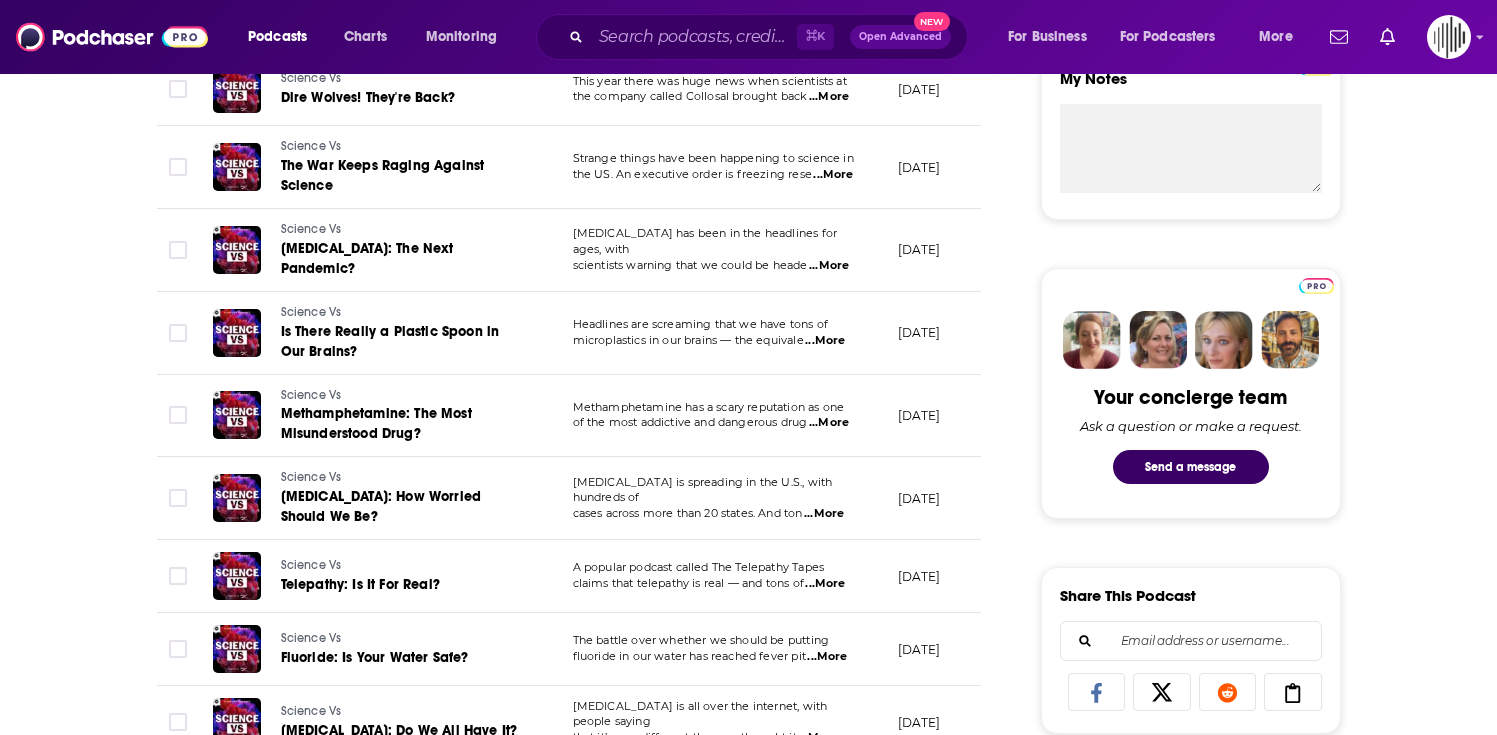 scroll, scrollTop: 766, scrollLeft: 0, axis: vertical 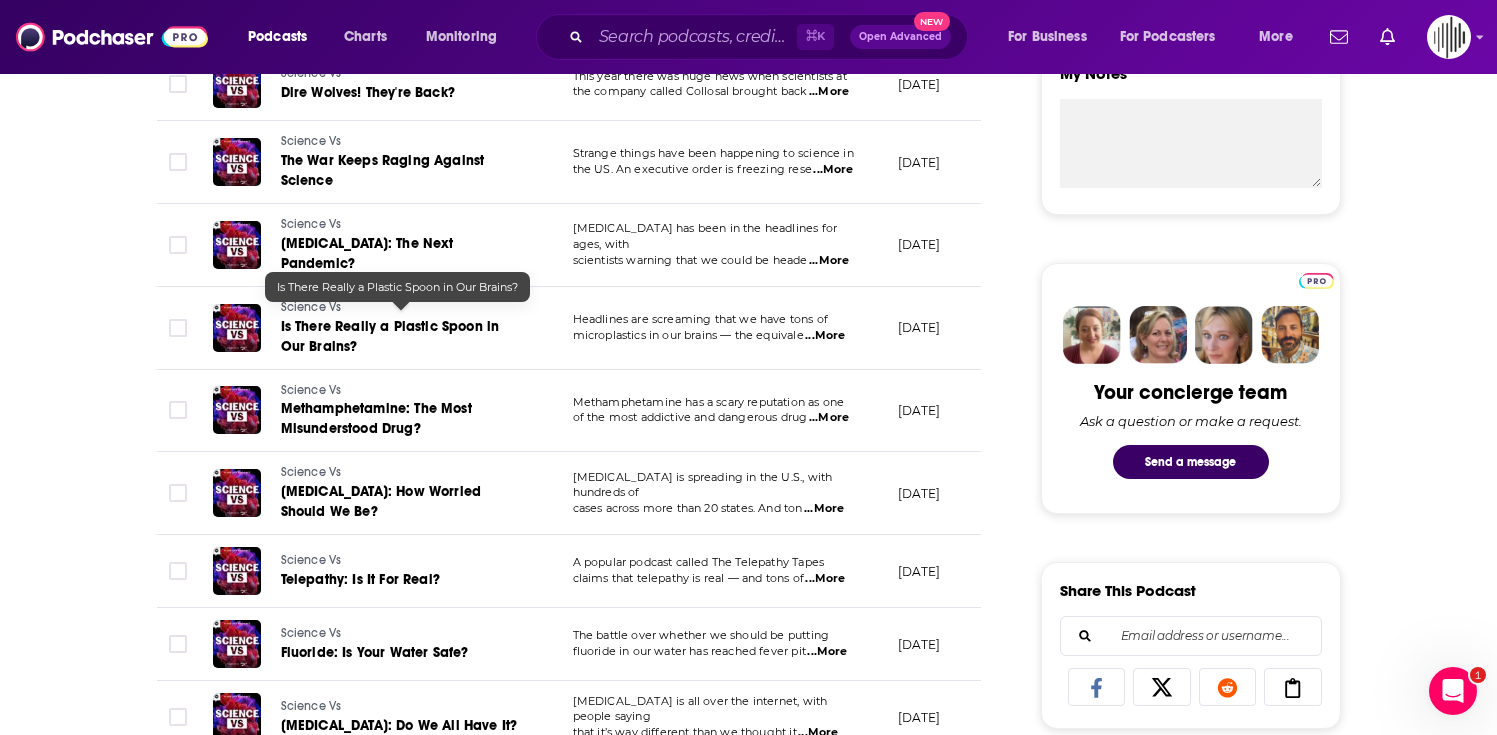click on "Is There Really a Plastic Spoon in Our Brains?" at bounding box center [390, 336] 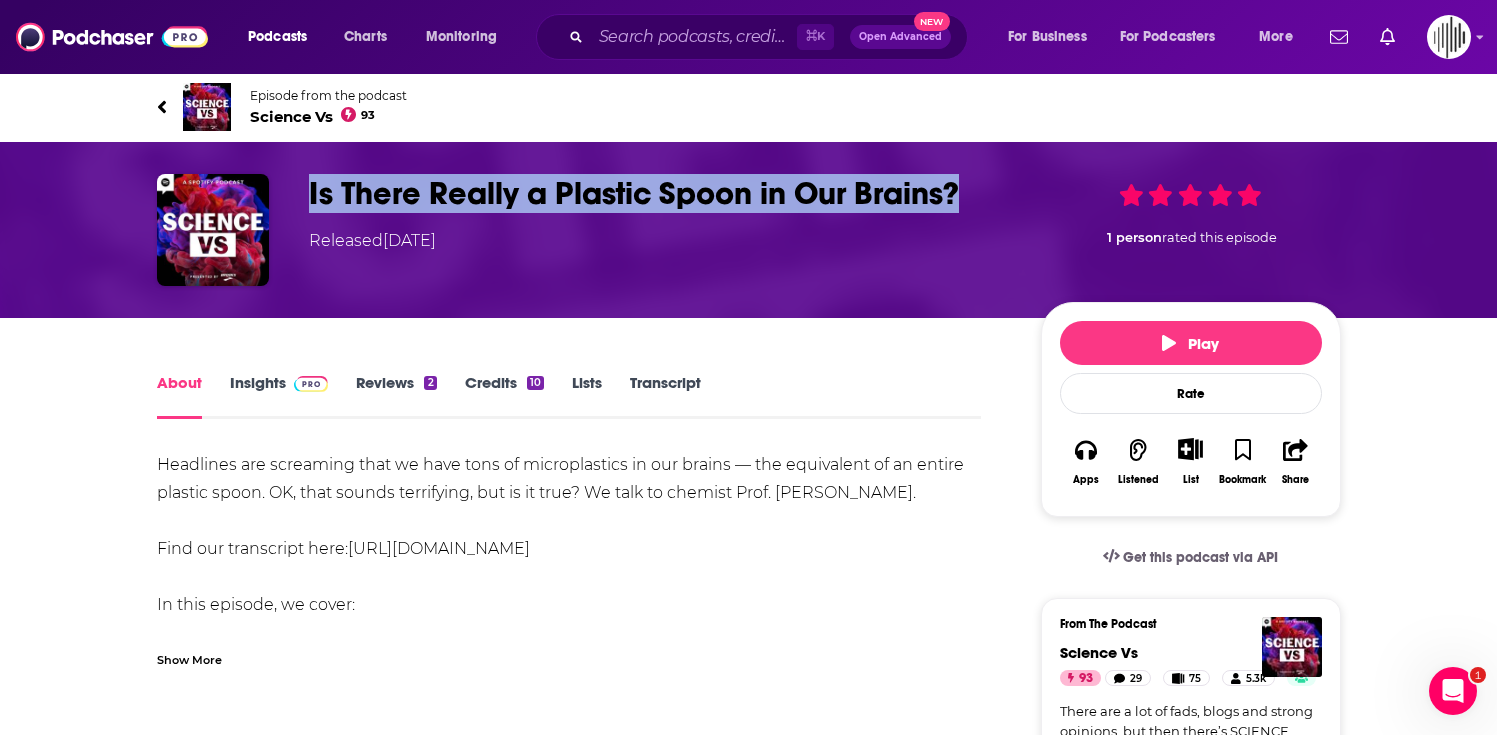 drag, startPoint x: 969, startPoint y: 200, endPoint x: 276, endPoint y: 197, distance: 693.0065 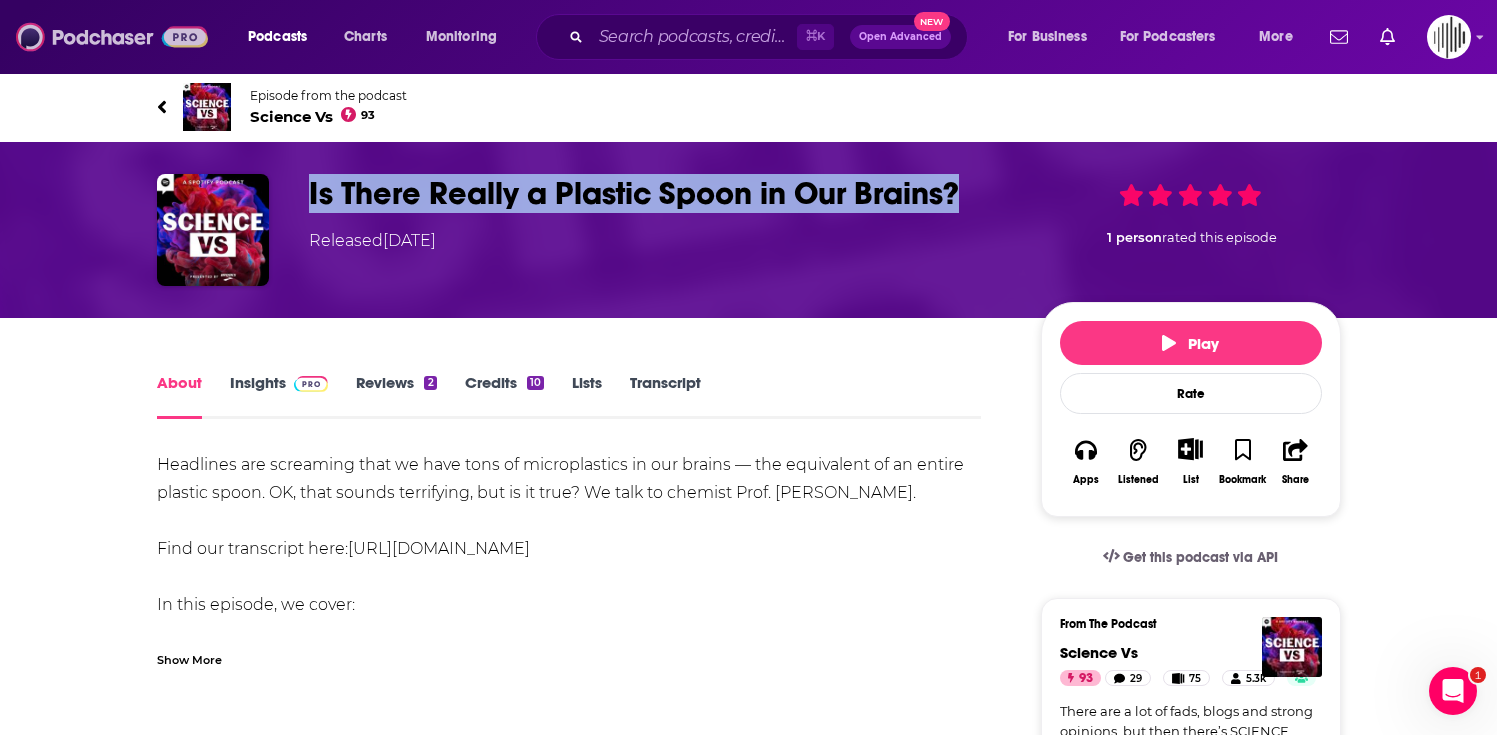 click at bounding box center (112, 37) 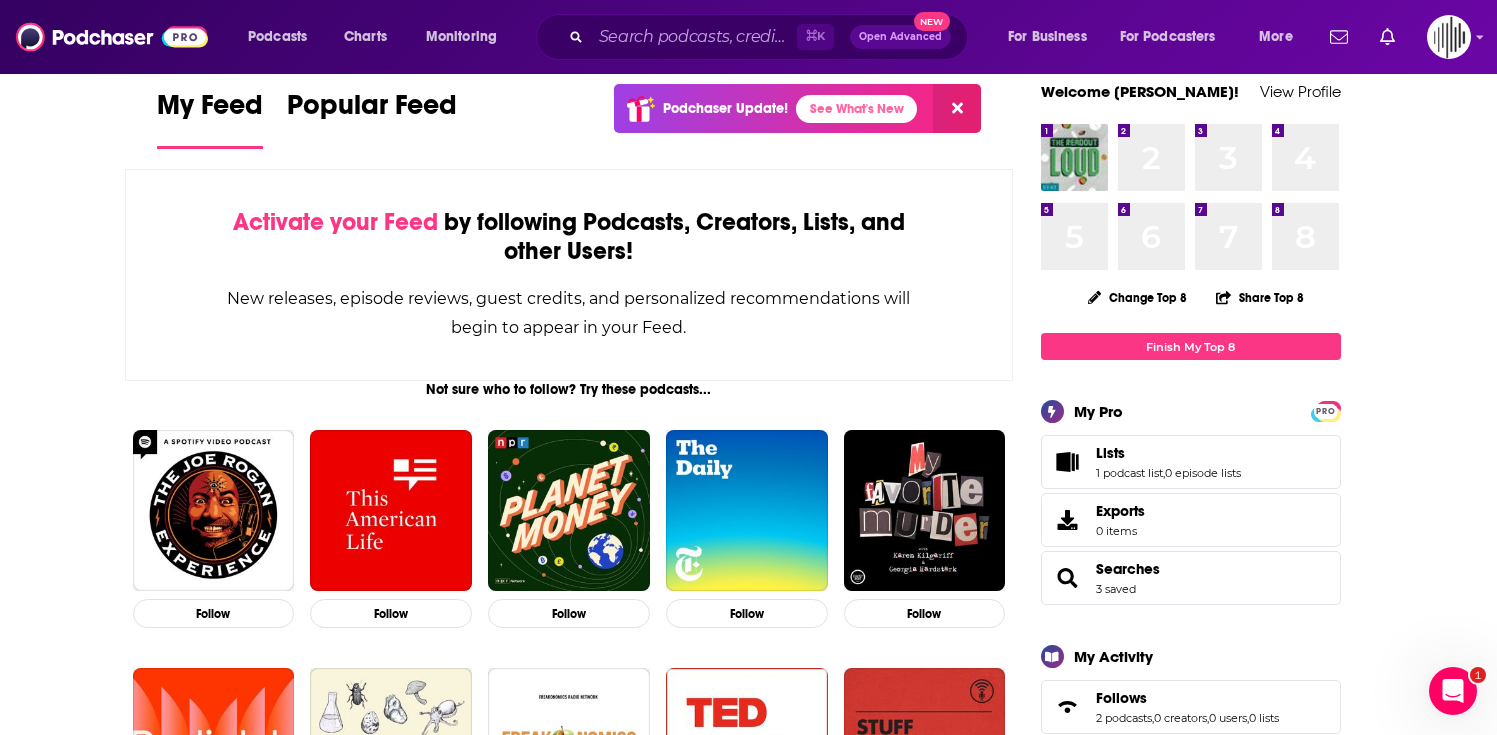 scroll, scrollTop: 0, scrollLeft: 0, axis: both 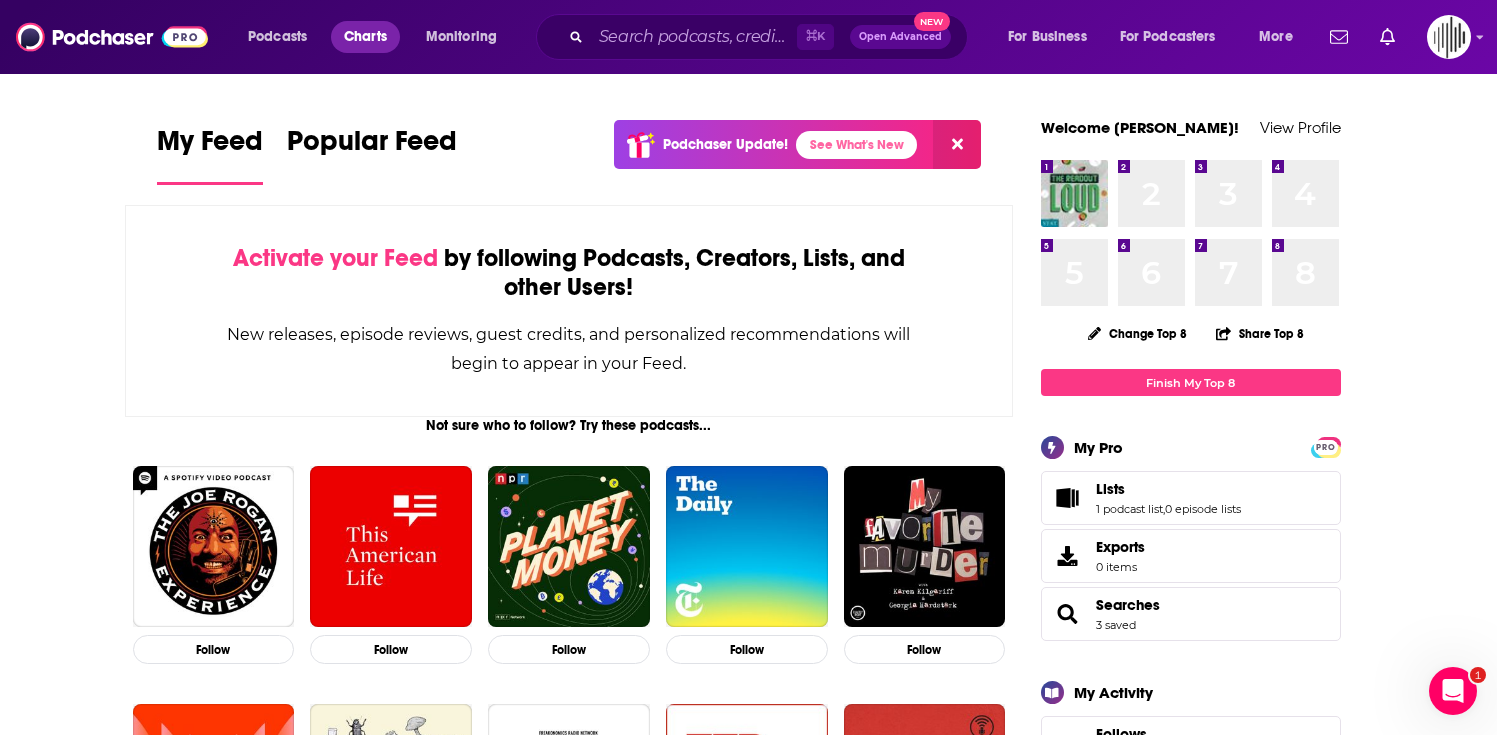 click on "Charts" at bounding box center [365, 37] 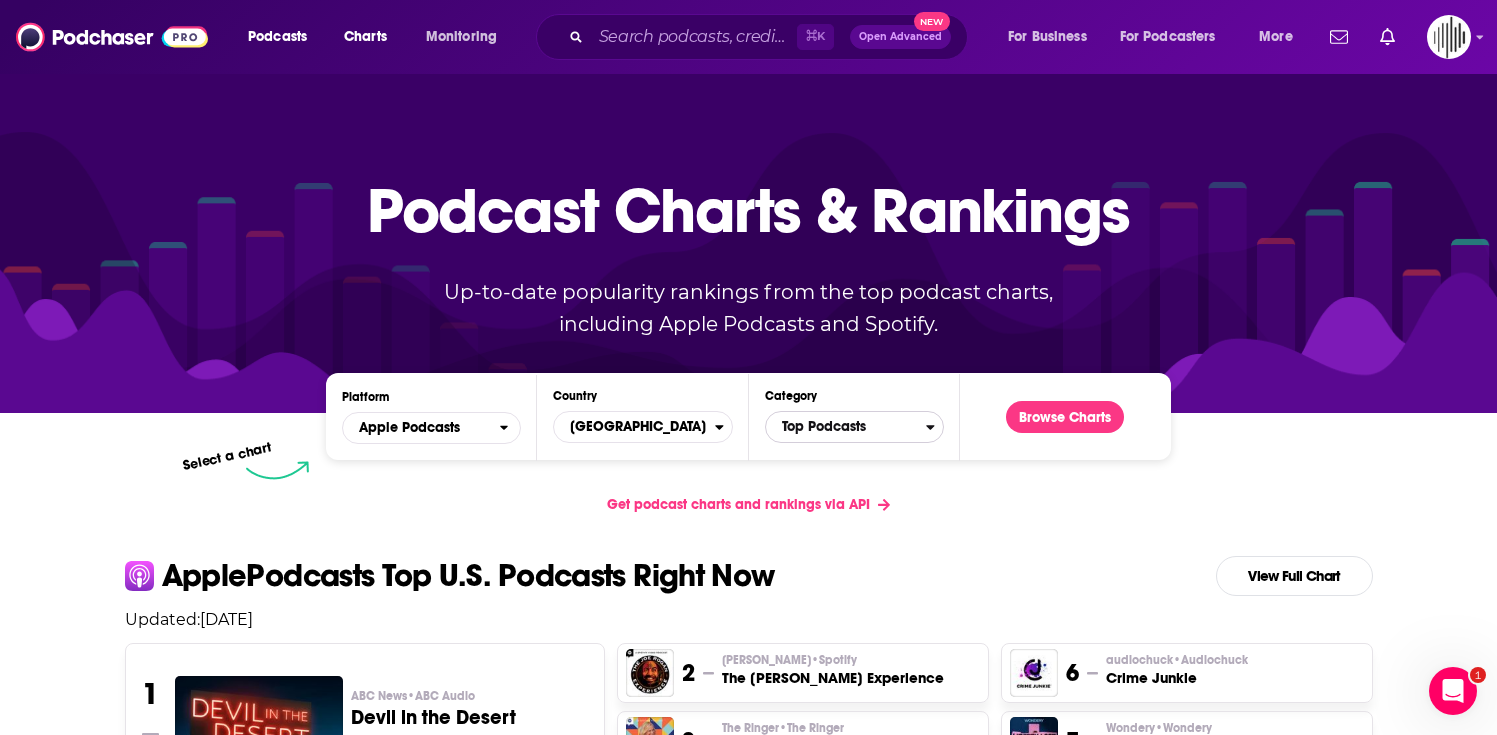 click on "Top Podcasts" at bounding box center (846, 427) 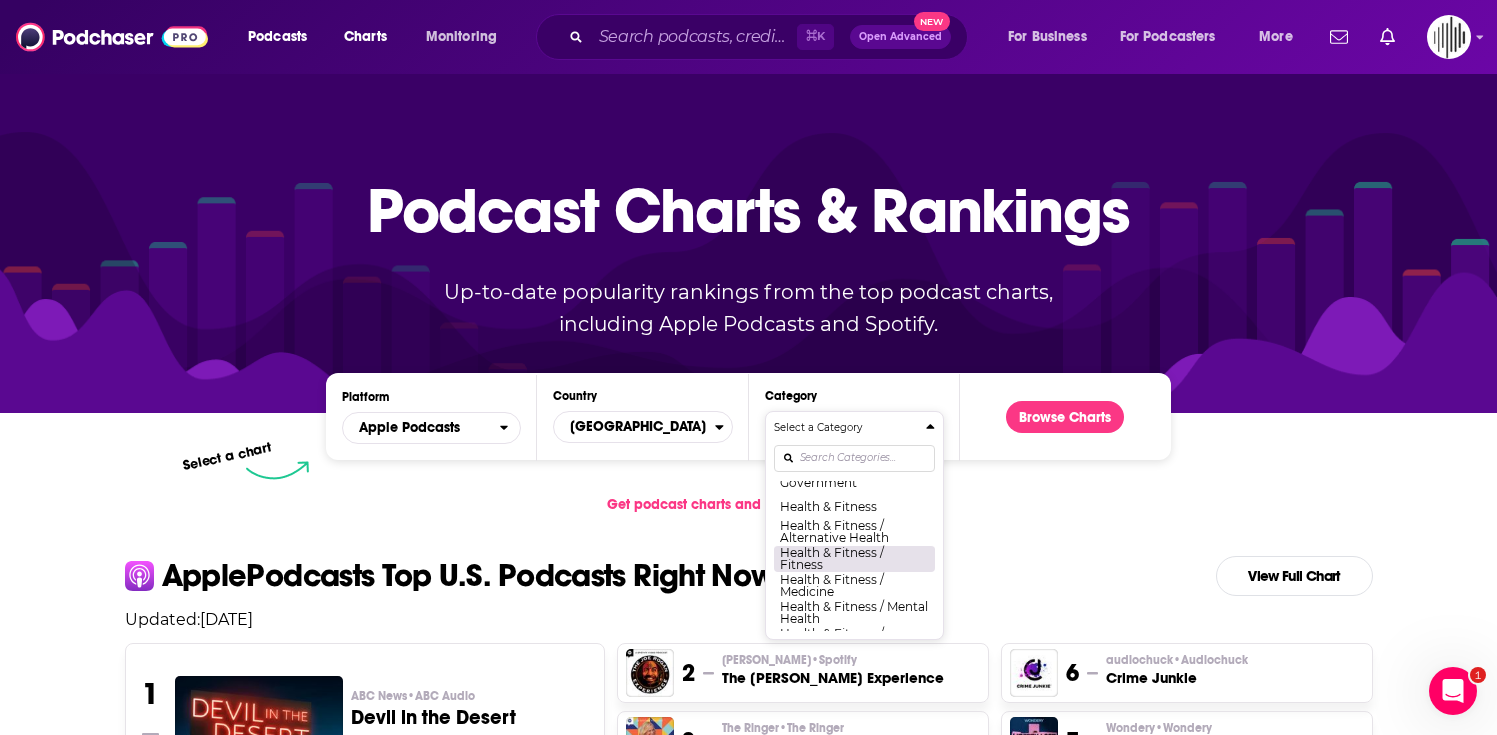 scroll, scrollTop: 703, scrollLeft: 0, axis: vertical 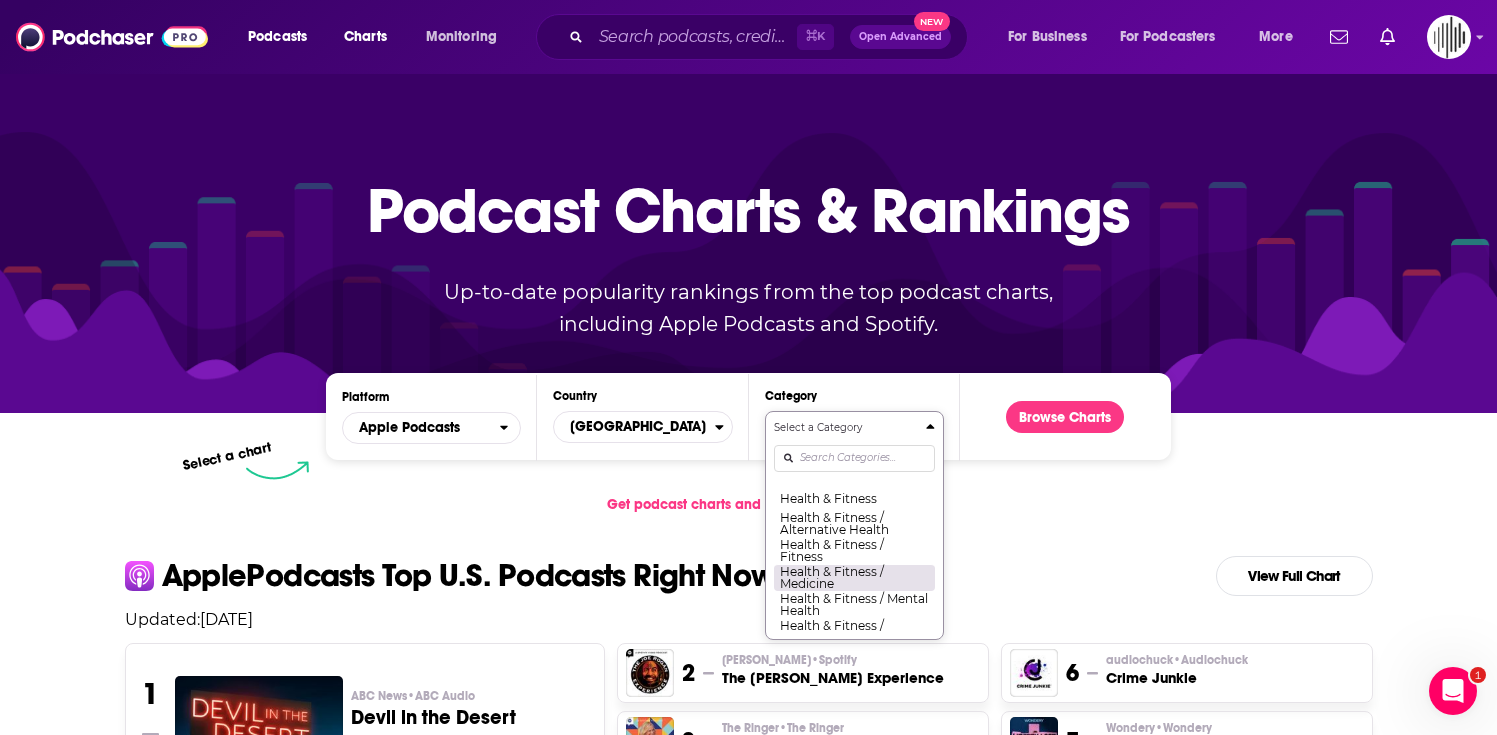 click on "Health & Fitness / Medicine" at bounding box center [854, 577] 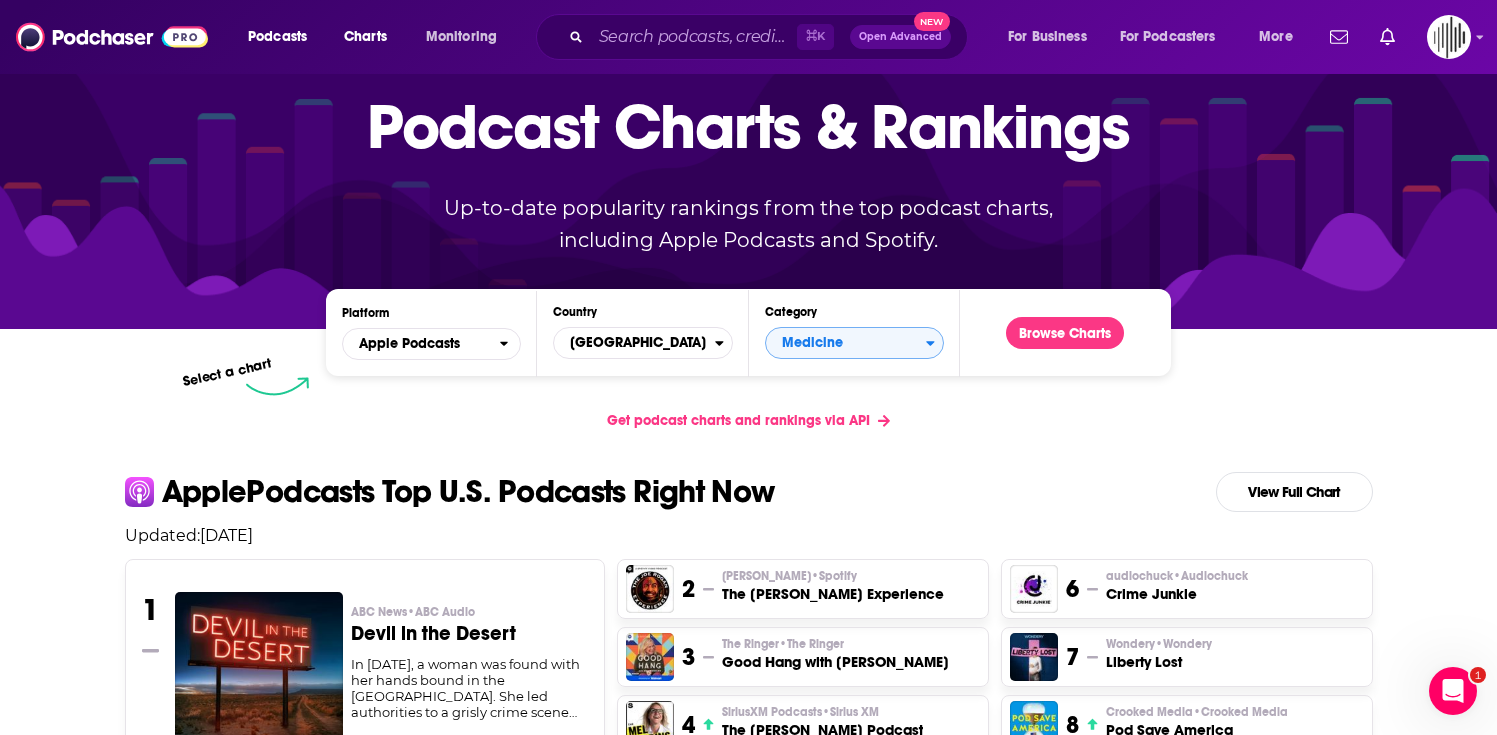 scroll, scrollTop: 158, scrollLeft: 0, axis: vertical 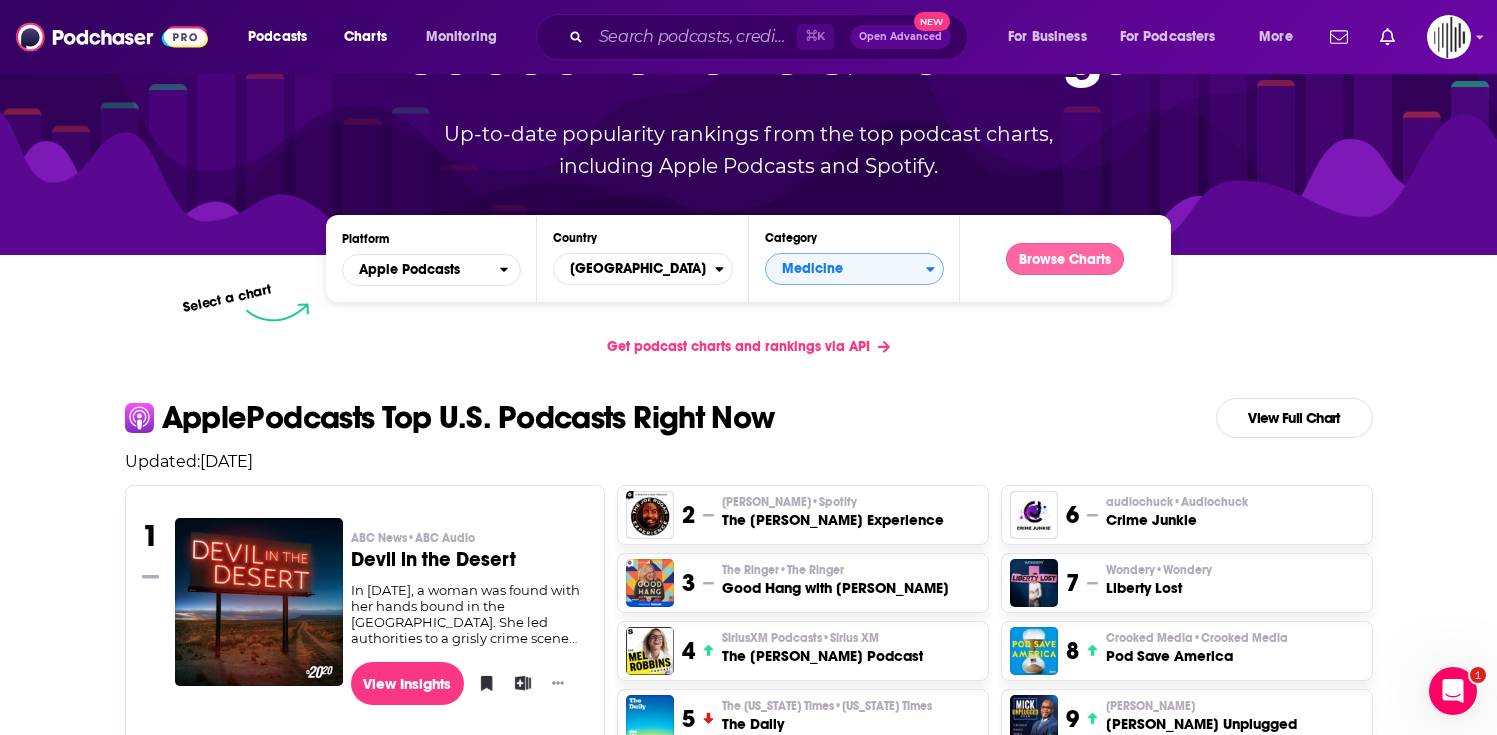 click on "Browse Charts" at bounding box center [1065, 259] 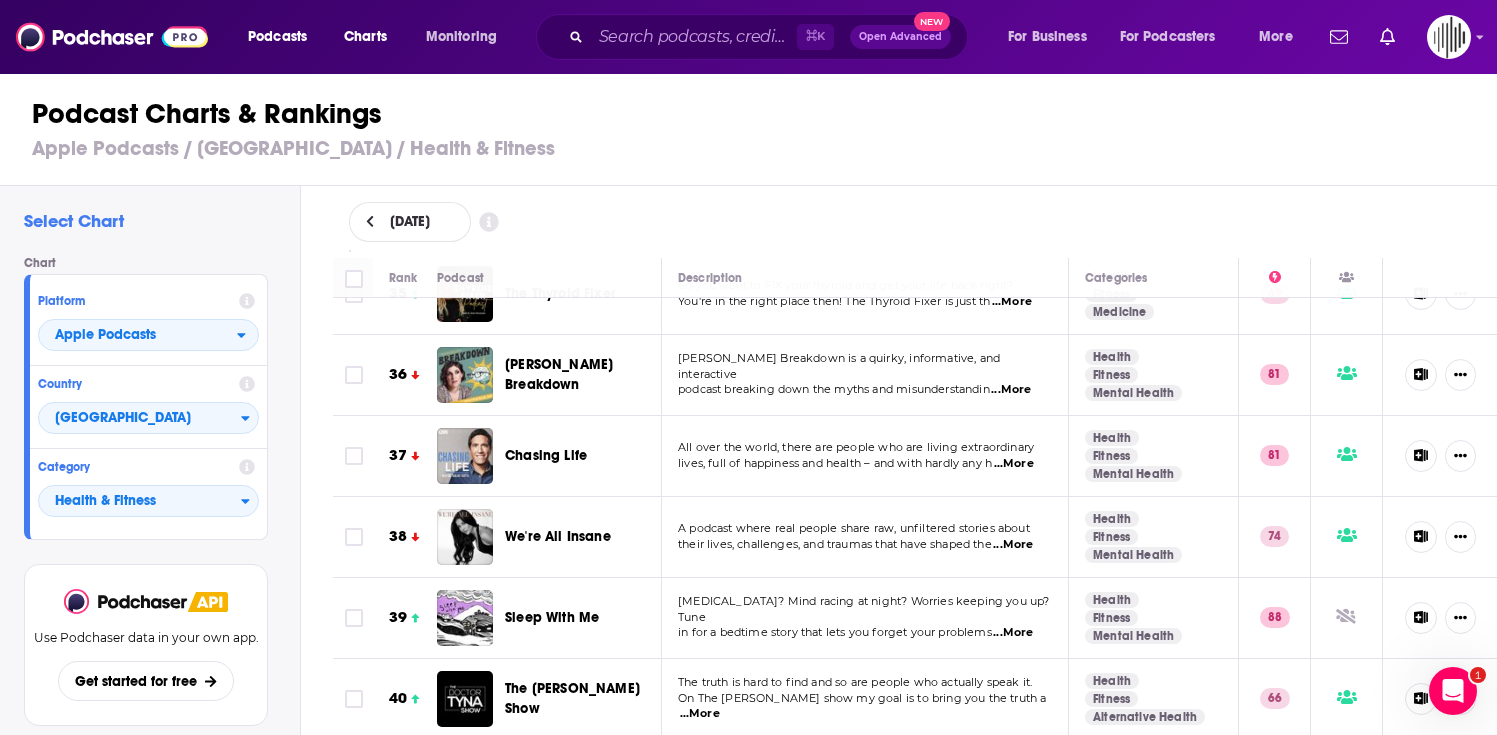 scroll, scrollTop: 2863, scrollLeft: 0, axis: vertical 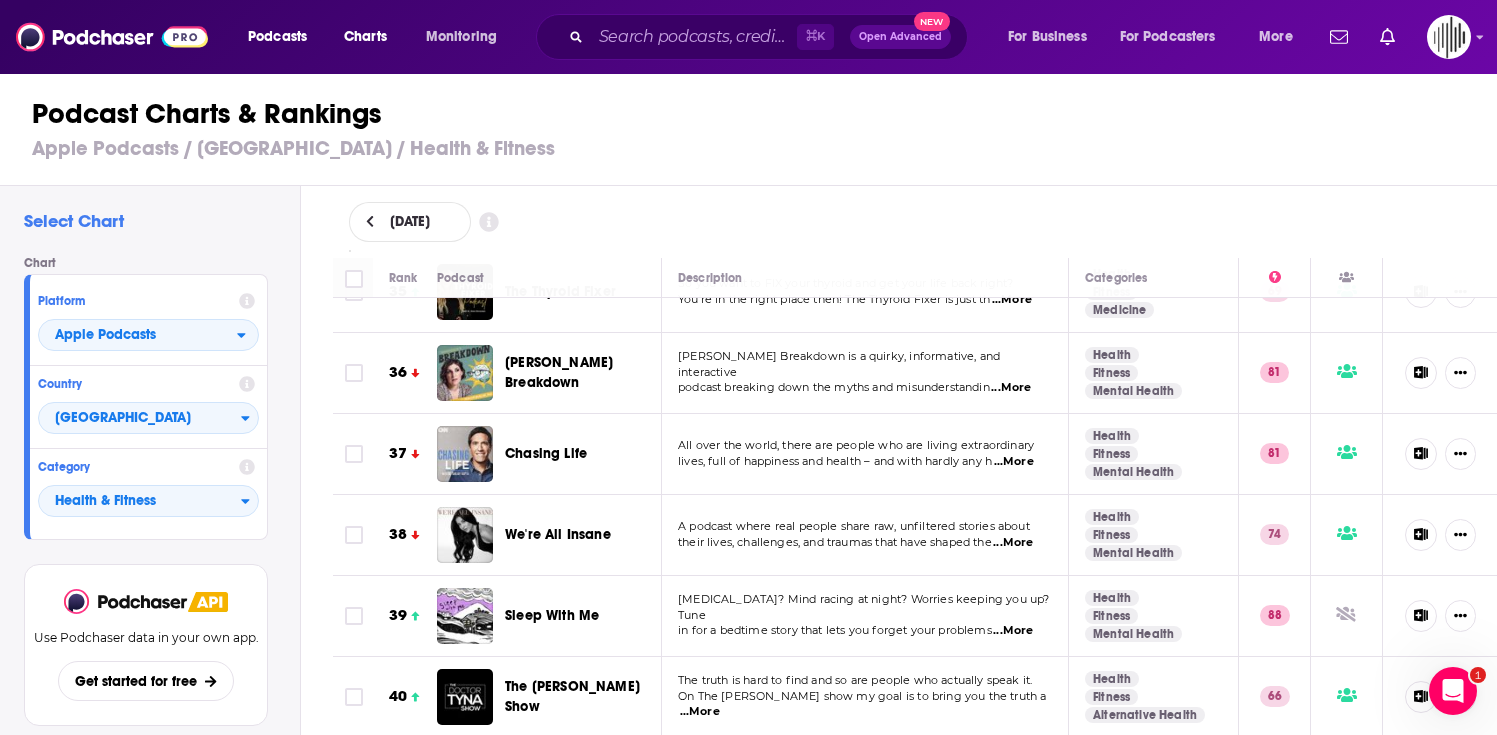 click on "...More" at bounding box center (1011, 388) 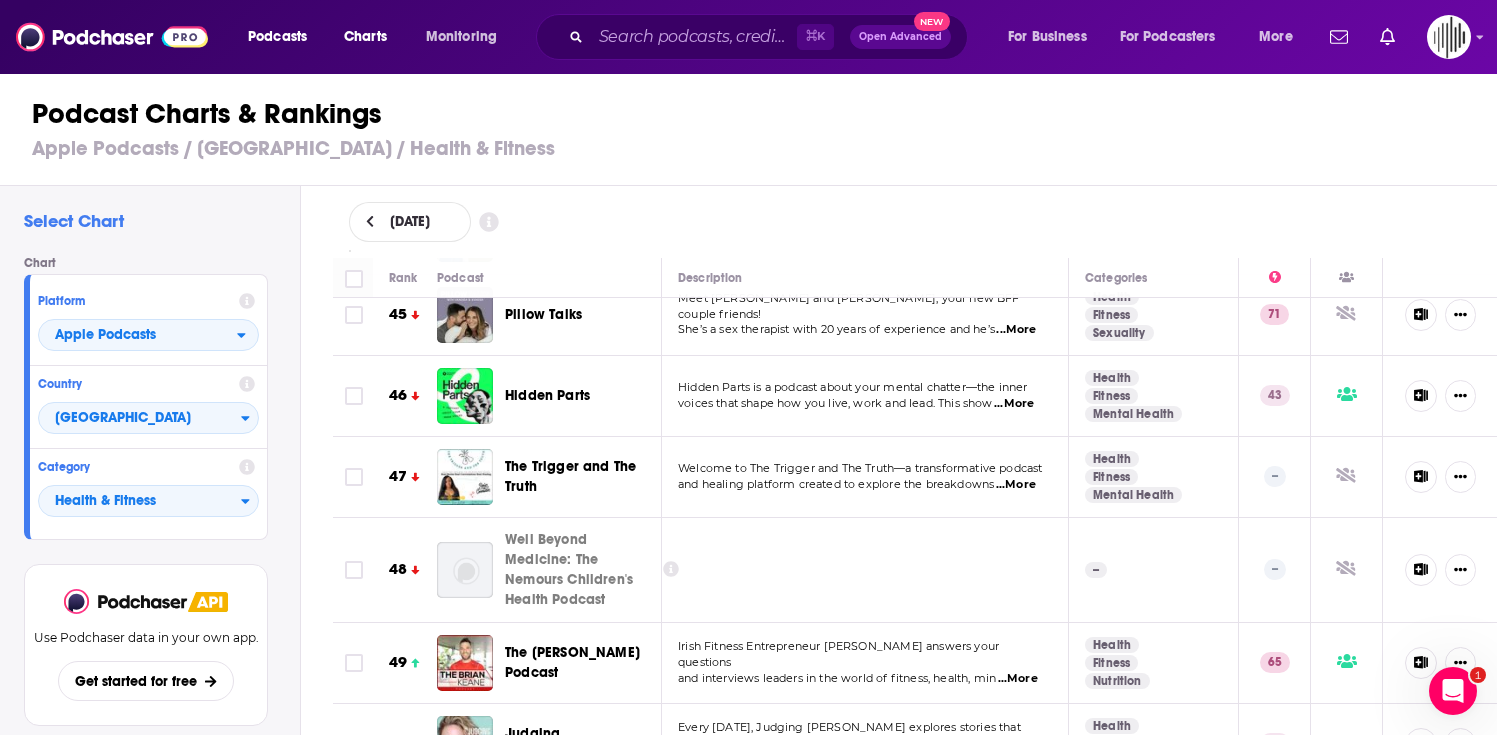 scroll, scrollTop: 3663, scrollLeft: 0, axis: vertical 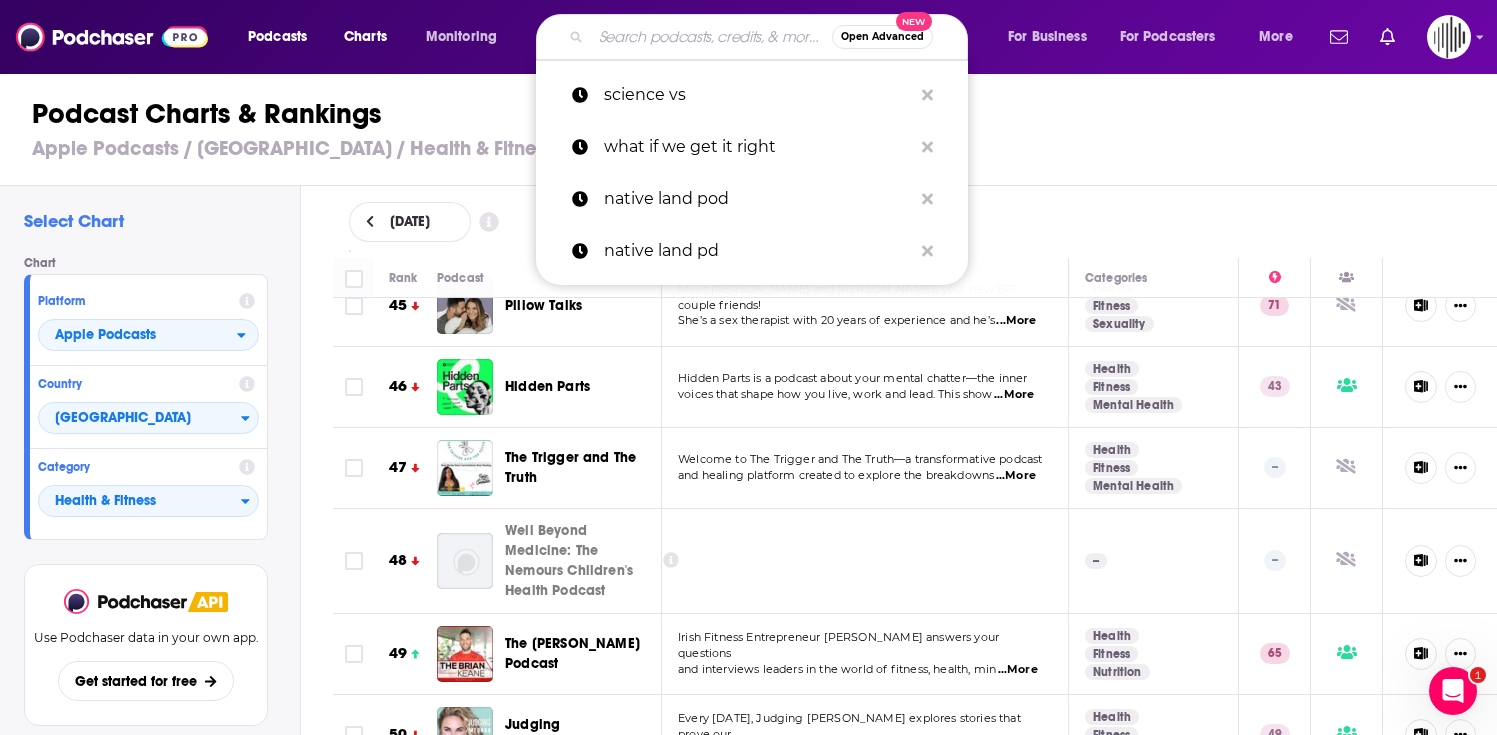 click at bounding box center [711, 37] 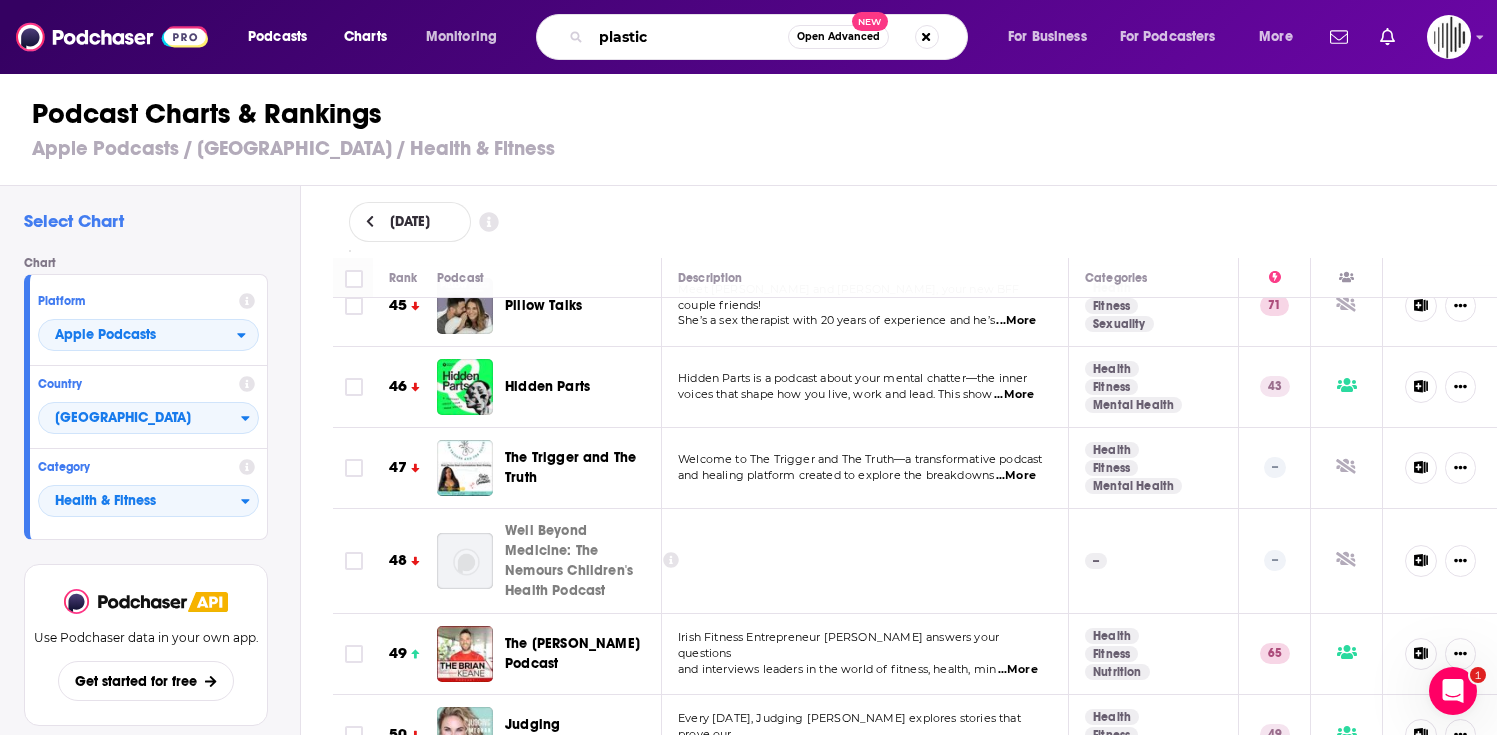 type on "plastics" 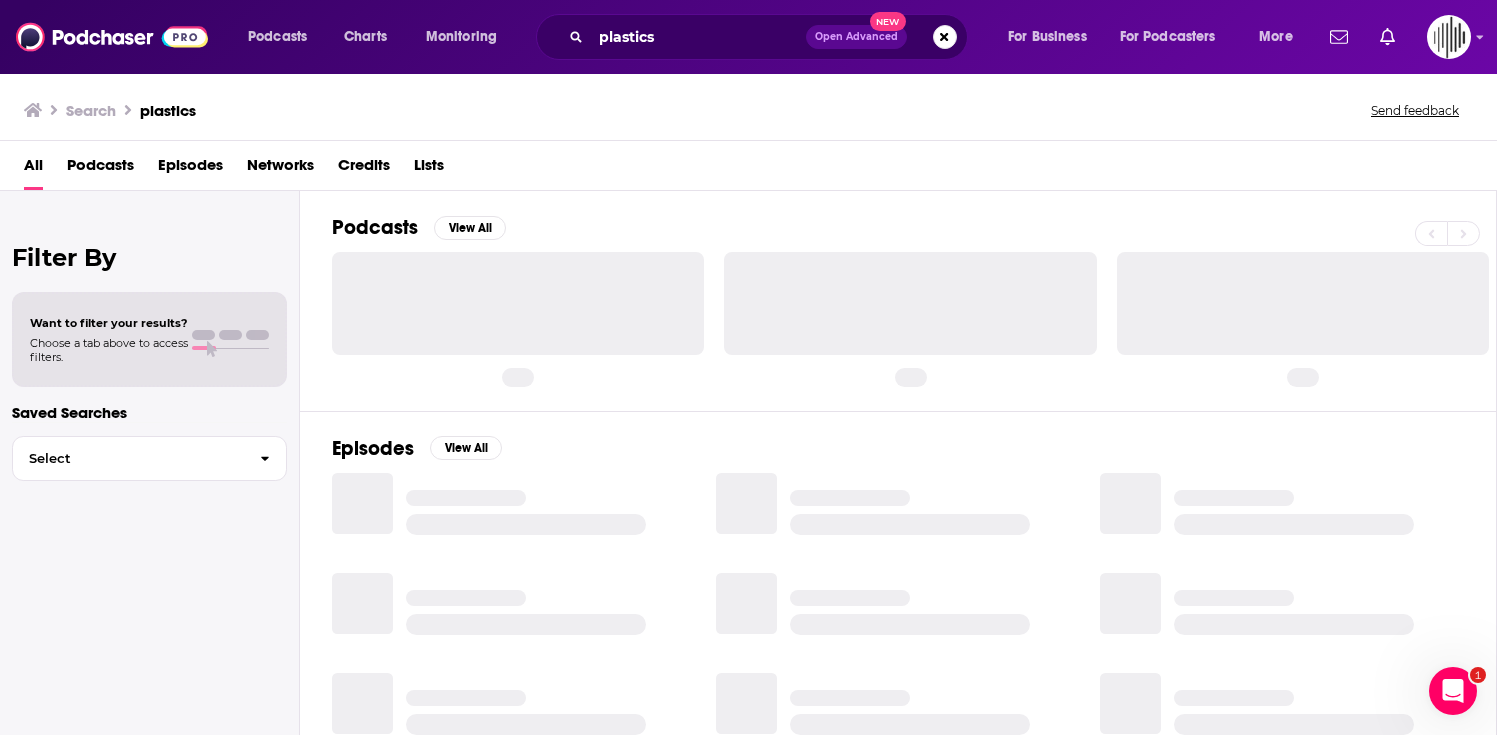 click on "Open Advanced" at bounding box center (856, 37) 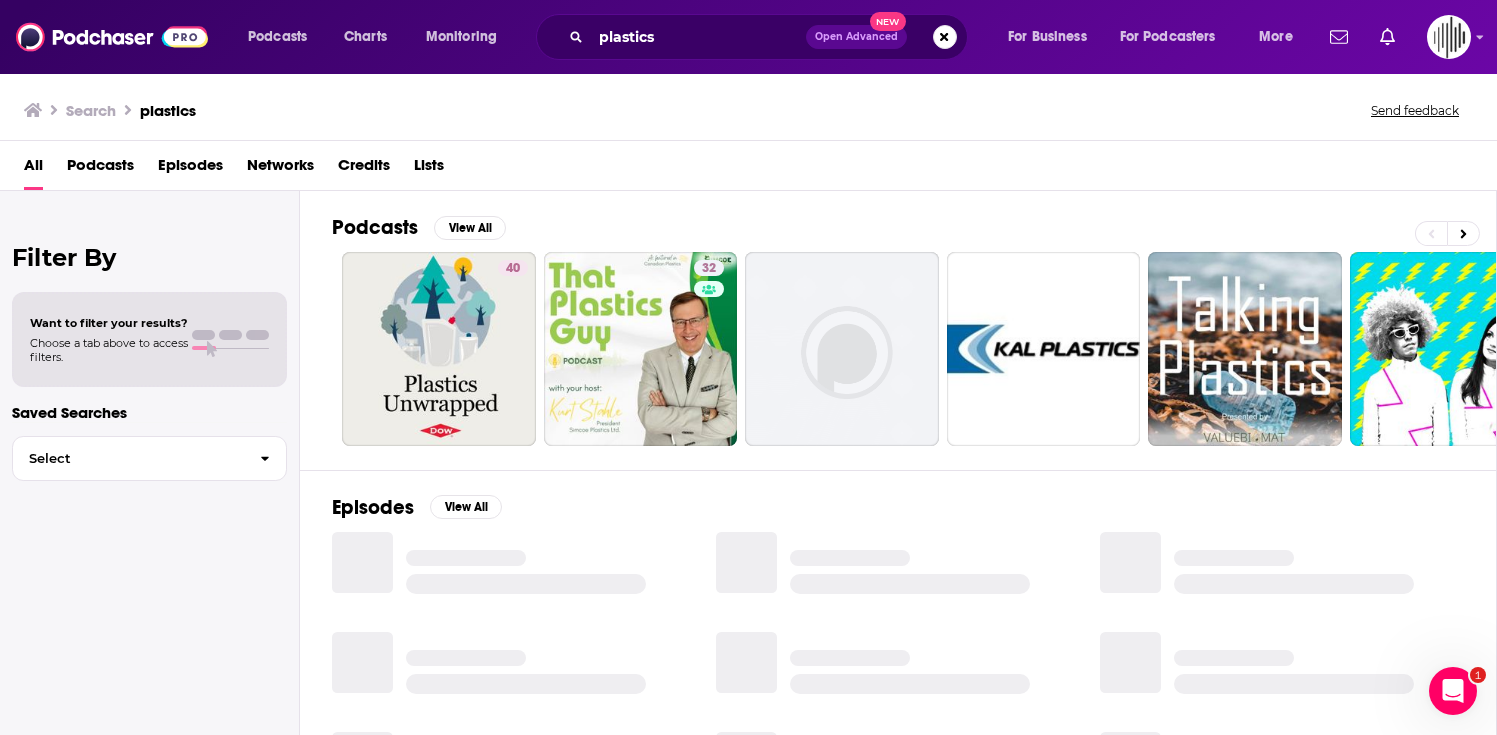 click on "All Podcasts Episodes Networks Credits Lists" at bounding box center [748, 166] 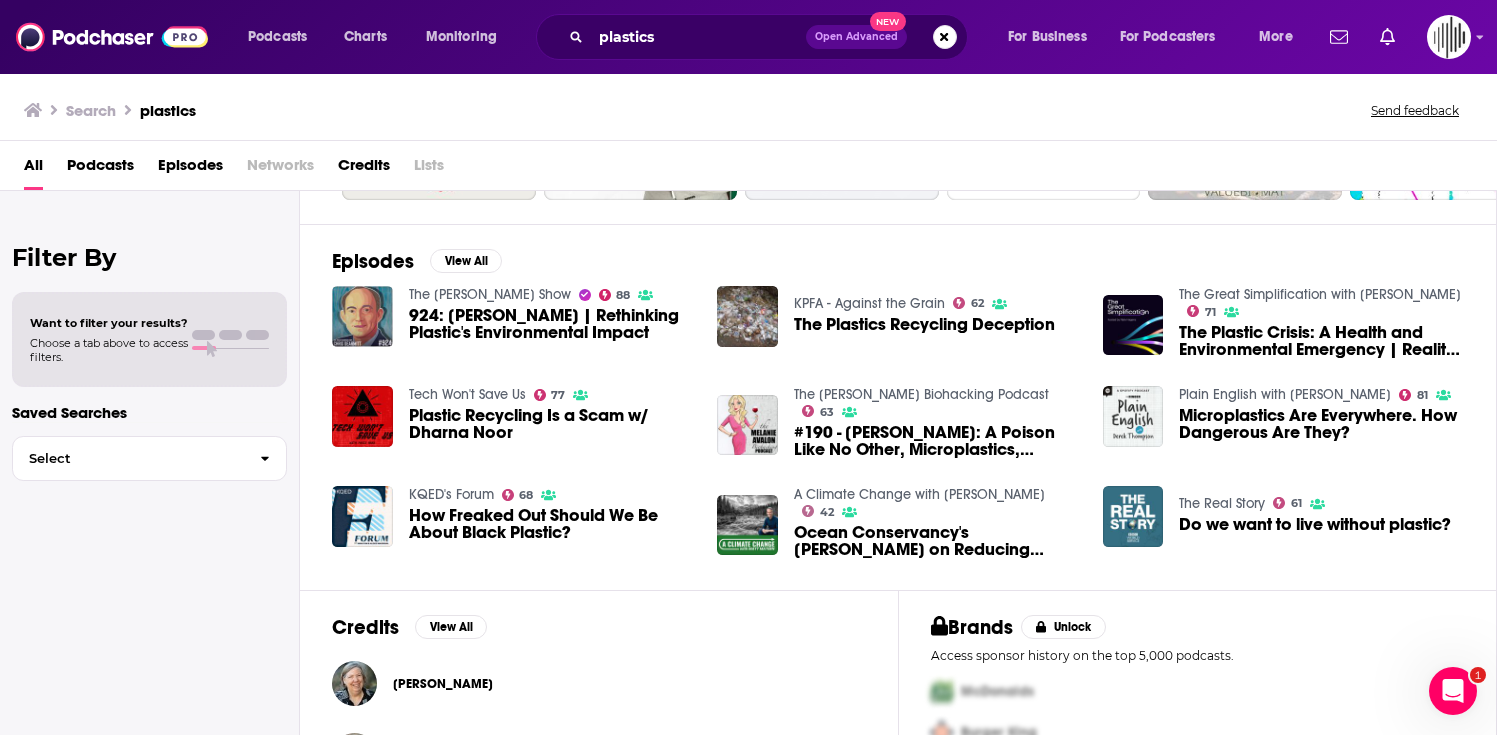 scroll, scrollTop: 243, scrollLeft: 0, axis: vertical 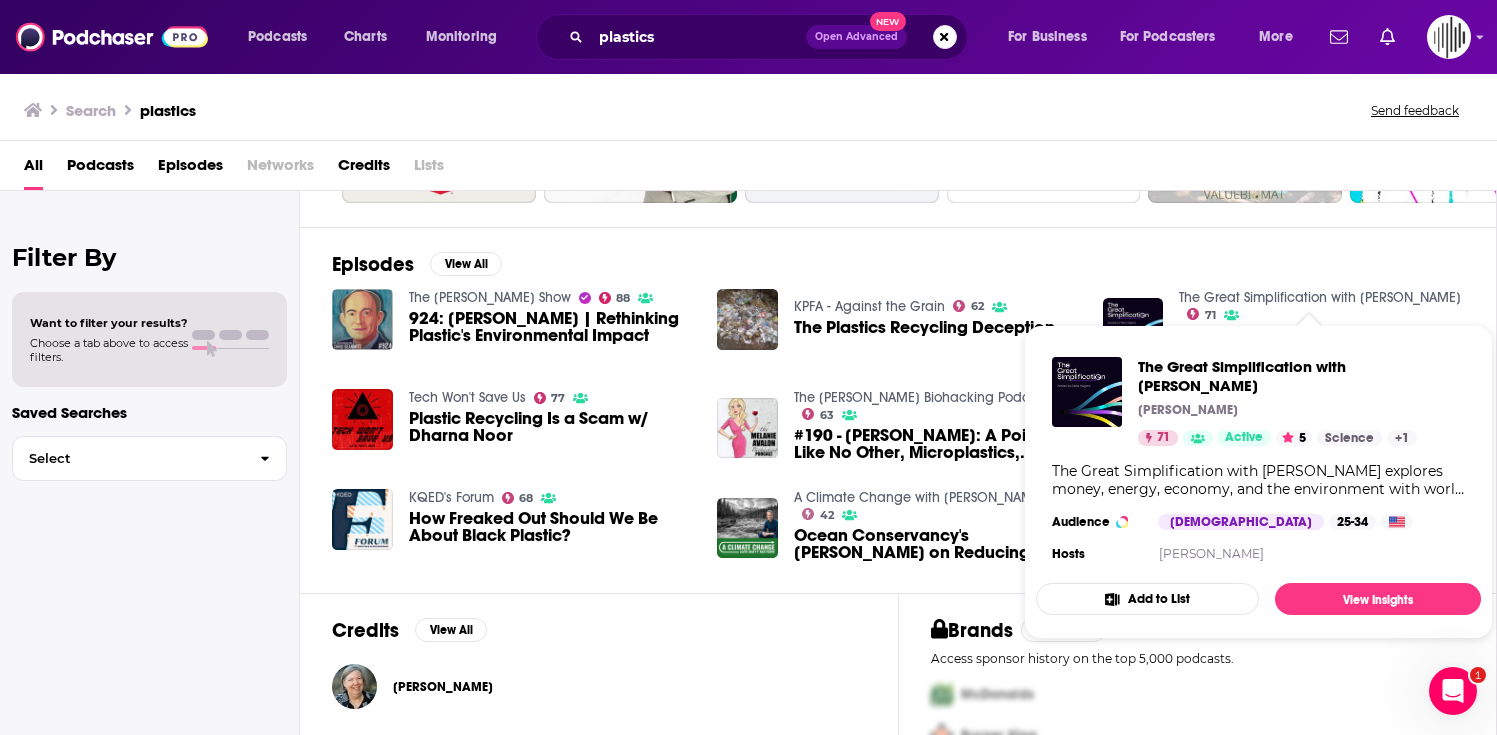 click on "The Great Simplification with [PERSON_NAME]" at bounding box center (1320, 297) 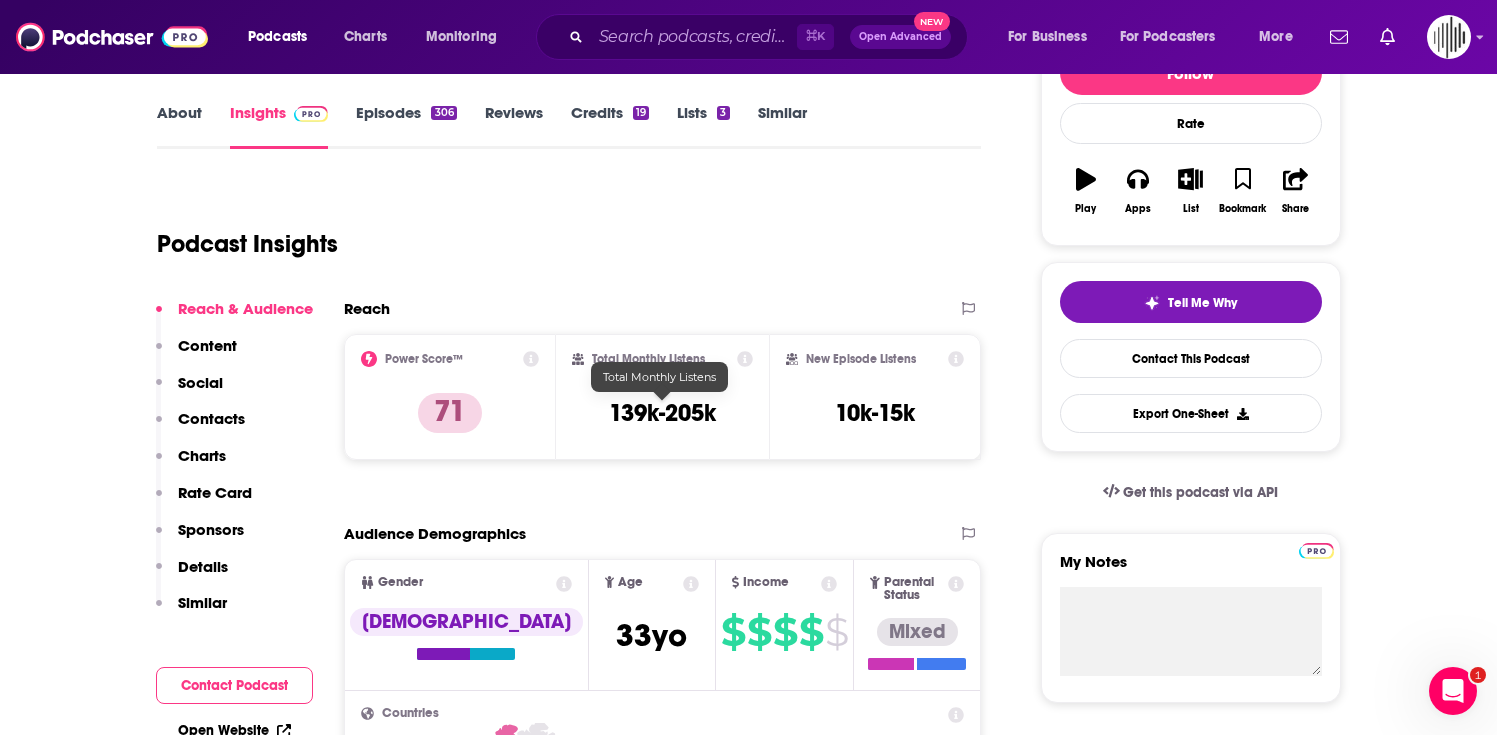 scroll, scrollTop: 0, scrollLeft: 0, axis: both 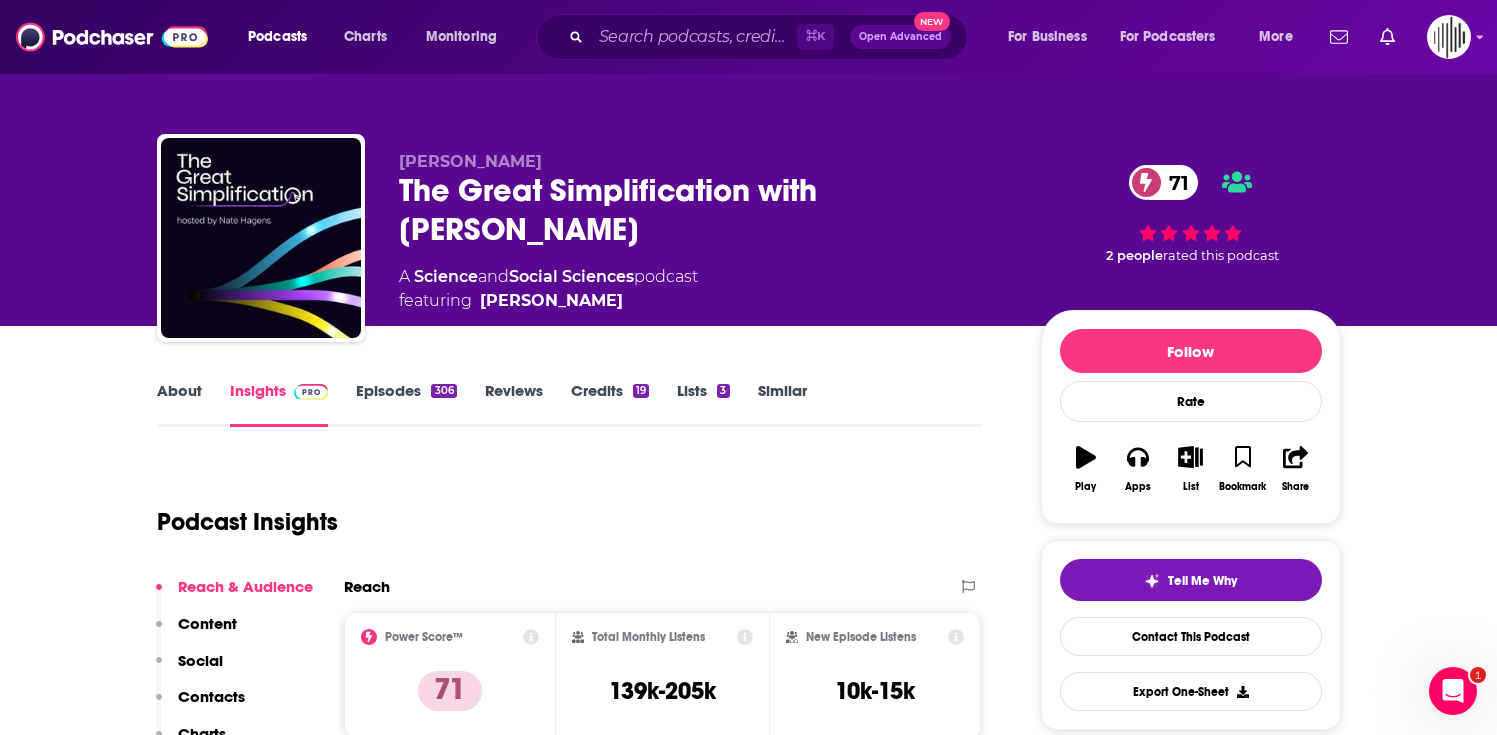 click on "Episodes 306" at bounding box center (406, 404) 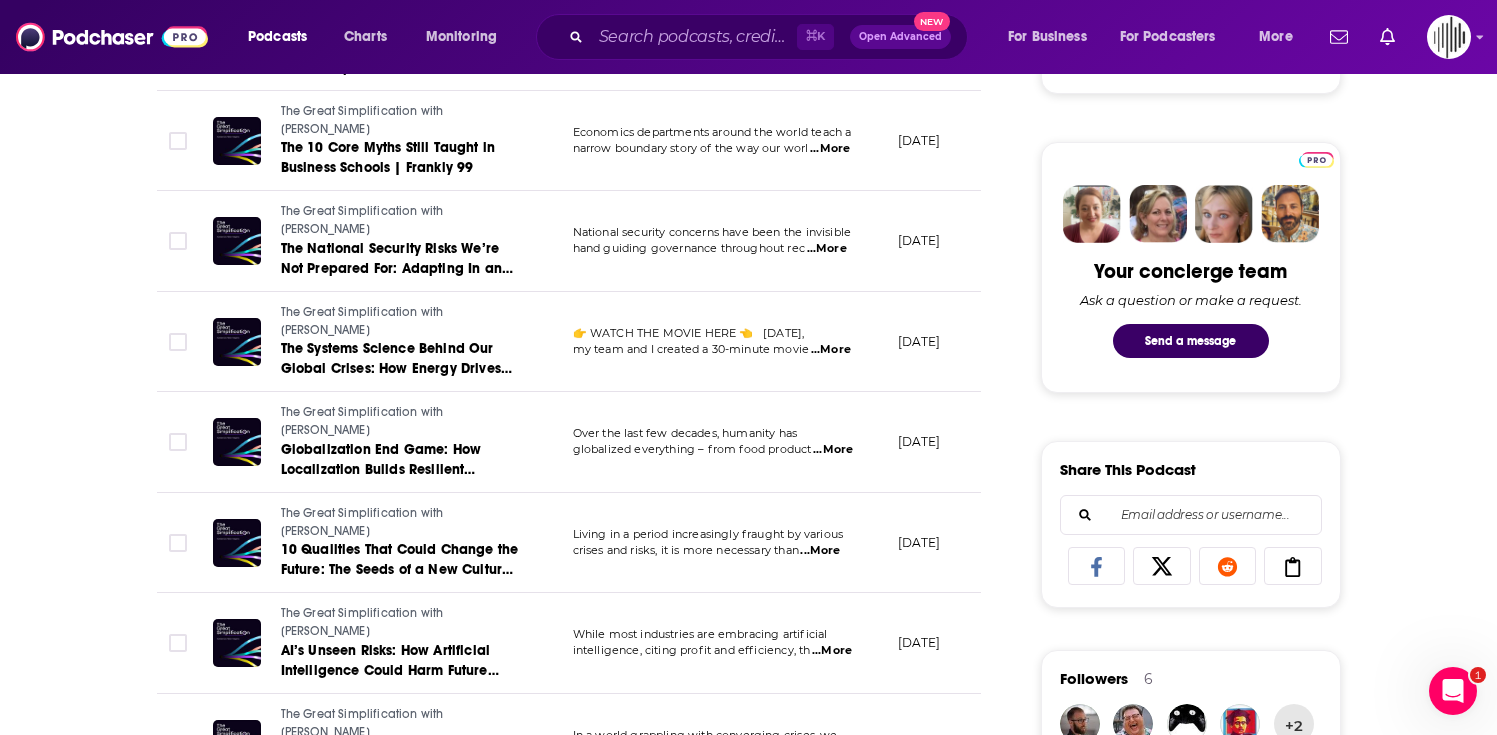 scroll, scrollTop: 0, scrollLeft: 0, axis: both 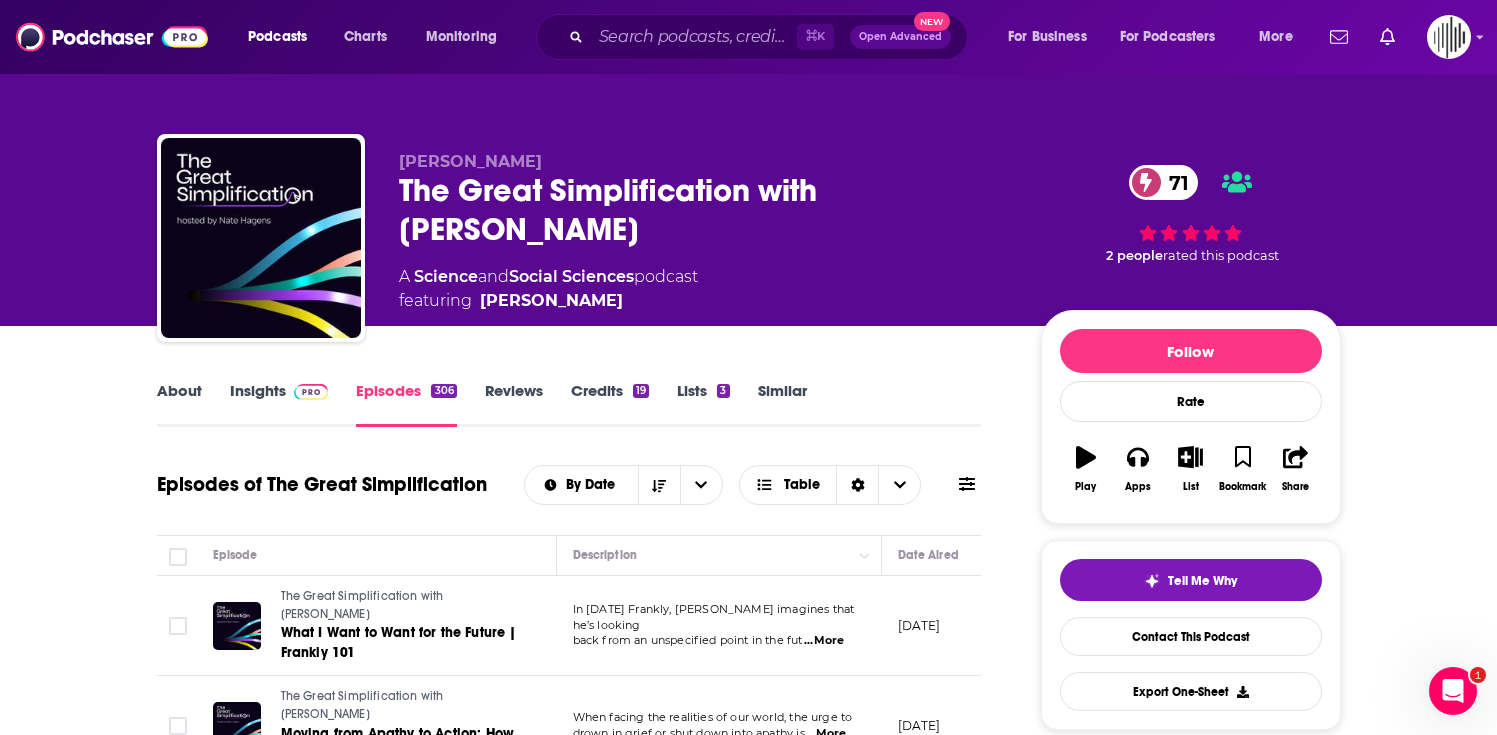 click on "About" at bounding box center [179, 404] 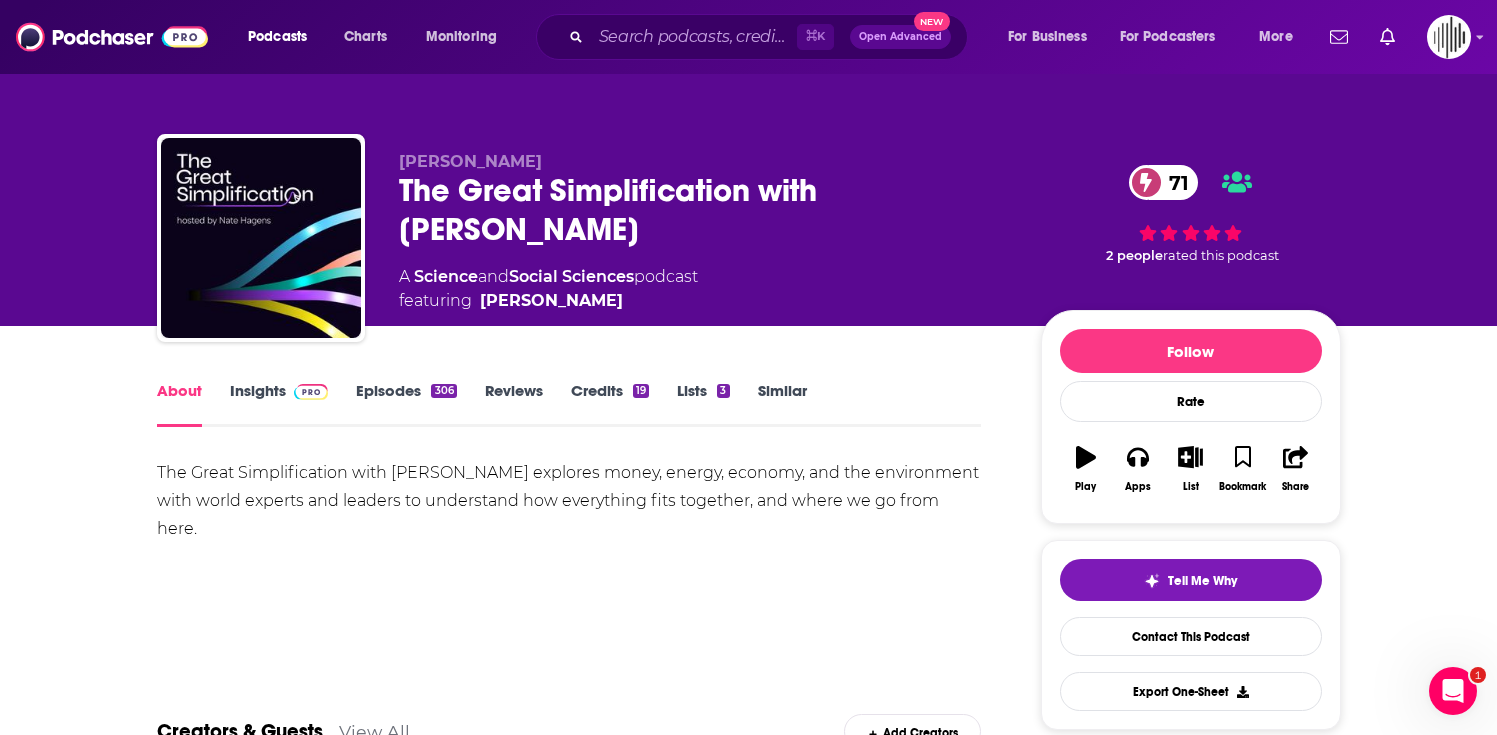 scroll, scrollTop: 2, scrollLeft: 0, axis: vertical 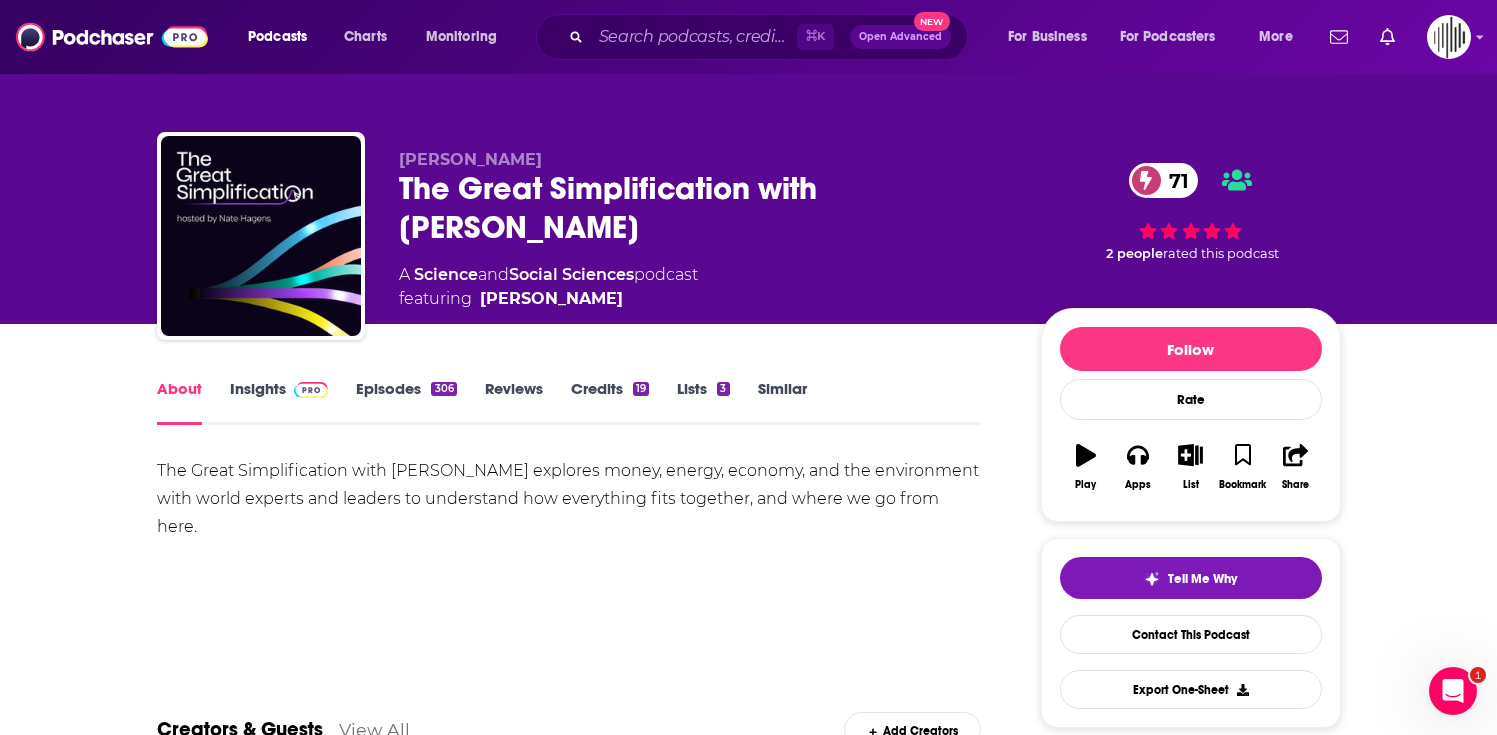 click at bounding box center [311, 390] 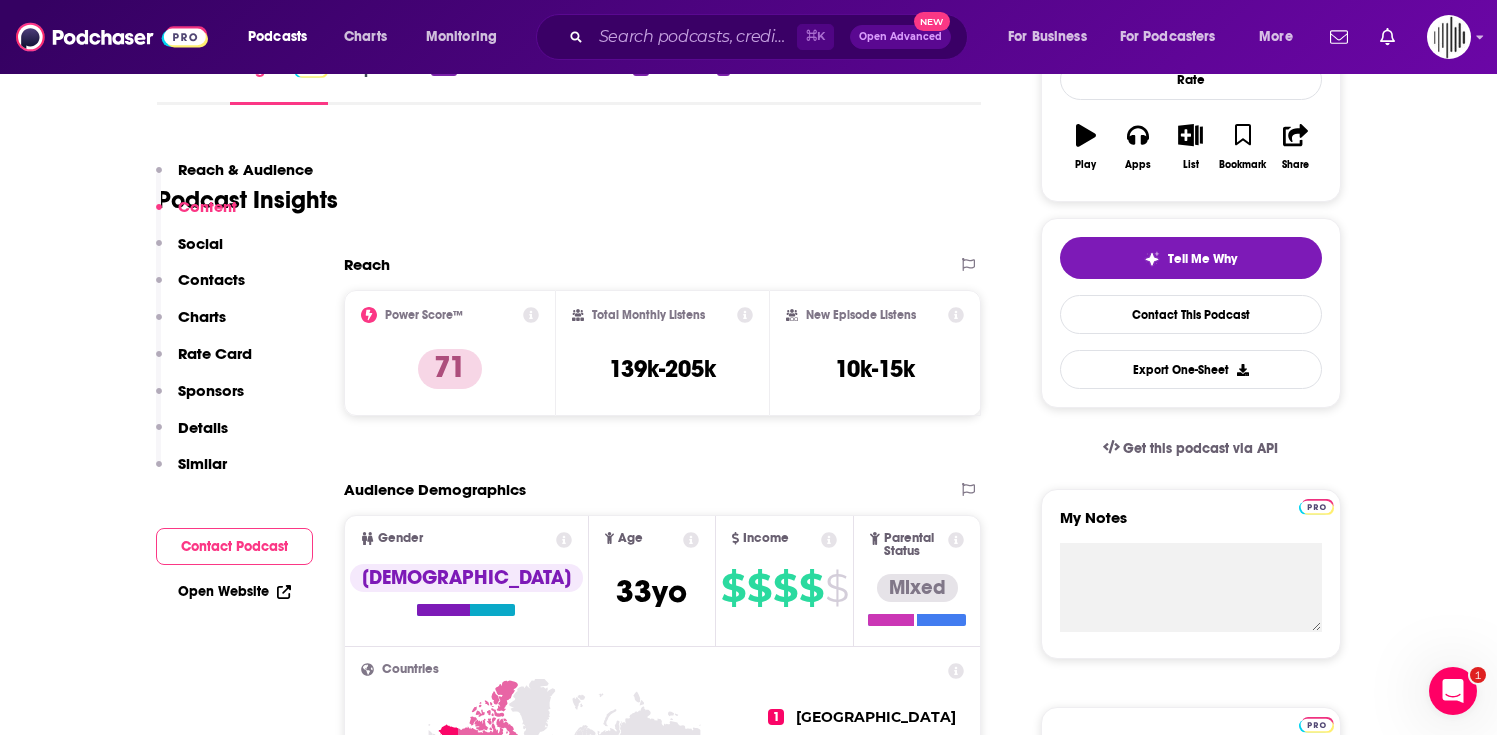 scroll, scrollTop: 0, scrollLeft: 0, axis: both 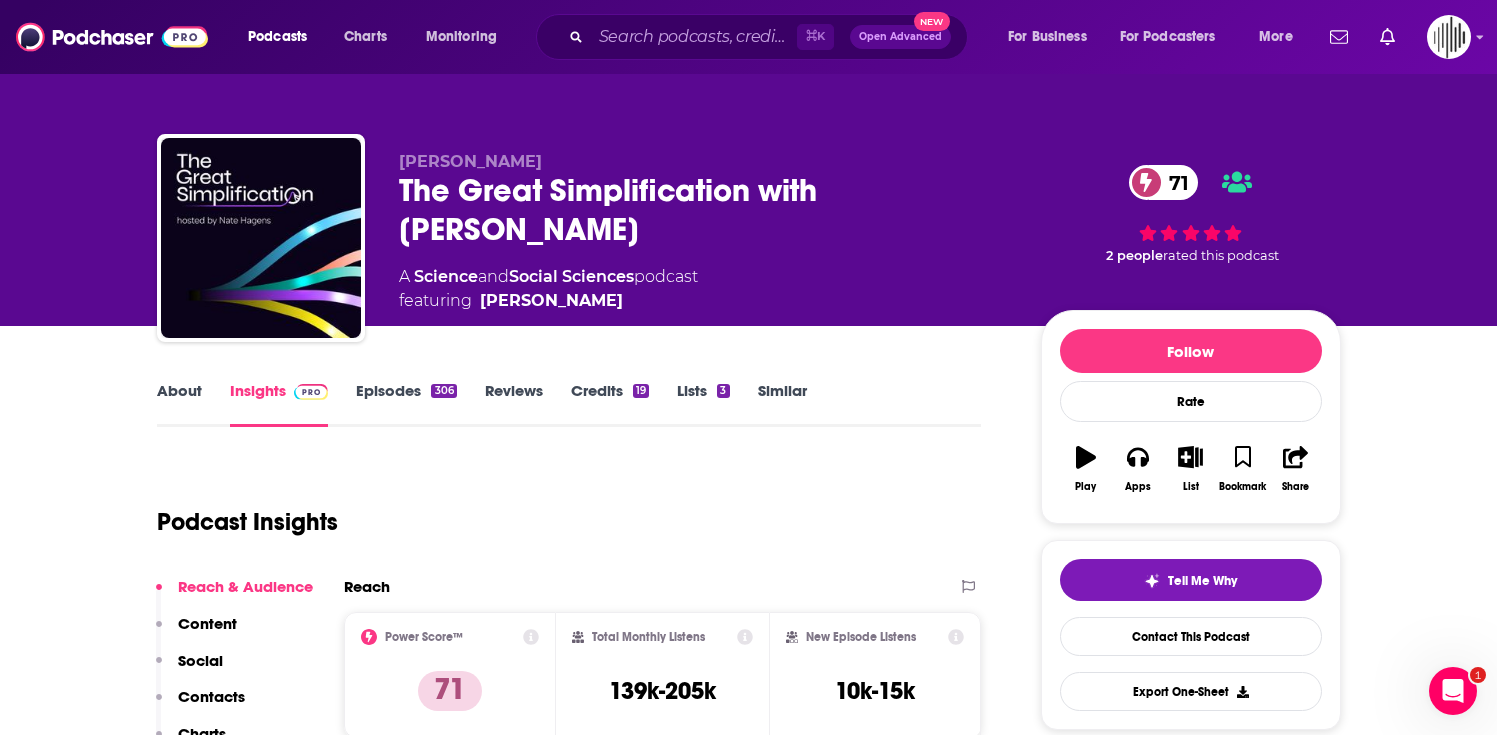 click on "About" at bounding box center (179, 404) 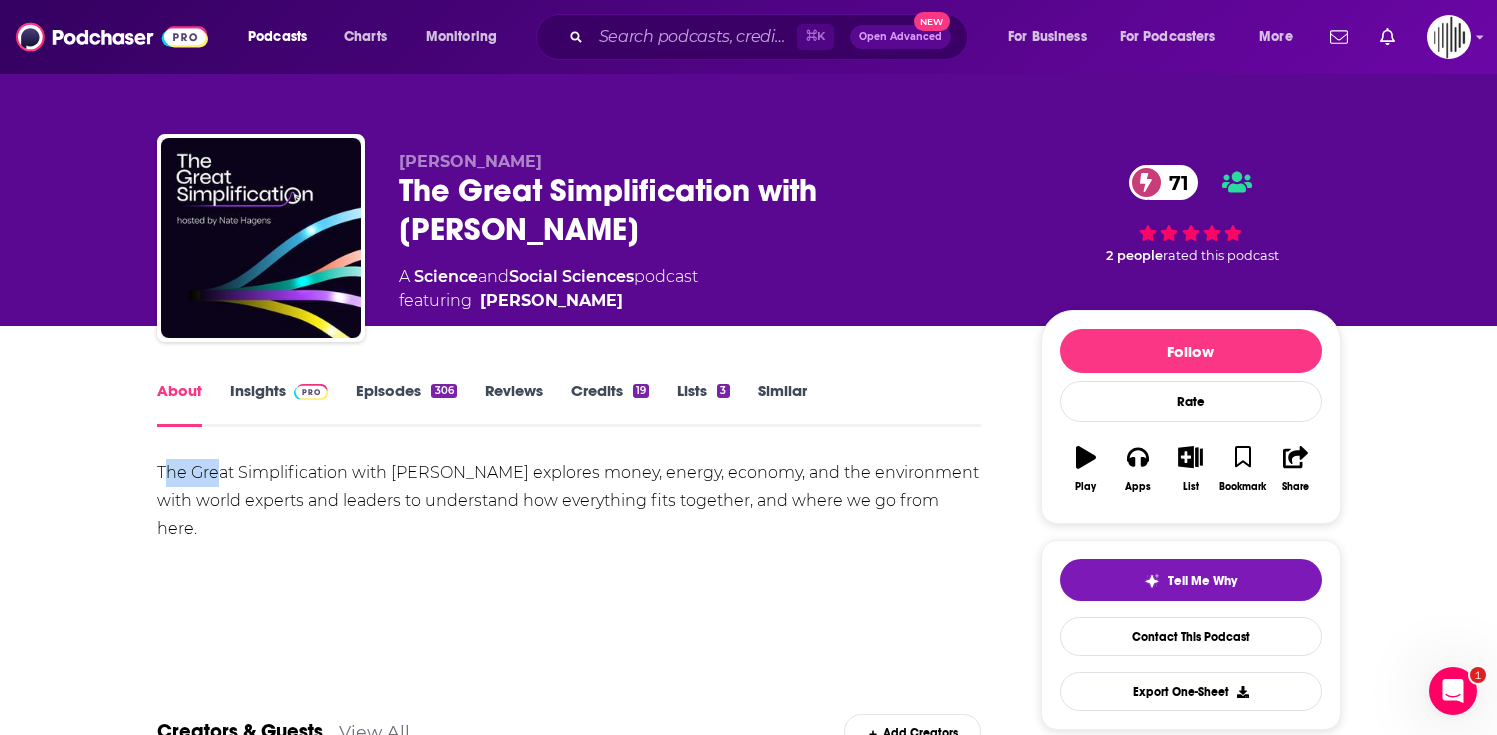 drag, startPoint x: 170, startPoint y: 473, endPoint x: 219, endPoint y: 471, distance: 49.0408 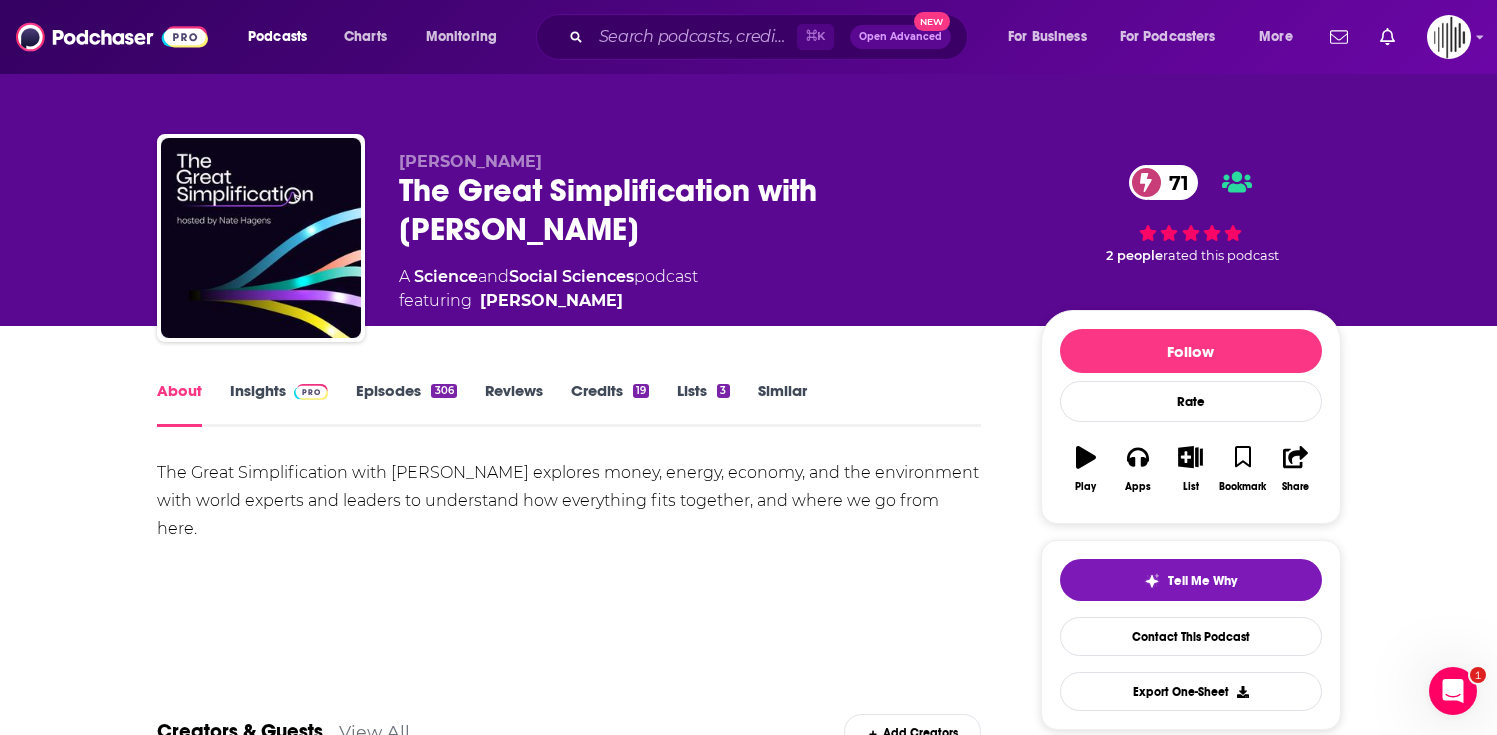 click on "About Insights Episodes 306 Reviews Credits 19 Lists 3 Similar The Great Simplification with [PERSON_NAME] explores money, energy, economy, and the environment with world experts and leaders to understand how everything fits together, and where we go from here. Show More Creators & Guests View All Add Creators Host [PERSON_NAME] 306 episodes Guest [PERSON_NAME] 1 episode Guest [PERSON_NAME] 2 episodes Guest [PERSON_NAME] 1 episode Add Creators Recent Episodes View All What I Want to Want for the Future | Frankly 101 [DATE] Moving from Apathy to Action: How Facing Grief Can Help Us Navigate a World in Crisis | Reality Roundtable #17 [DATE] Ask [PERSON_NAME] Anything 2025 | Frankly 100 [DATE] View All Episodes Podcast Reviews This podcast hasn't been reviewed yet. You can  add a review   to show others what you thought. Host or manage this podcast? Claim This Podcast Do you host or manage this podcast? Claim and edit this page to your liking. Refresh Feed Podcast Details Created by Active" at bounding box center [583, 1363] 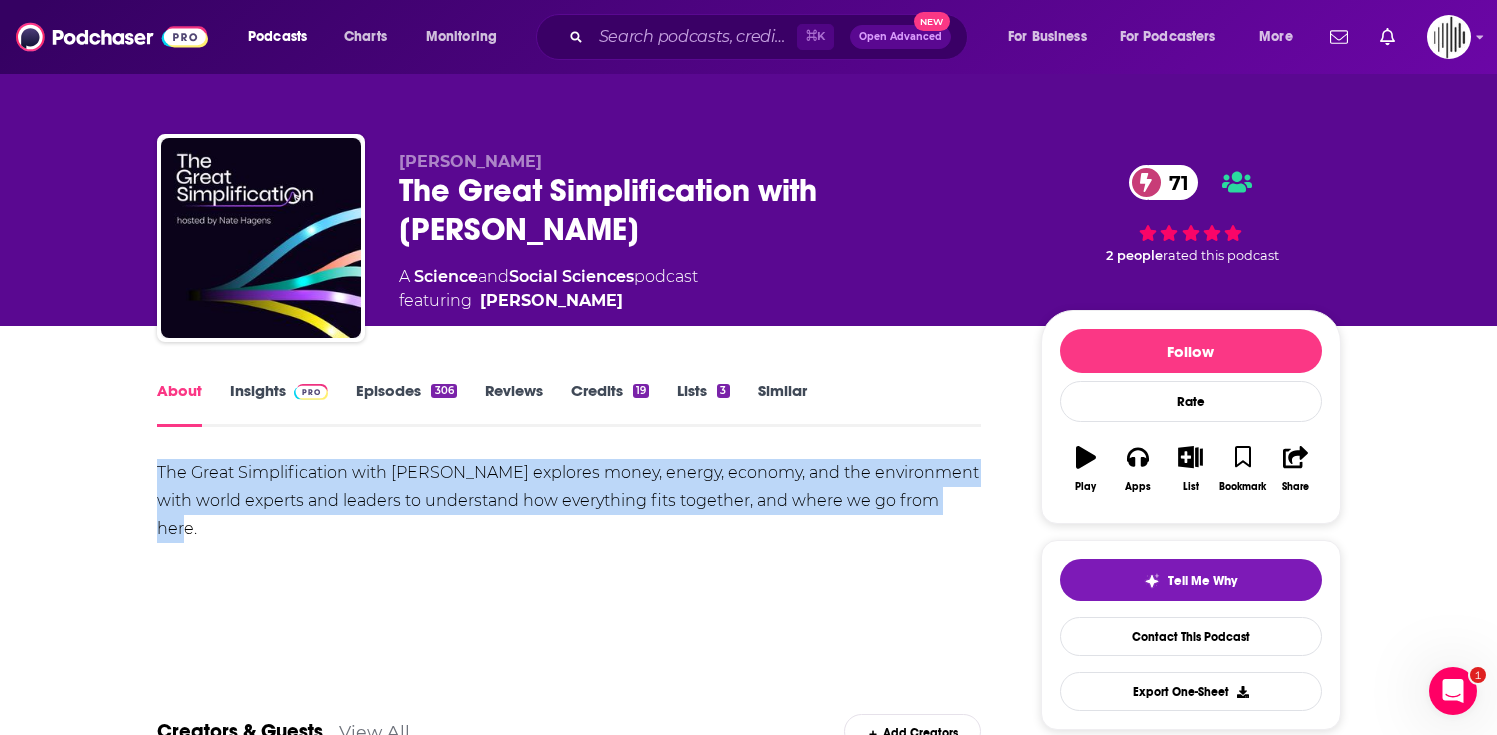 drag, startPoint x: 150, startPoint y: 478, endPoint x: 995, endPoint y: 503, distance: 845.36975 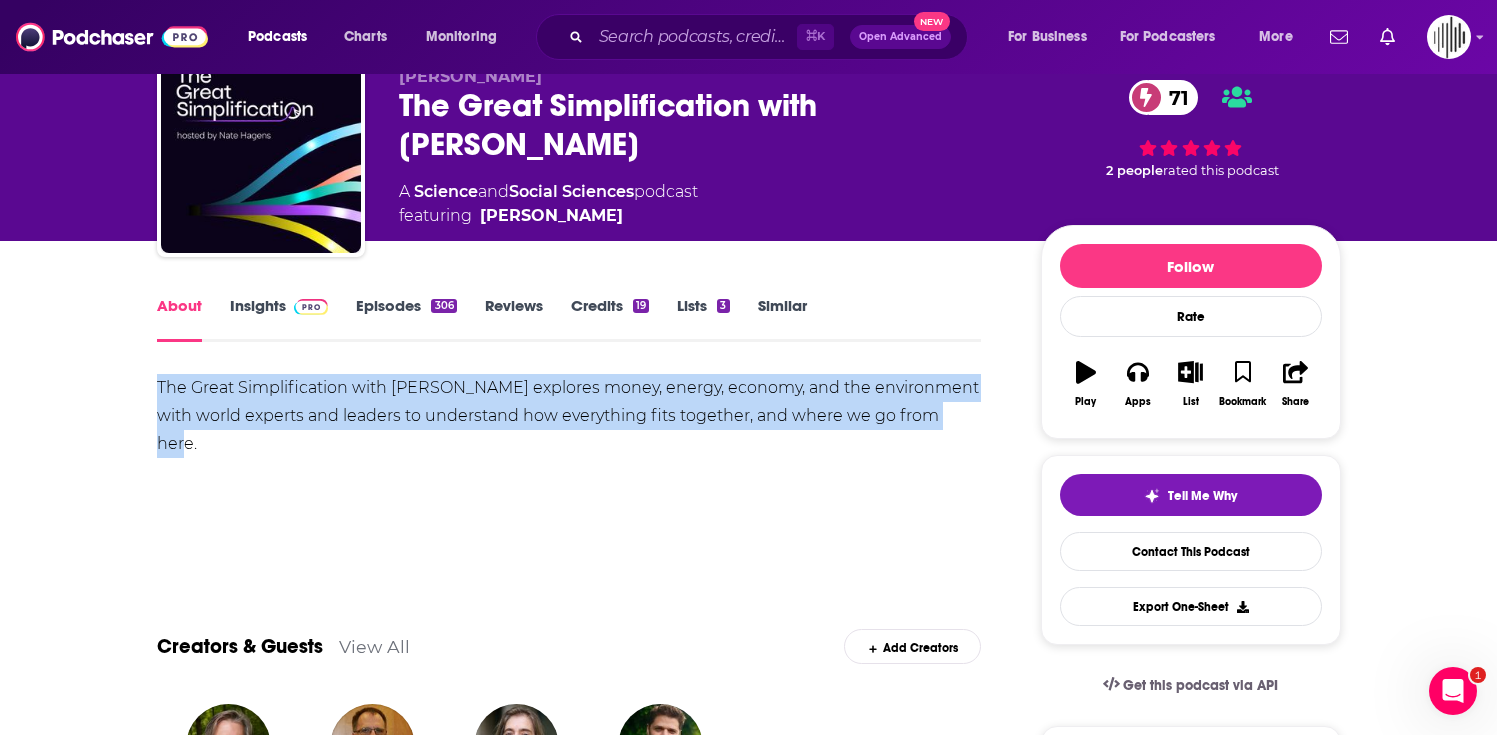 click on "Episodes 306" at bounding box center (406, 319) 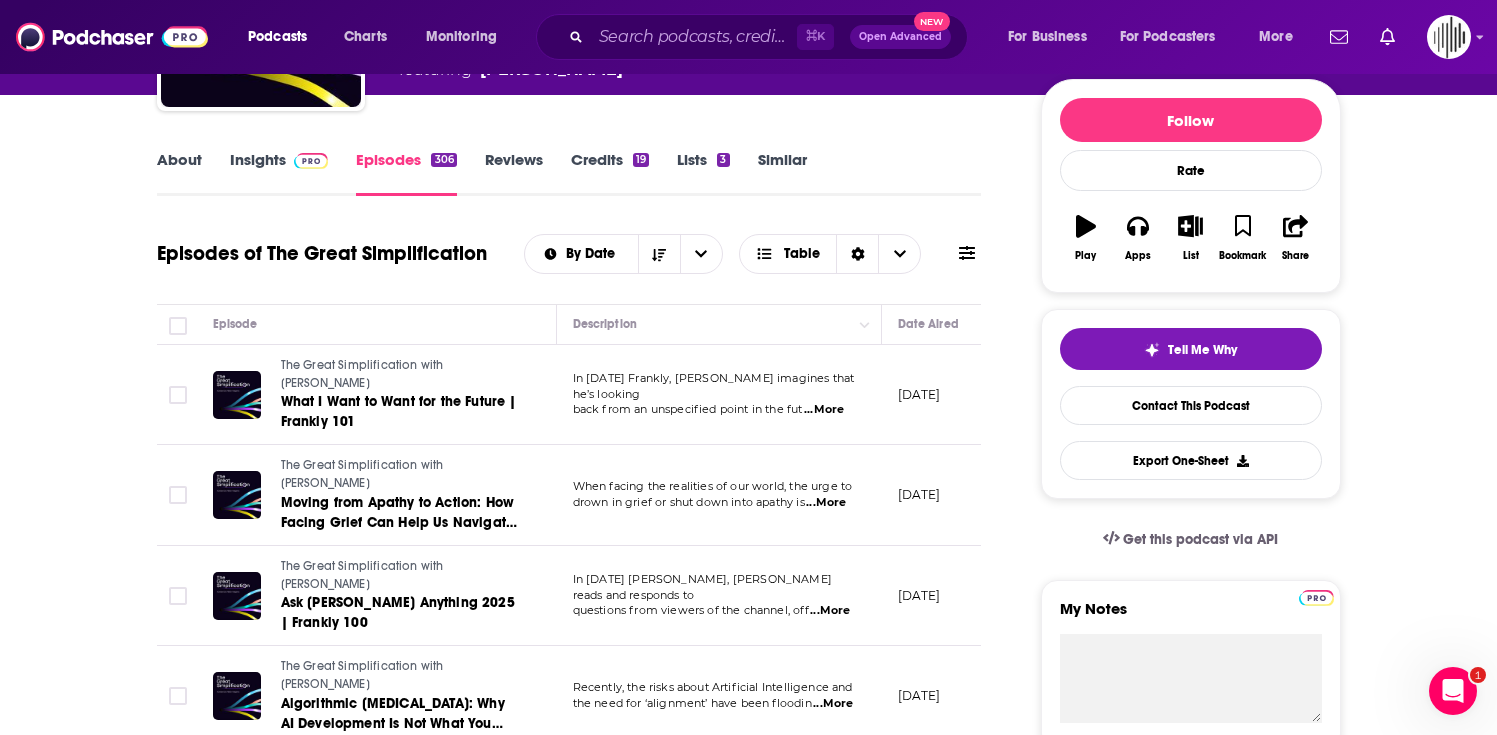 scroll, scrollTop: 267, scrollLeft: 0, axis: vertical 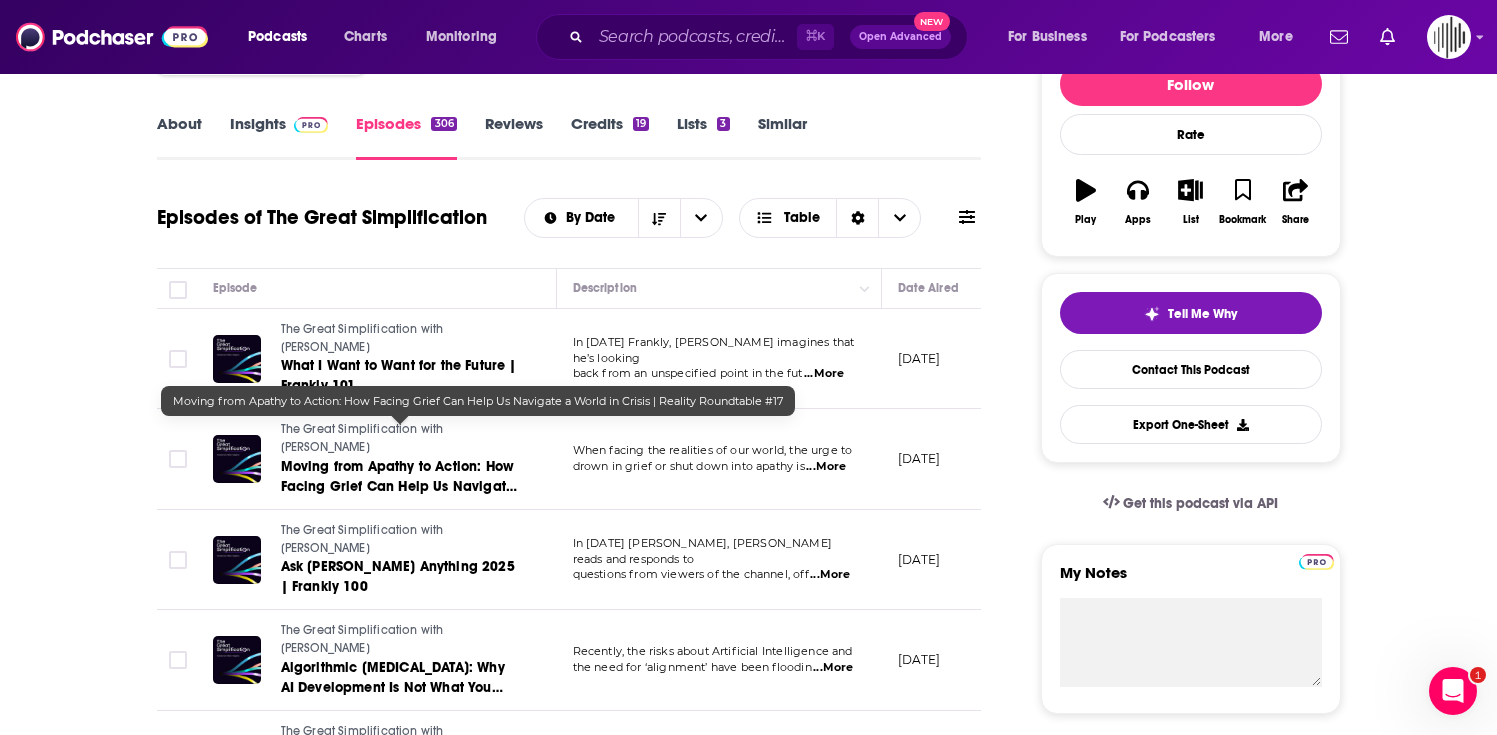 click on "Moving from Apathy to Action: How Facing Grief Can Help Us Navigate a World in Crisis | Reality Roundtable #17" at bounding box center (399, 496) 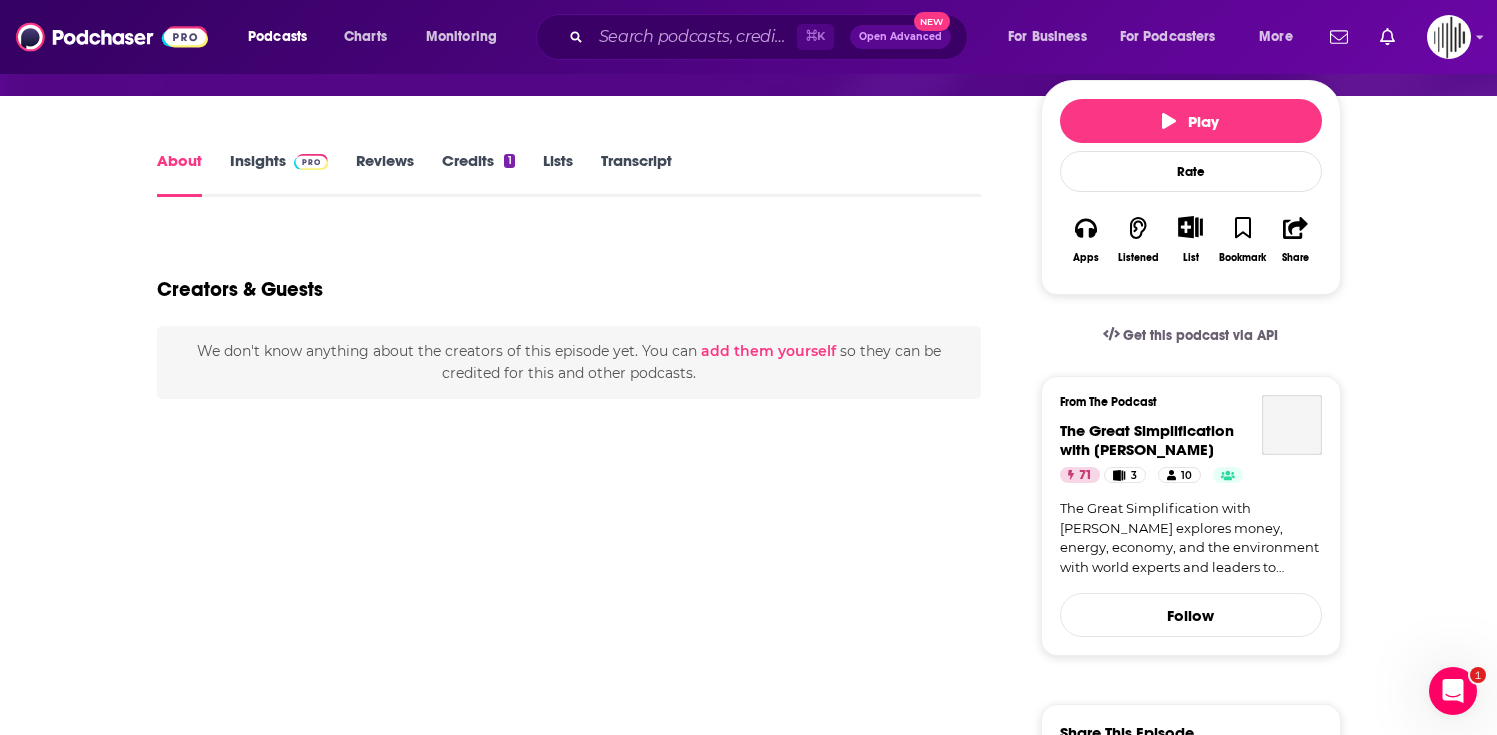 scroll, scrollTop: 0, scrollLeft: 0, axis: both 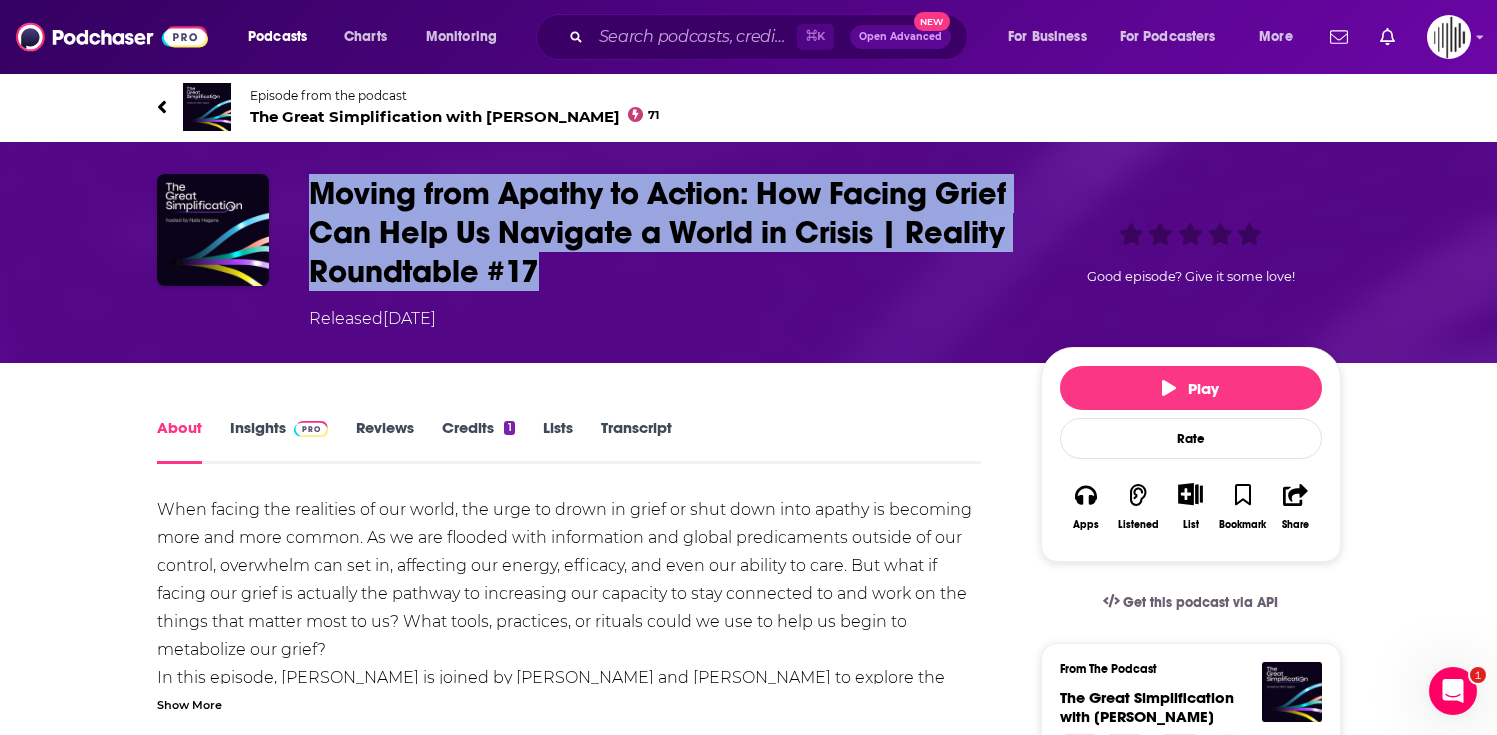 drag, startPoint x: 672, startPoint y: 270, endPoint x: 308, endPoint y: 196, distance: 371.44583 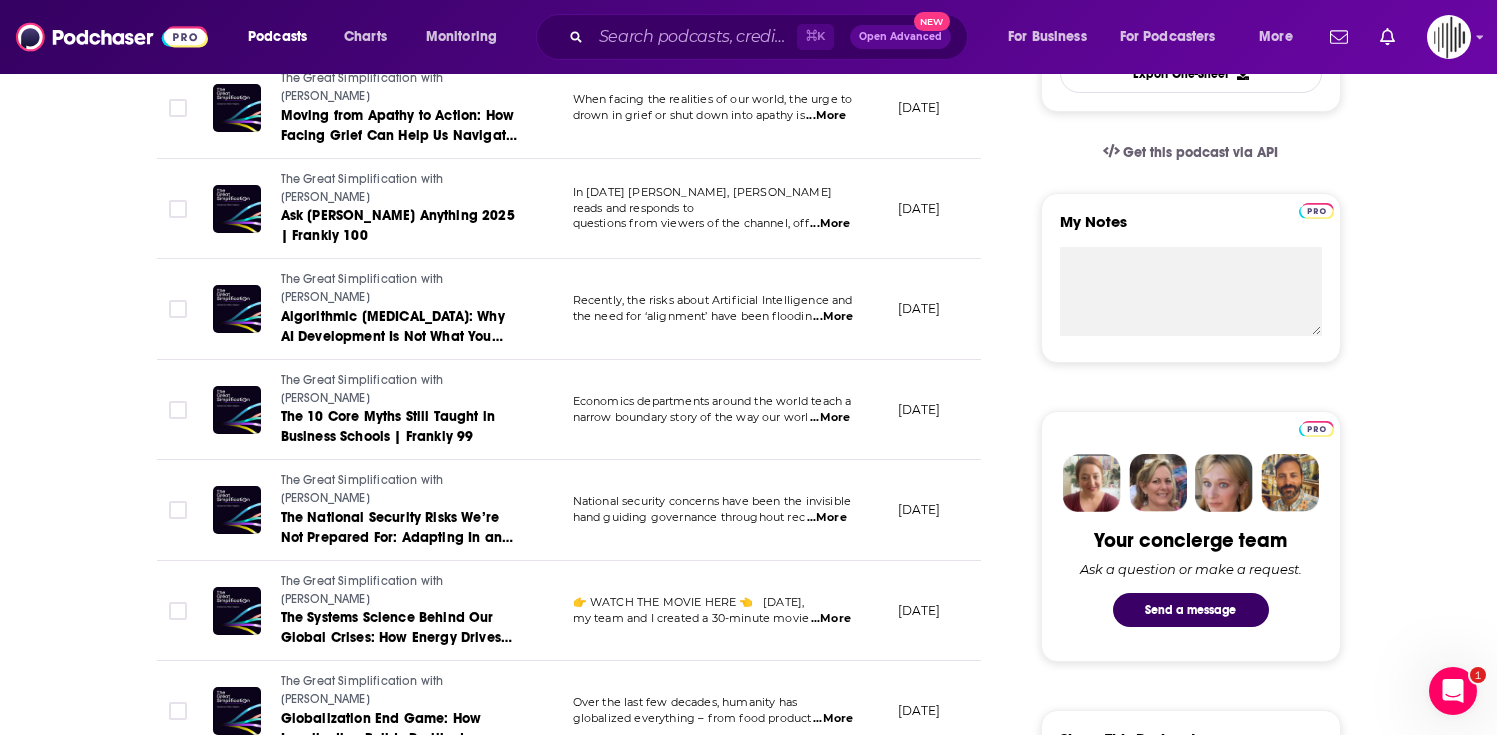 scroll, scrollTop: 626, scrollLeft: 0, axis: vertical 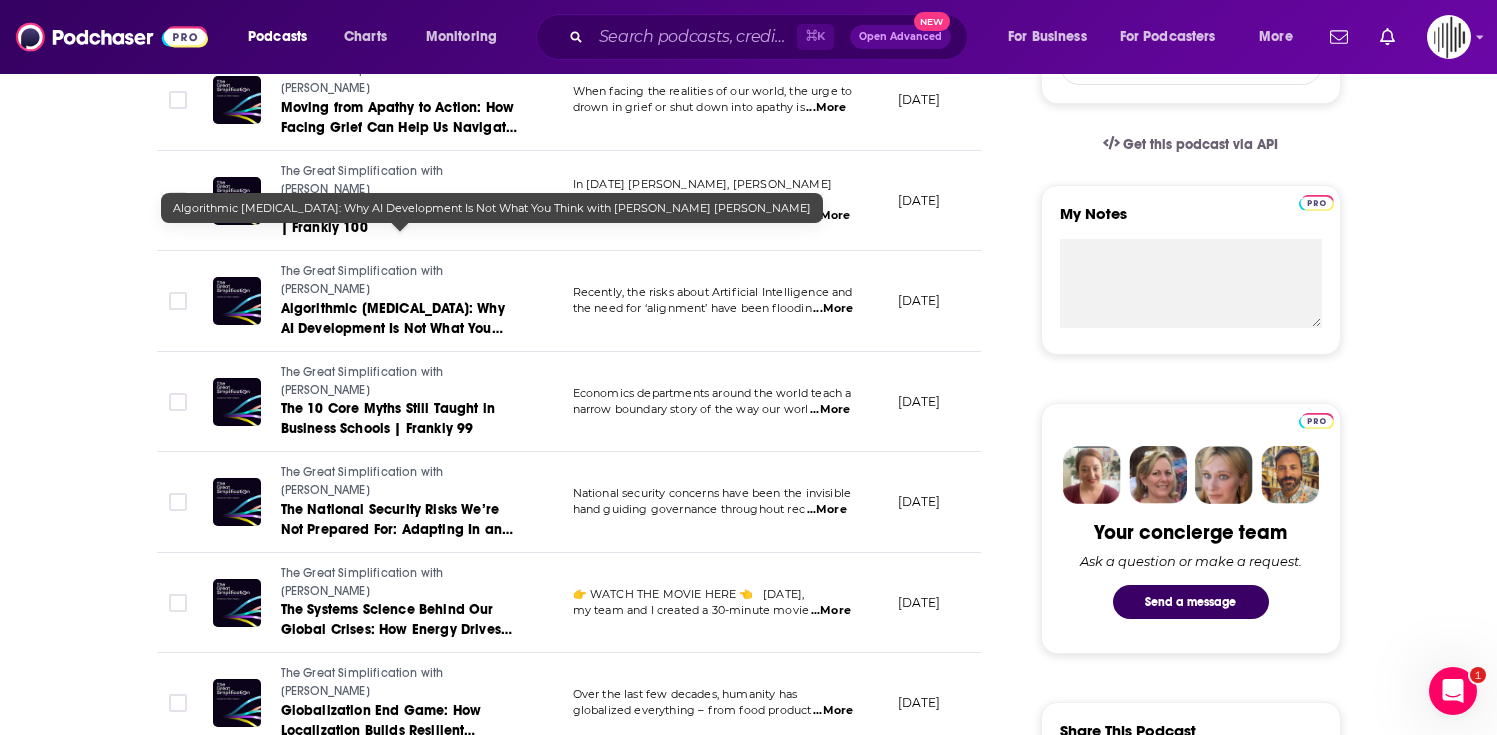 click on "Algorithmic [MEDICAL_DATA]: Why AI Development Is Not What You Think with [PERSON_NAME] [PERSON_NAME]" at bounding box center [393, 338] 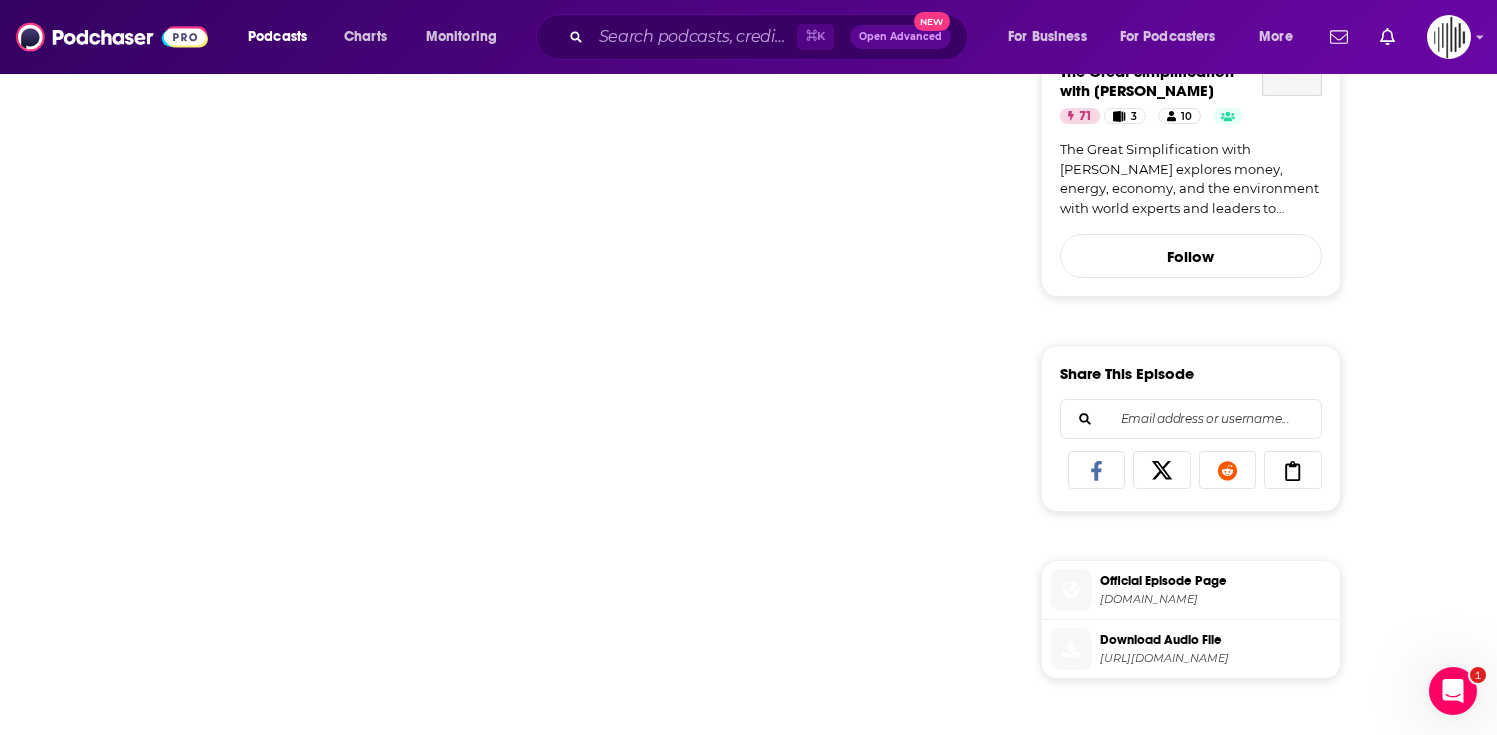 scroll, scrollTop: 0, scrollLeft: 0, axis: both 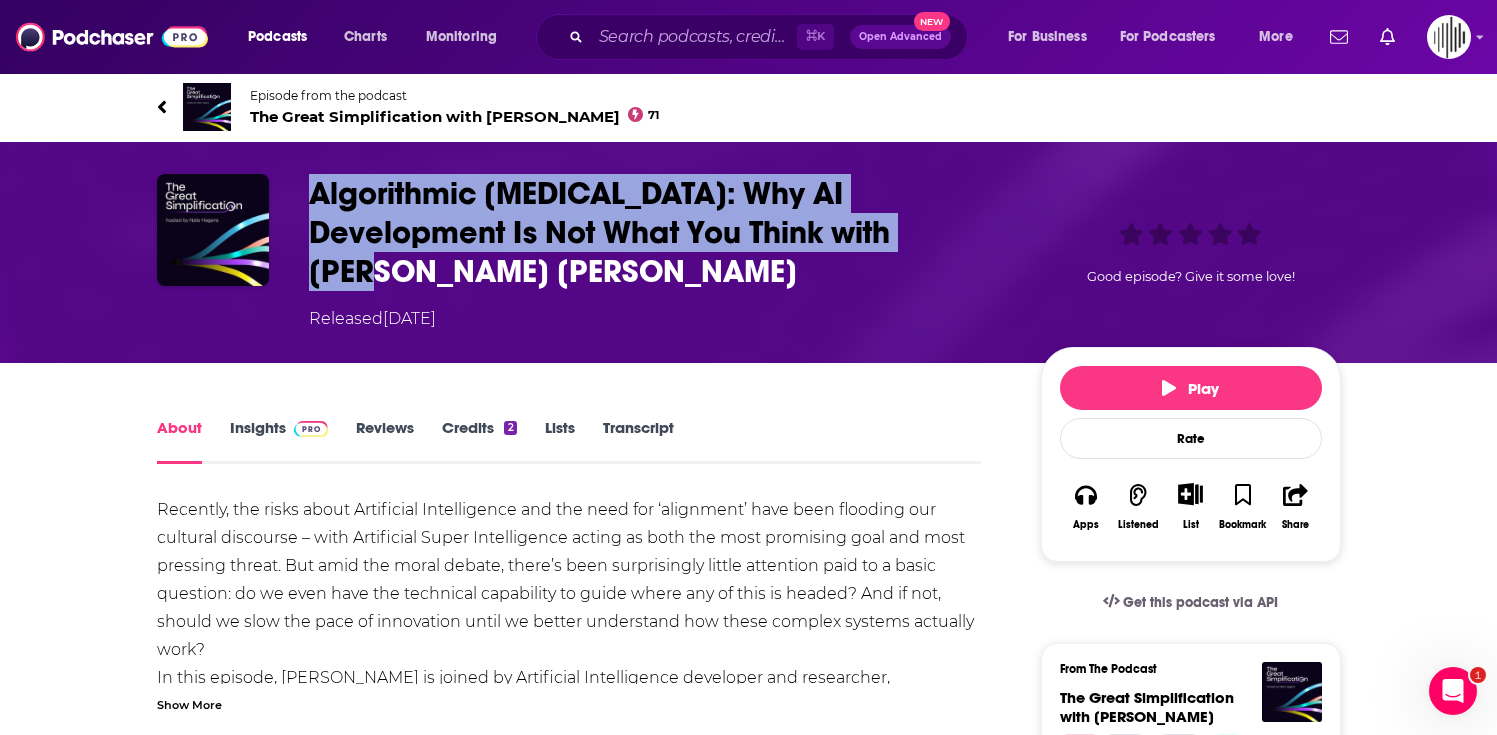 drag, startPoint x: 824, startPoint y: 232, endPoint x: 308, endPoint y: 179, distance: 518.7148 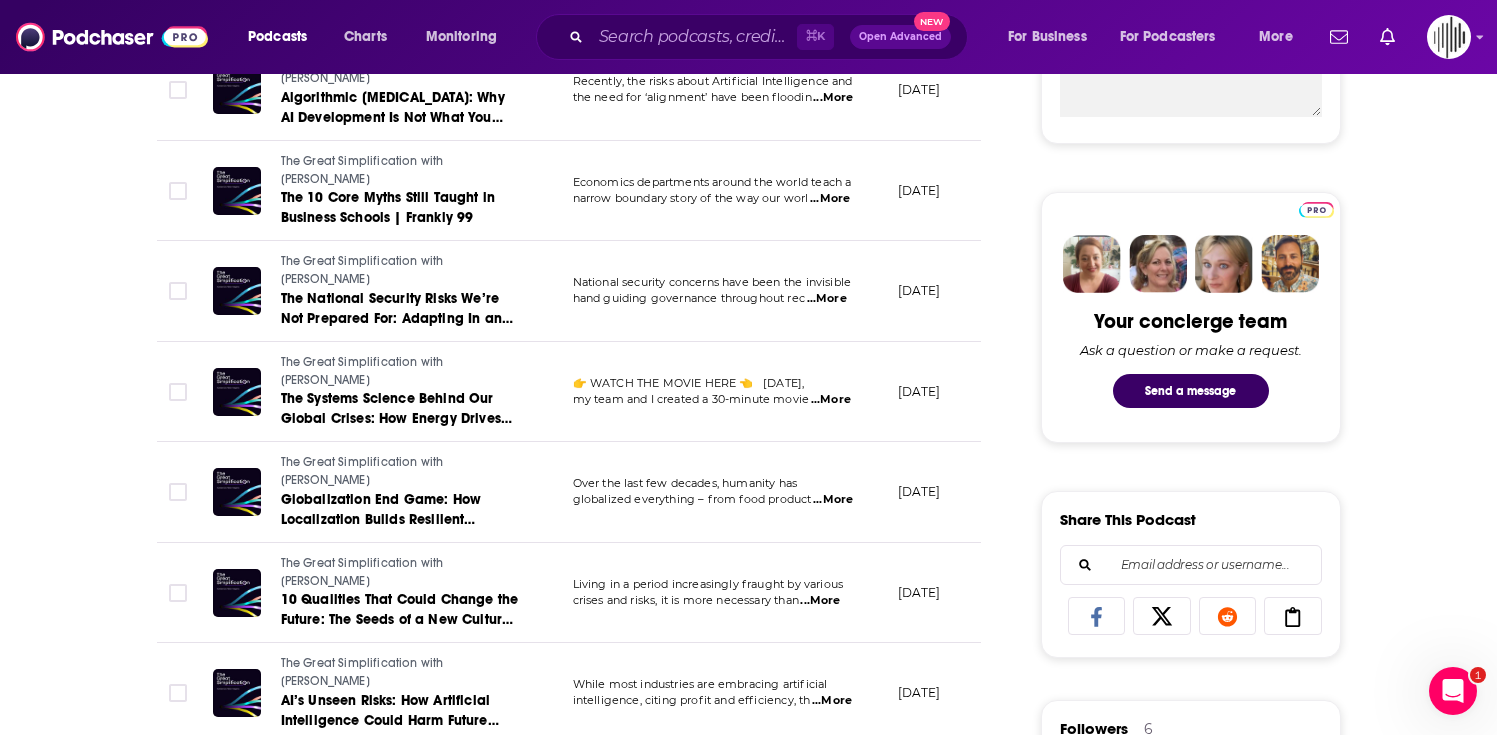 scroll, scrollTop: 840, scrollLeft: 0, axis: vertical 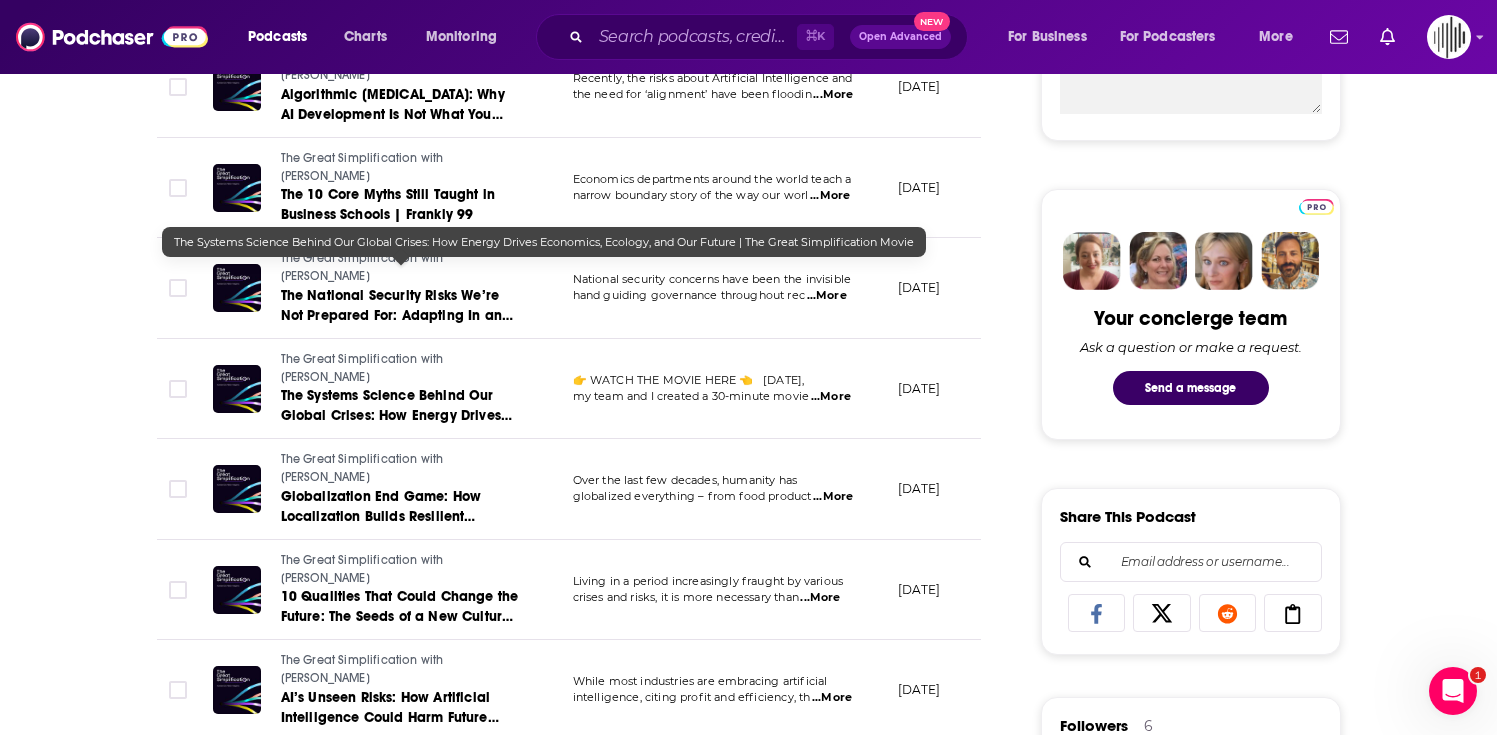 click on "The Systems Science Behind Our Global Crises: How Energy Drives Economics, Ecology, and Our Future  | The Great Simplification Movie" at bounding box center (401, 406) 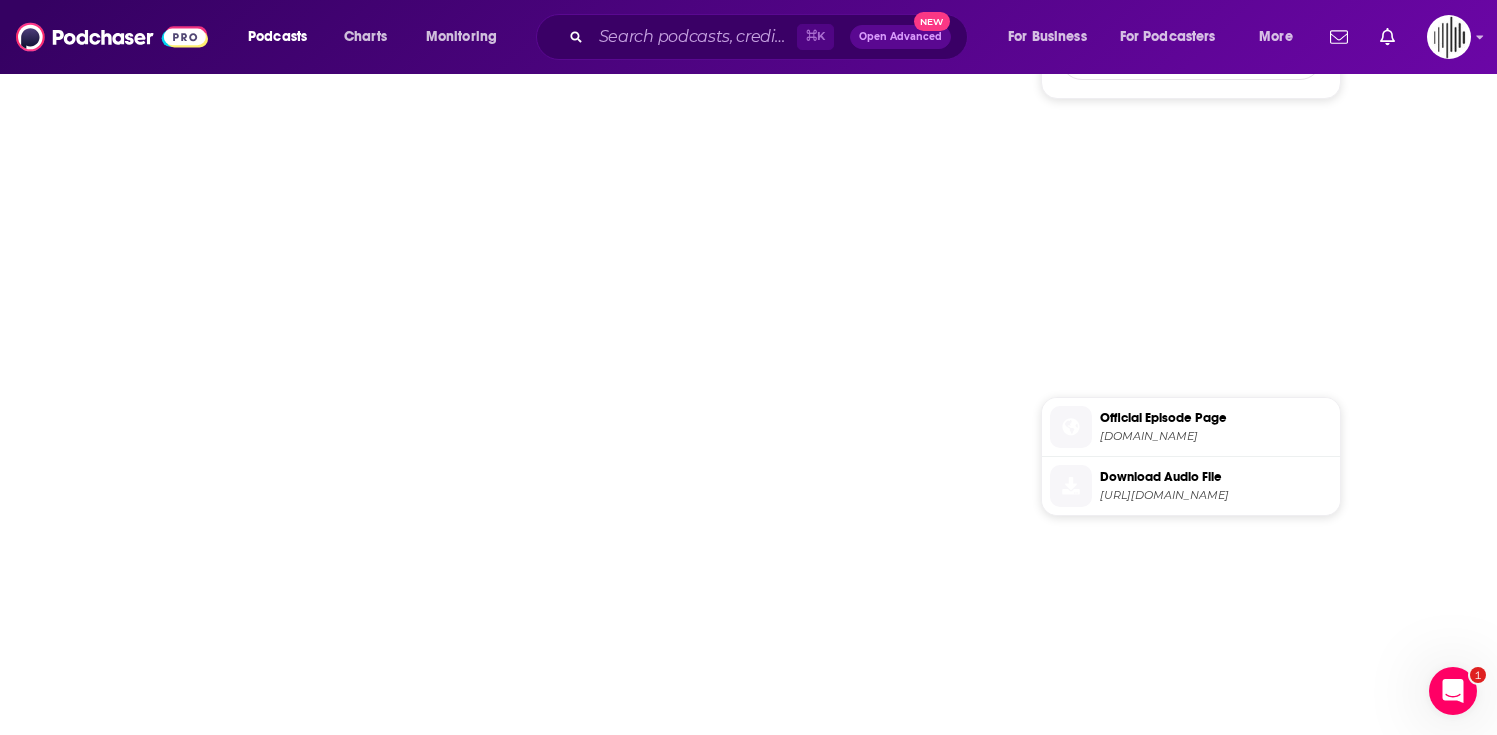 scroll, scrollTop: 0, scrollLeft: 0, axis: both 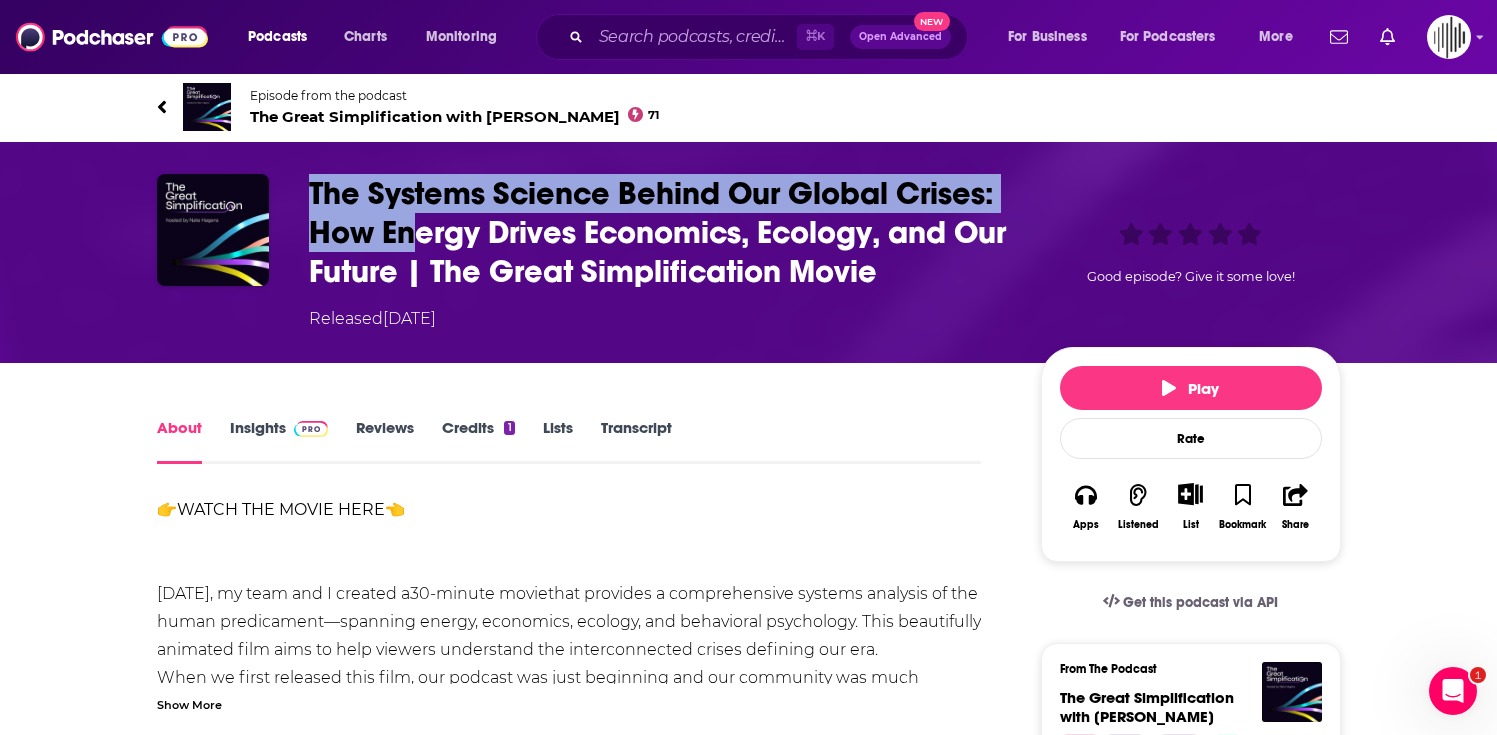 drag, startPoint x: 302, startPoint y: 194, endPoint x: 416, endPoint y: 250, distance: 127.01181 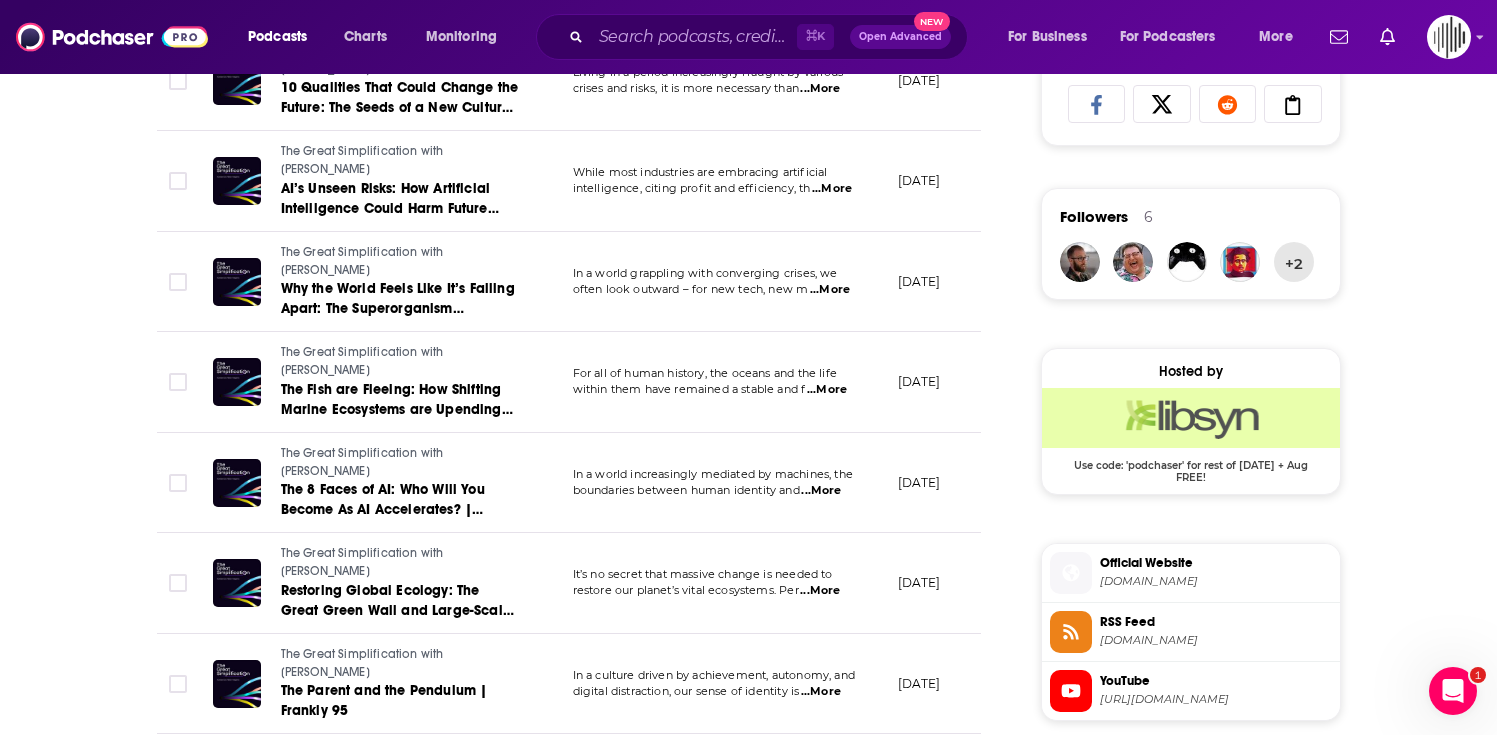 scroll, scrollTop: 1350, scrollLeft: 0, axis: vertical 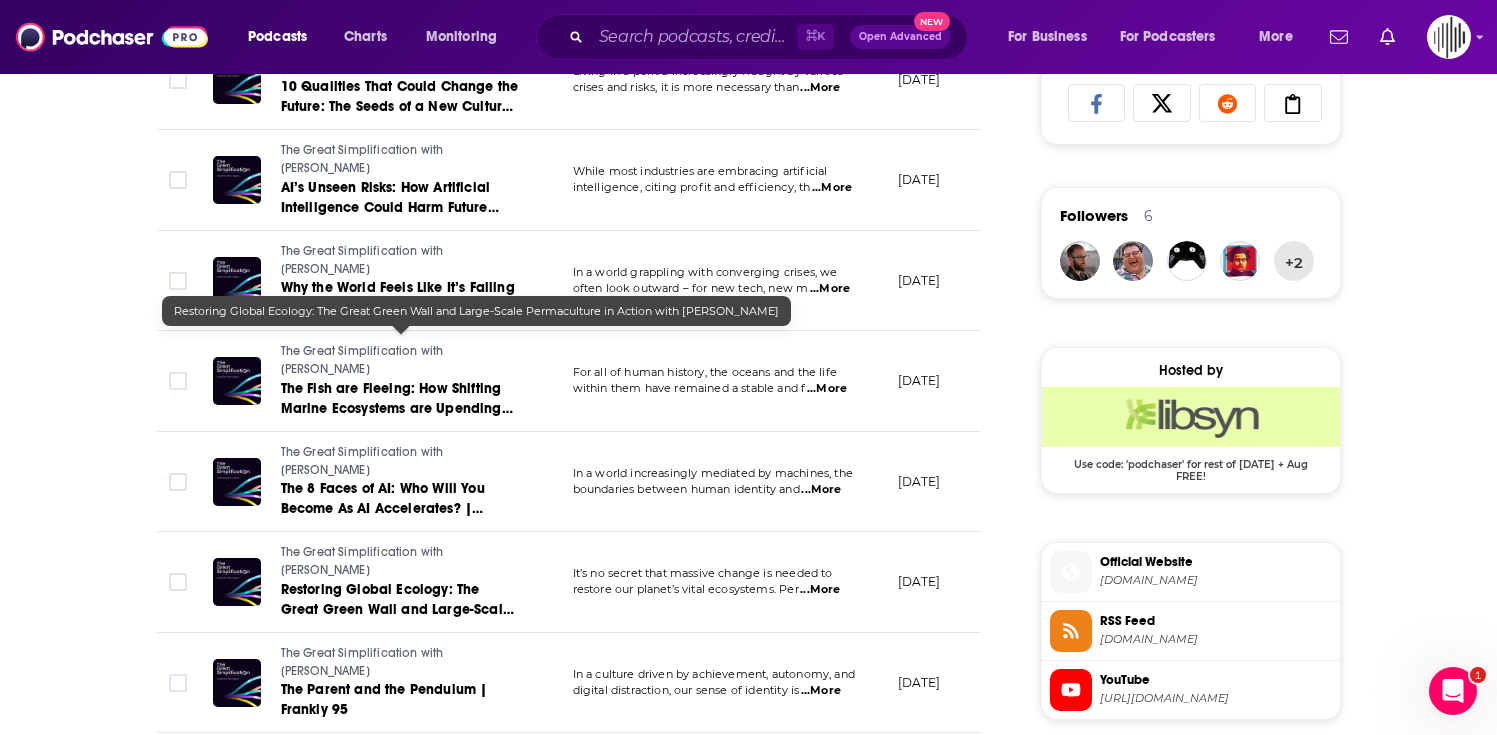 click on "Restoring Global Ecology: The Great Green Wall and Large-Scale Permaculture in Action with [PERSON_NAME]" at bounding box center [401, 600] 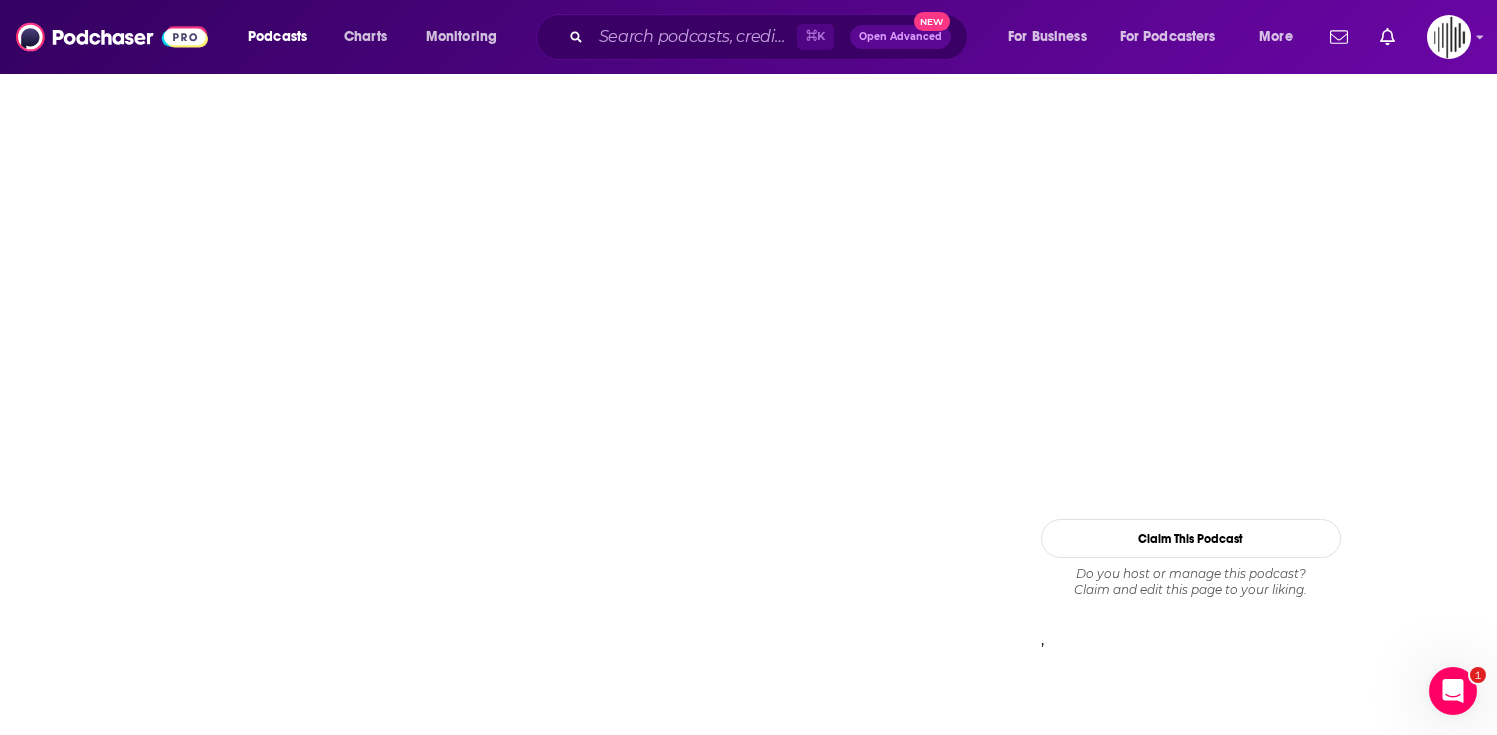 scroll, scrollTop: 0, scrollLeft: 0, axis: both 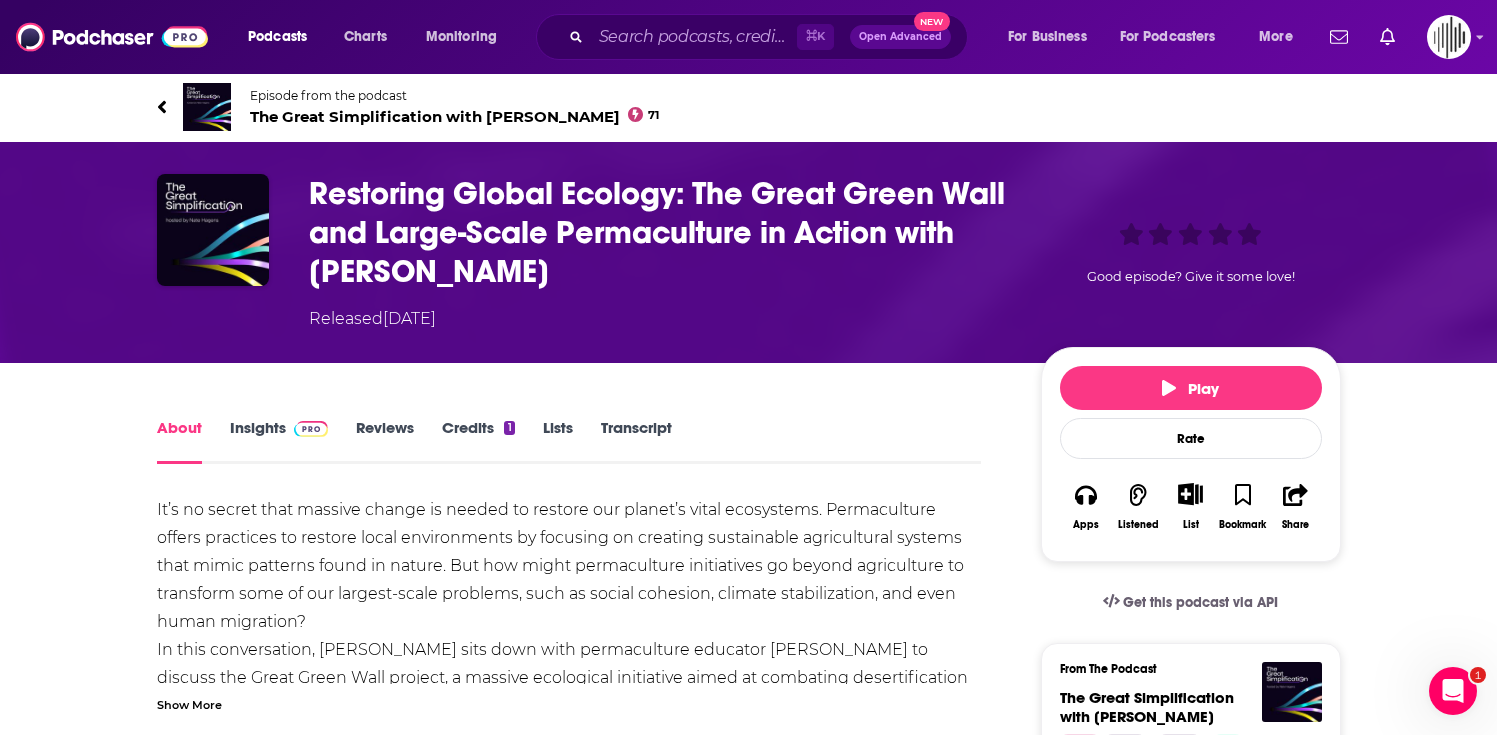 drag, startPoint x: 638, startPoint y: 265, endPoint x: 294, endPoint y: 189, distance: 352.29532 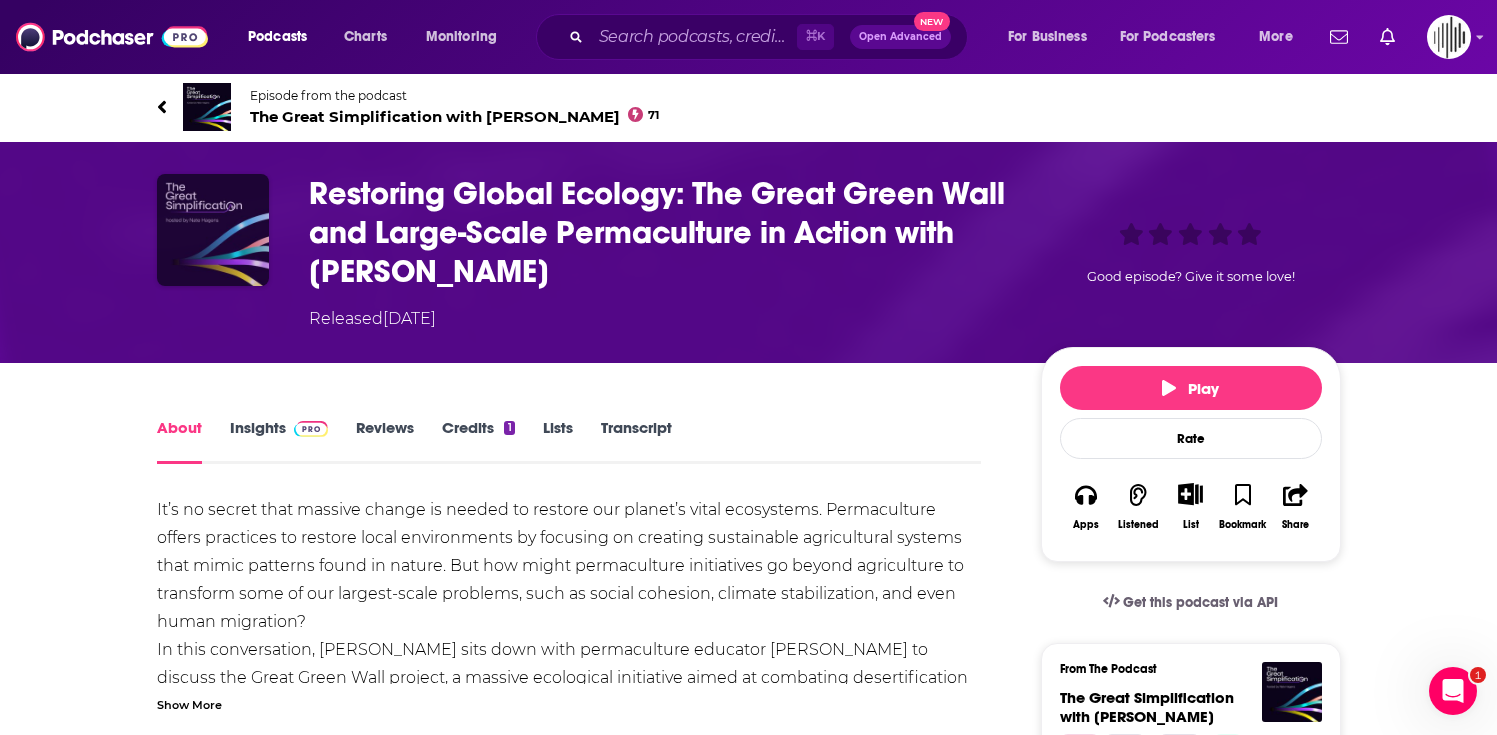 click at bounding box center [213, 230] 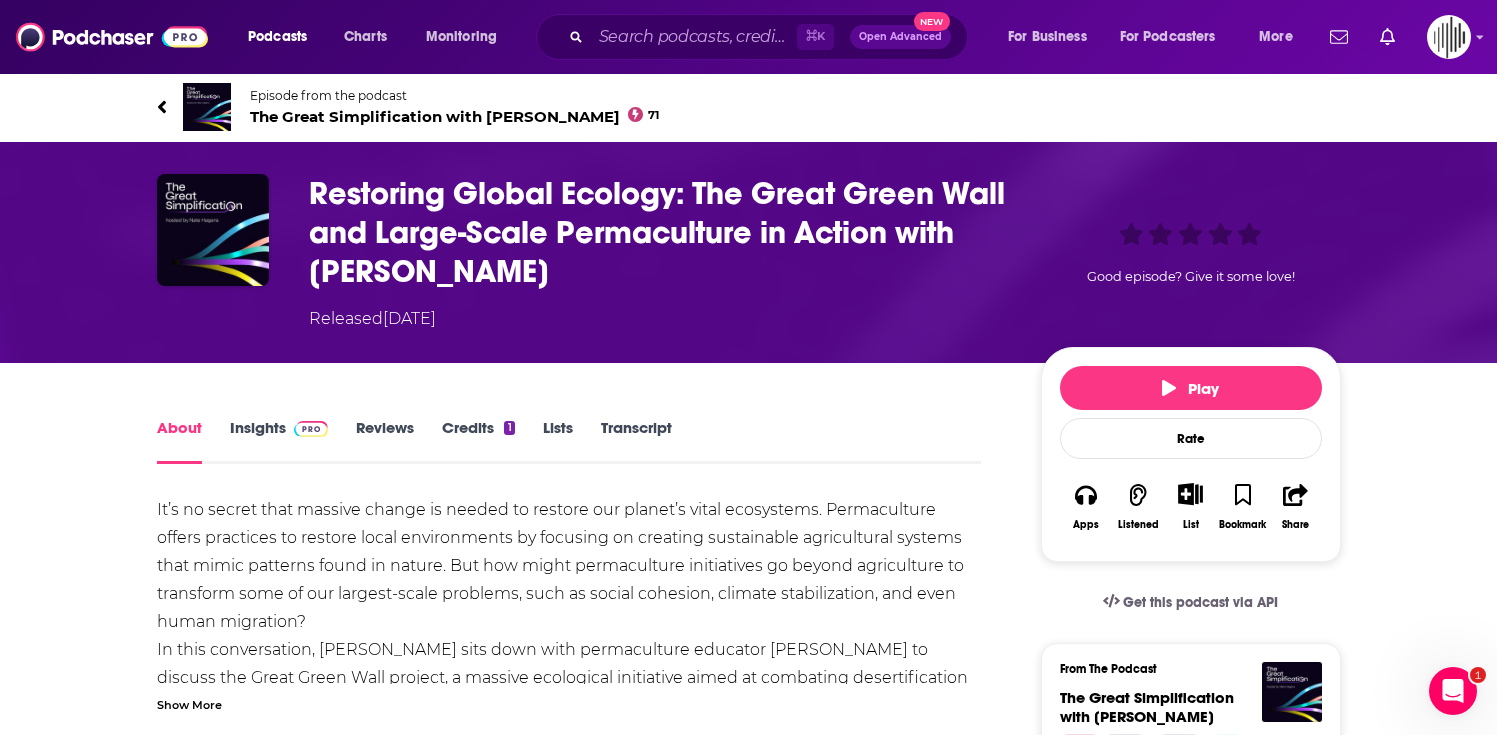 click on "About" at bounding box center [179, 441] 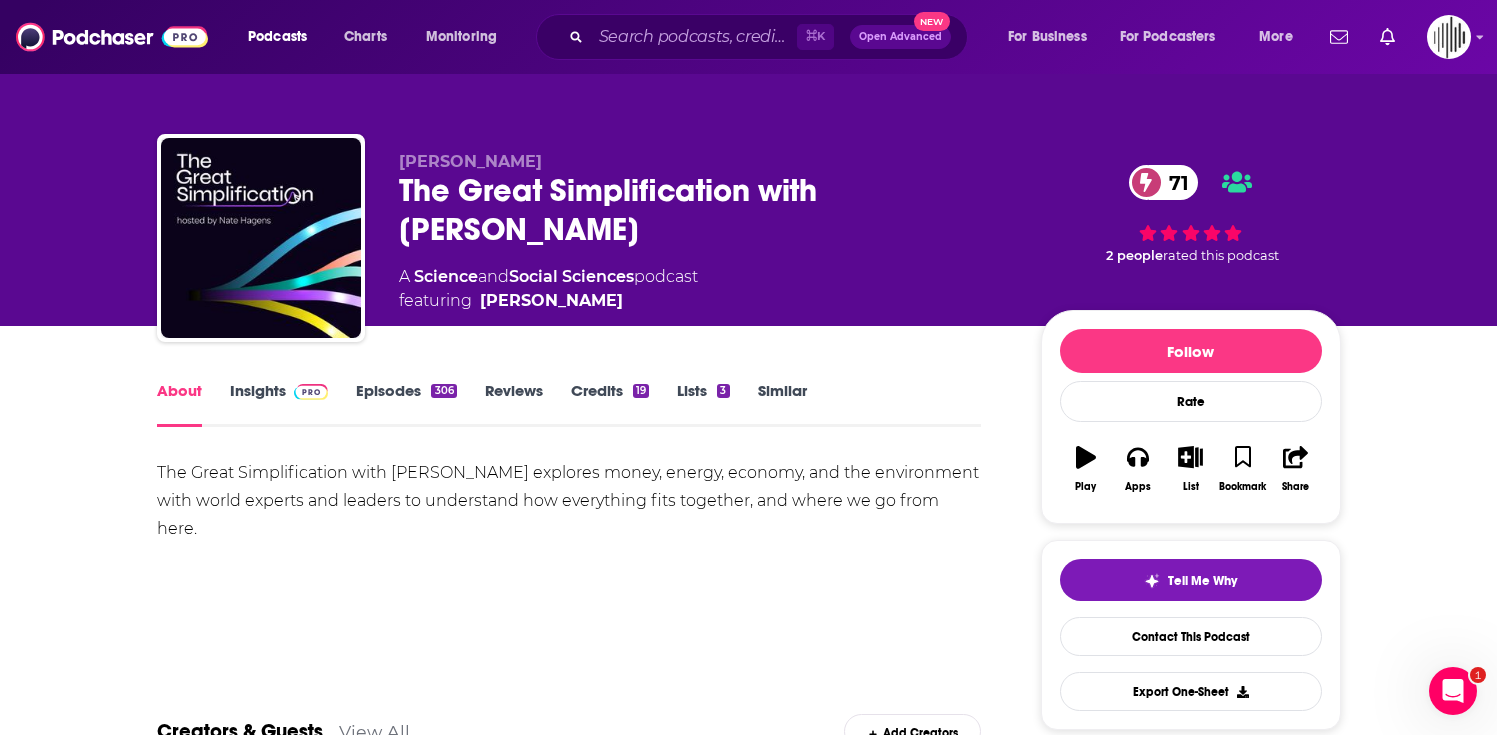click on "Insights" at bounding box center [279, 404] 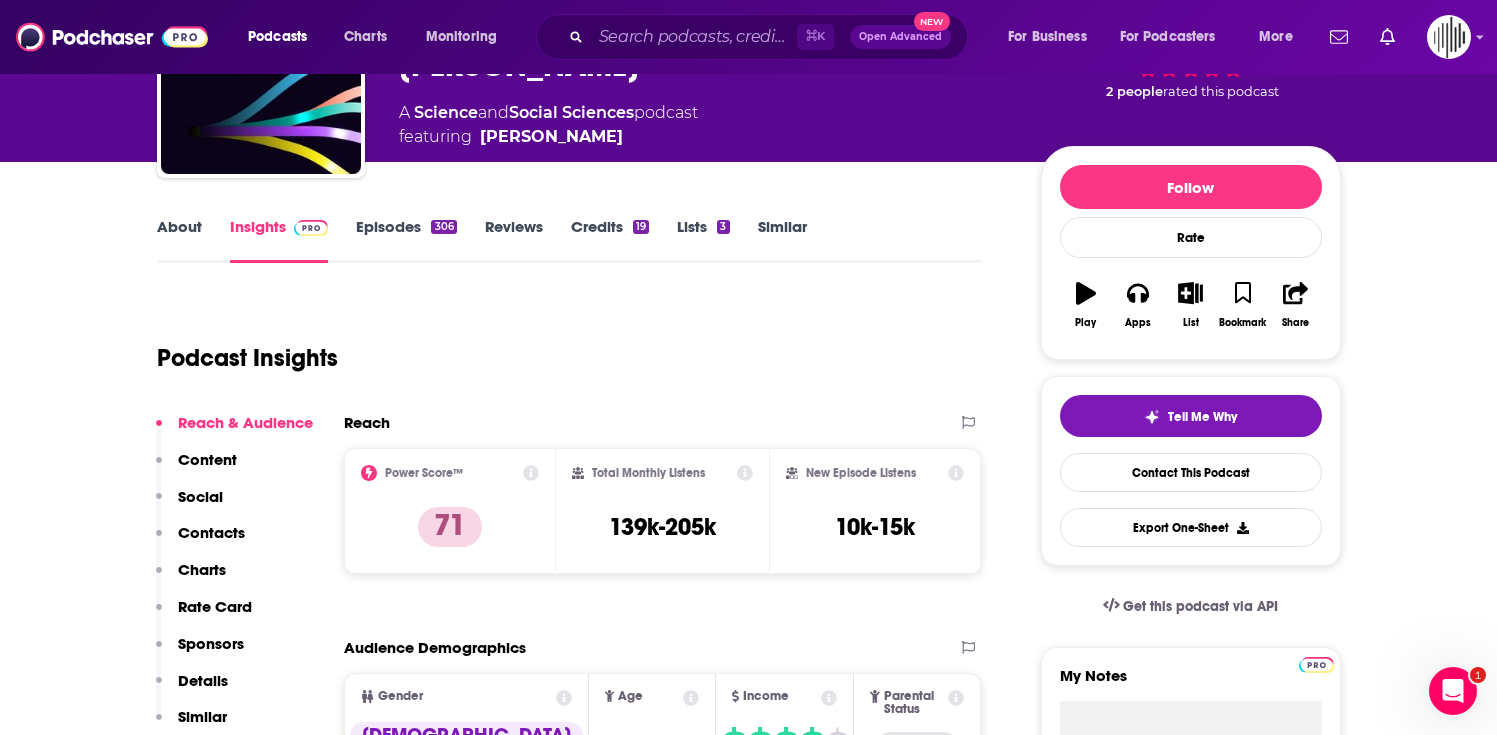 scroll, scrollTop: 205, scrollLeft: 0, axis: vertical 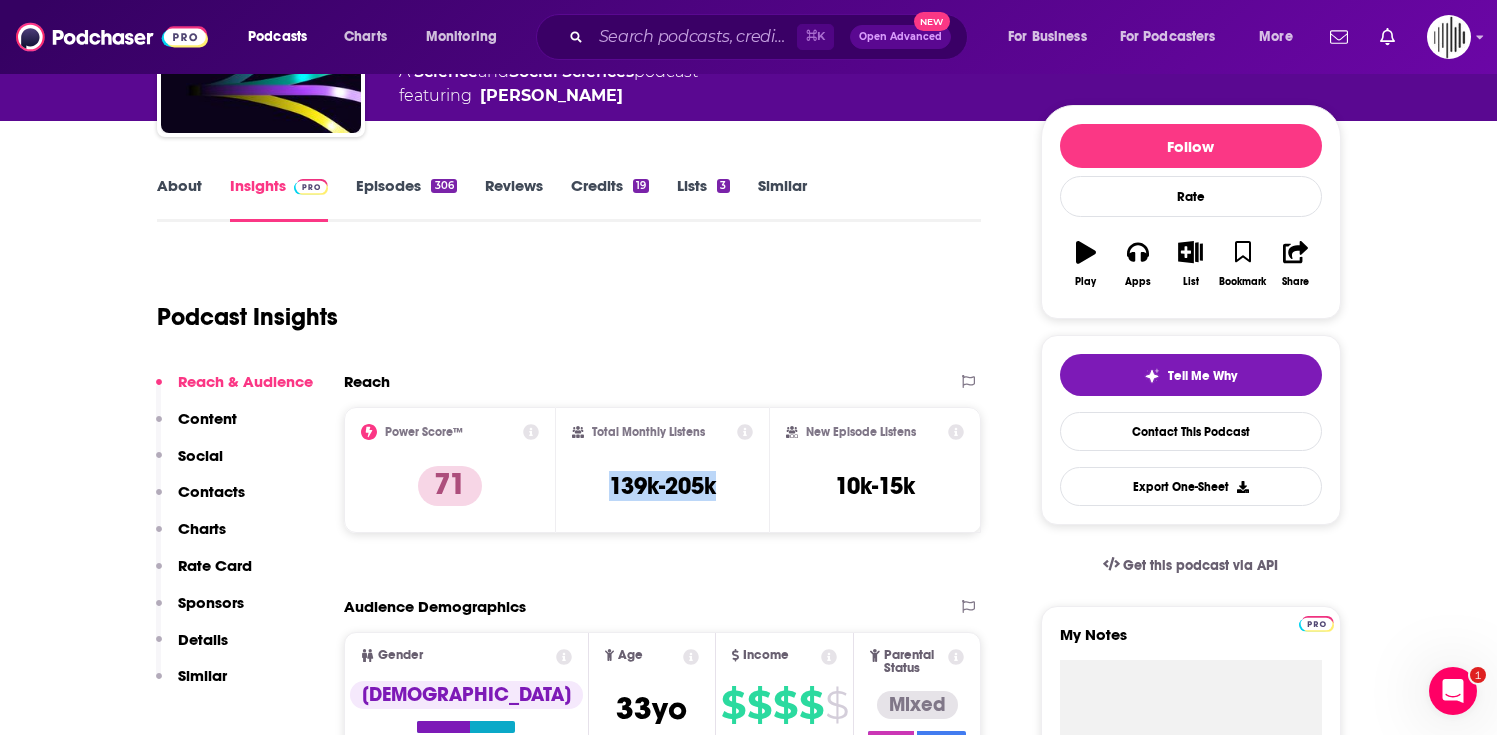 drag, startPoint x: 723, startPoint y: 492, endPoint x: 596, endPoint y: 490, distance: 127.01575 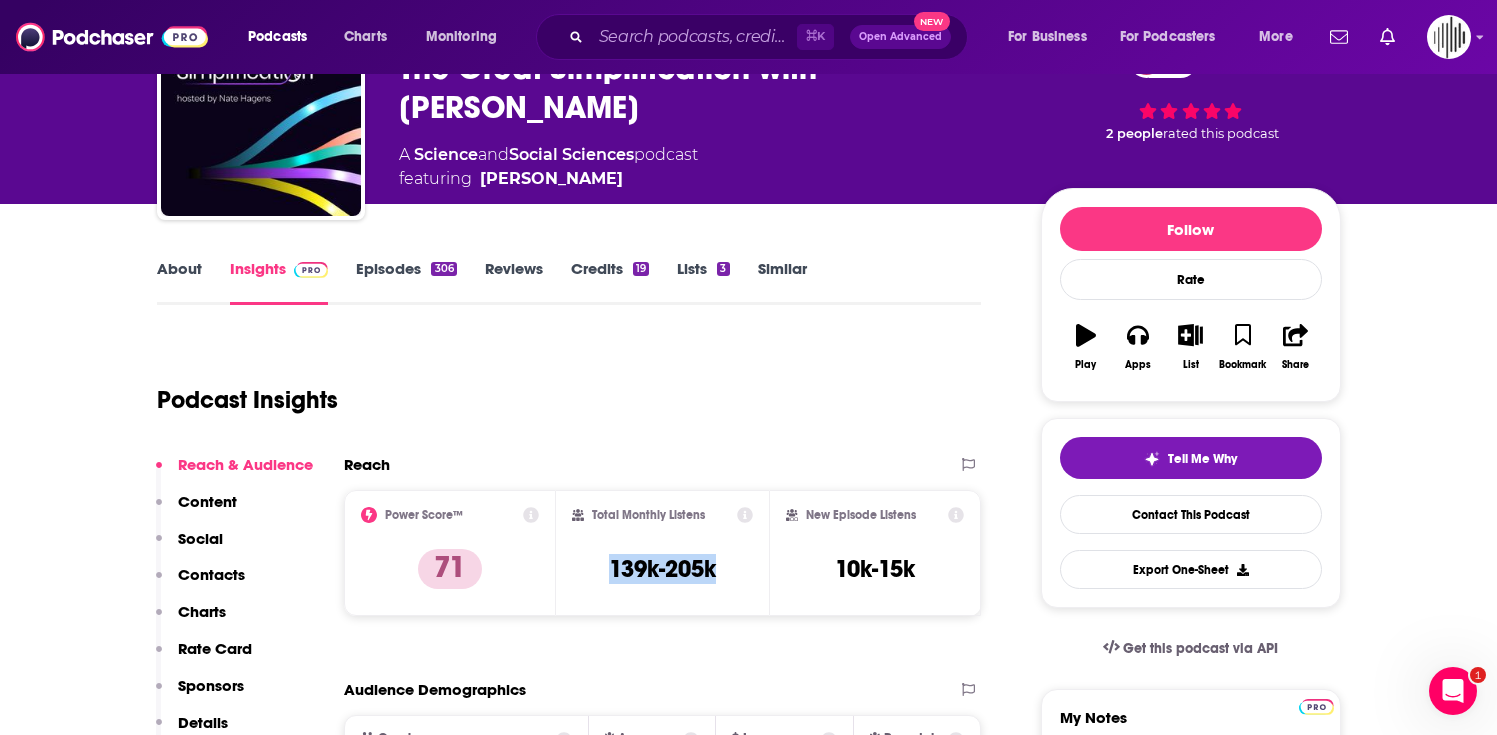 scroll, scrollTop: 0, scrollLeft: 0, axis: both 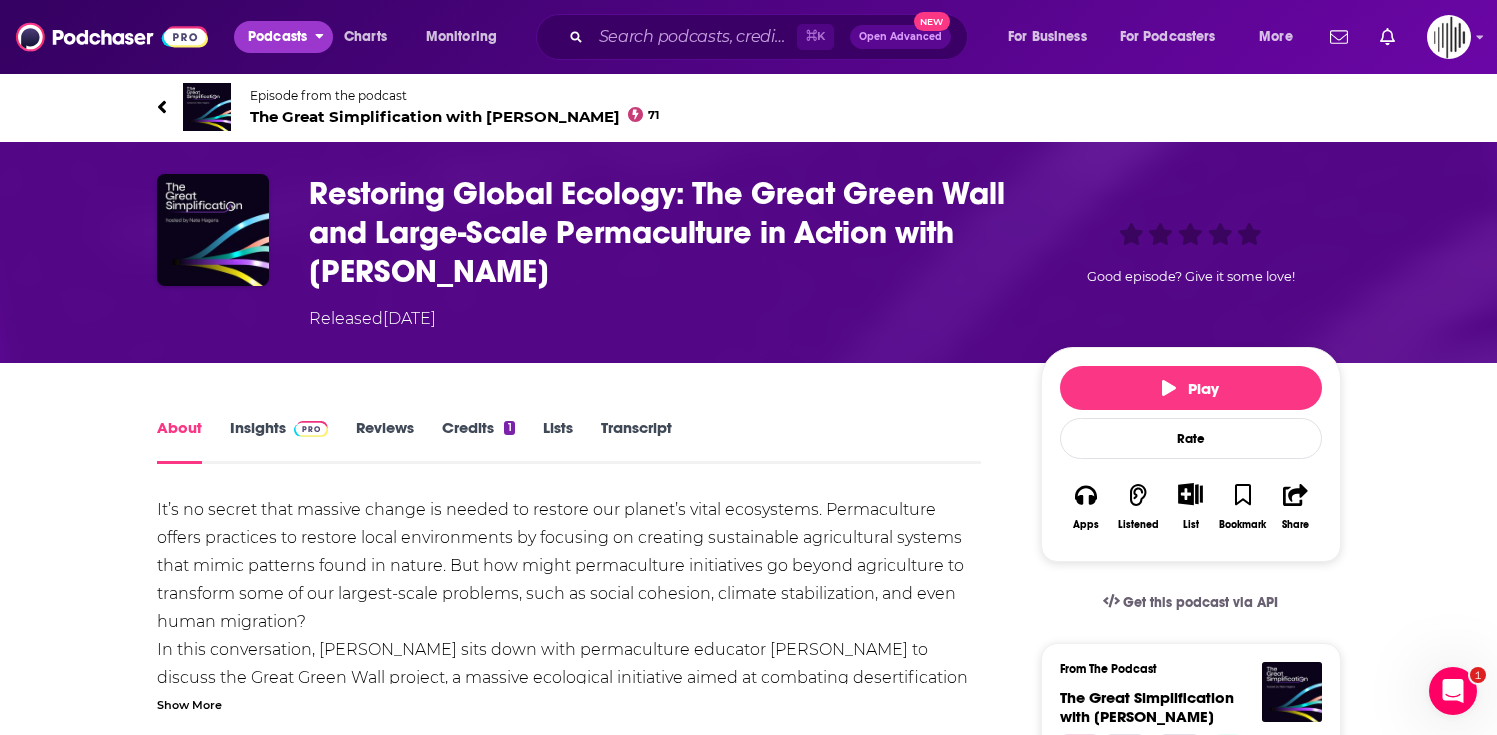 click on "Podcasts" at bounding box center (277, 37) 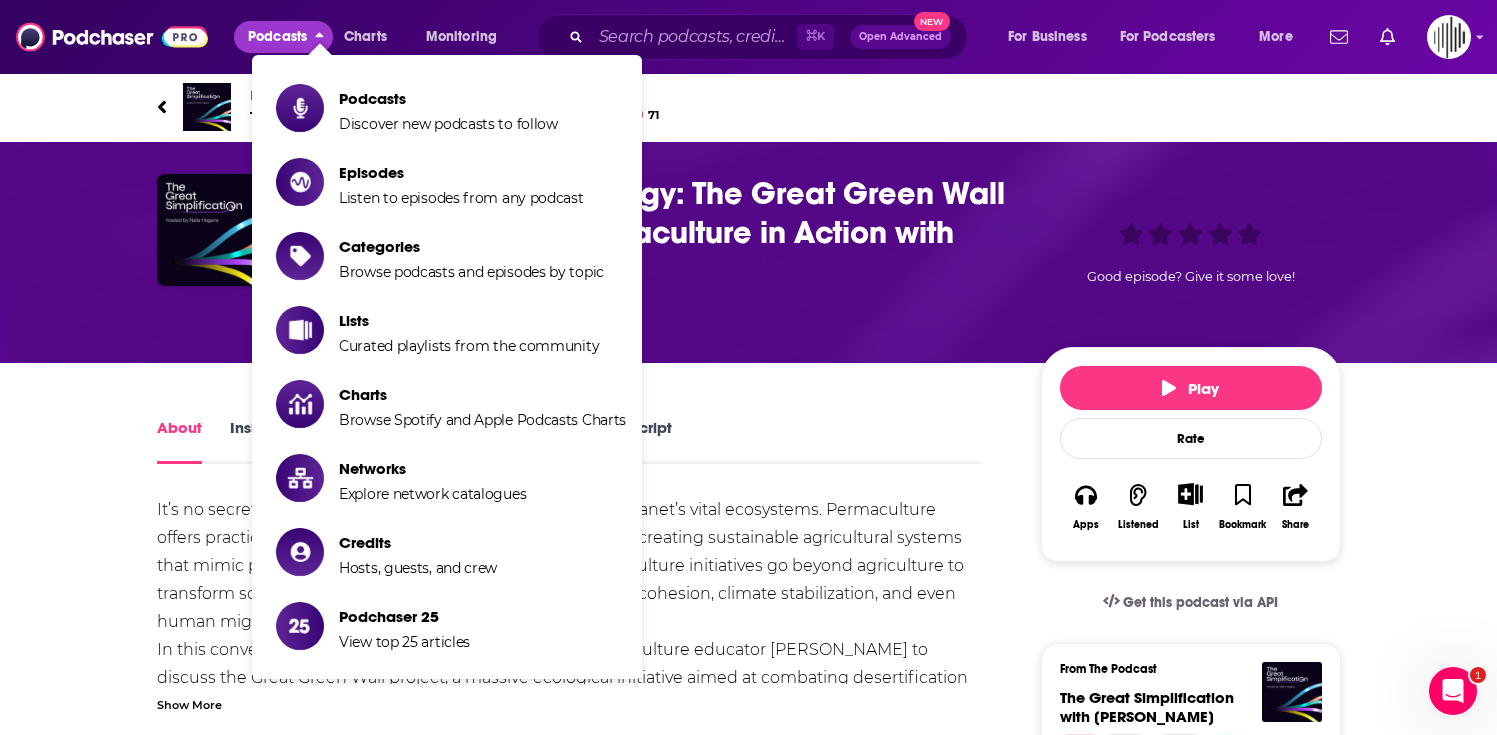 click on "Episode from the podcast The Great Simplification with [PERSON_NAME] 71" at bounding box center [749, 107] 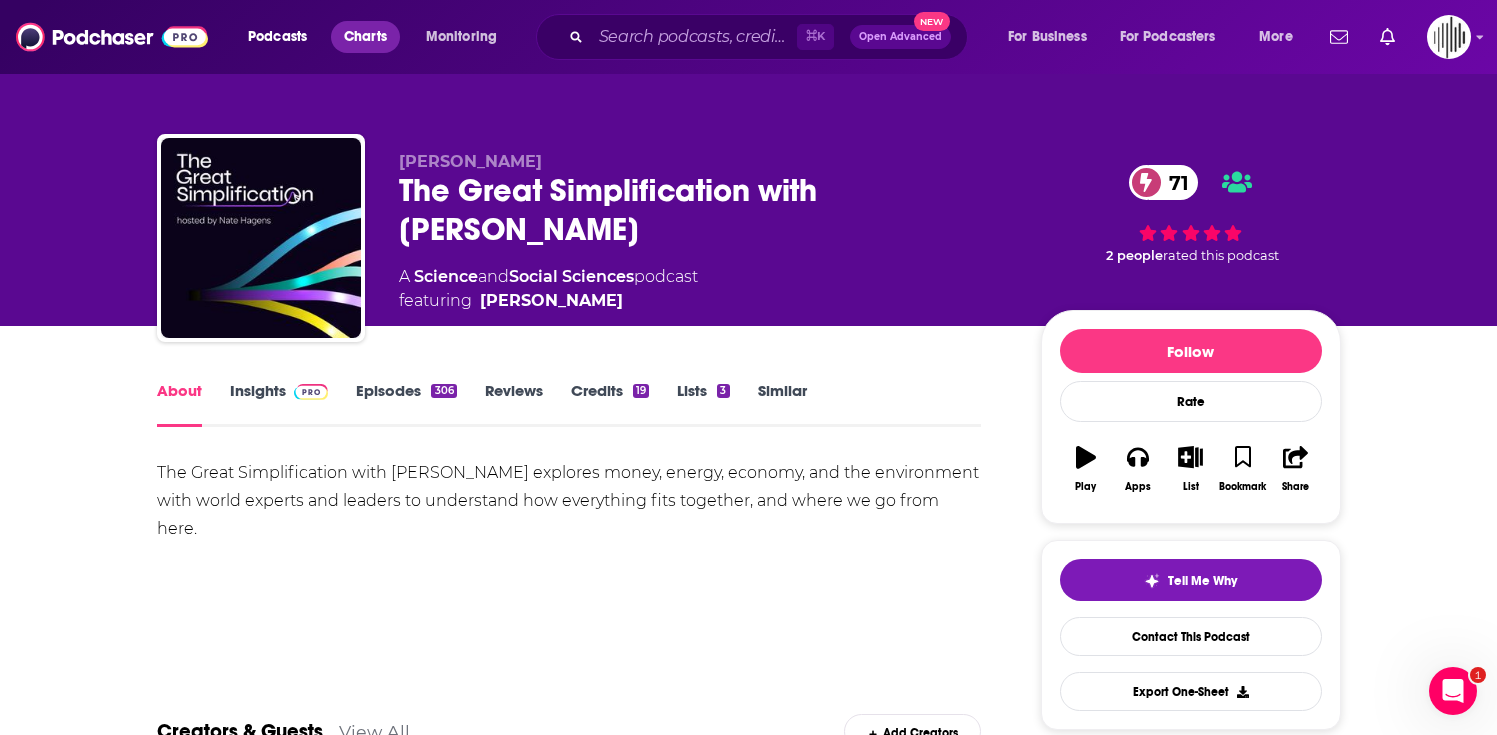 click on "Charts" at bounding box center (365, 37) 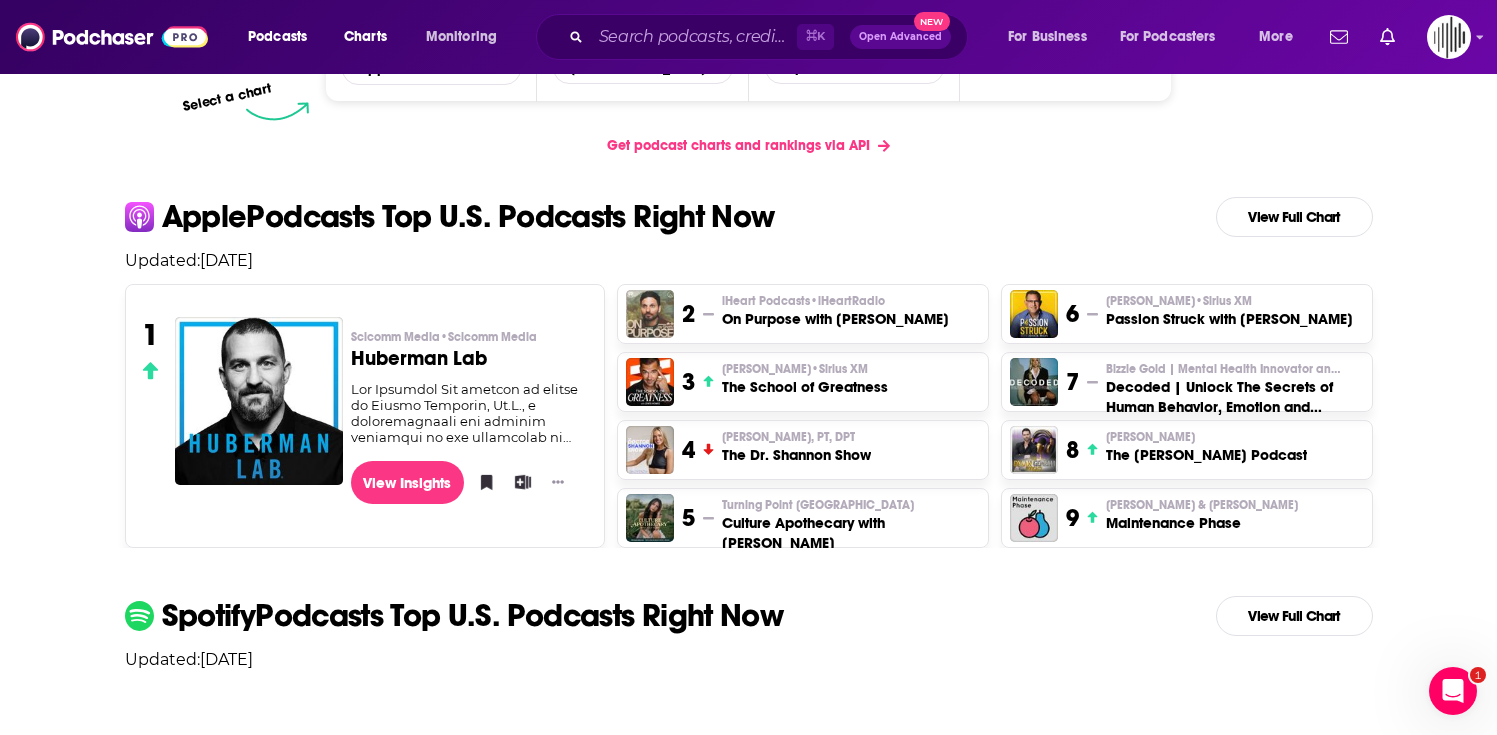scroll, scrollTop: 357, scrollLeft: 0, axis: vertical 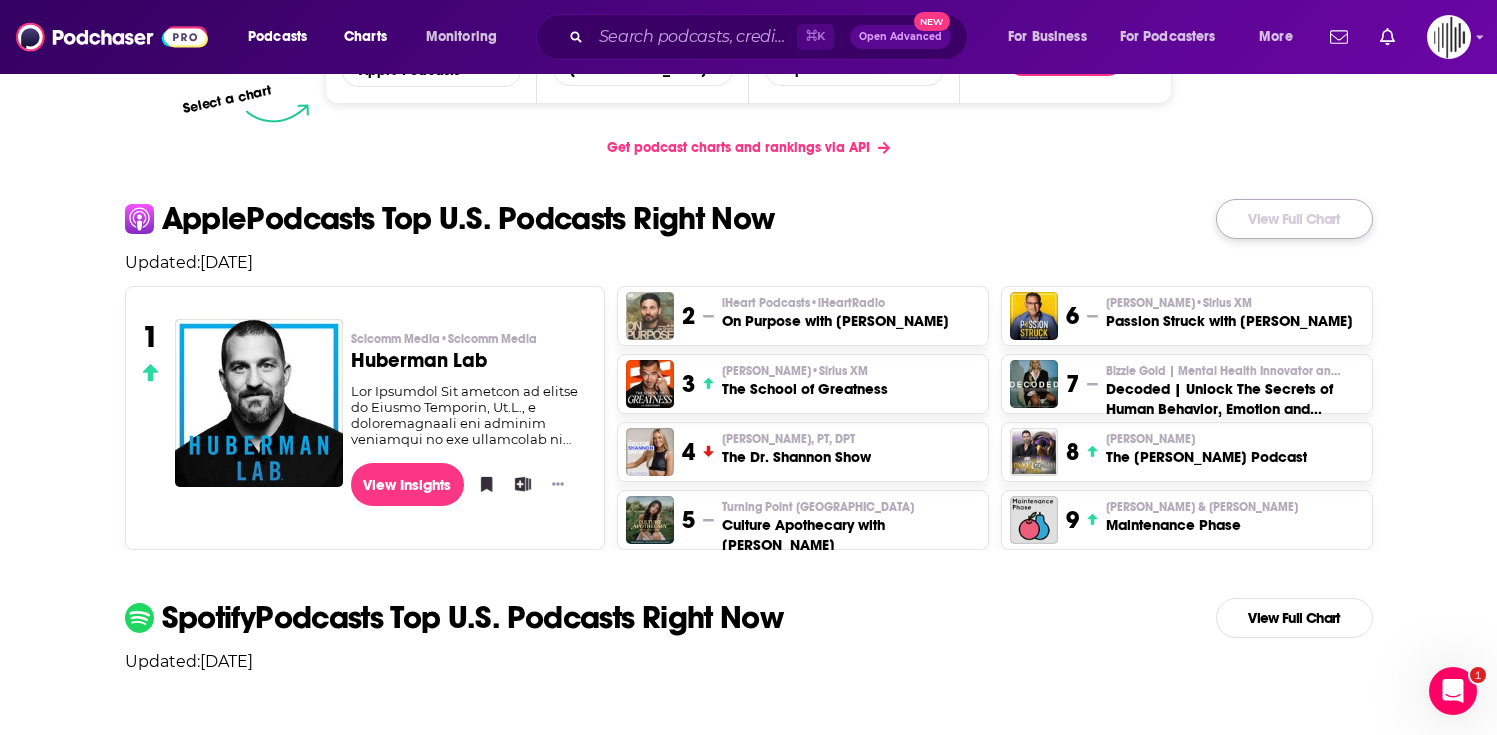 click on "View Full Chart" at bounding box center (1294, 219) 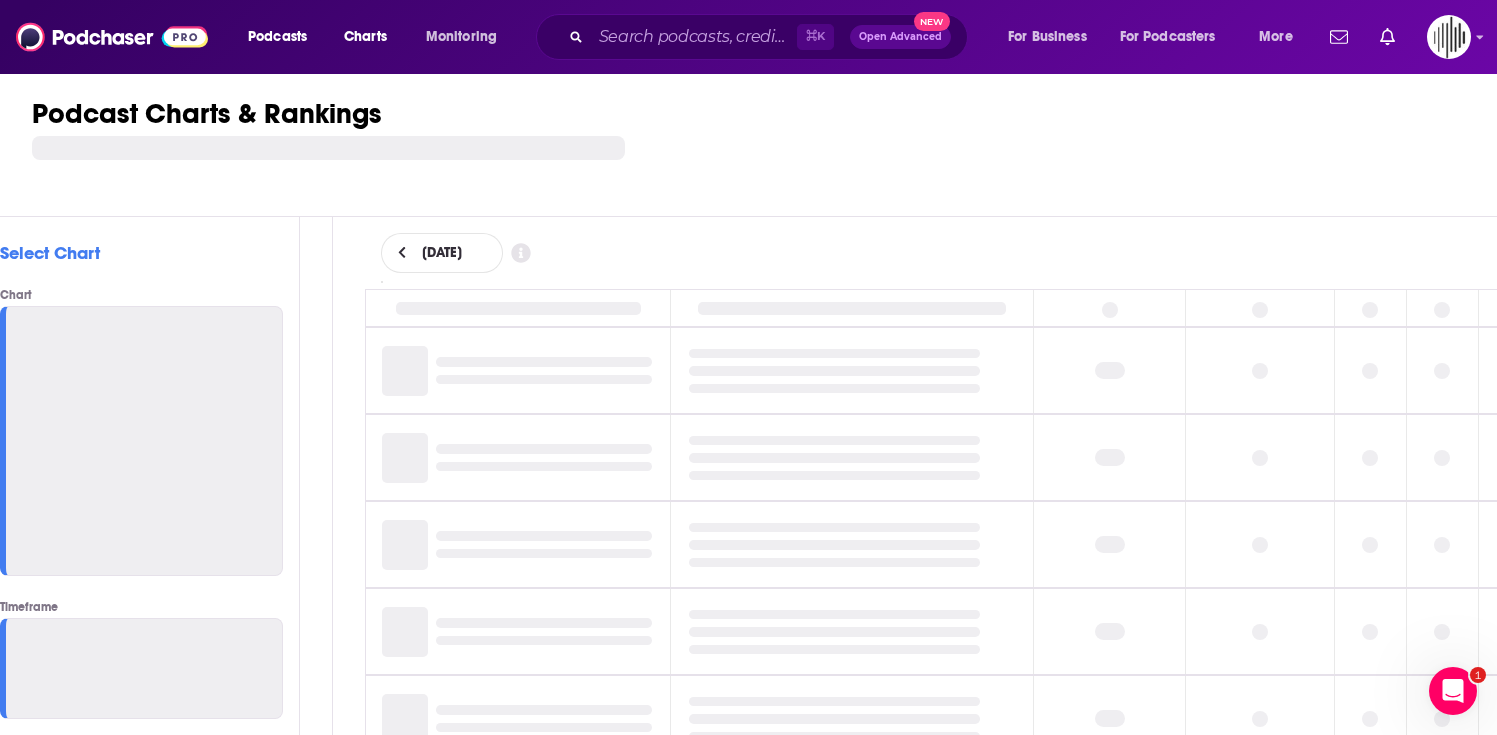 scroll, scrollTop: 0, scrollLeft: 0, axis: both 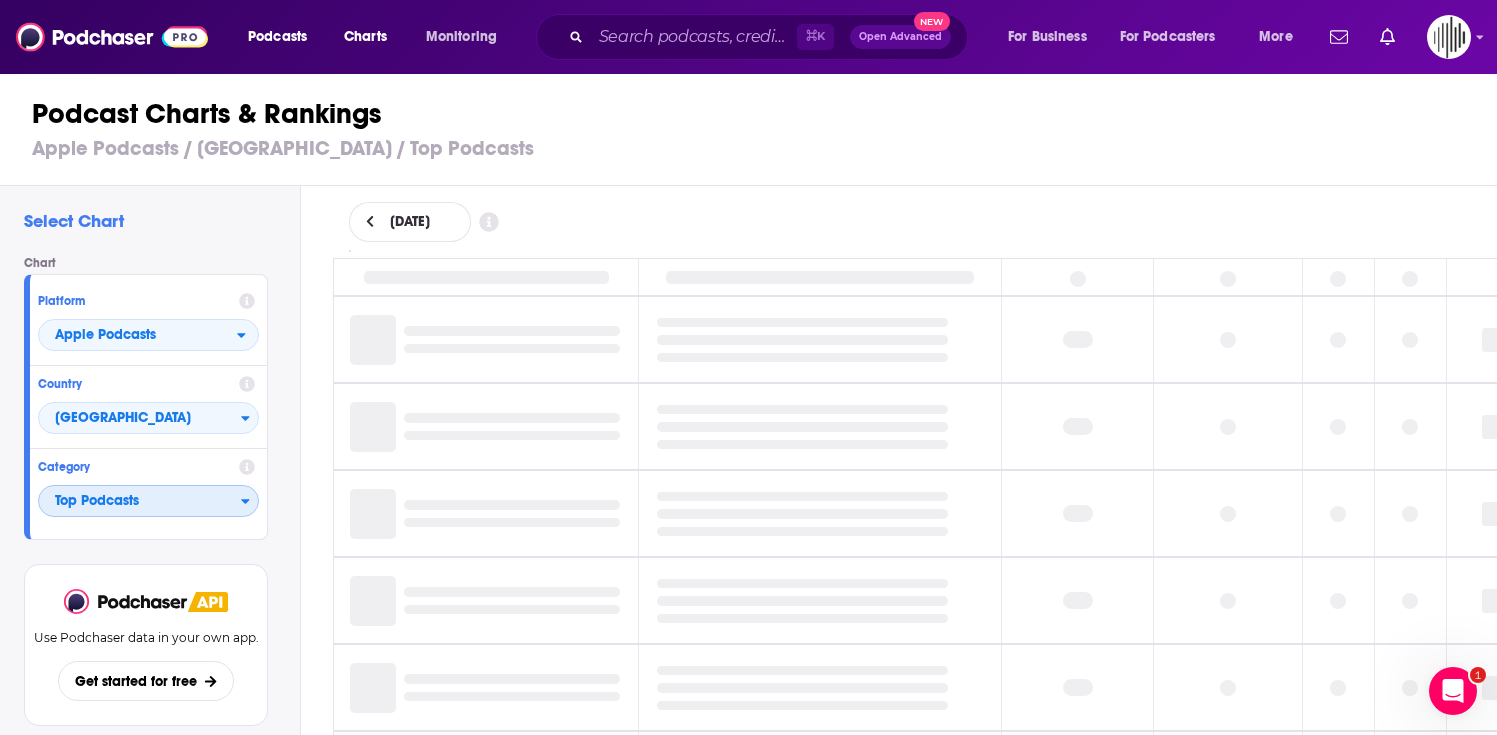 click on "Top Podcasts" at bounding box center [140, 502] 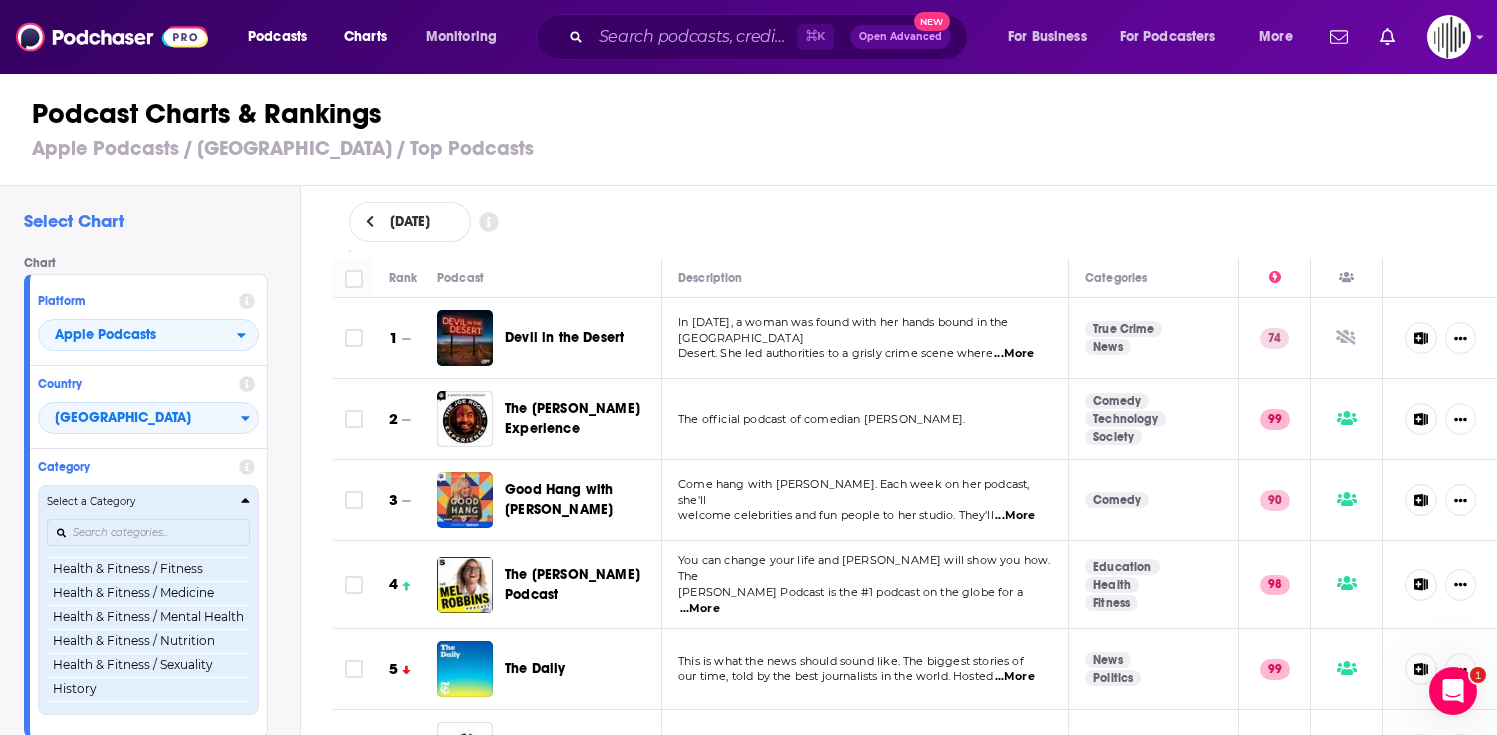 scroll, scrollTop: 747, scrollLeft: 0, axis: vertical 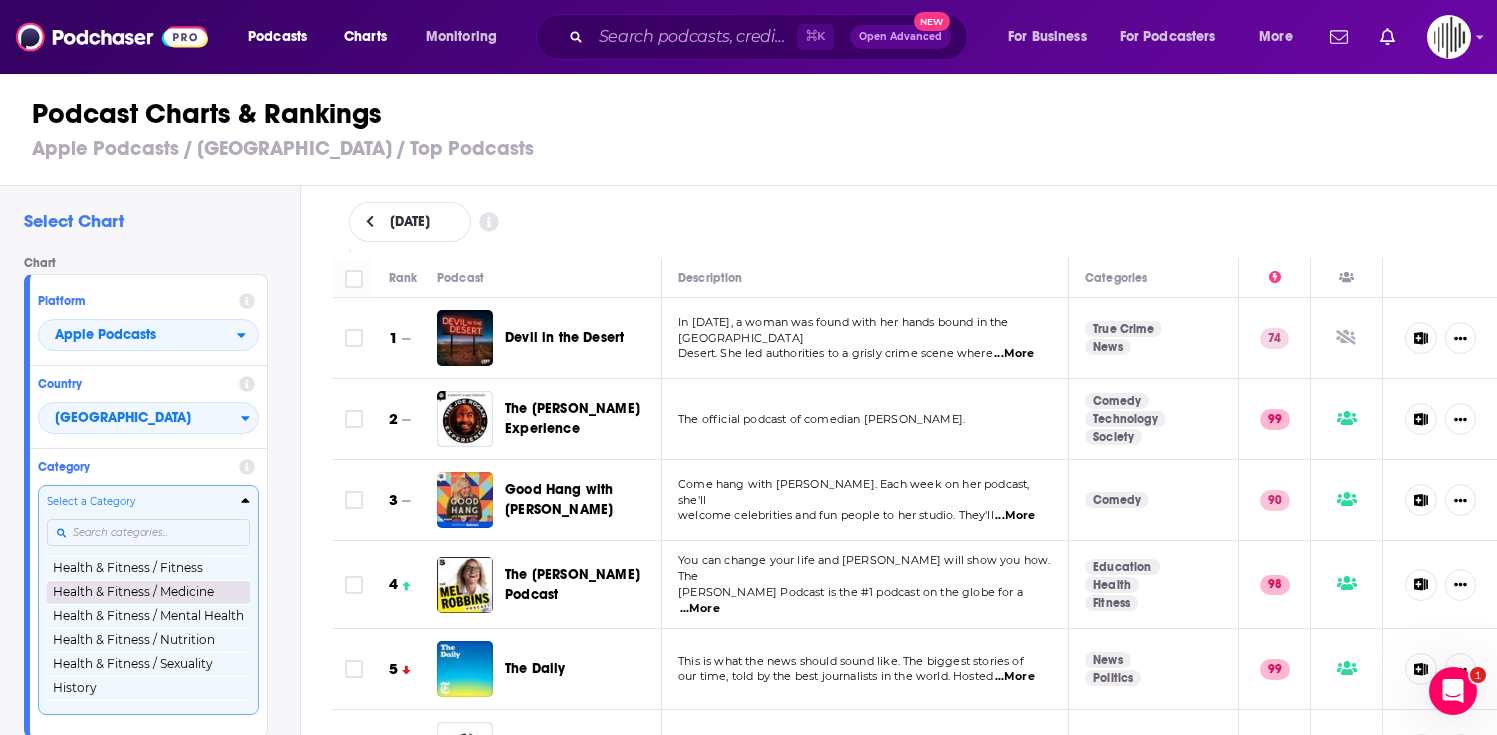 click on "Health & Fitness / Medicine" at bounding box center (148, 592) 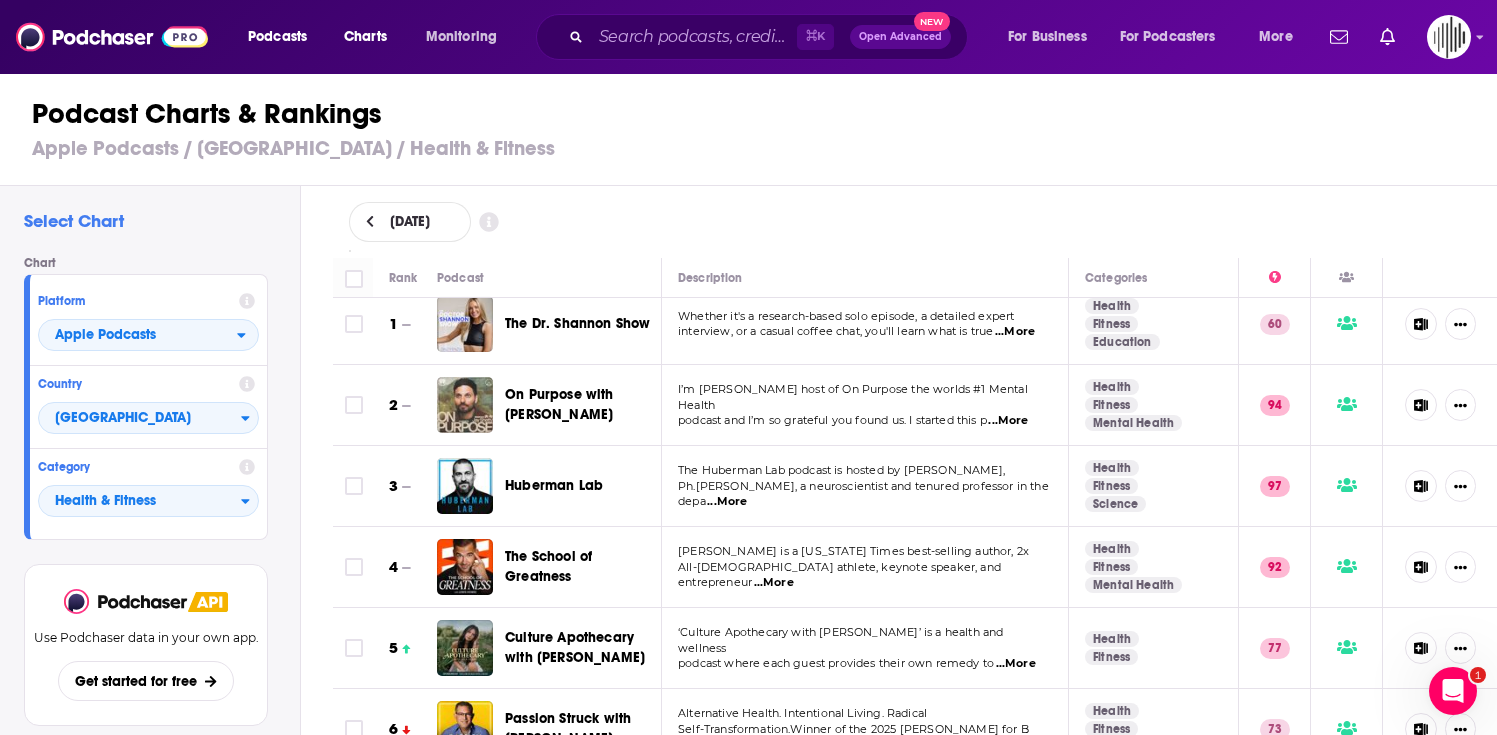 scroll, scrollTop: 0, scrollLeft: 0, axis: both 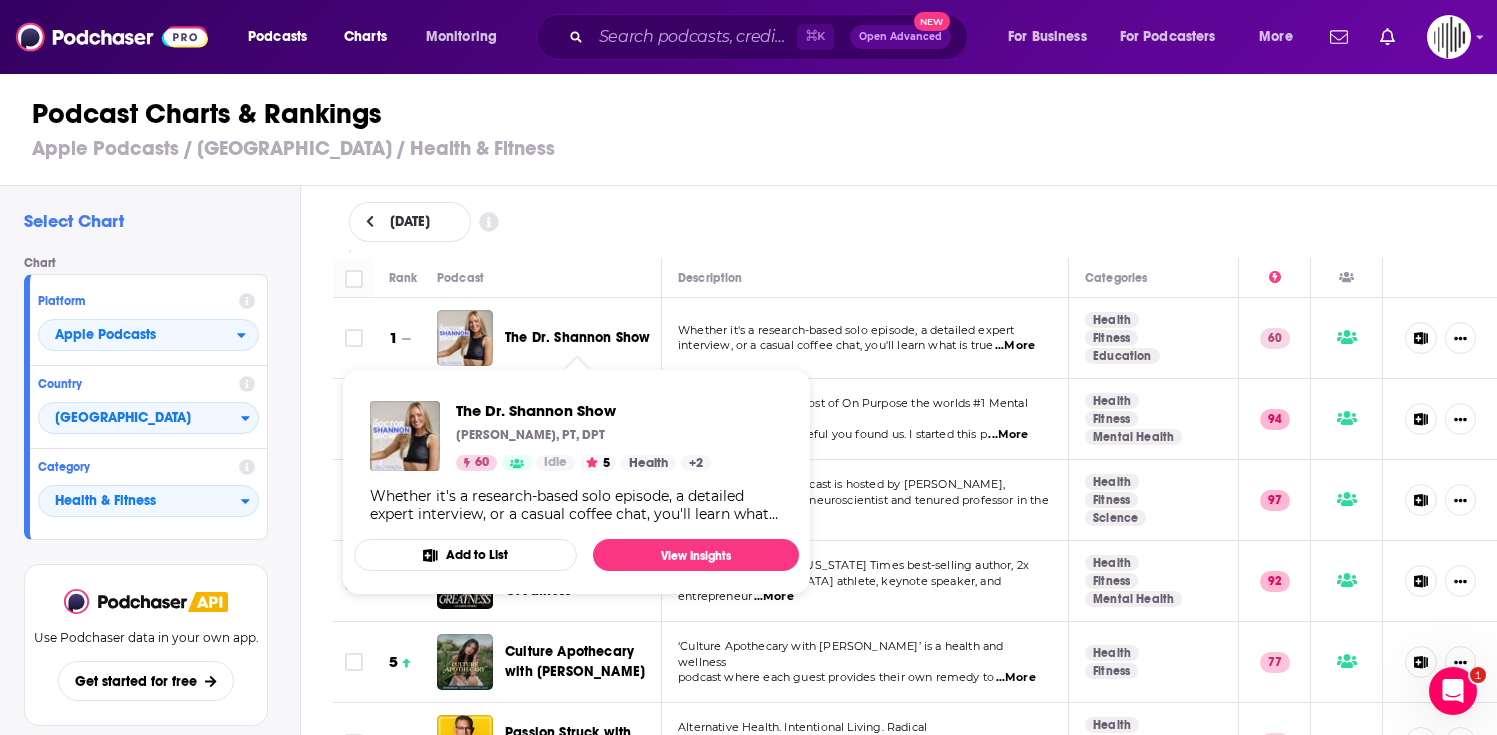 click on "The Dr. Shannon Show" at bounding box center [577, 337] 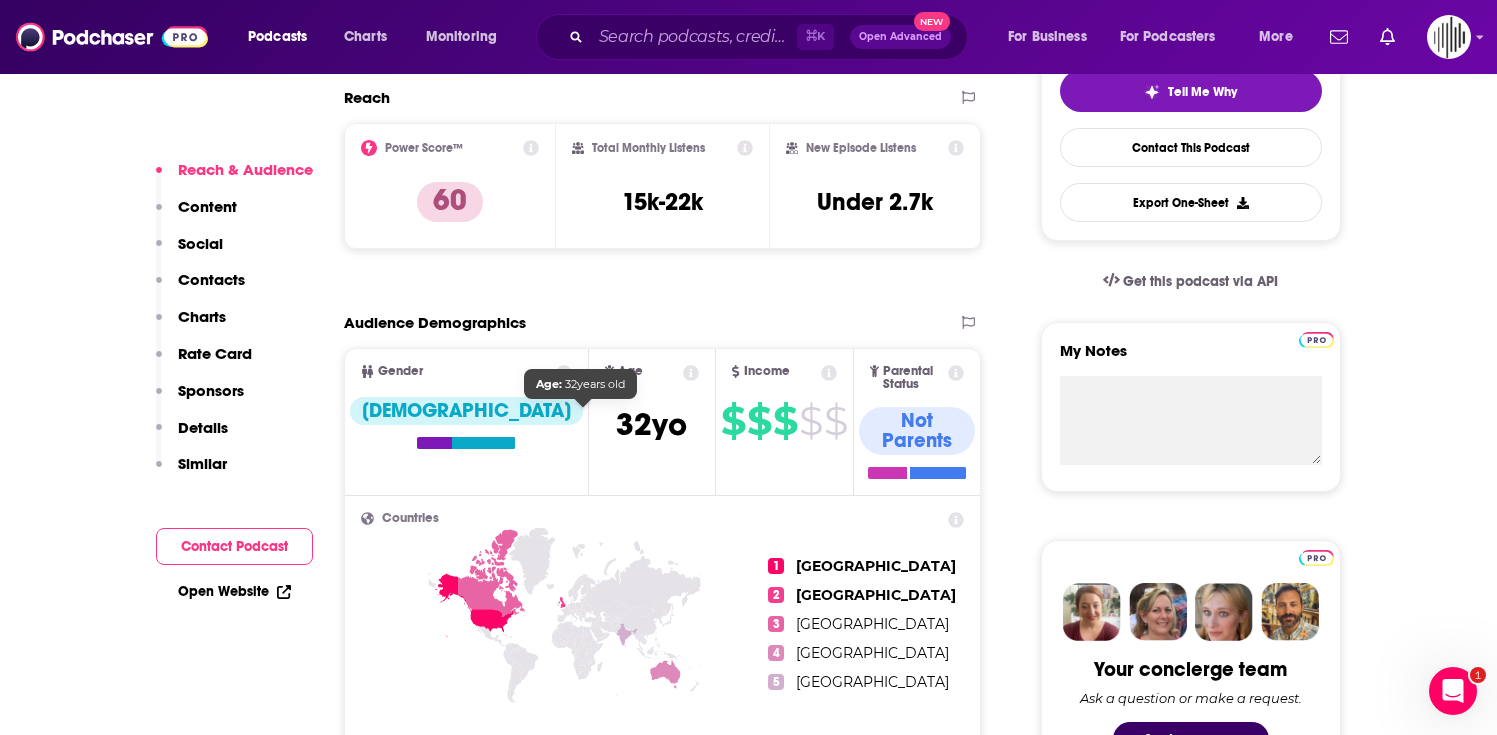 scroll, scrollTop: 504, scrollLeft: 0, axis: vertical 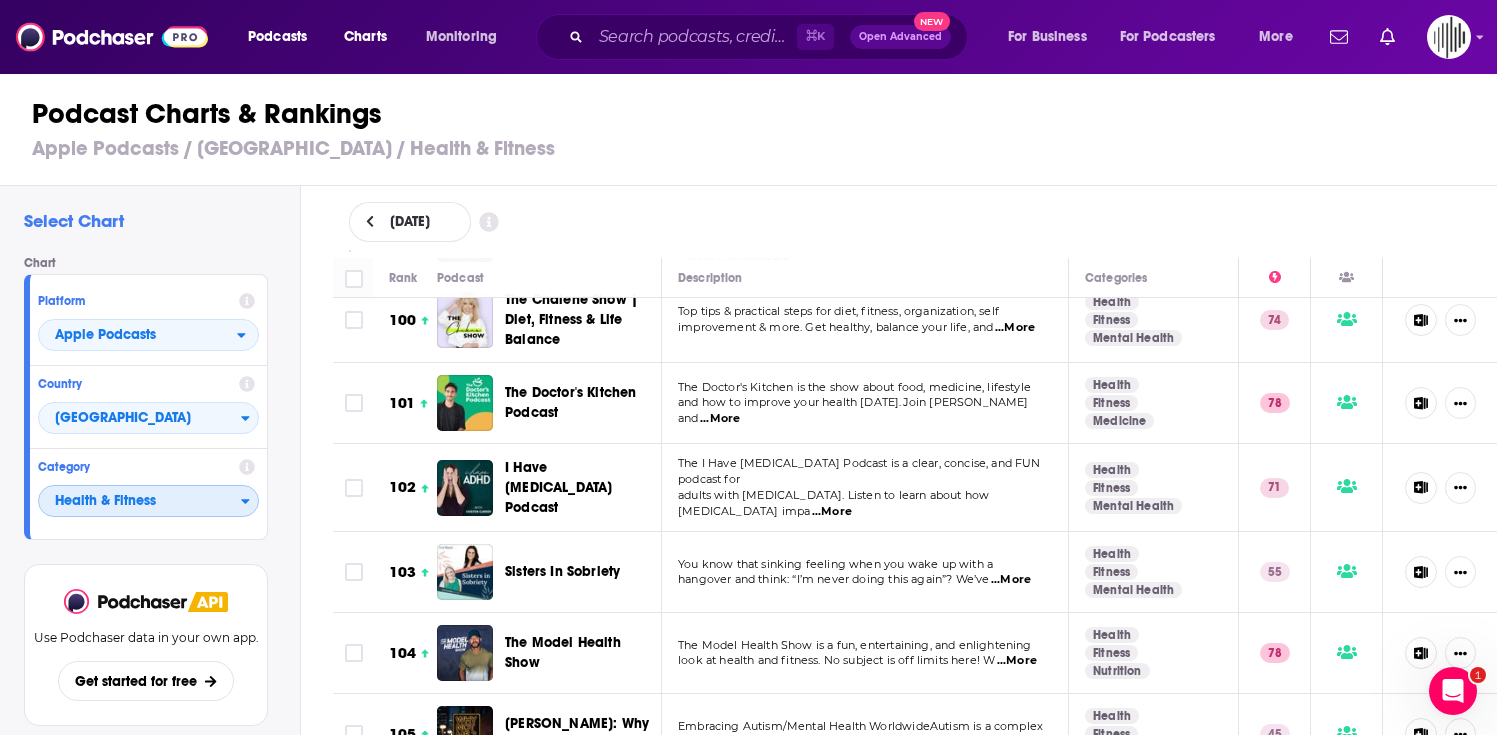 click on "Health & Fitness" at bounding box center (140, 502) 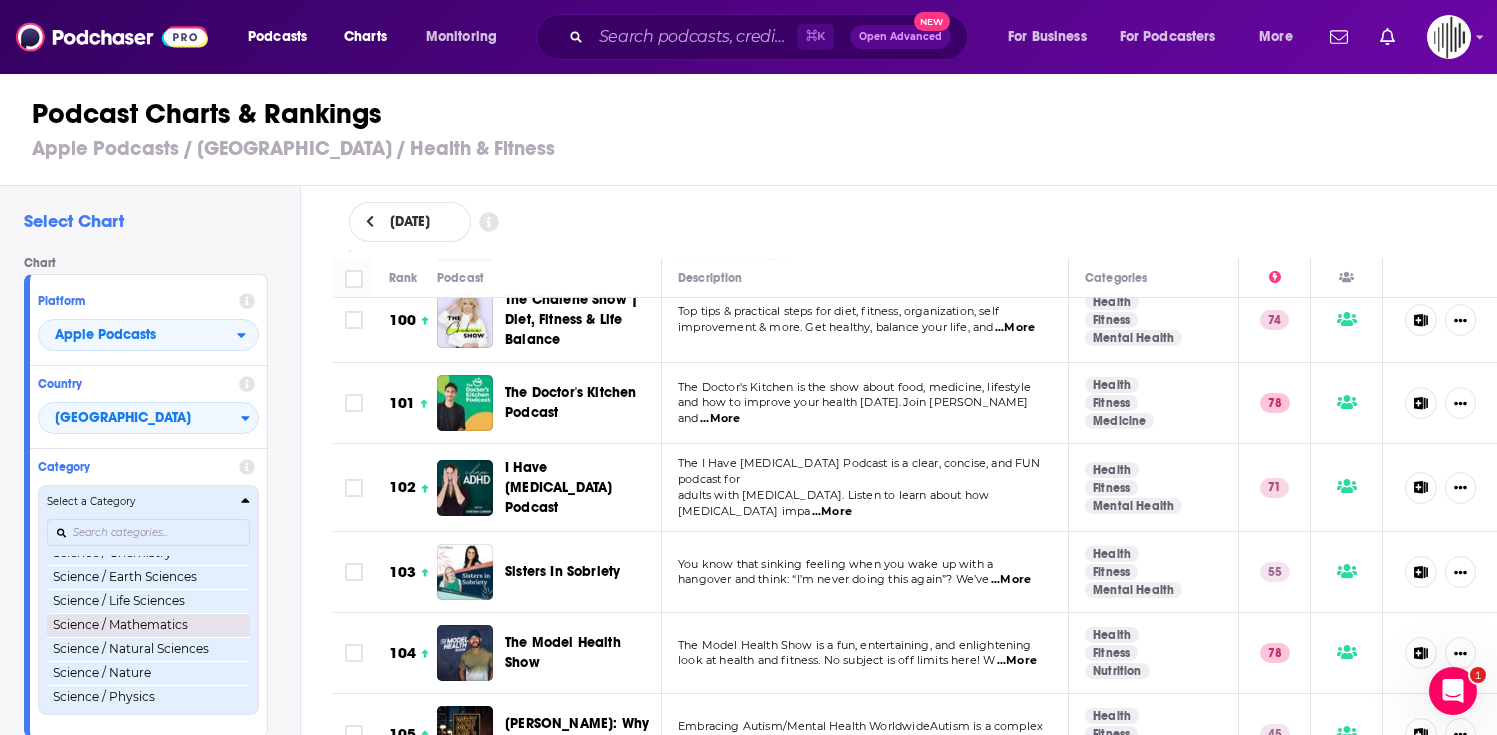scroll, scrollTop: 1783, scrollLeft: 0, axis: vertical 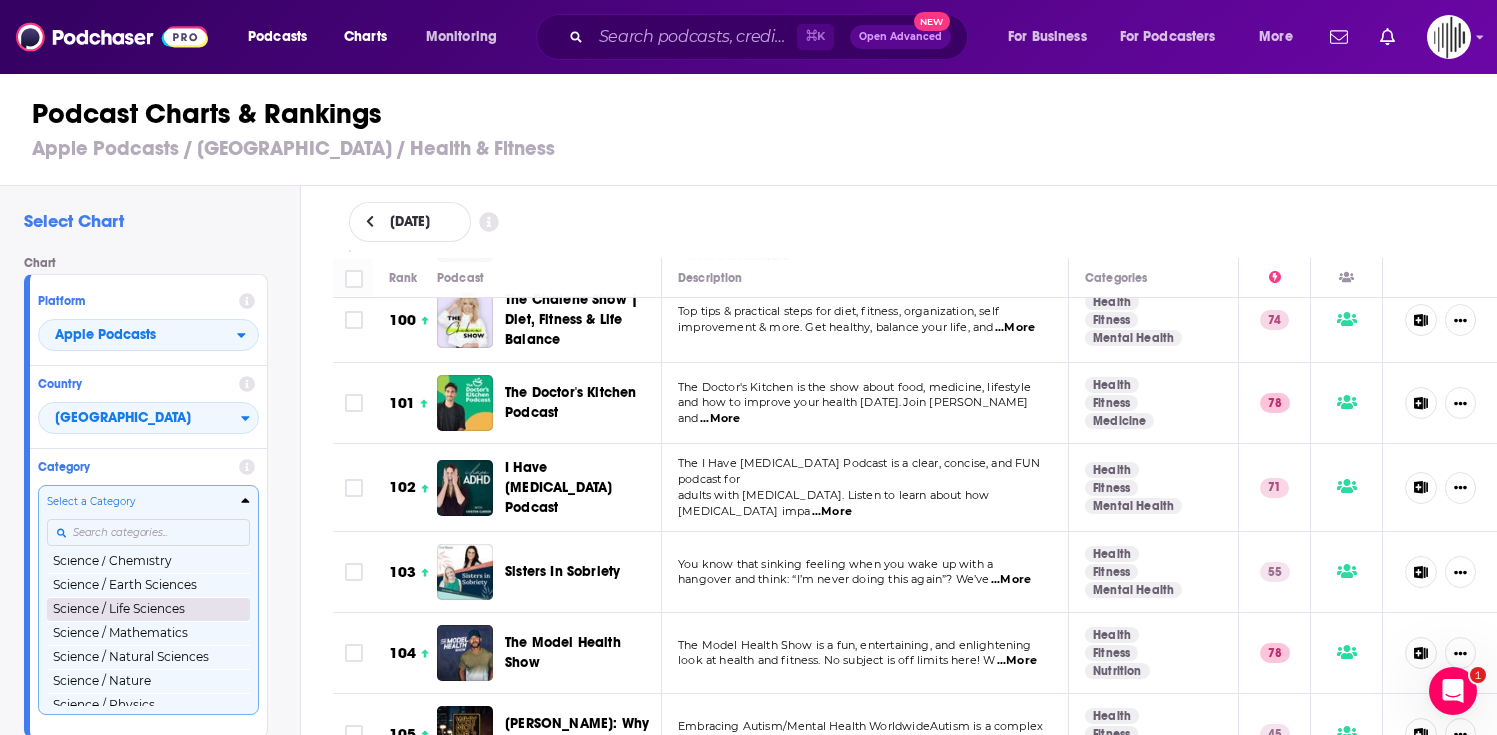 click on "Science / Life Sciences" at bounding box center [148, 609] 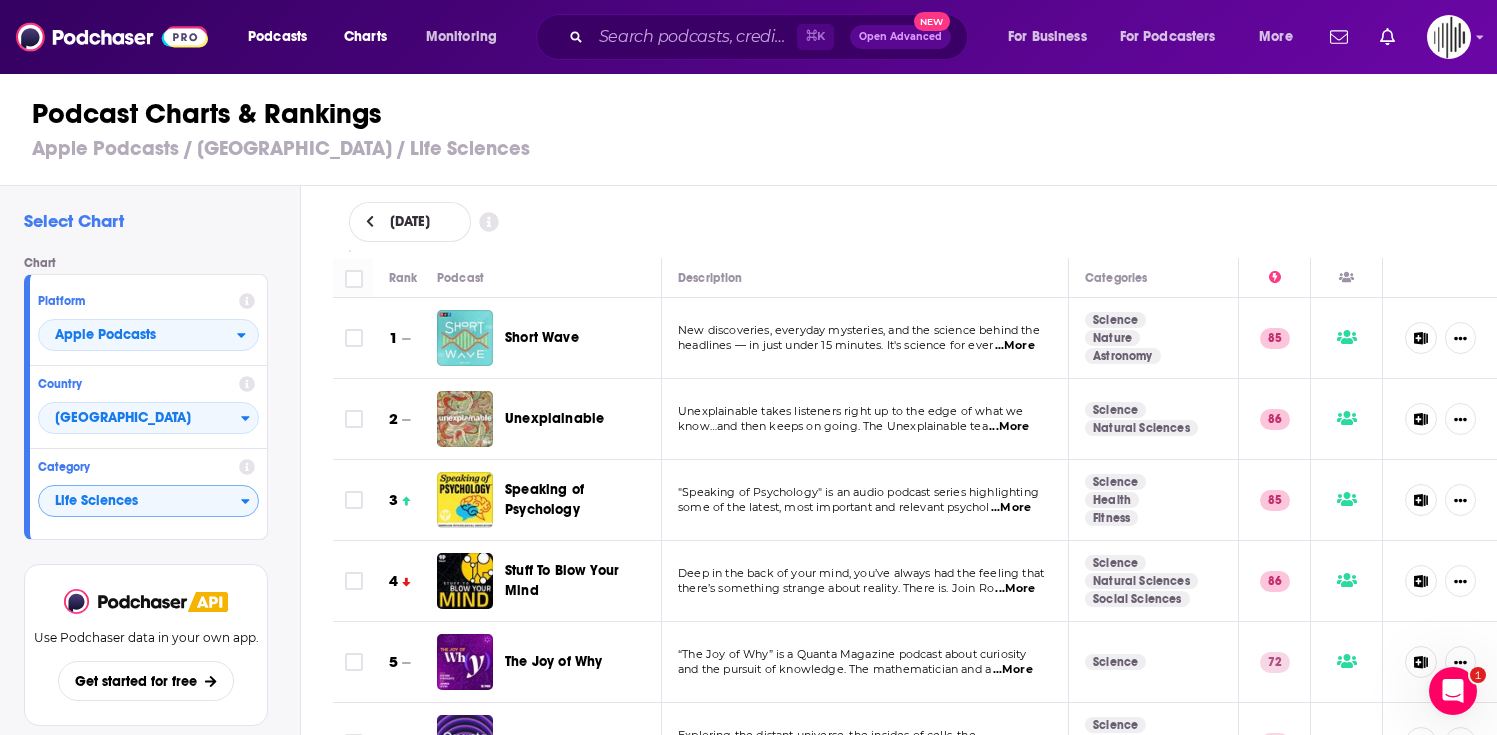 click on "...More" at bounding box center (1015, 346) 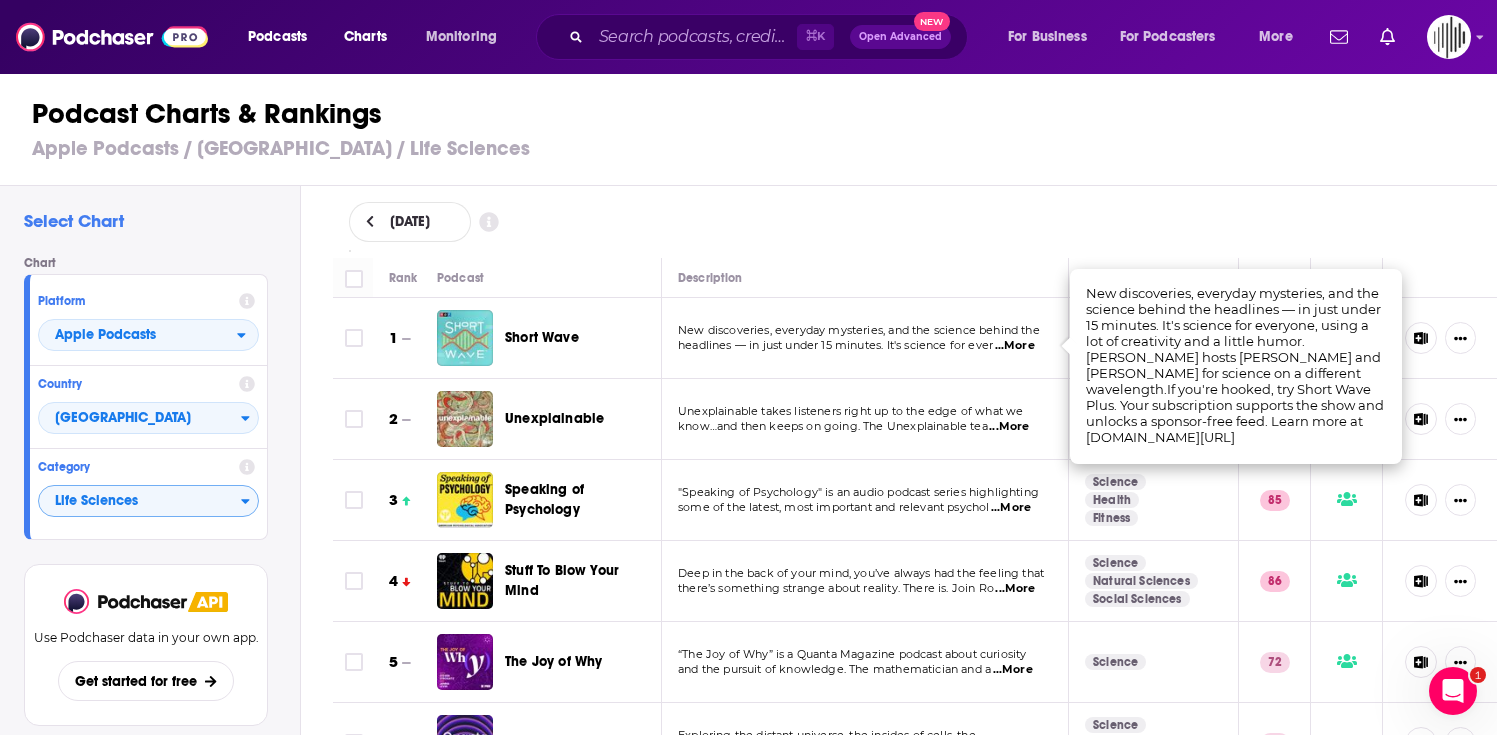 click on "...More" at bounding box center (1015, 346) 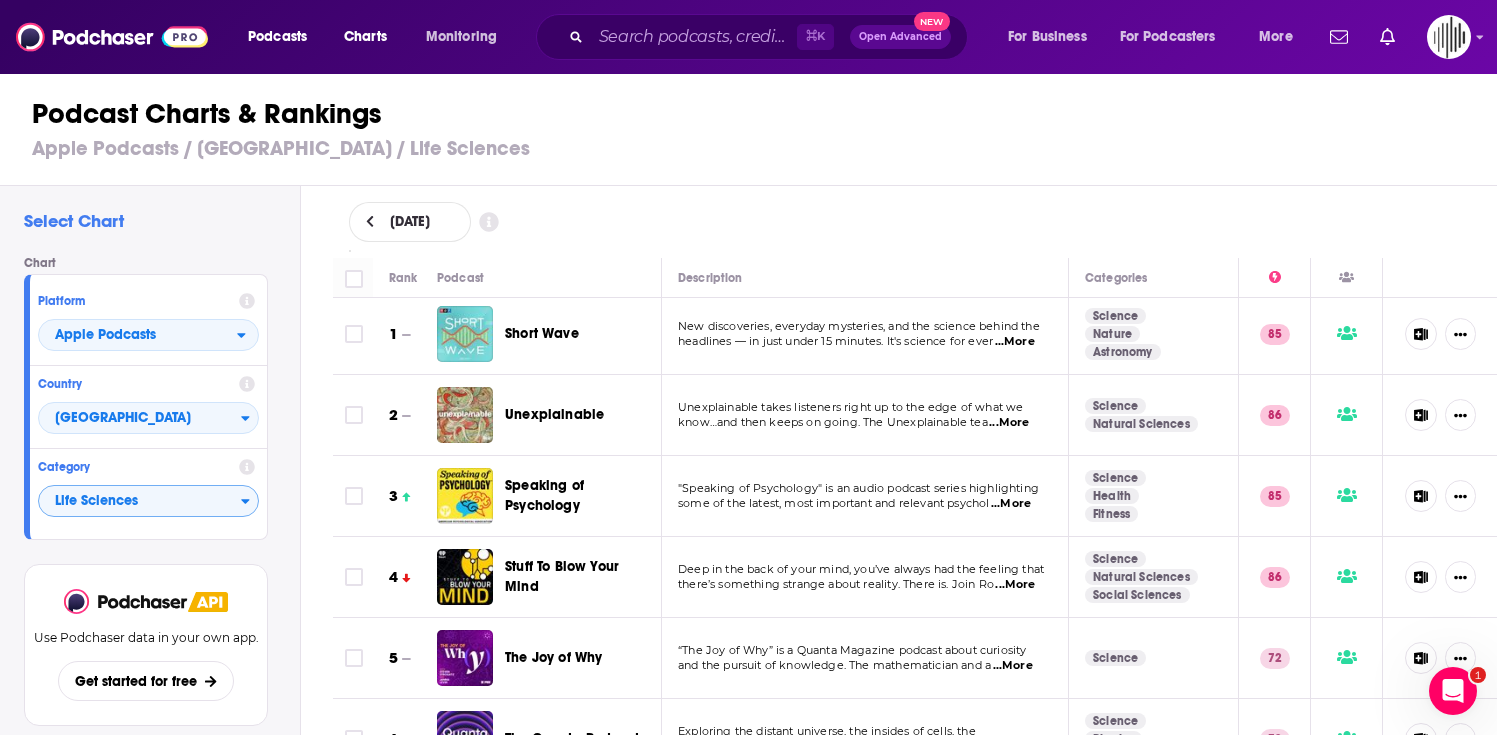 scroll, scrollTop: 0, scrollLeft: 0, axis: both 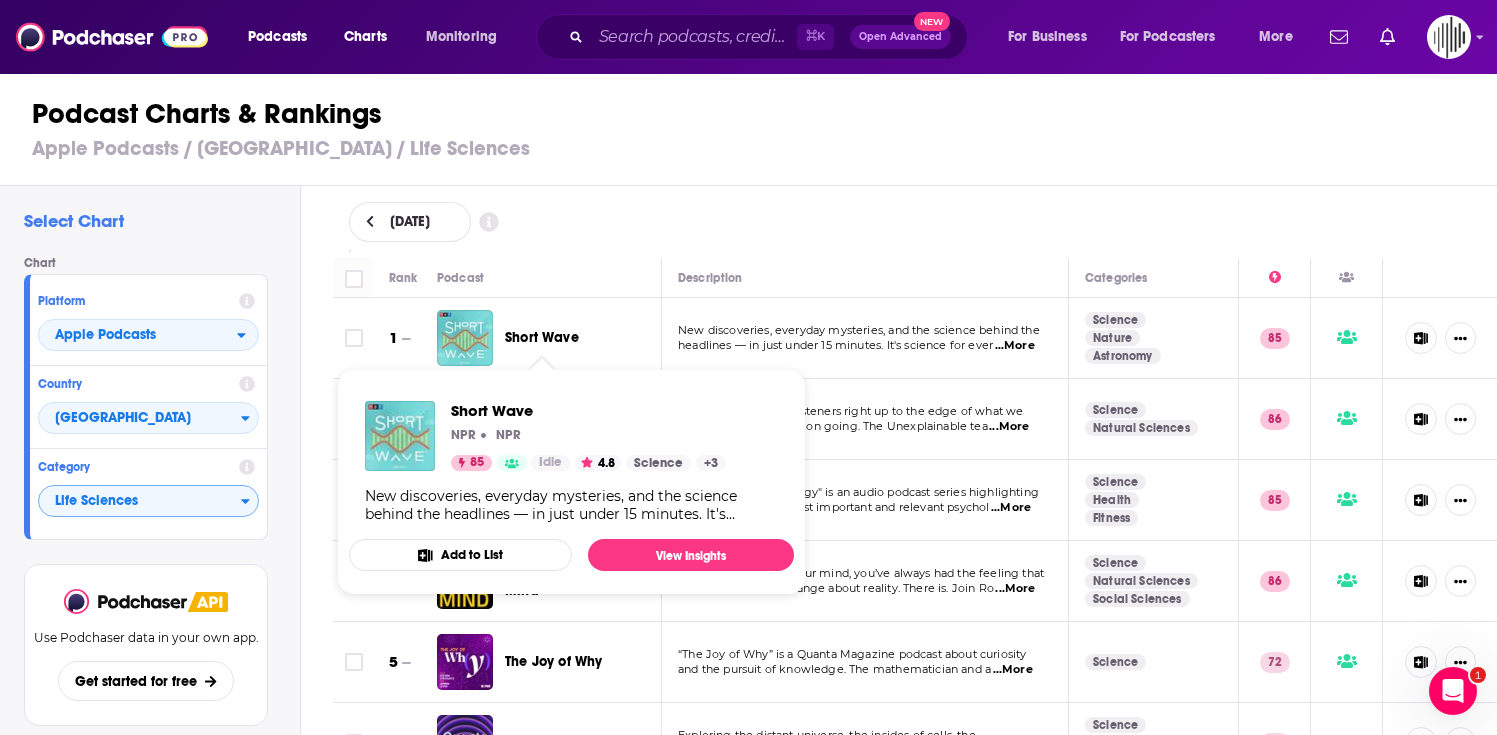 click on "Short Wave" at bounding box center [542, 337] 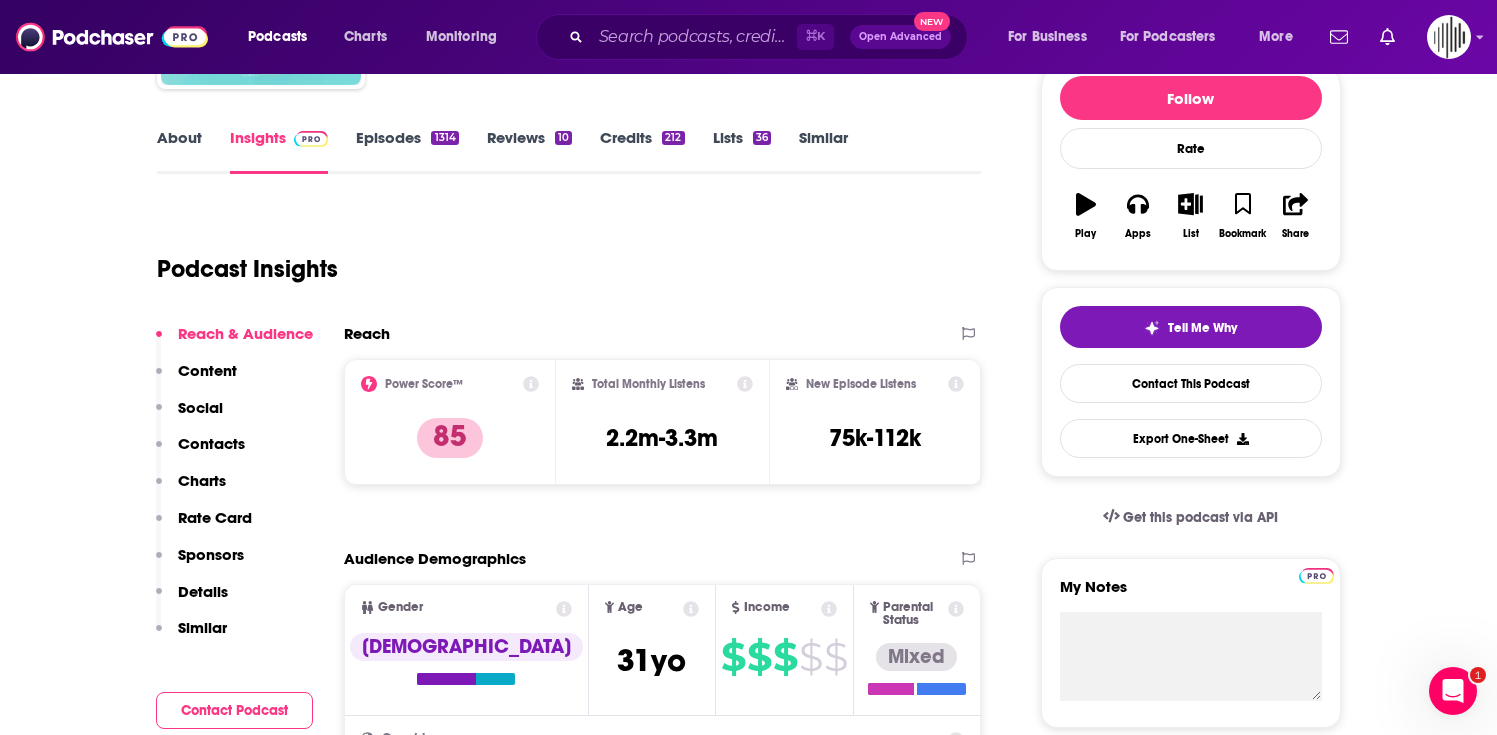 scroll, scrollTop: 113, scrollLeft: 0, axis: vertical 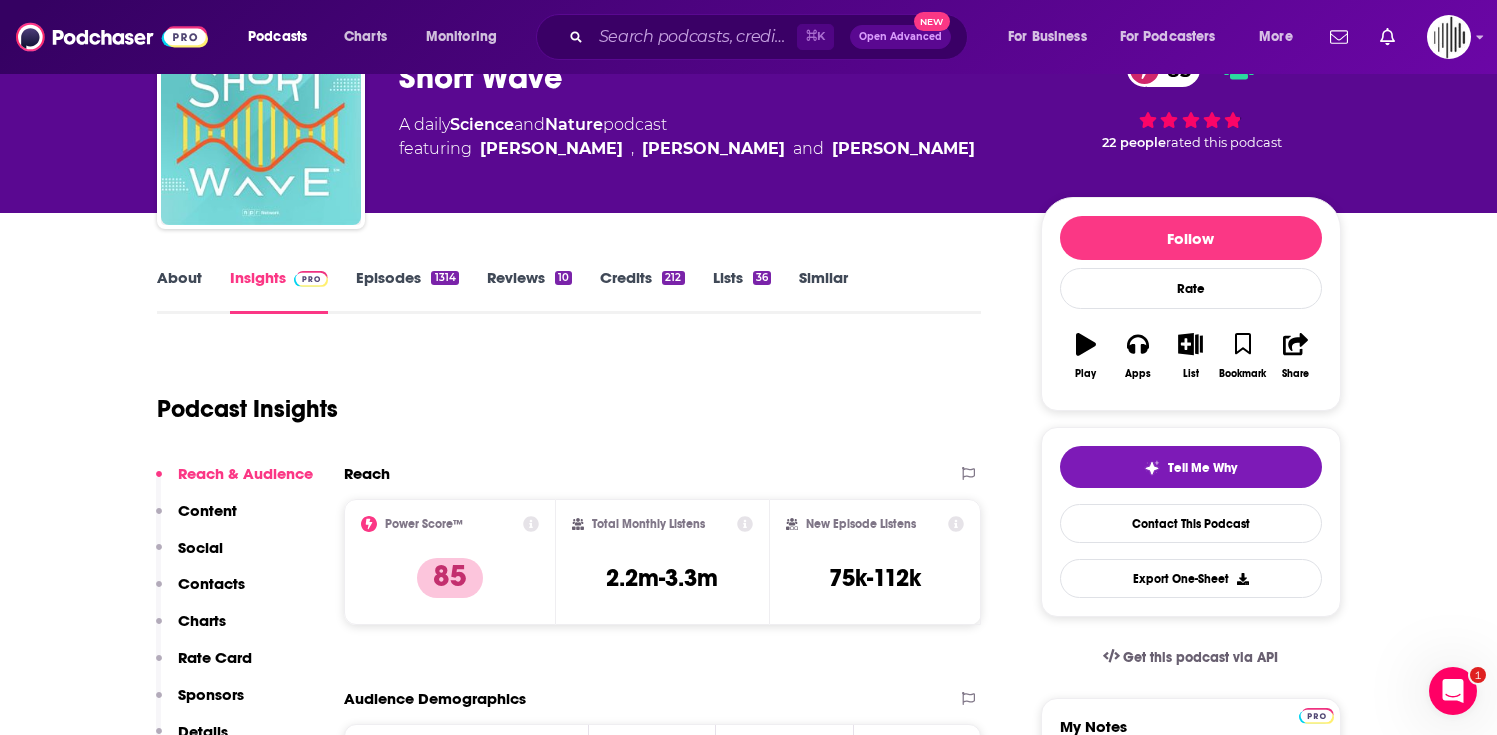 click on "About" at bounding box center [179, 291] 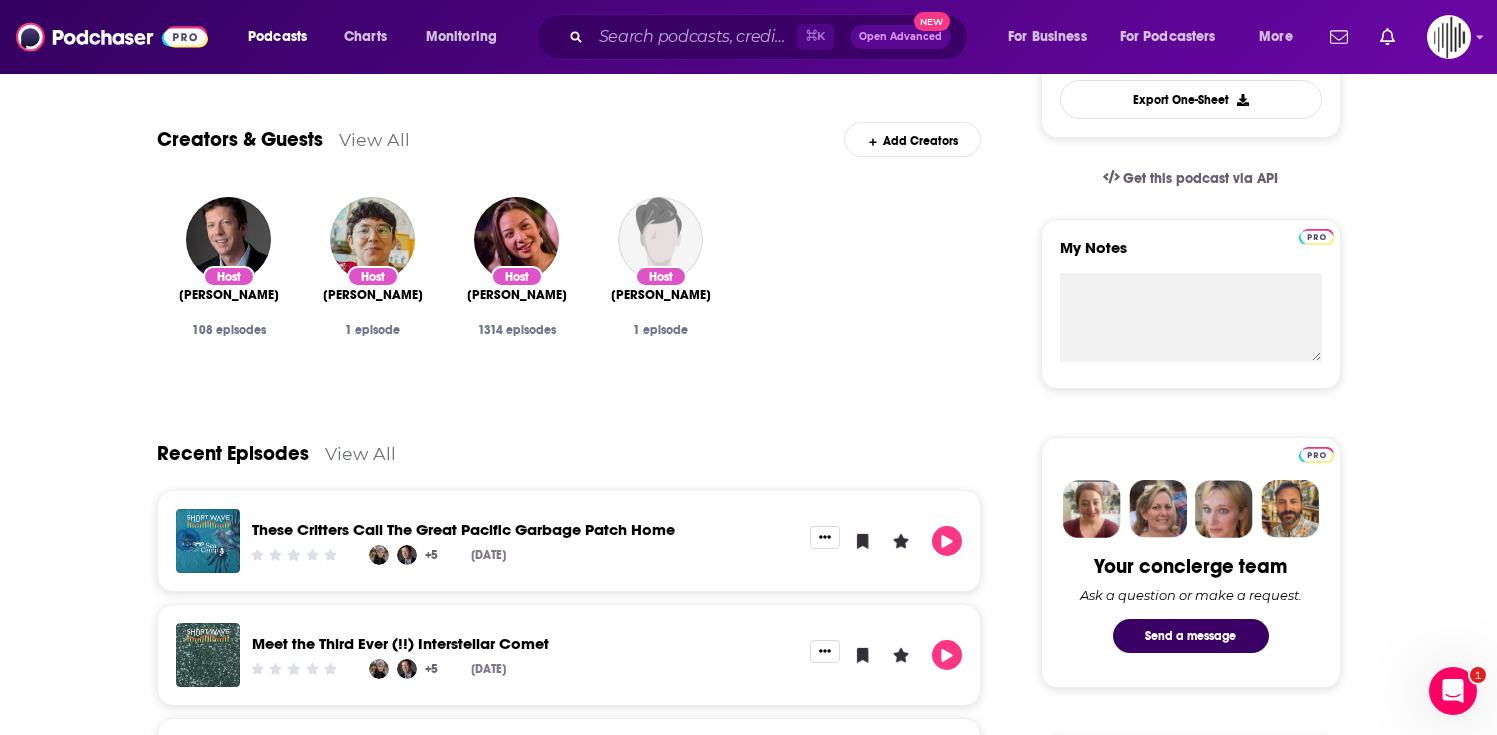 scroll, scrollTop: 537, scrollLeft: 0, axis: vertical 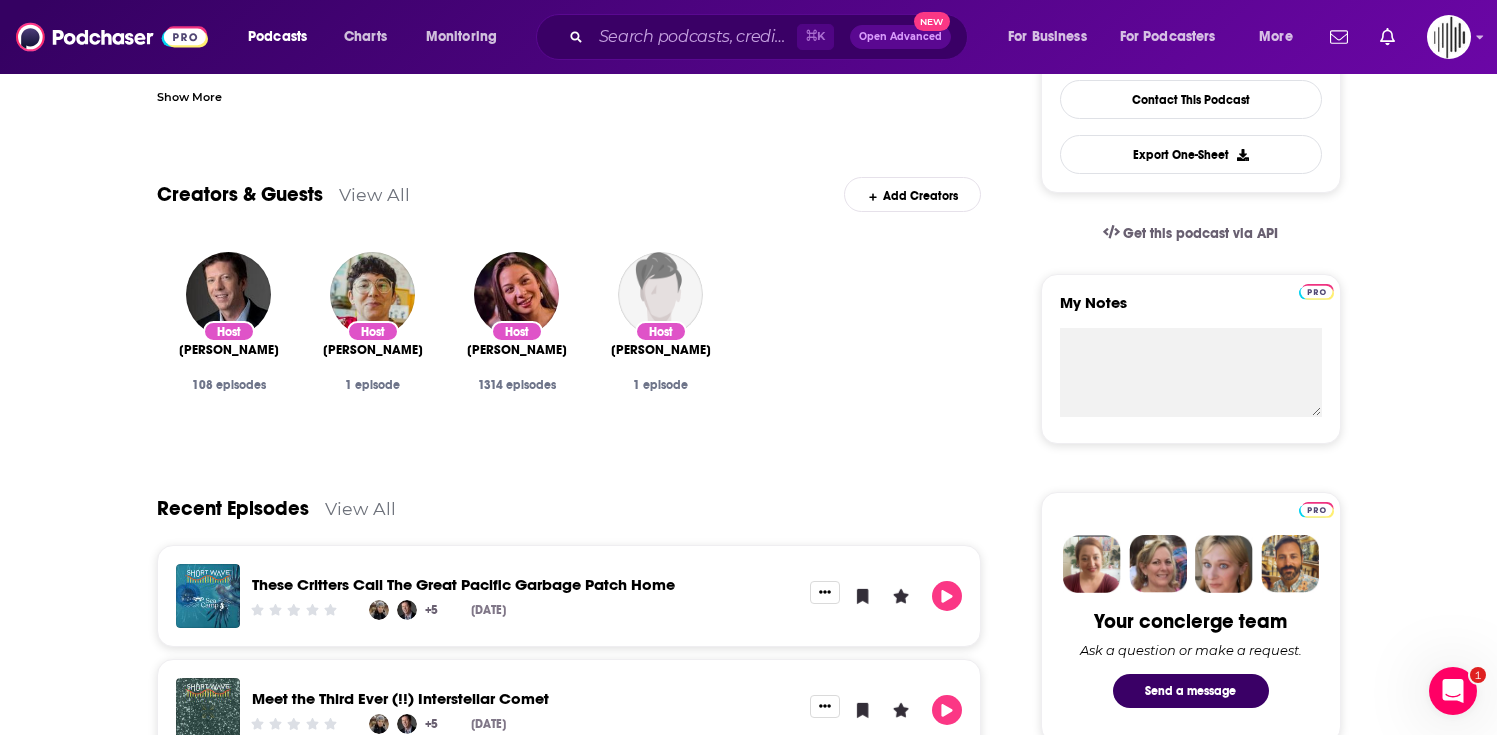 click on "View All" at bounding box center [374, 194] 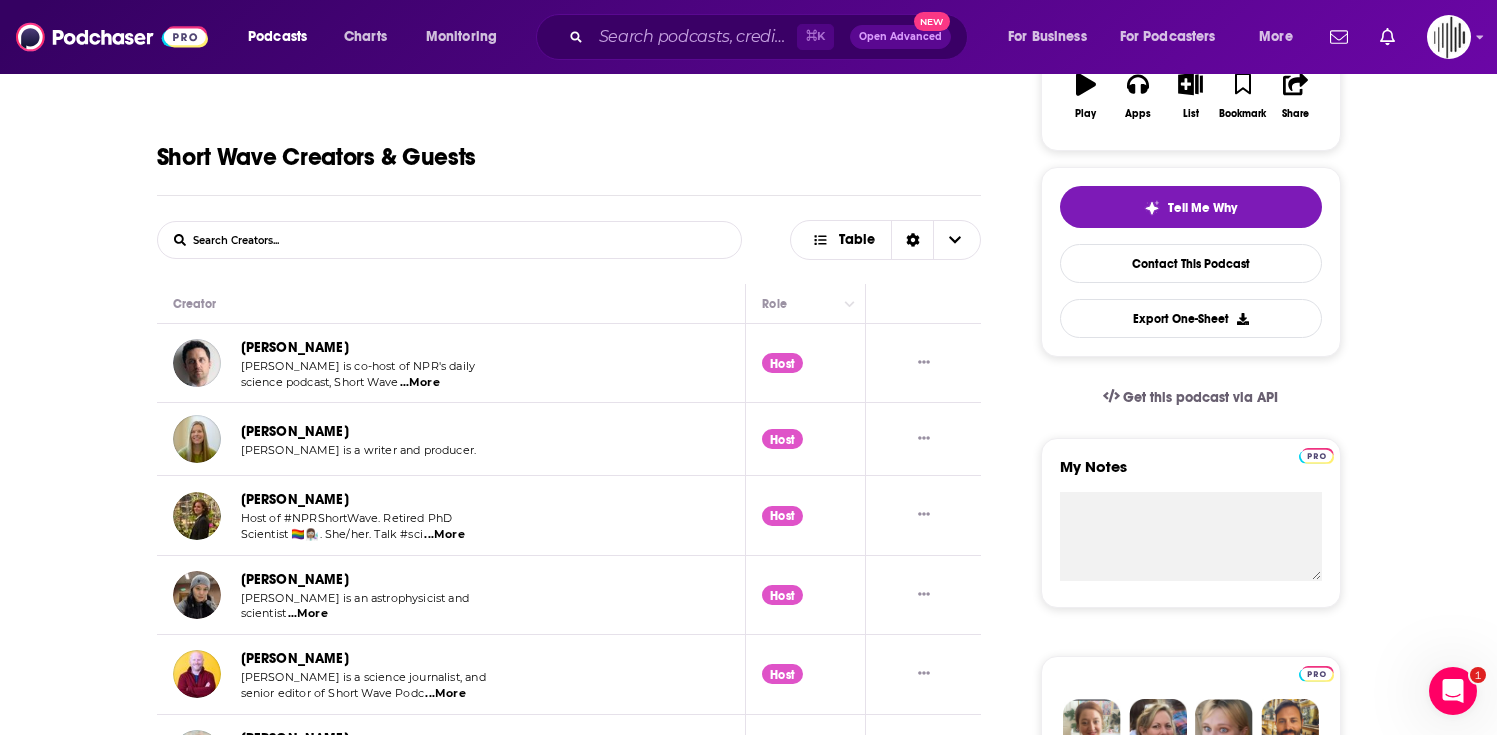 scroll, scrollTop: 0, scrollLeft: 0, axis: both 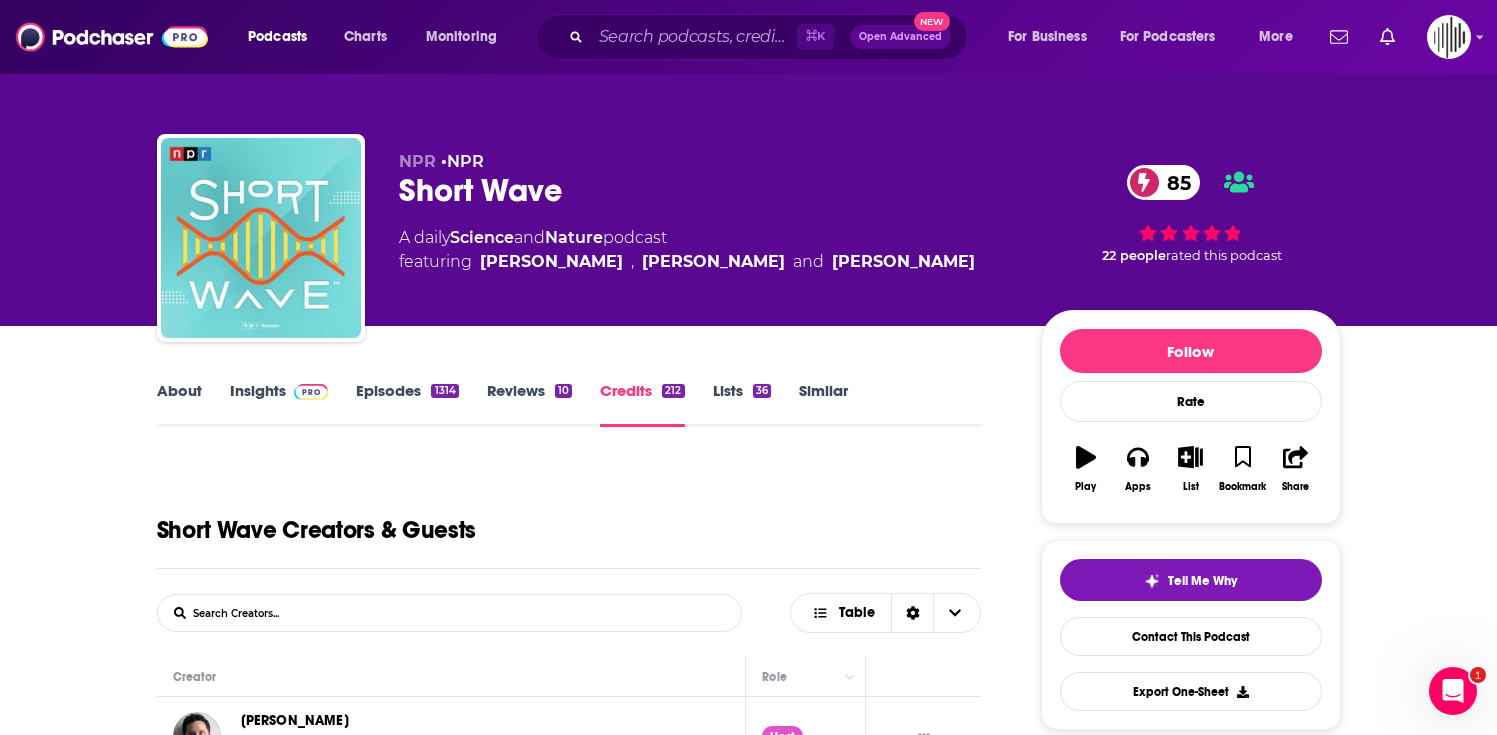 click on "Episodes 1314" at bounding box center (407, 404) 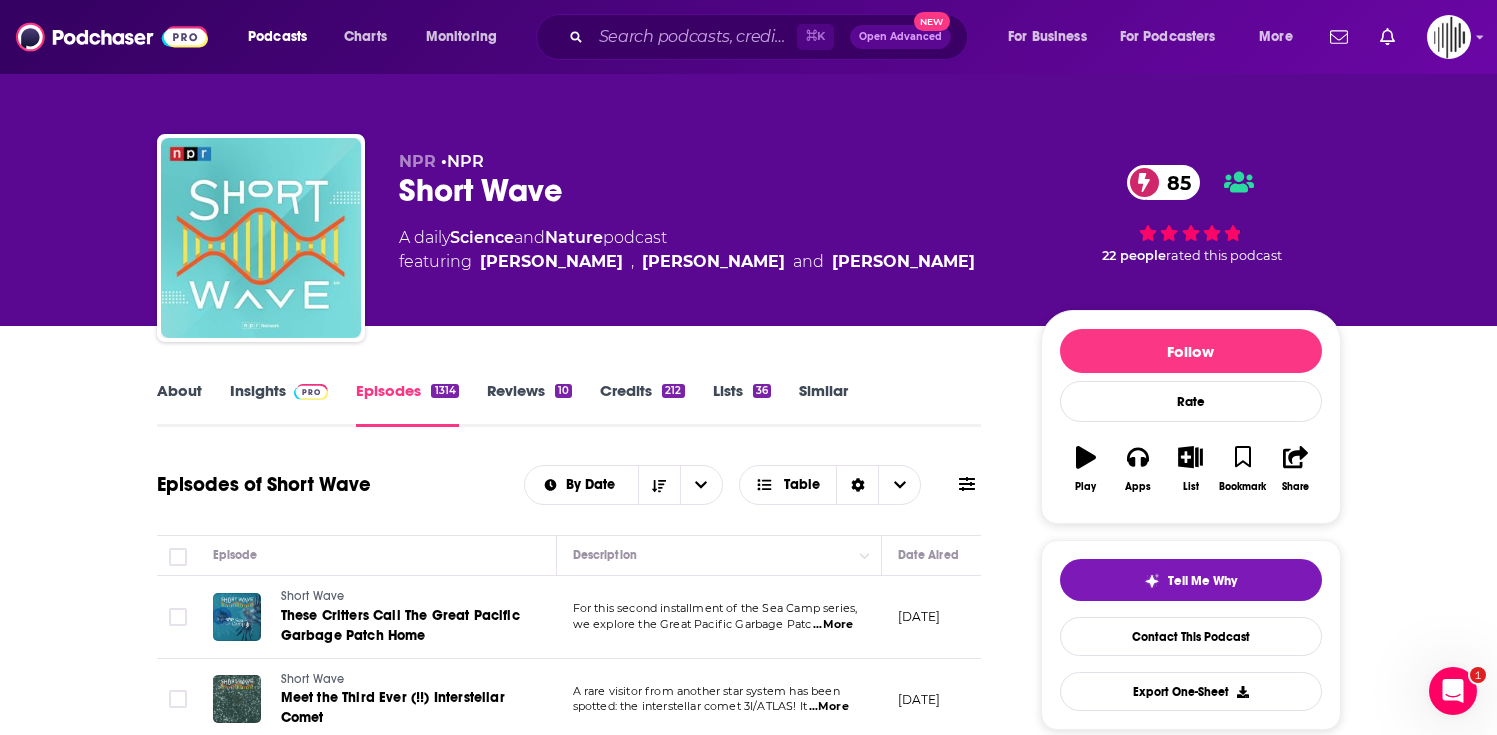 scroll, scrollTop: 88, scrollLeft: 0, axis: vertical 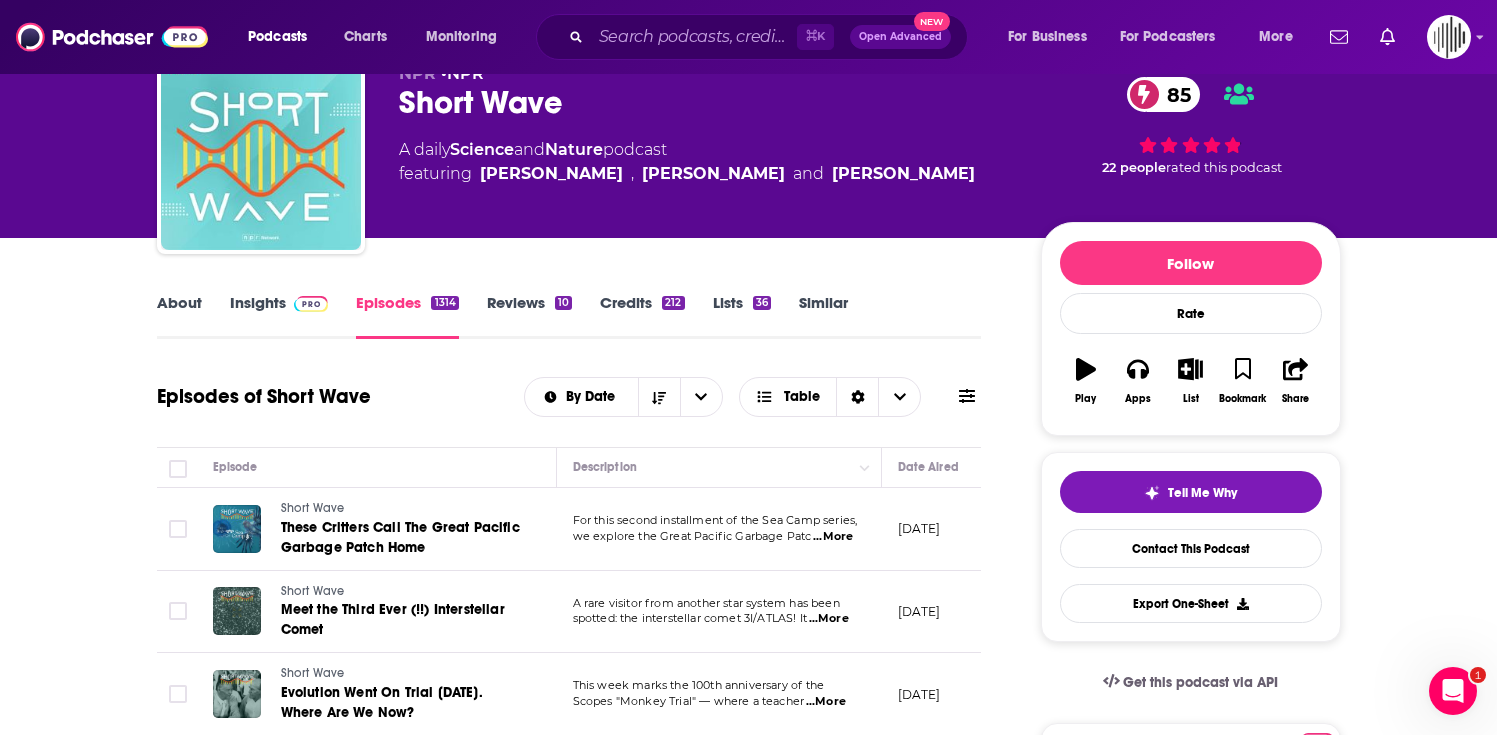 click on "Insights" at bounding box center [279, 316] 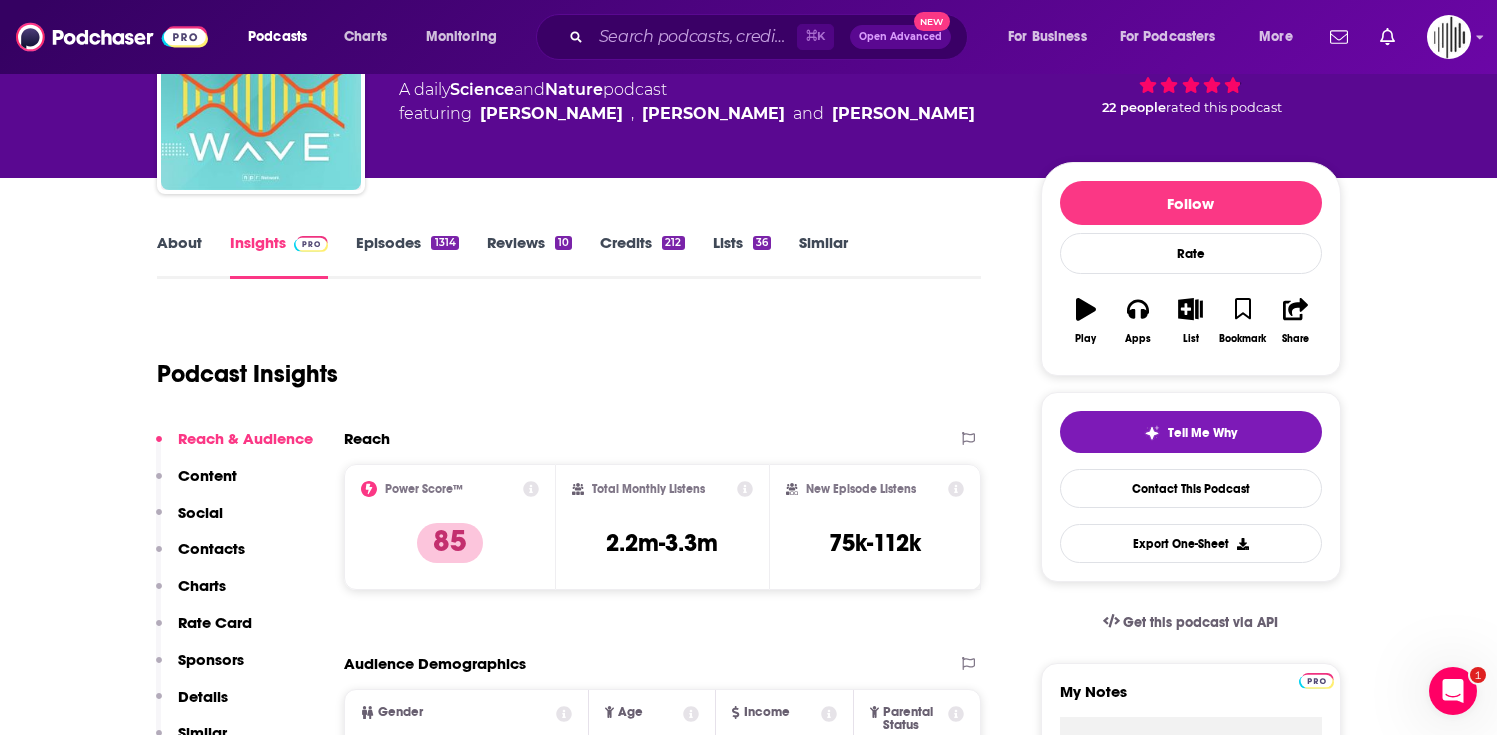 scroll, scrollTop: 196, scrollLeft: 0, axis: vertical 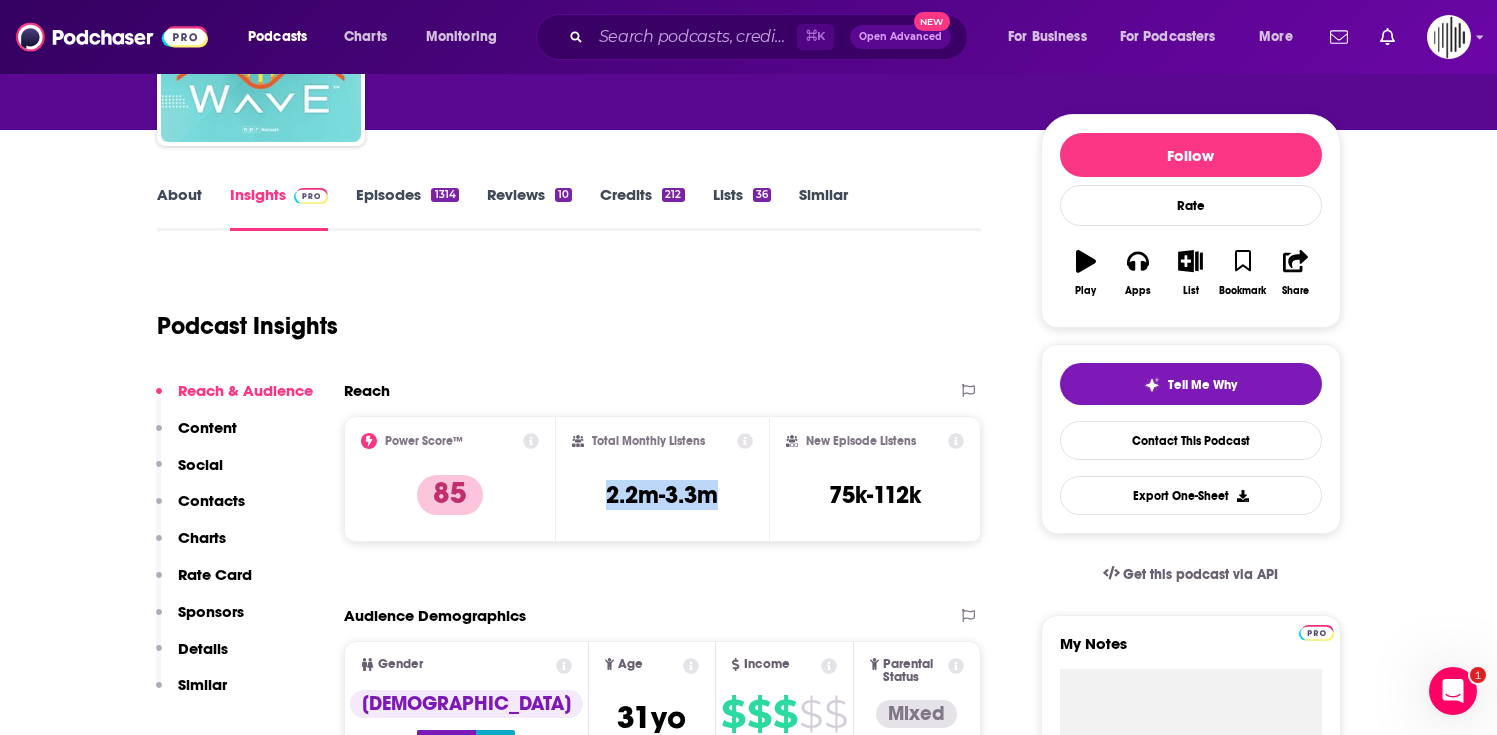 drag, startPoint x: 747, startPoint y: 504, endPoint x: 591, endPoint y: 497, distance: 156.15697 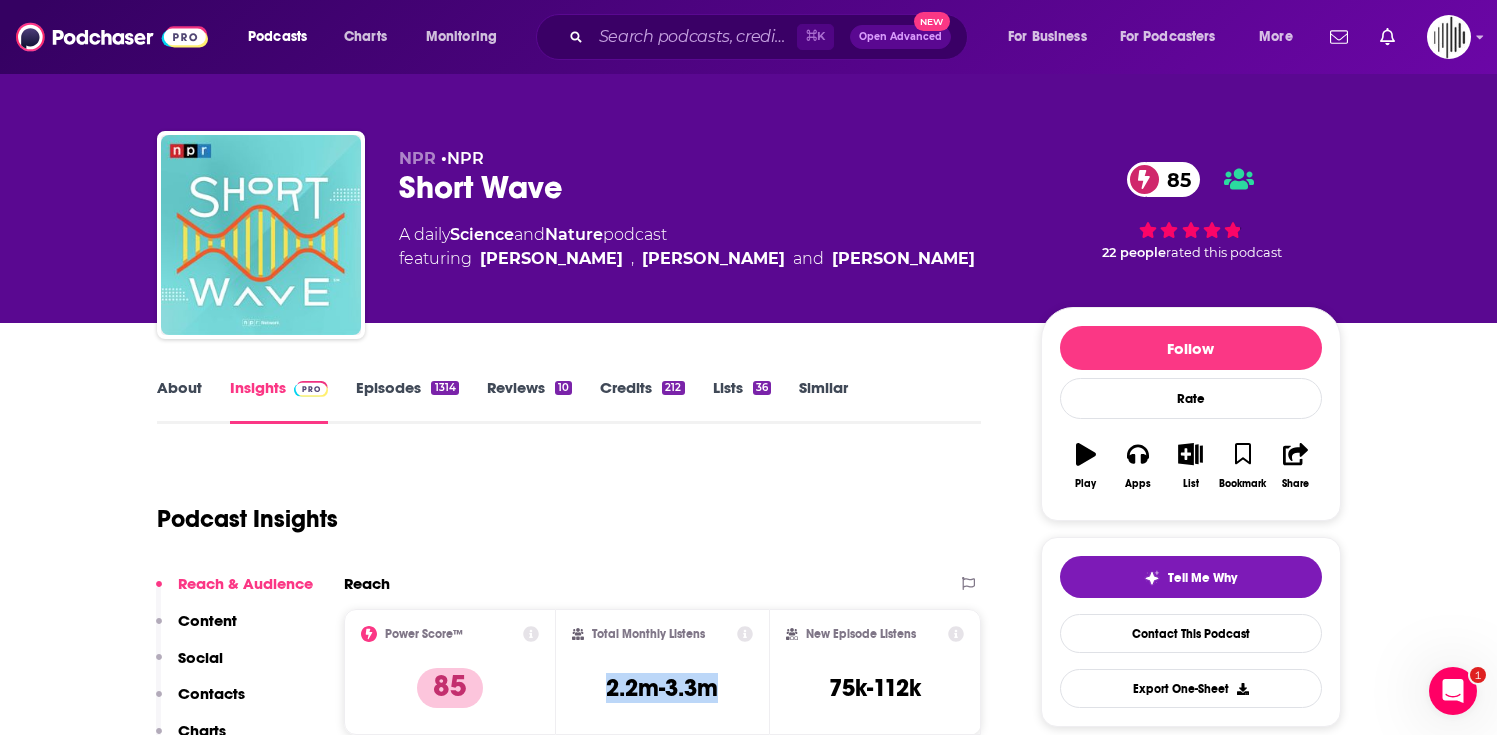 scroll, scrollTop: 0, scrollLeft: 0, axis: both 